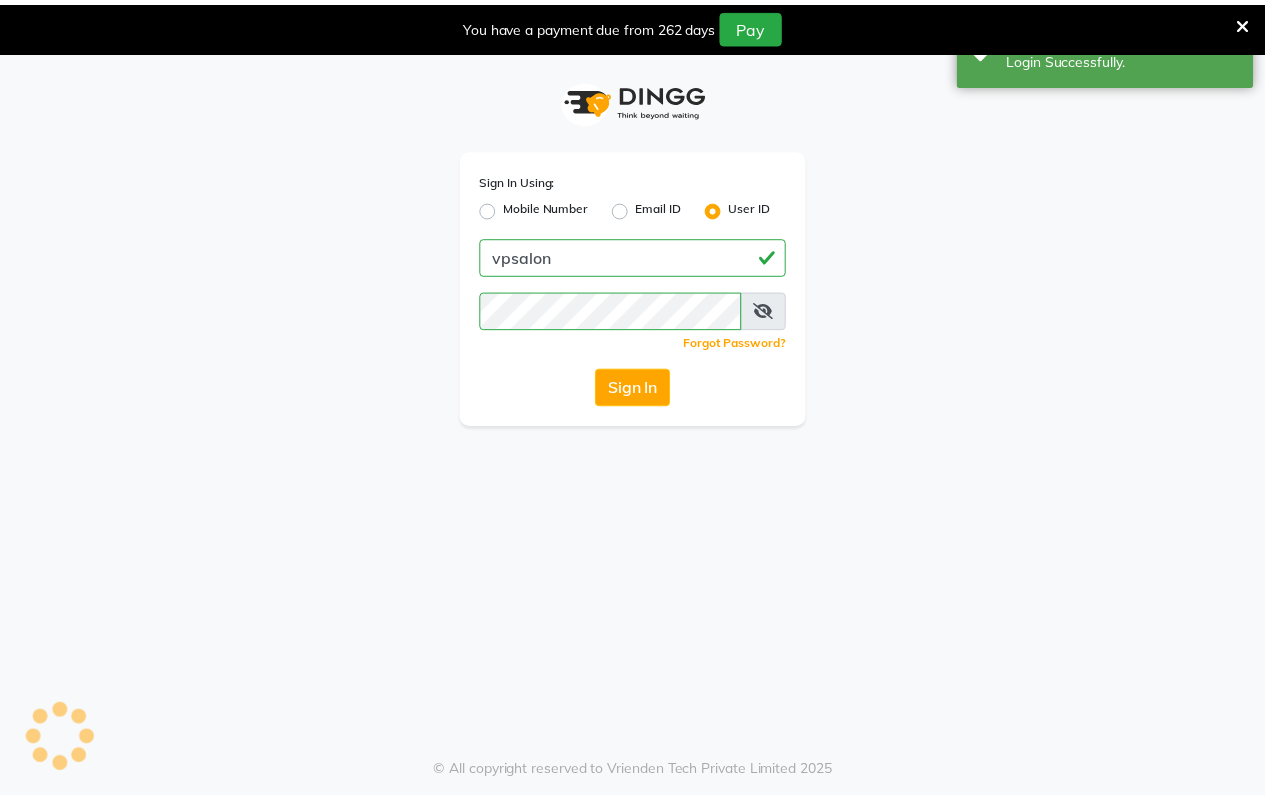 scroll, scrollTop: 0, scrollLeft: 0, axis: both 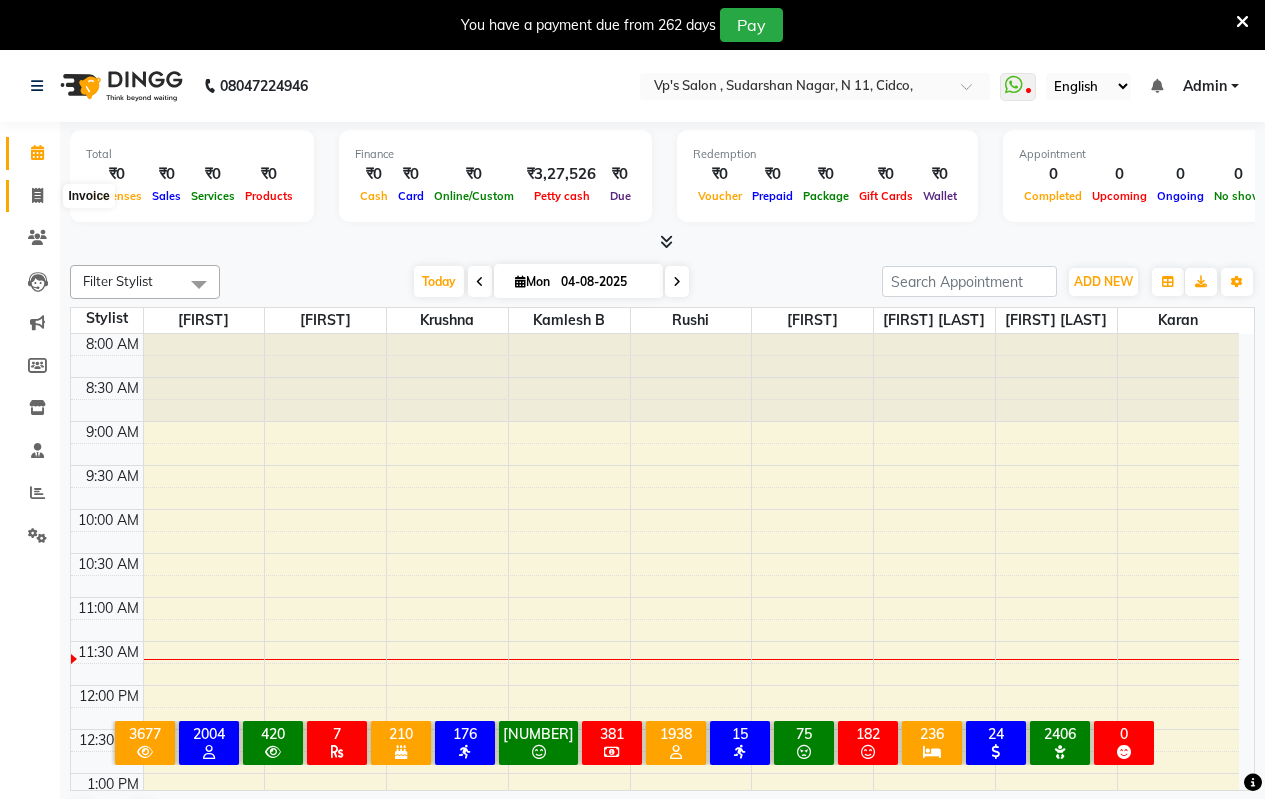 click 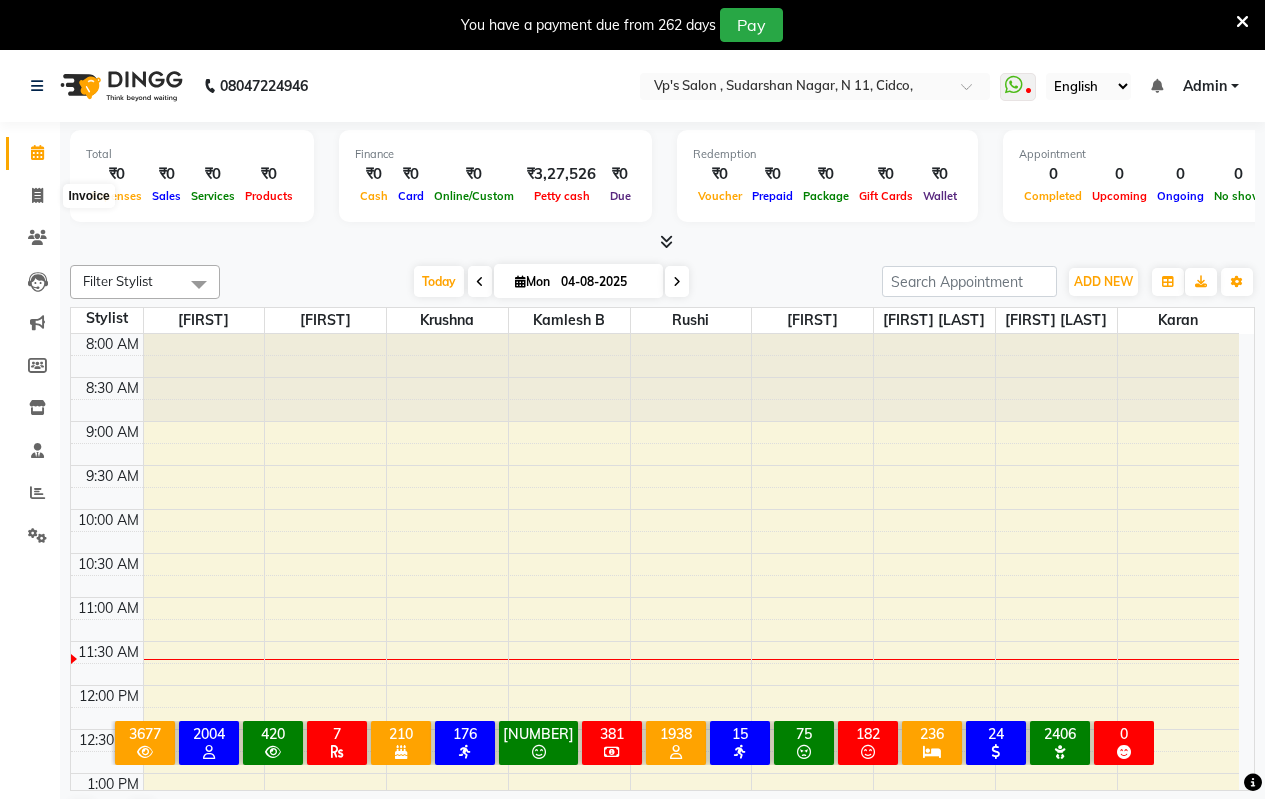 select on "service" 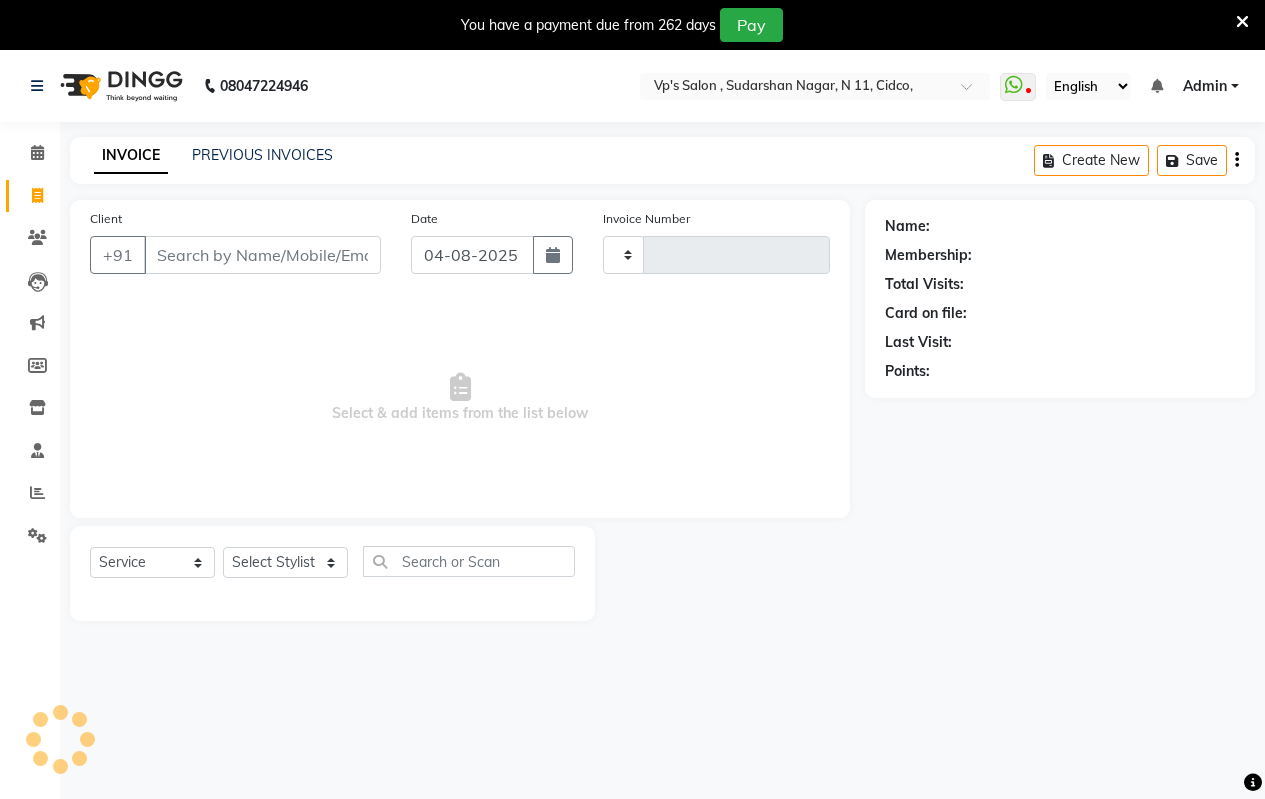 type on "[NUMBER]" 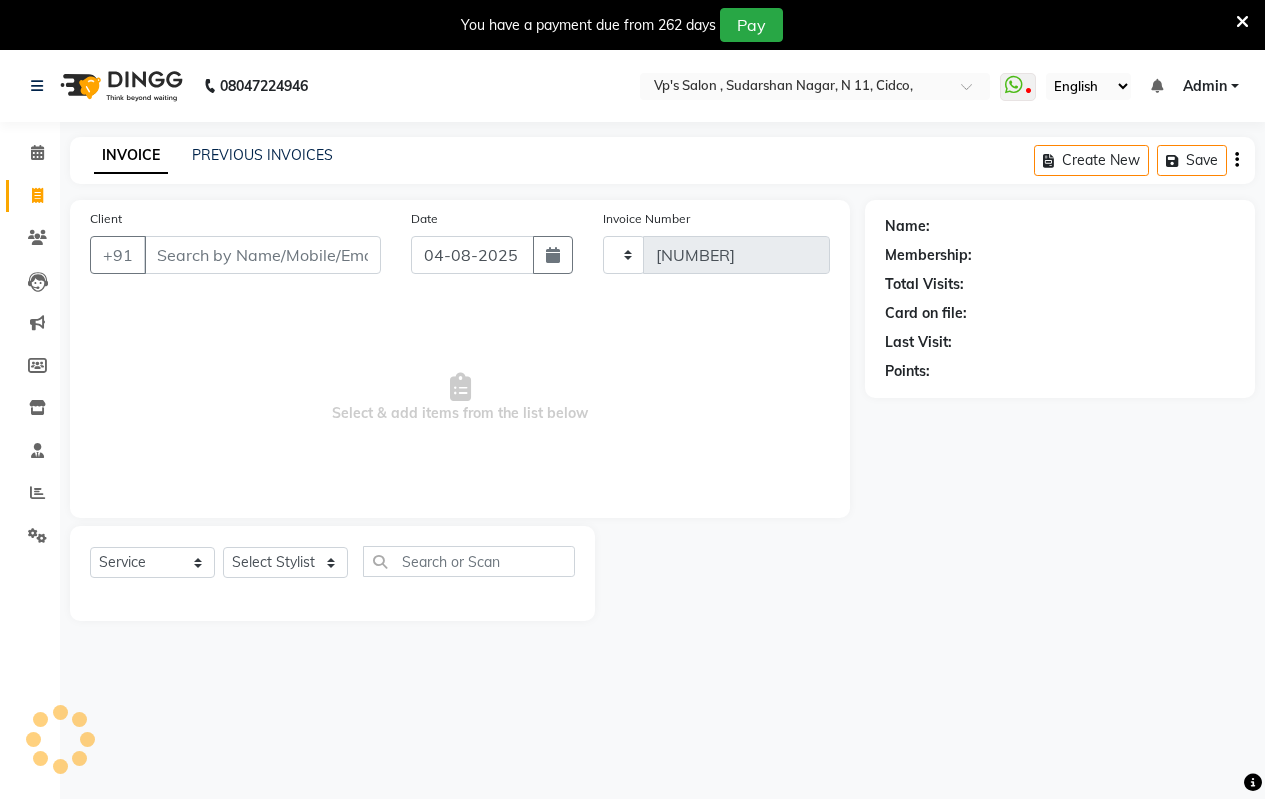 select on "4917" 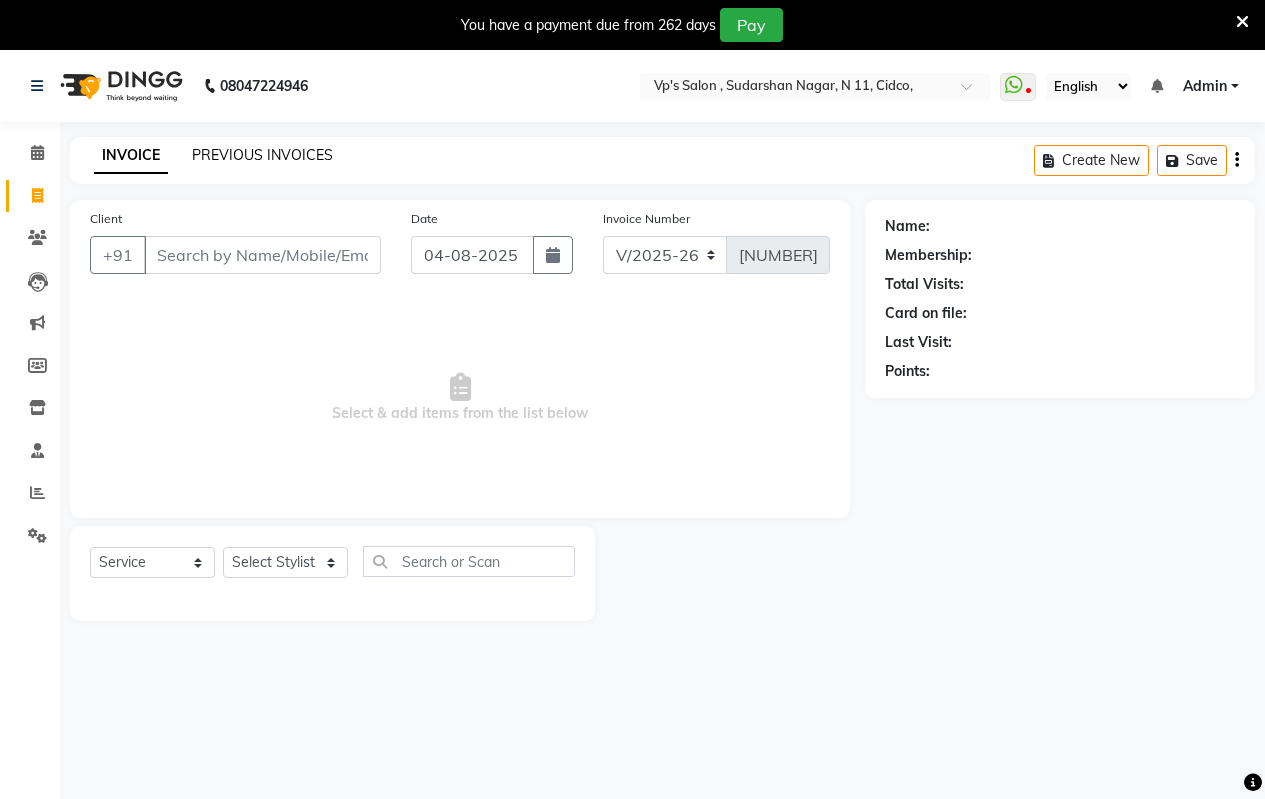 click on "PREVIOUS INVOICES" 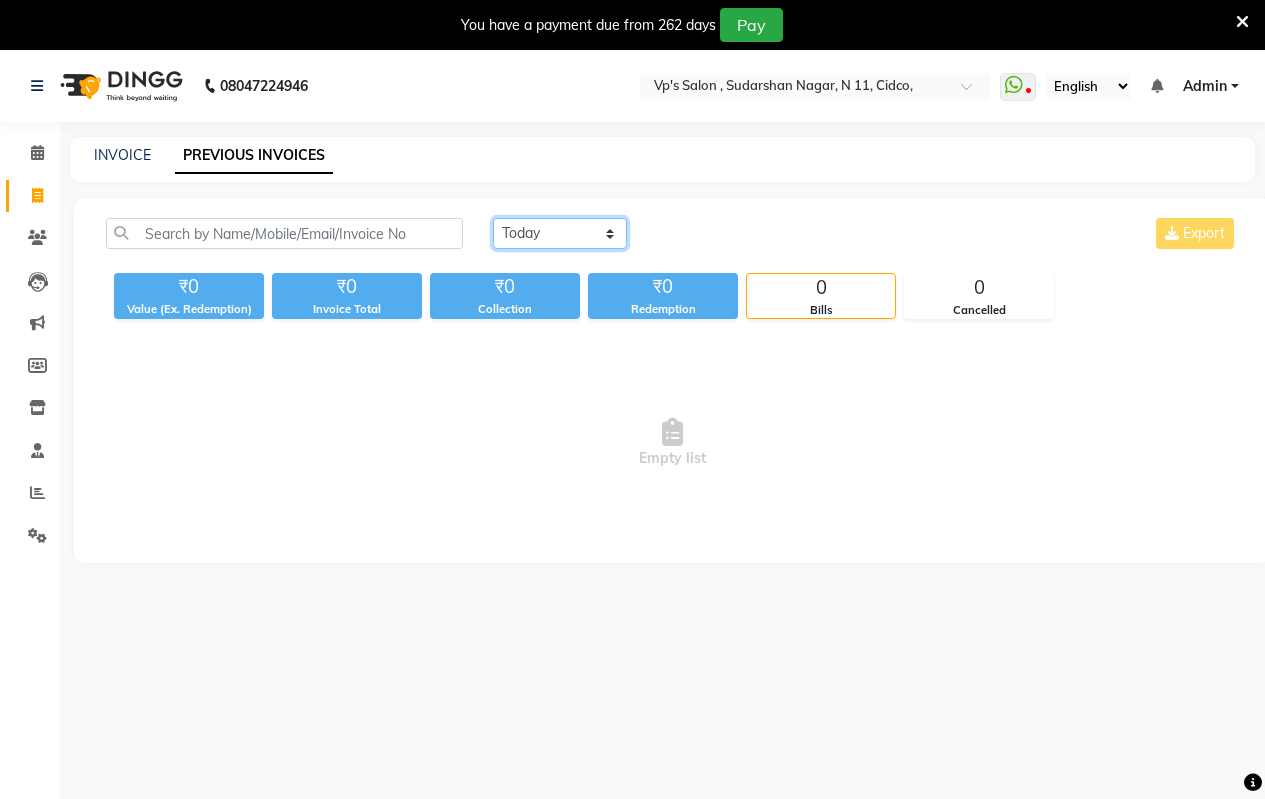 click on "Today Yesterday Custom Range" 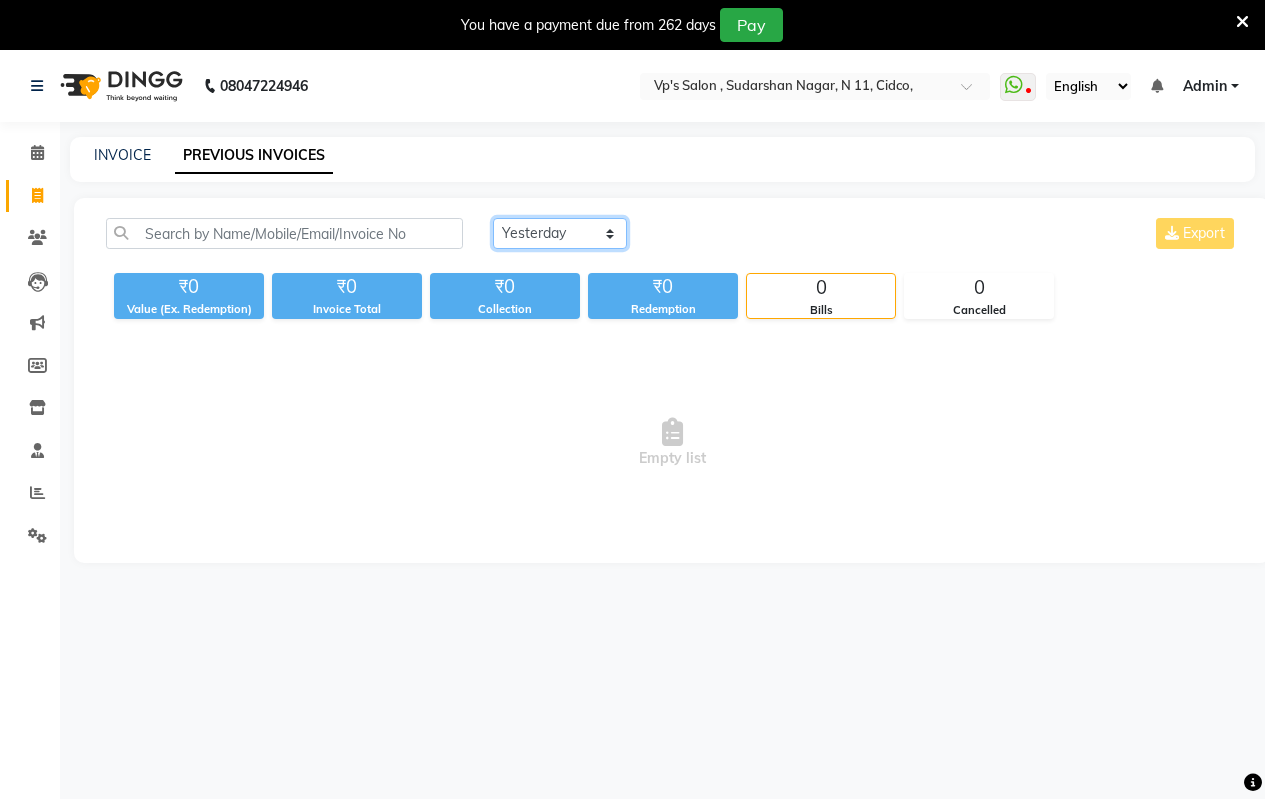 click on "Today Yesterday Custom Range" 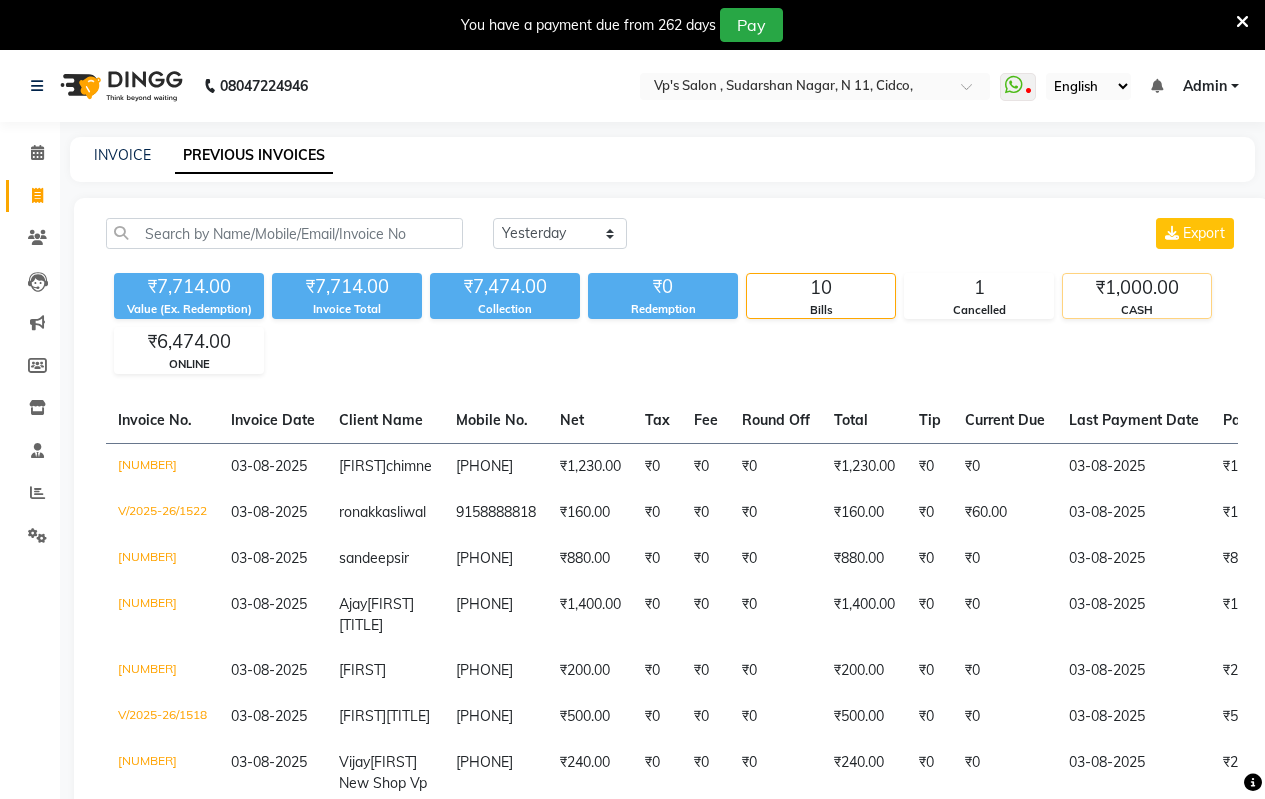 click on "₹1,000.00" 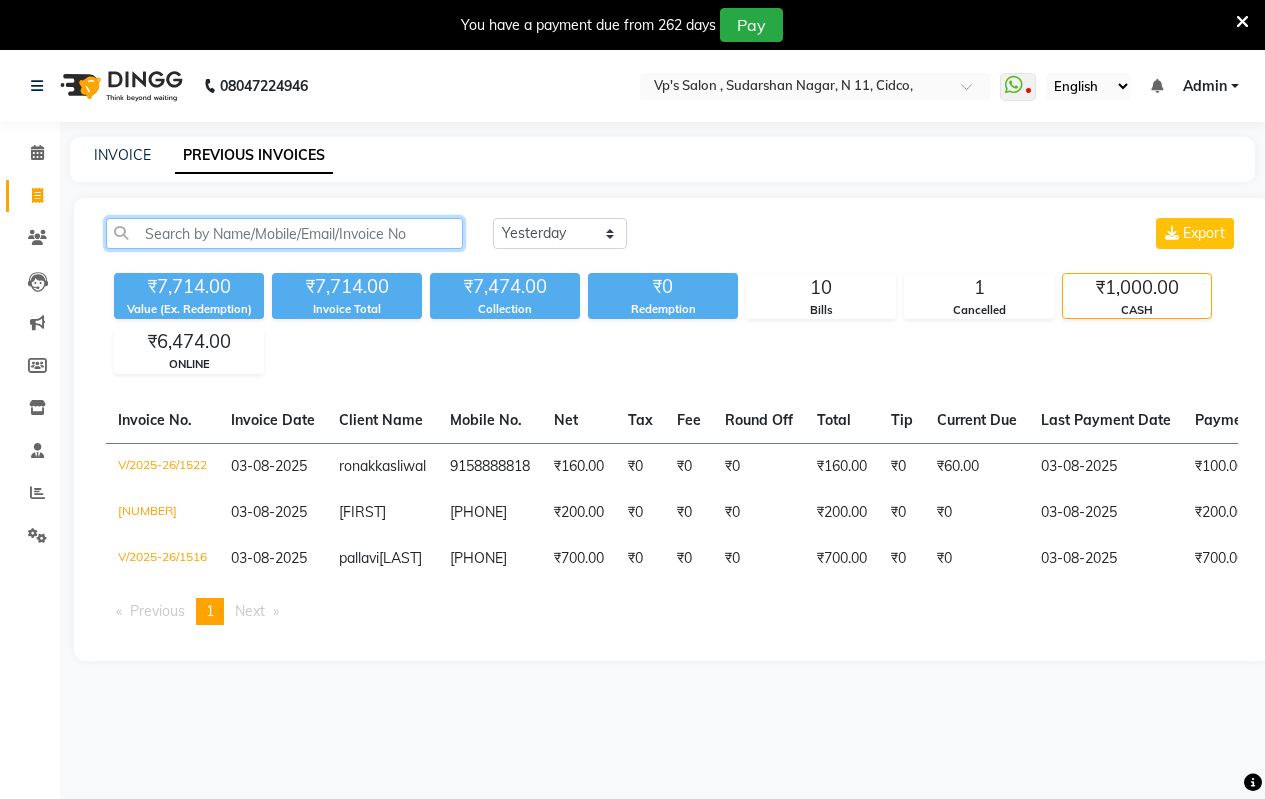click 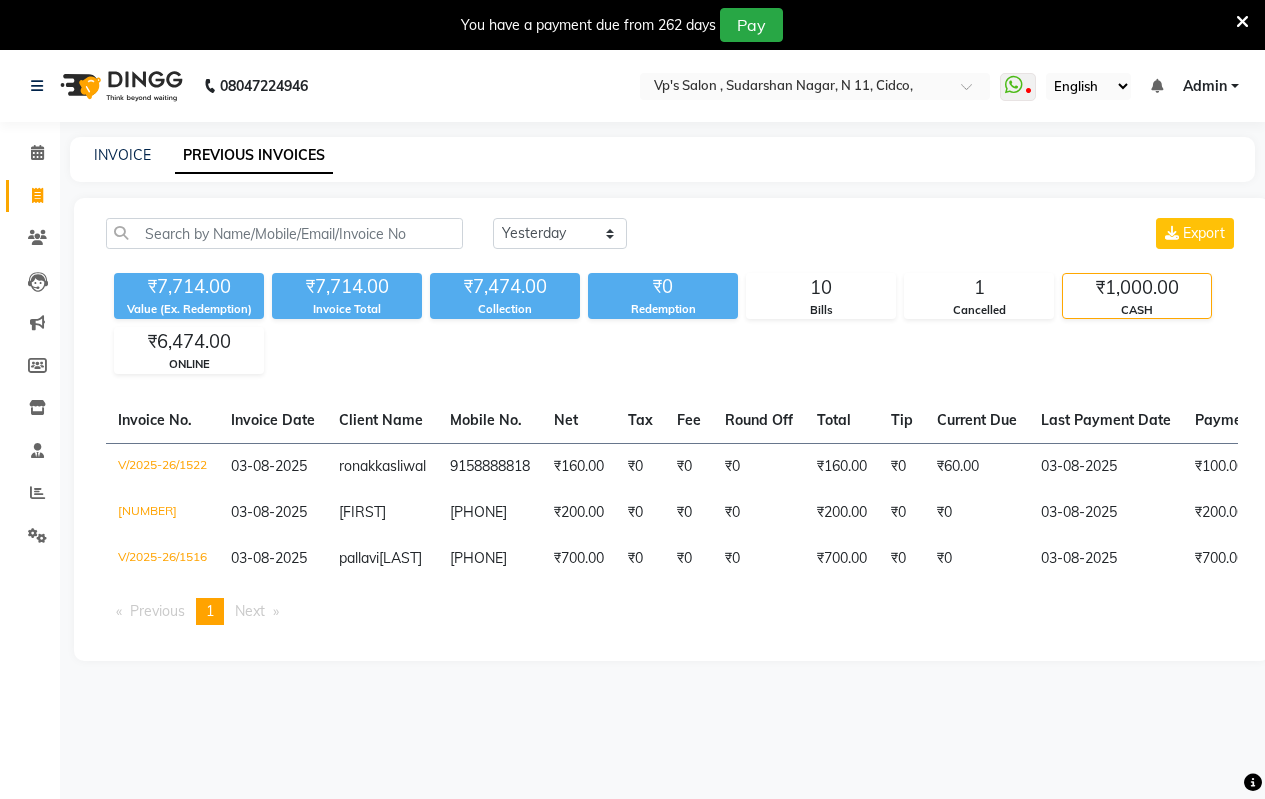 click on "INVOICE PREVIOUS INVOICES" 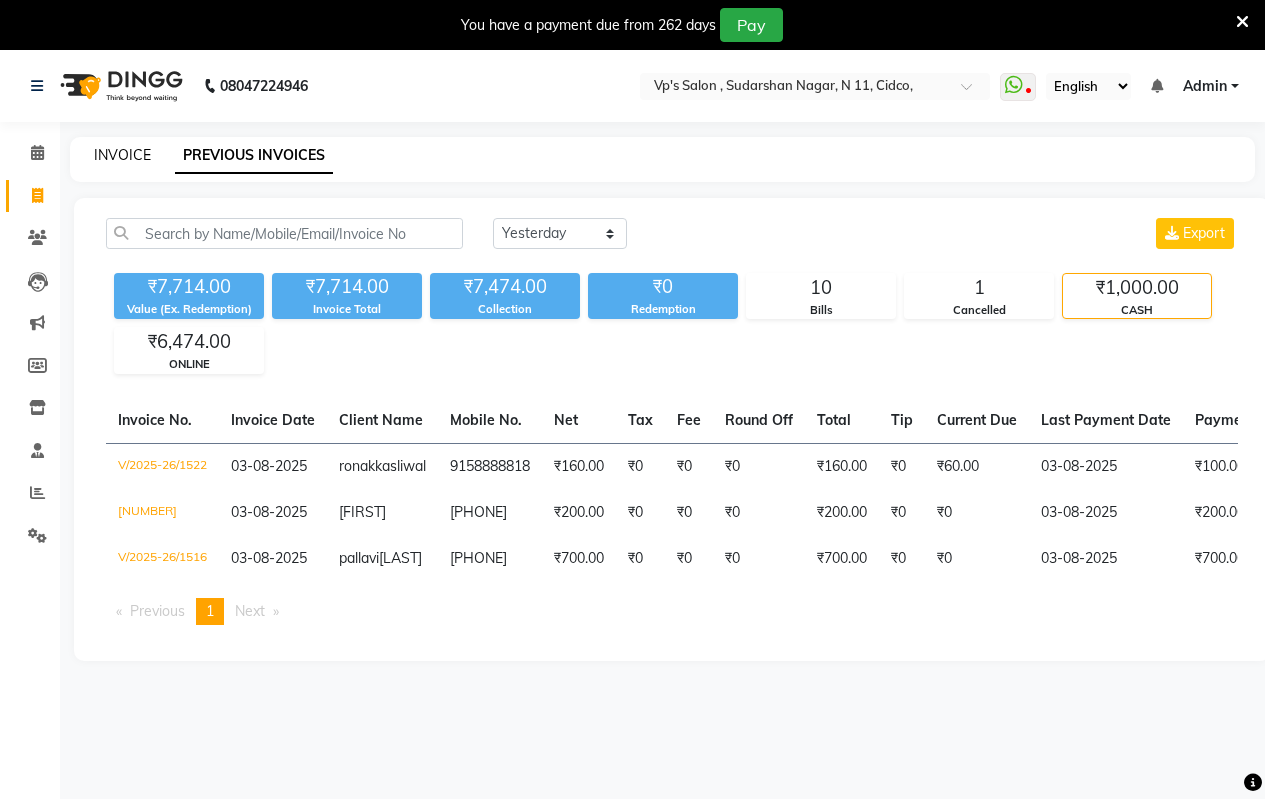 click on "INVOICE" 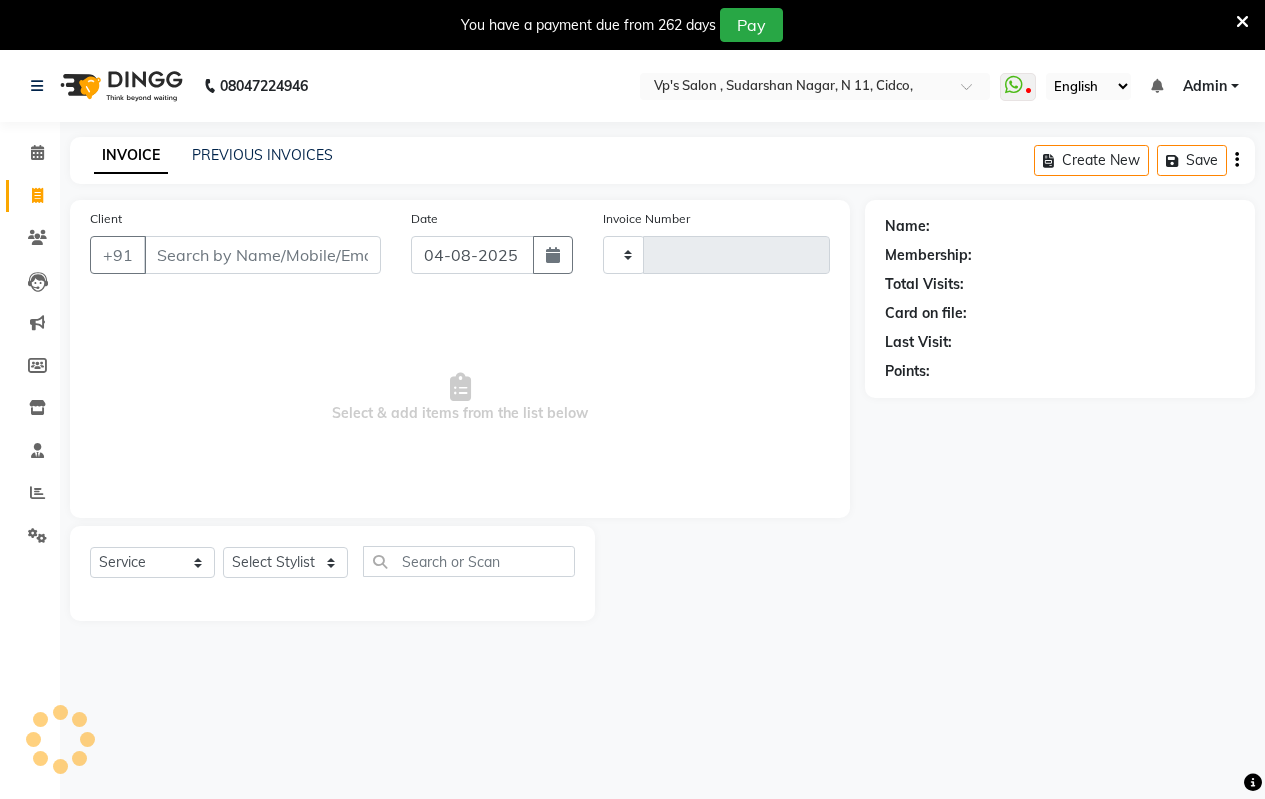 scroll, scrollTop: 50, scrollLeft: 0, axis: vertical 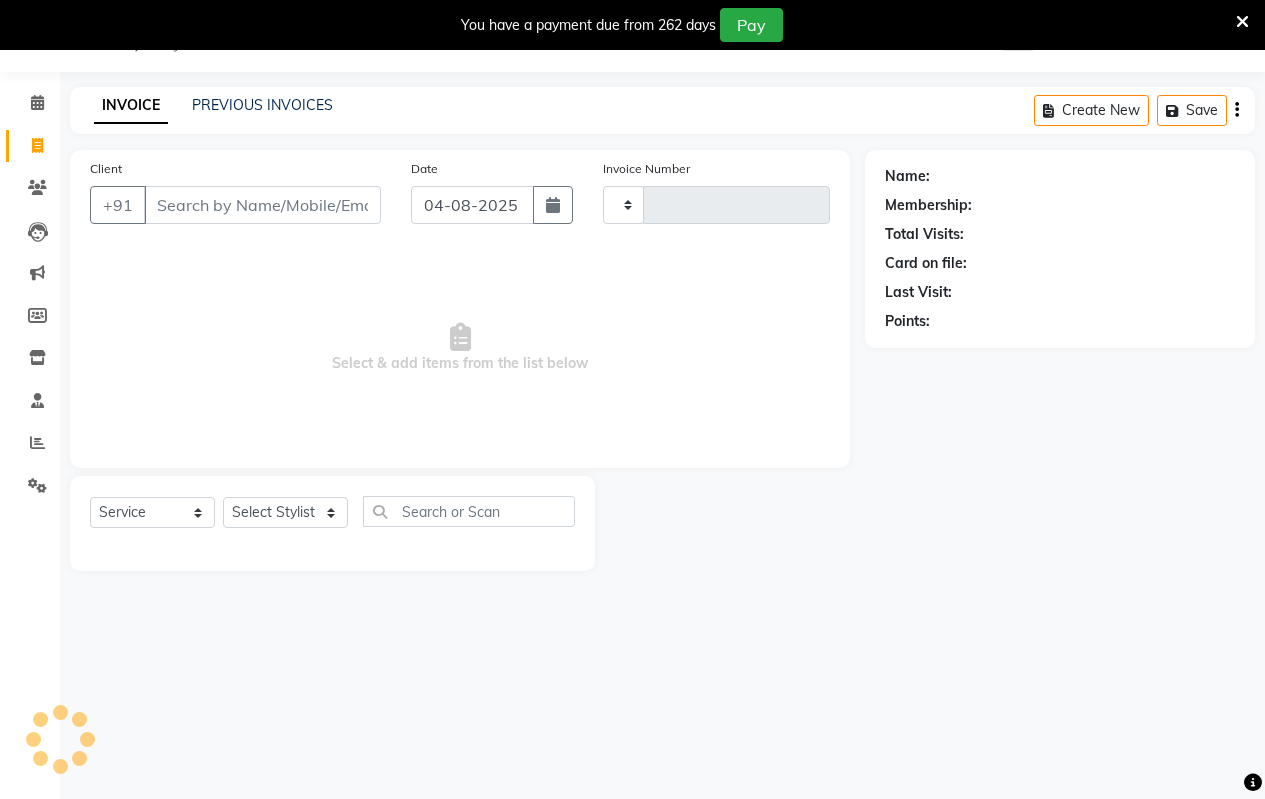 type on "[NUMBER]" 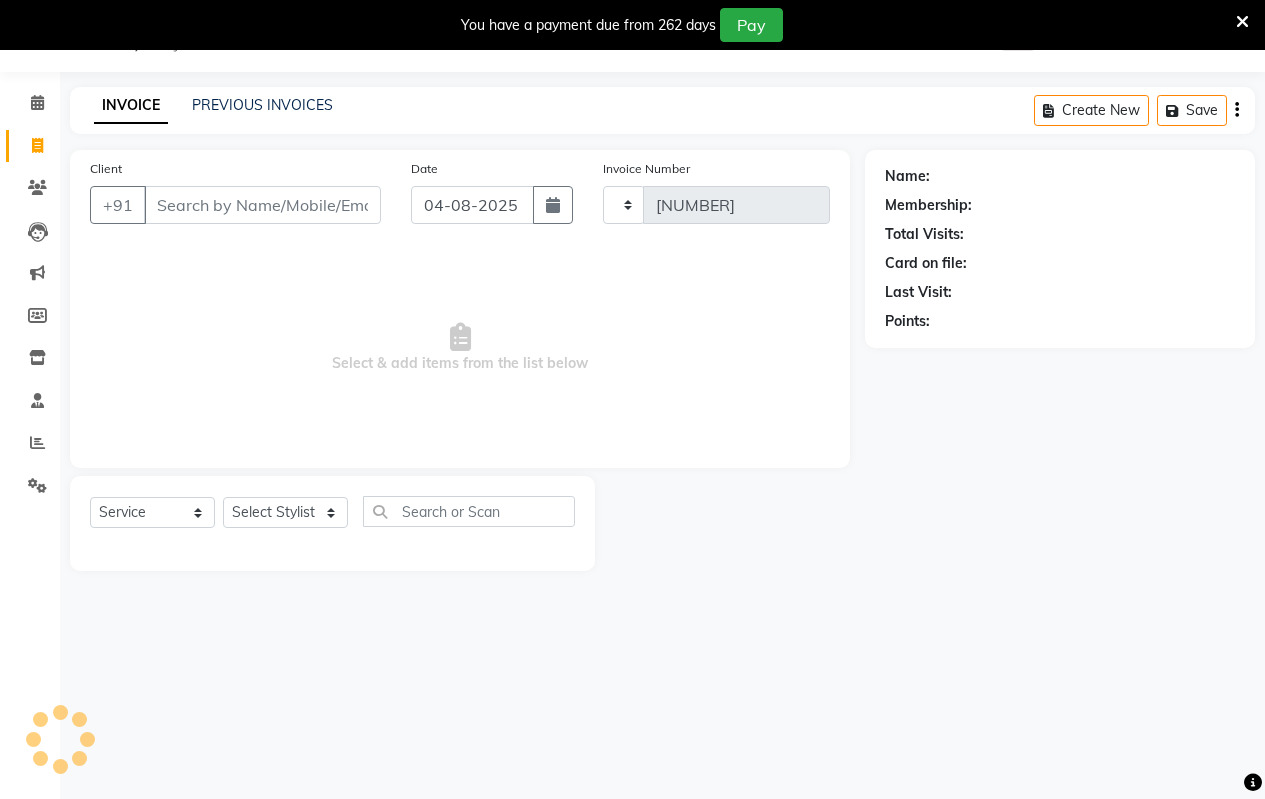 select on "4917" 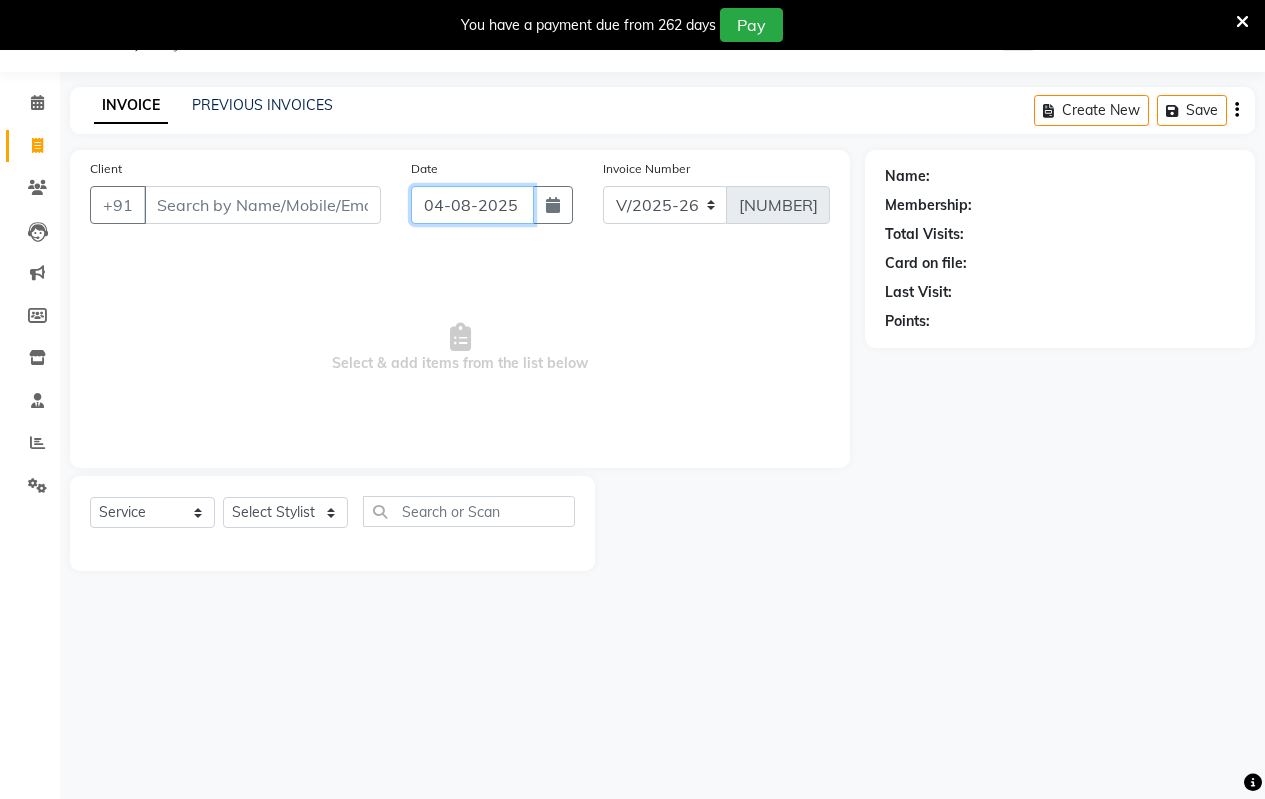 click on "04-08-2025" 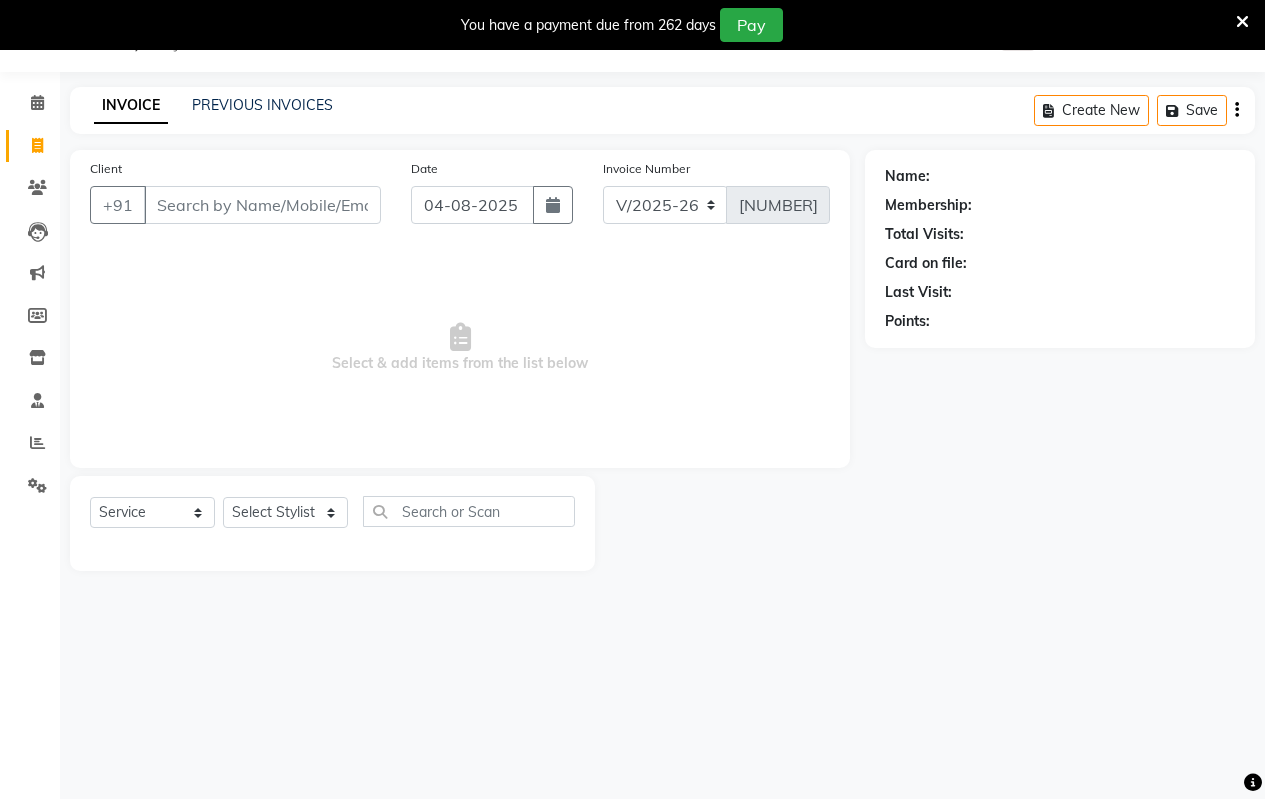 select on "8" 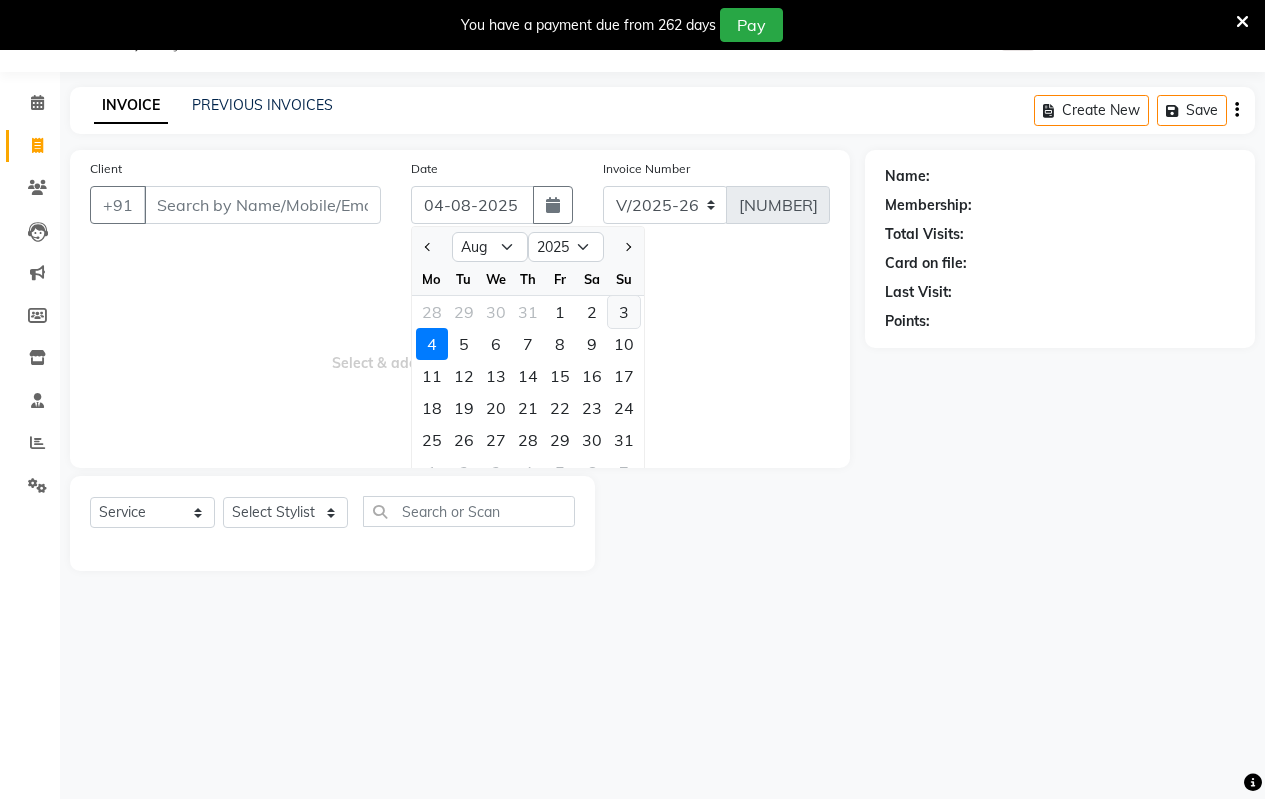 click on "3" 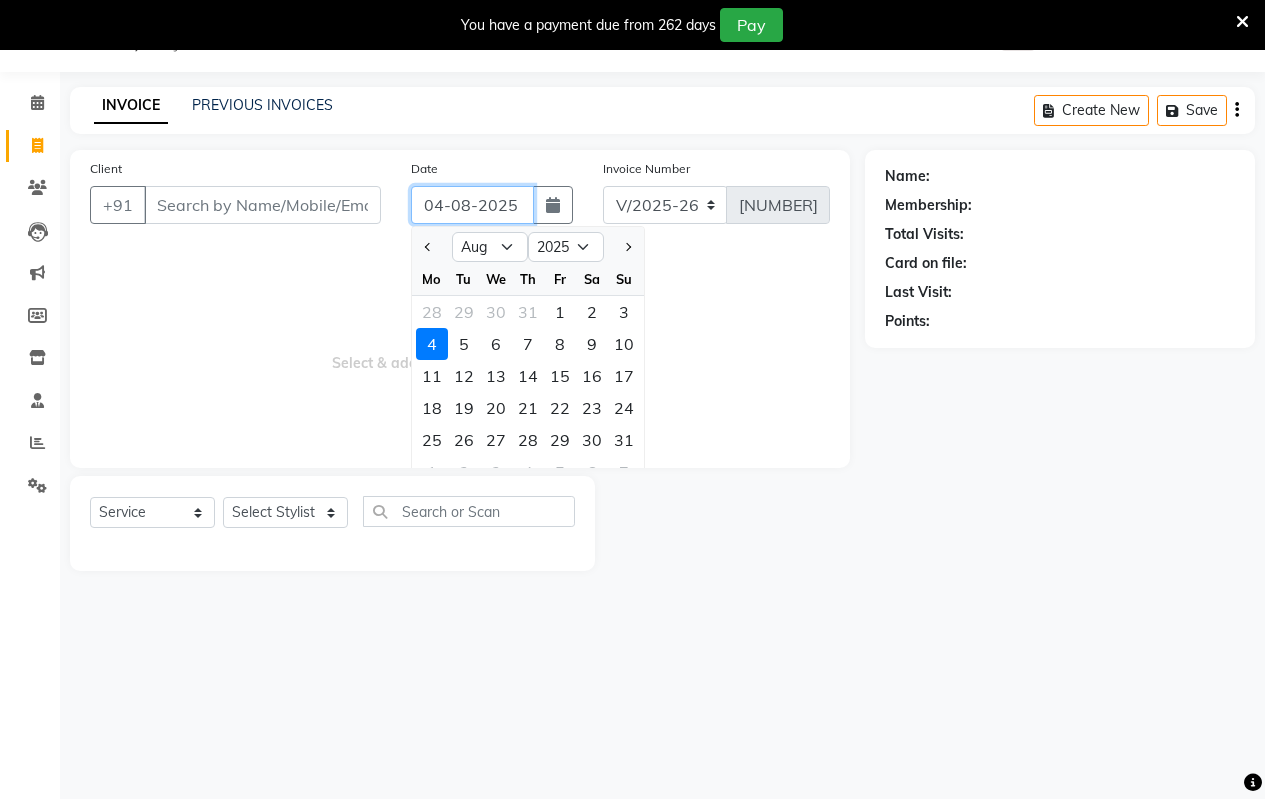 type on "03-08-2025" 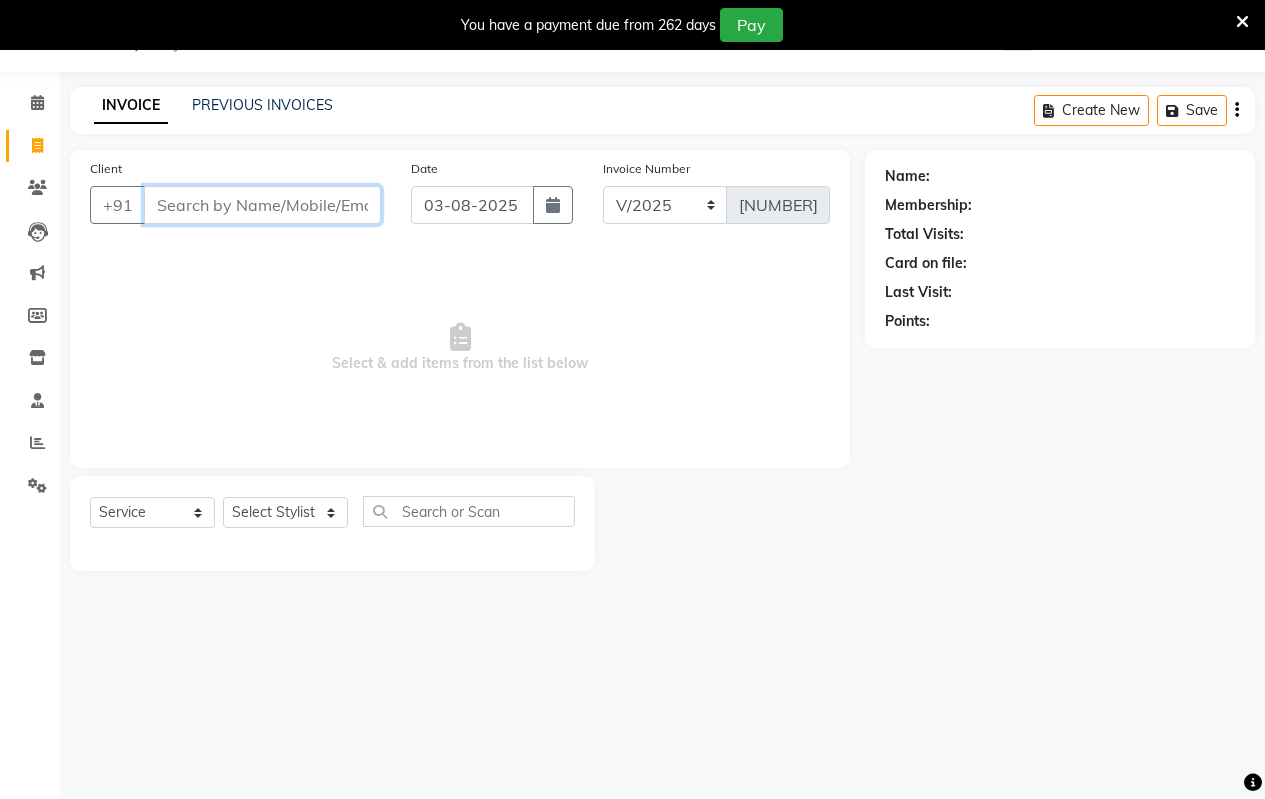 click on "Client" at bounding box center [262, 205] 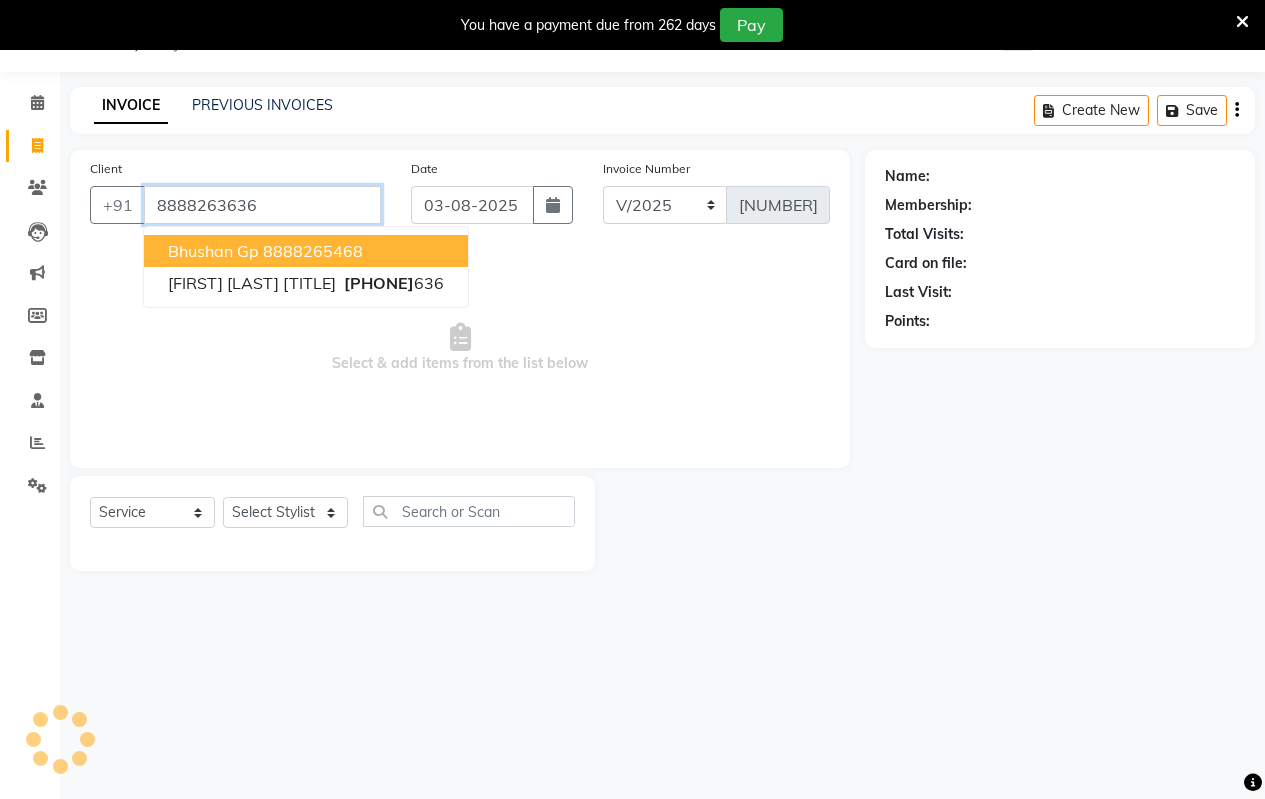 type on "8888263636" 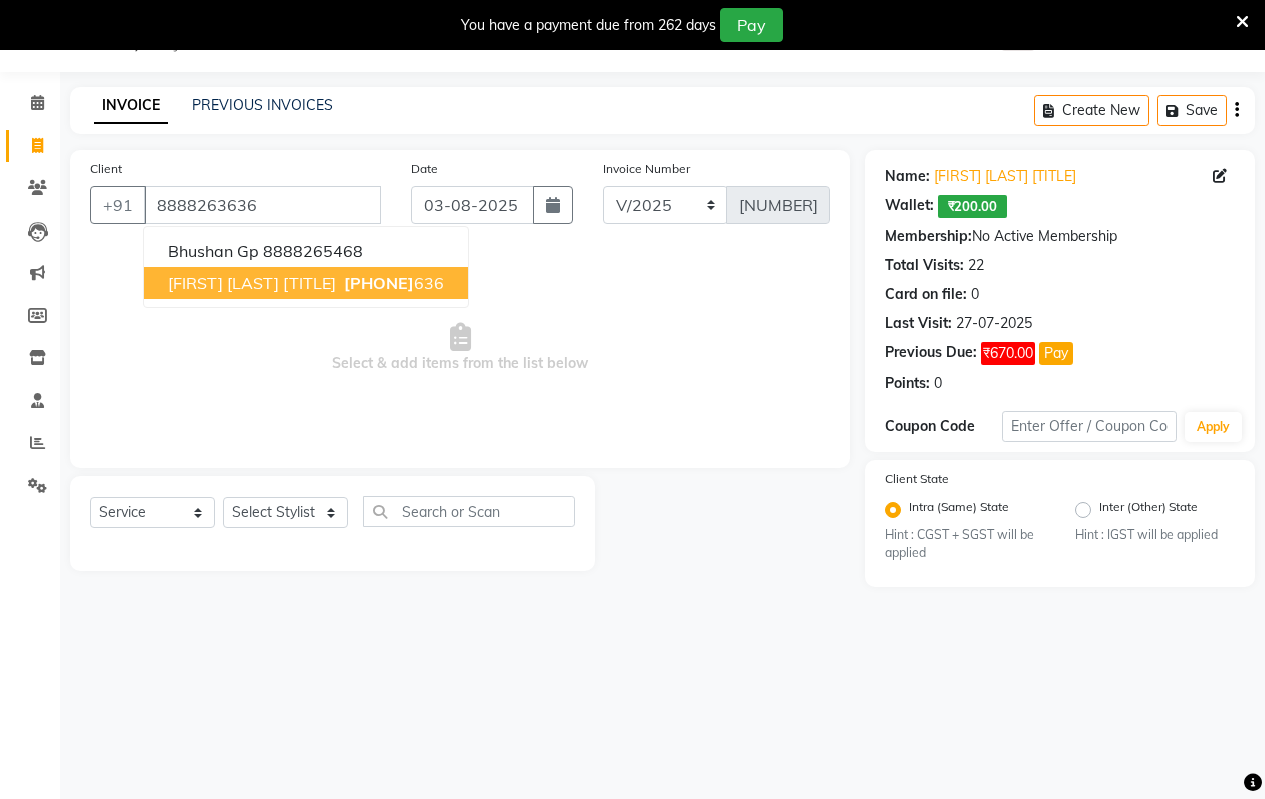 click on "[PHONE]" at bounding box center [379, 283] 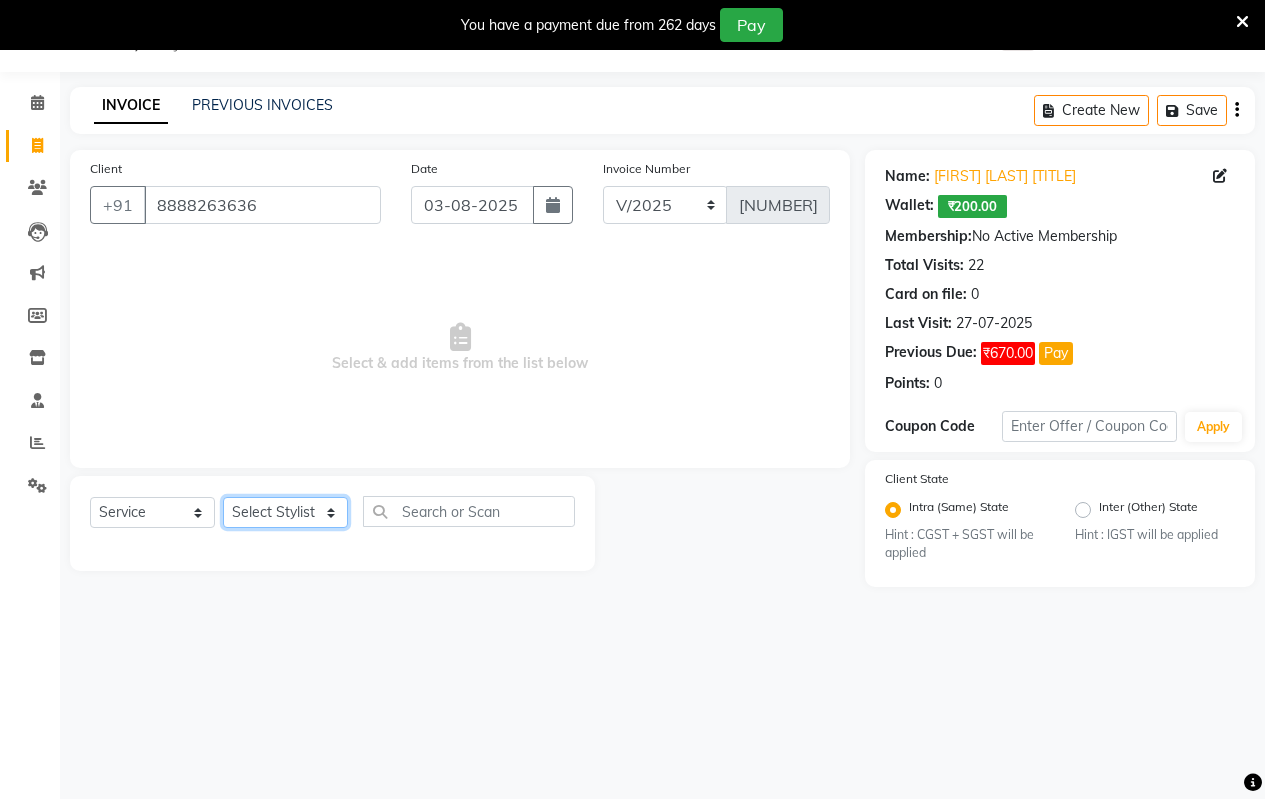 click on "Select Stylist Arati kamlesh b  karan  Krushna pramila jadhav priyanka bawaskar  rohit  rushi  Venesh" 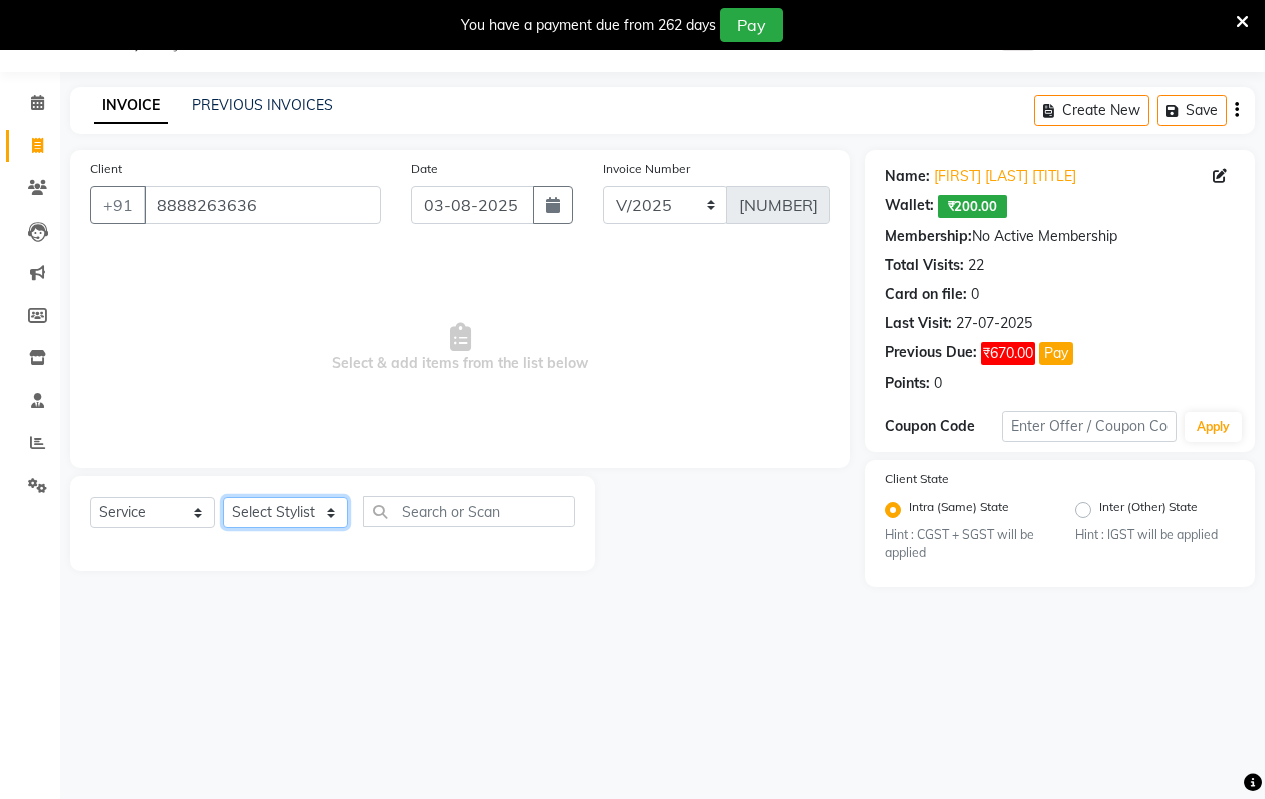 select on "[NUMBER]" 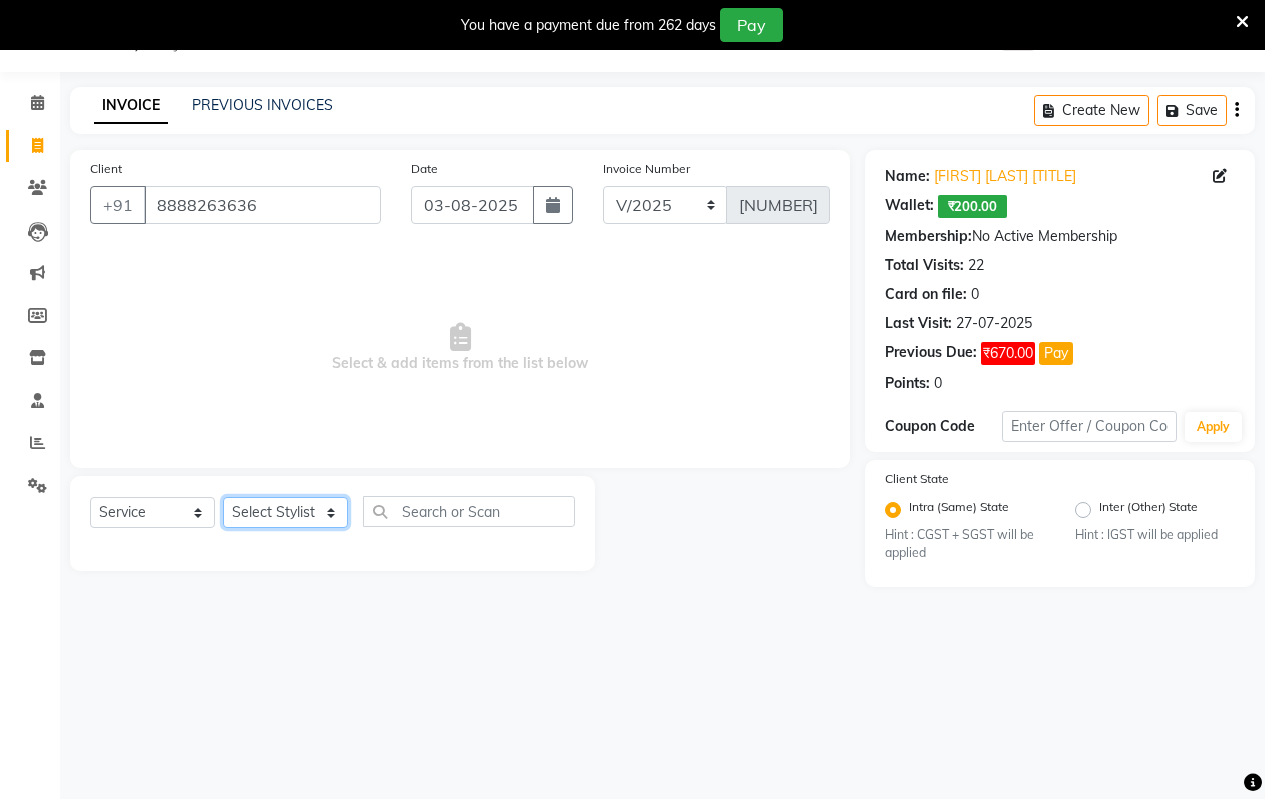 click on "Select Stylist Arati kamlesh b  karan  Krushna pramila jadhav priyanka bawaskar  rohit  rushi  Venesh" 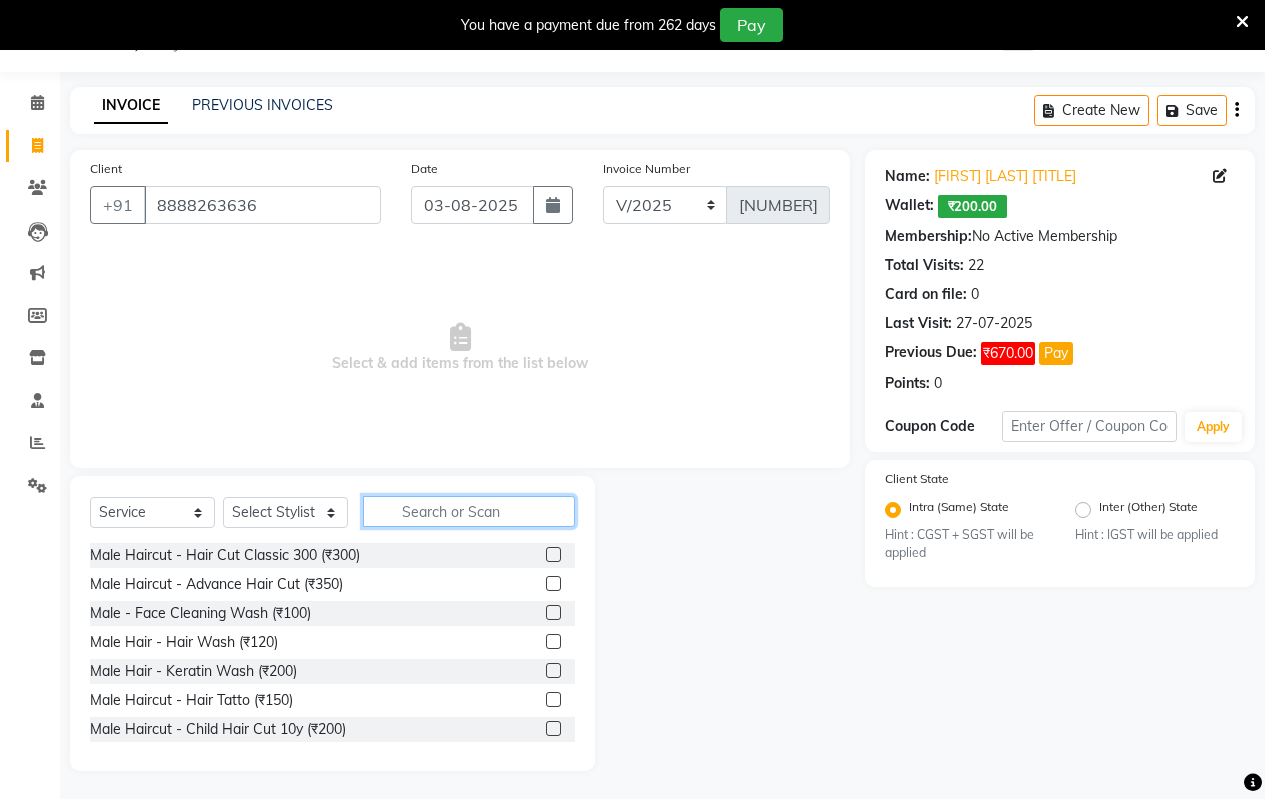 click 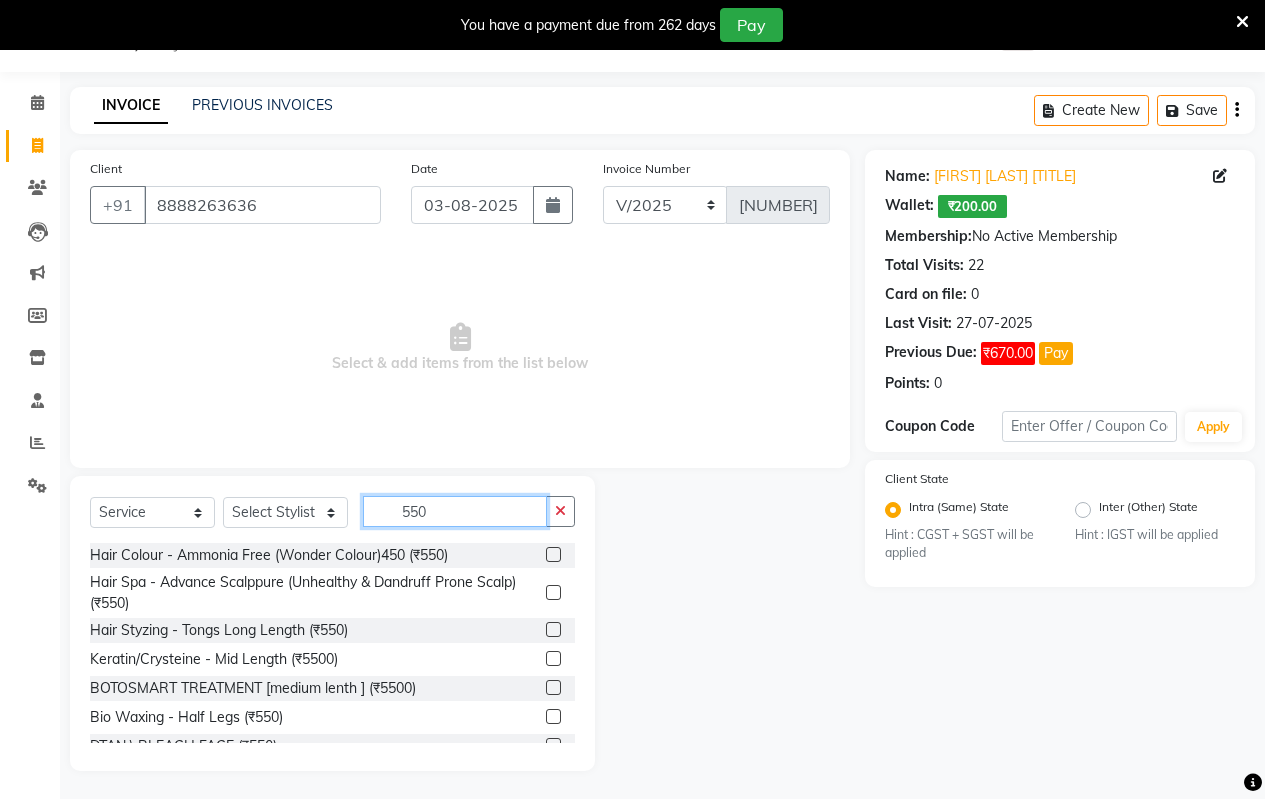 type on "550" 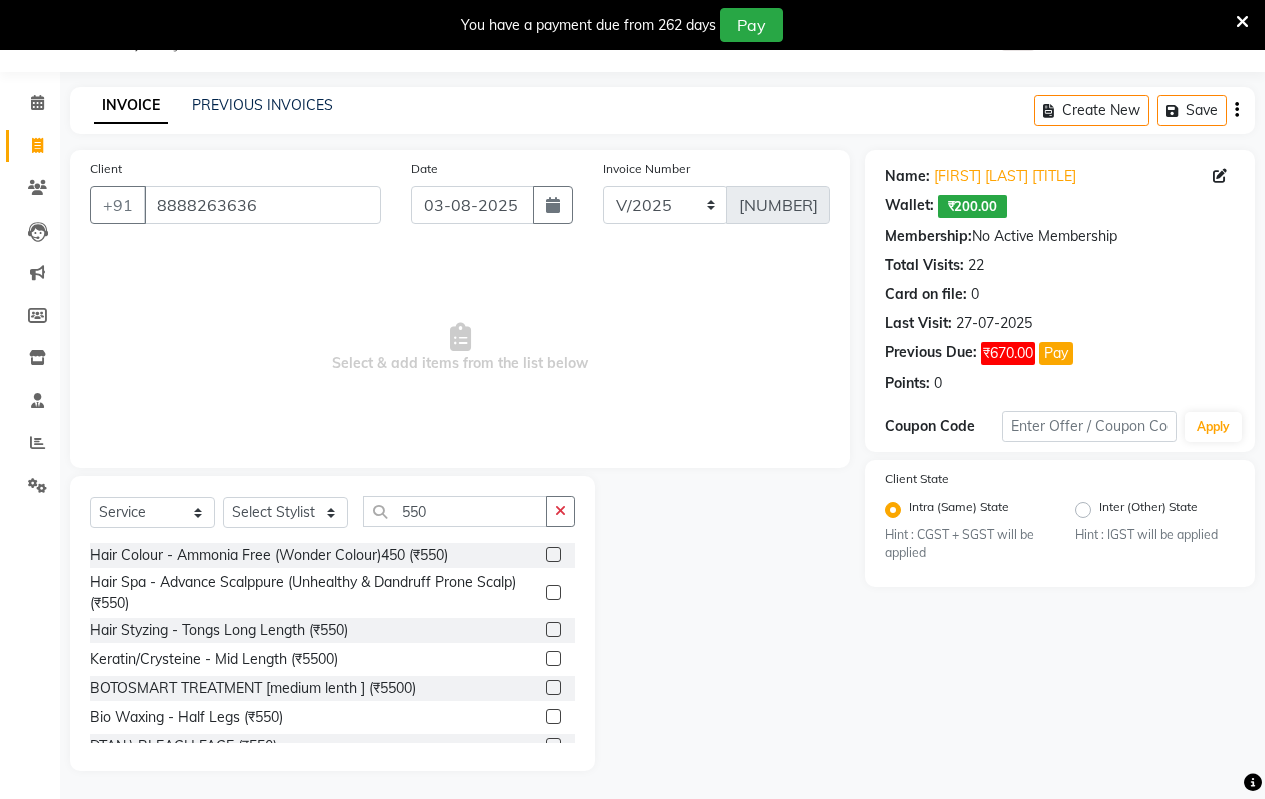 click 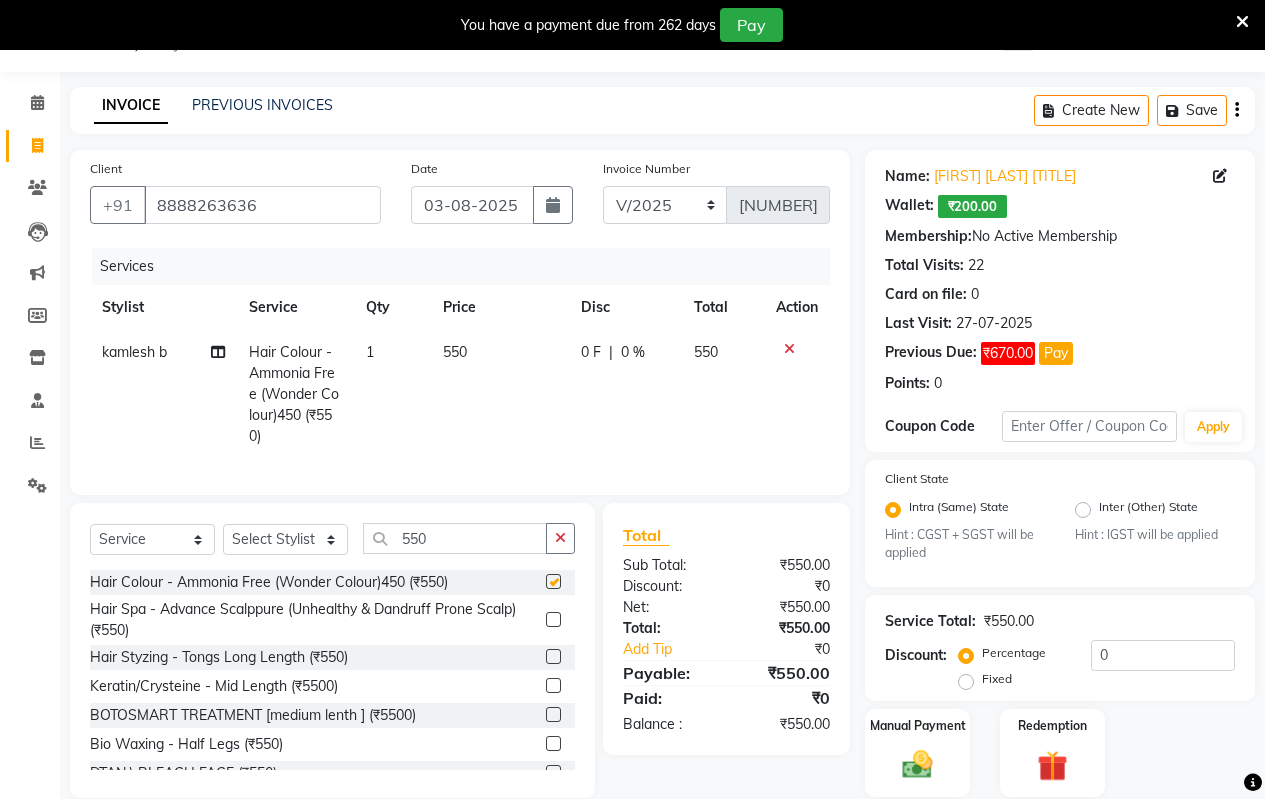 checkbox on "false" 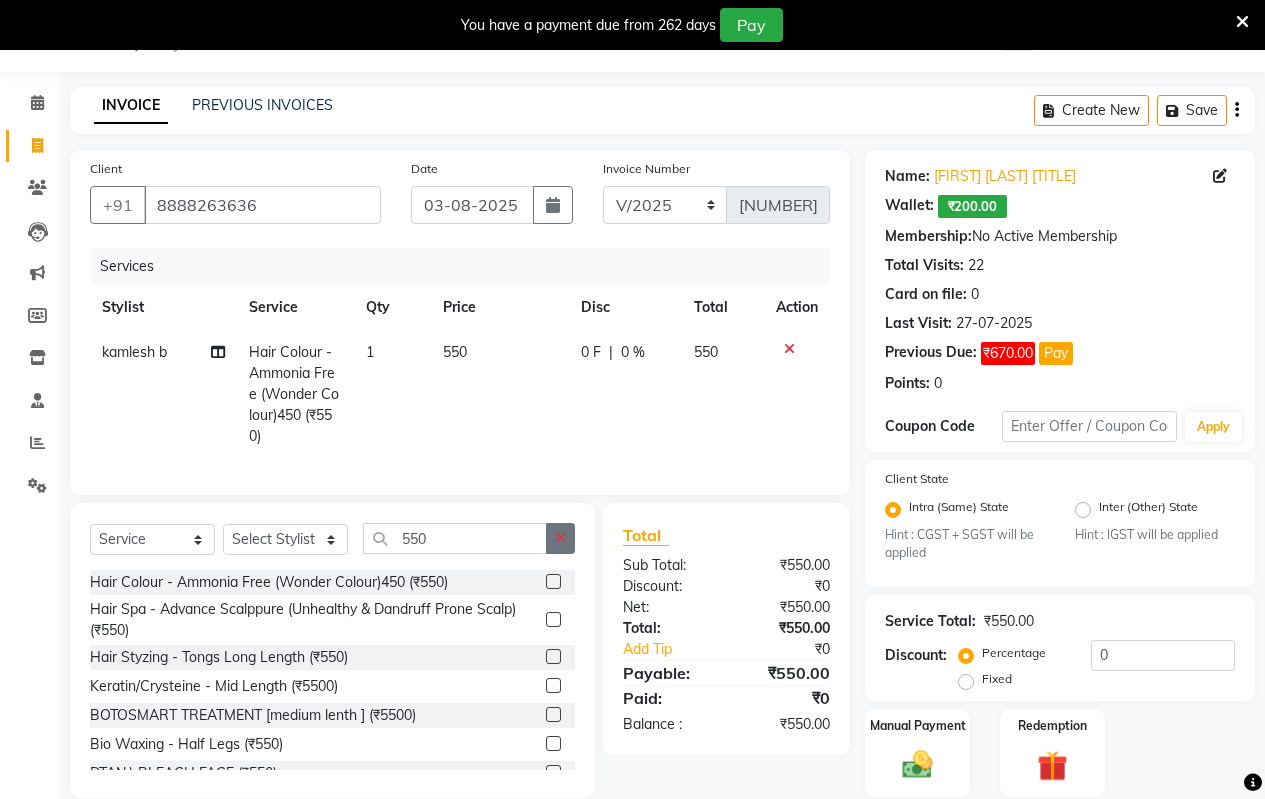 click 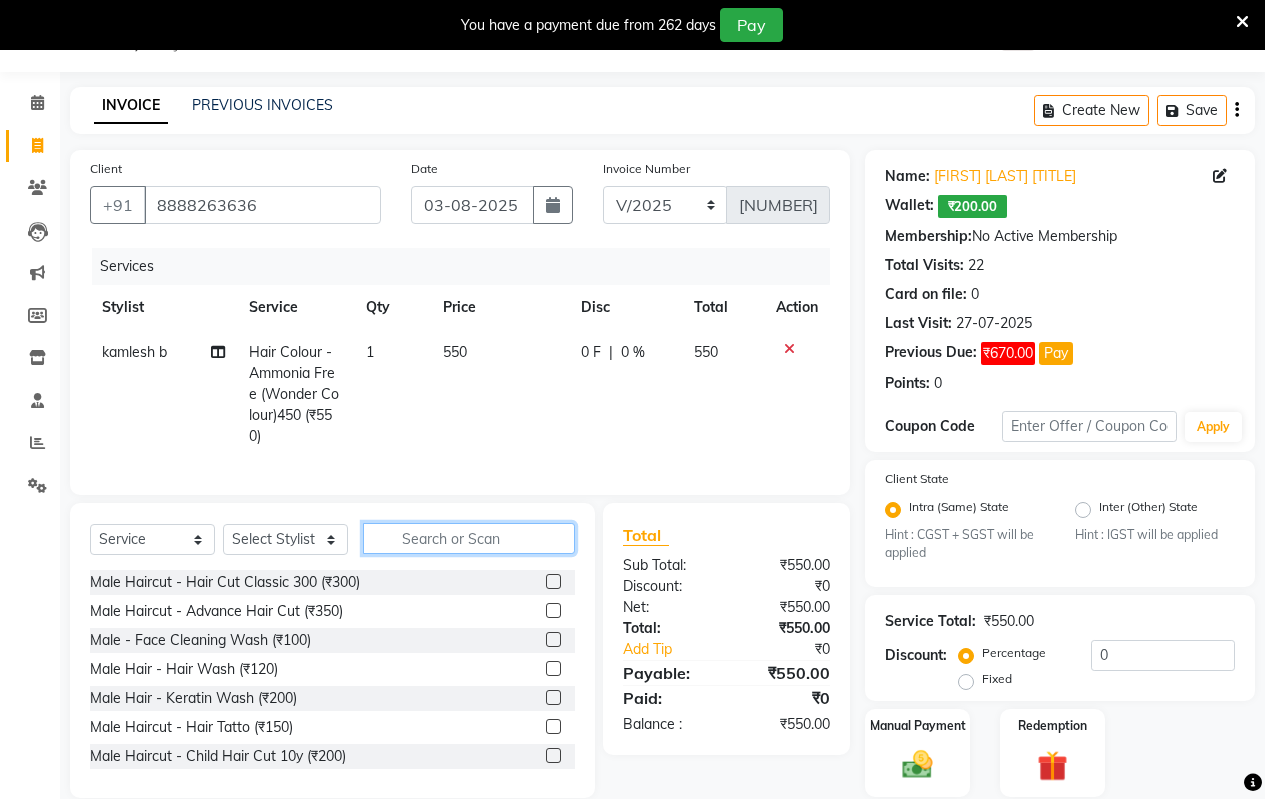 click 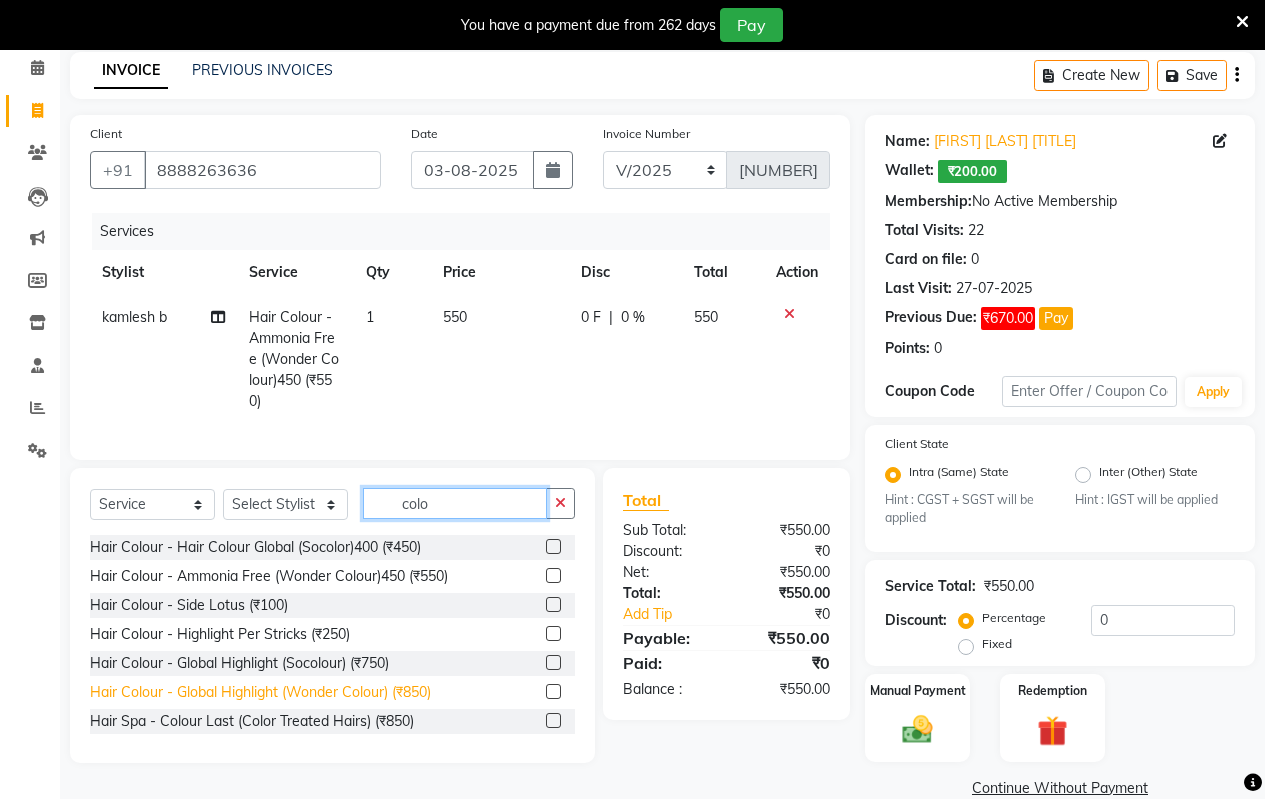 scroll, scrollTop: 119, scrollLeft: 0, axis: vertical 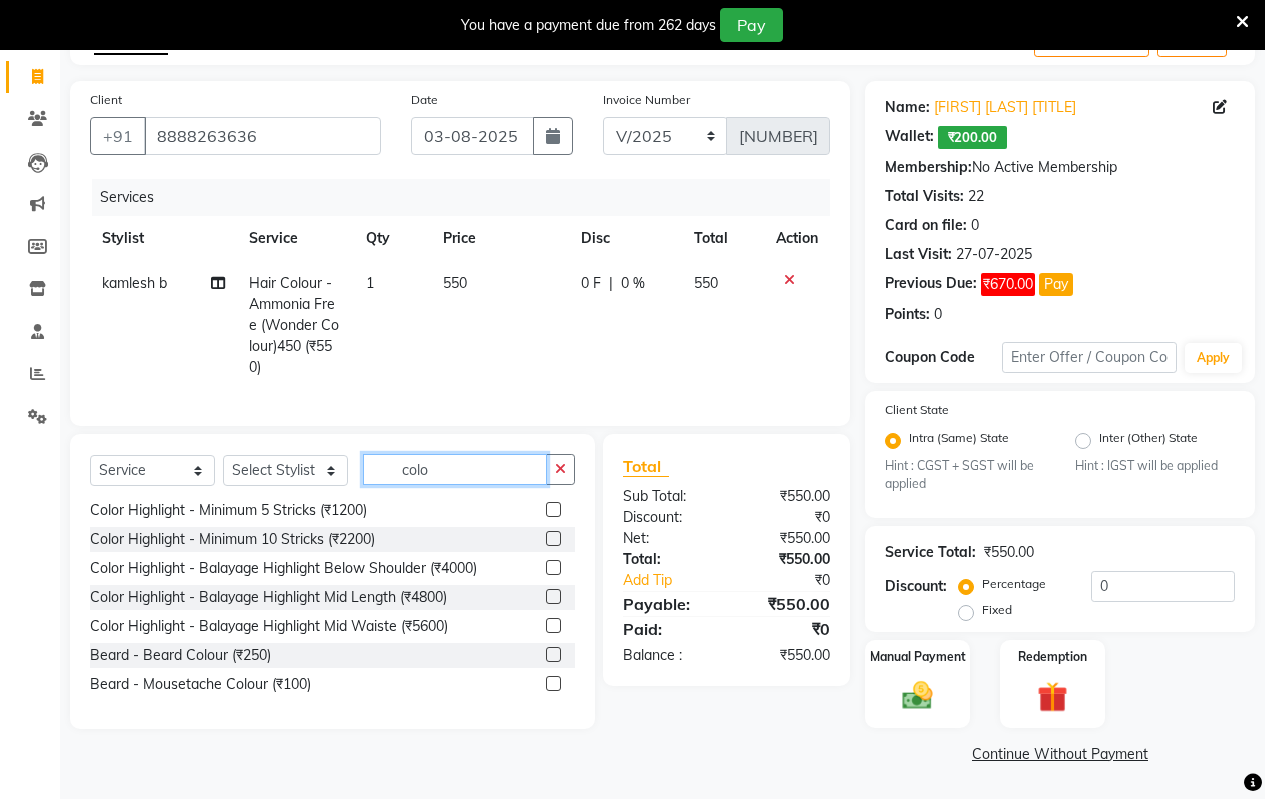 type on "colo" 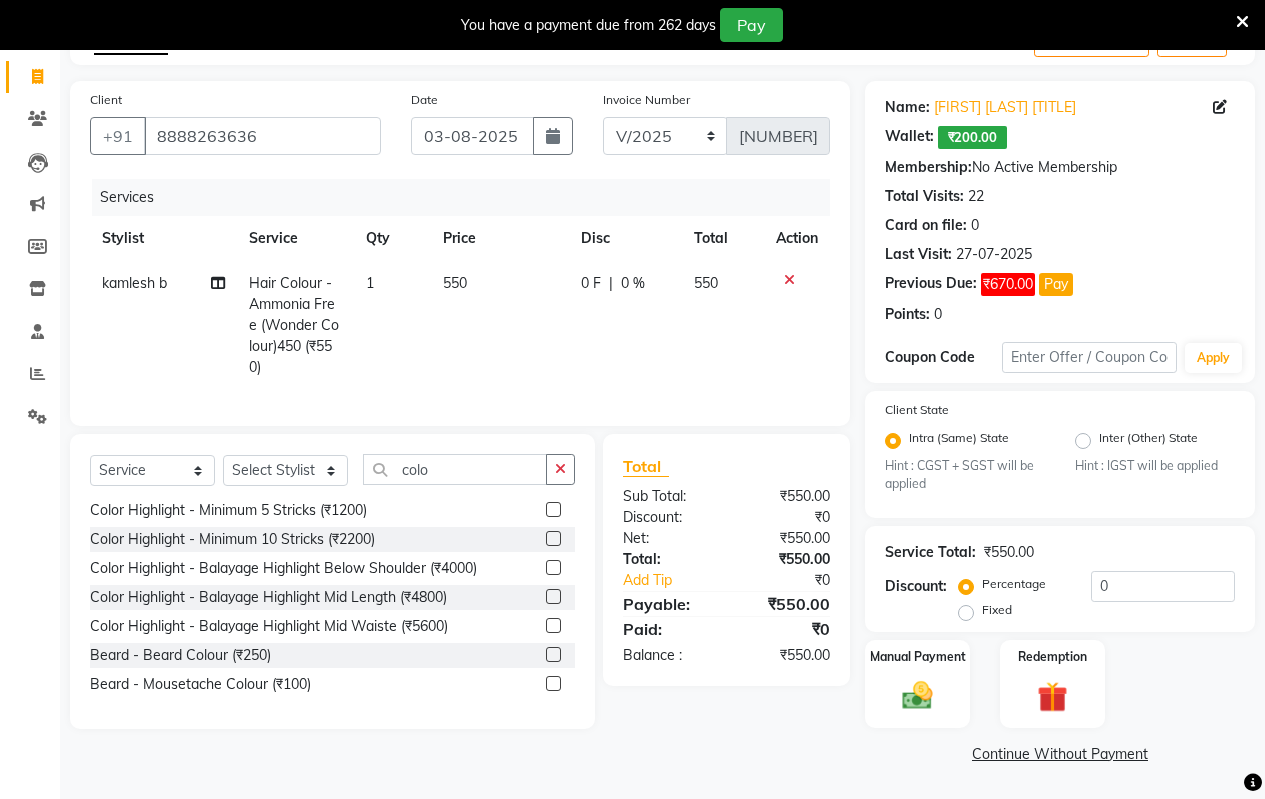 click 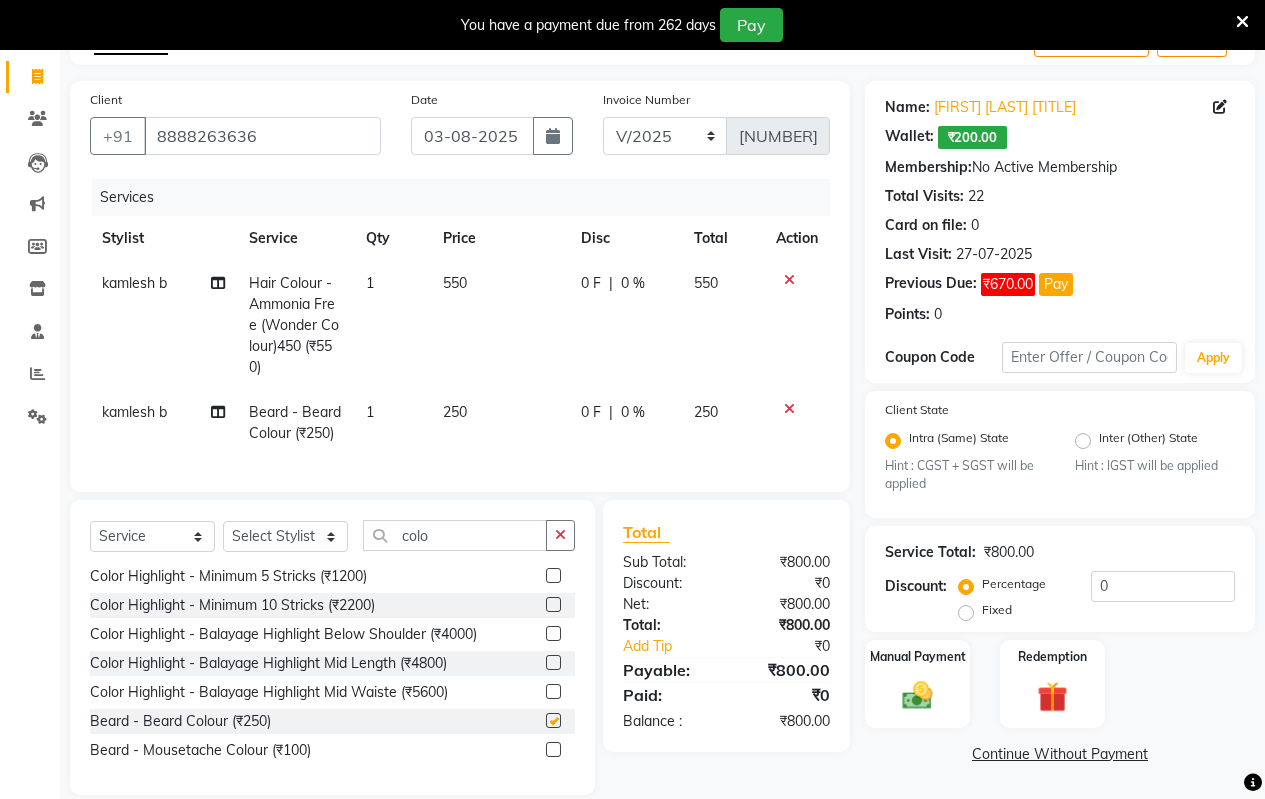 checkbox on "false" 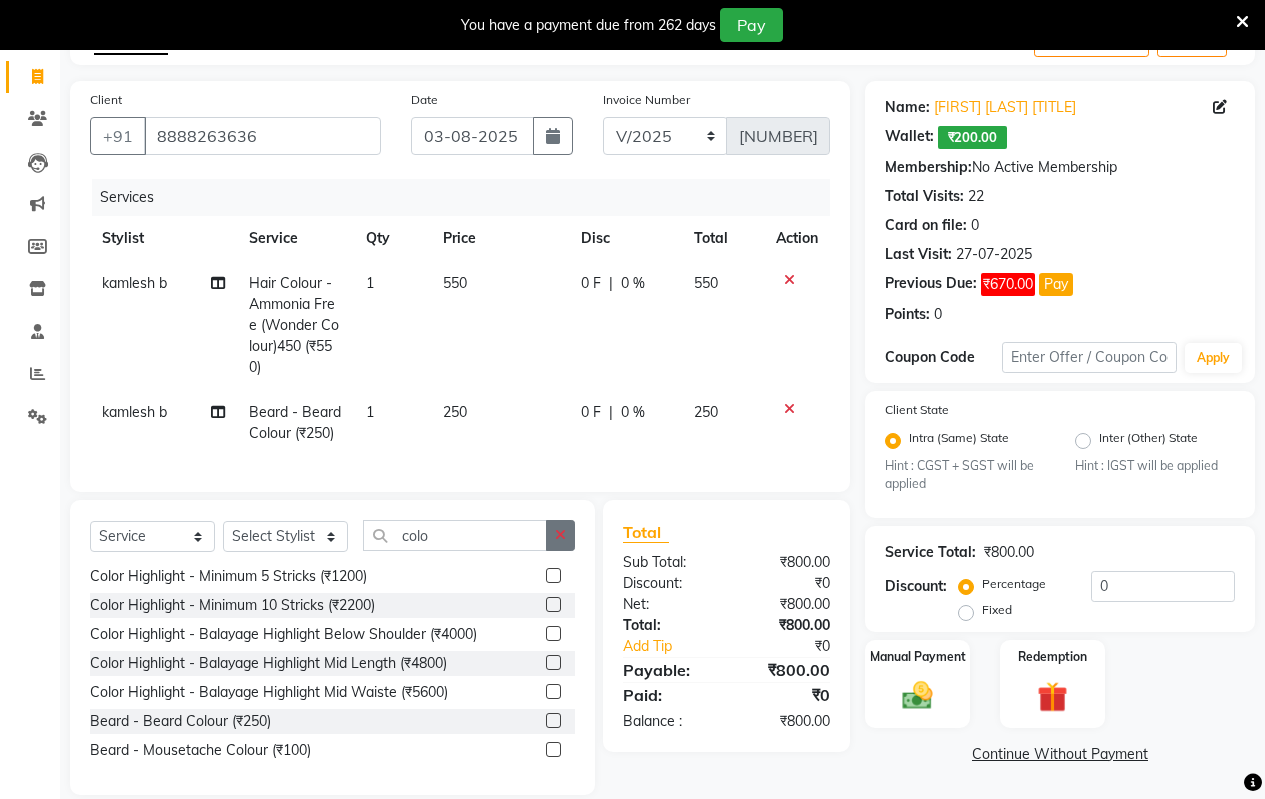 click 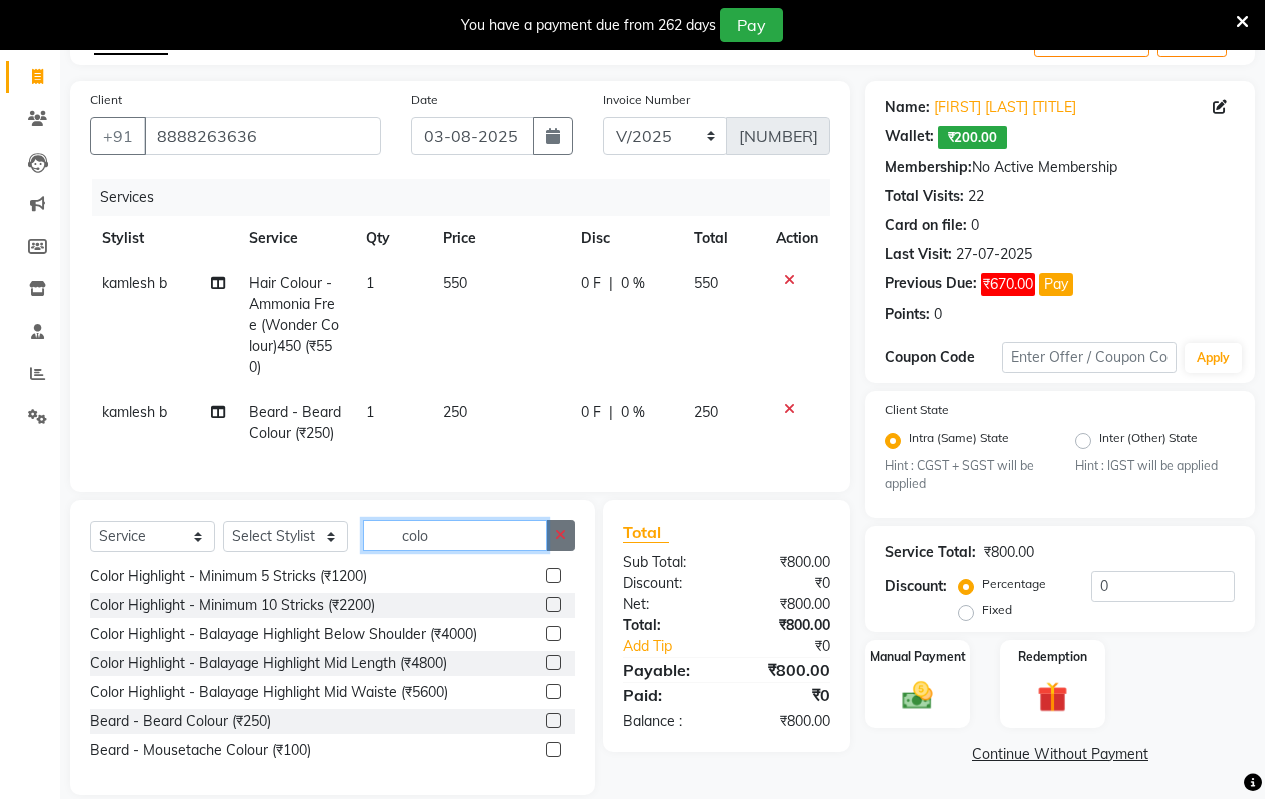 type 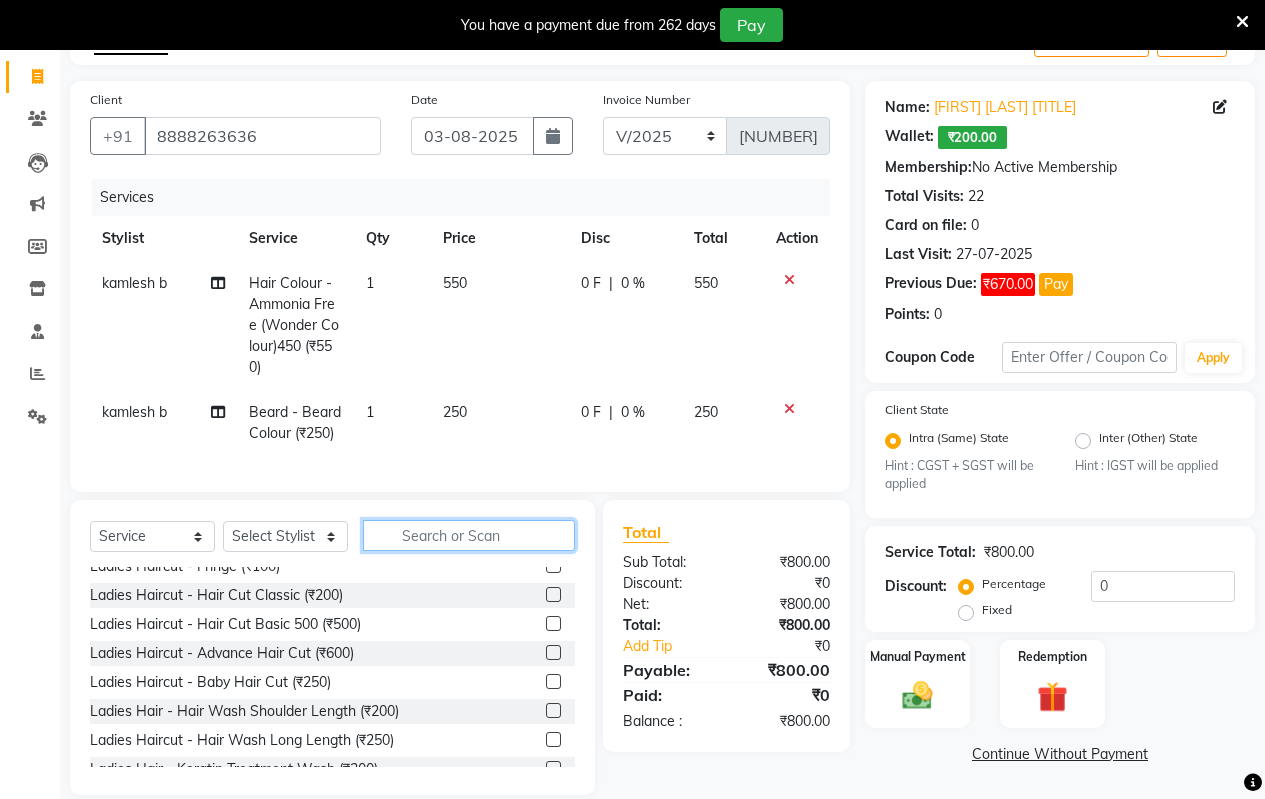 click 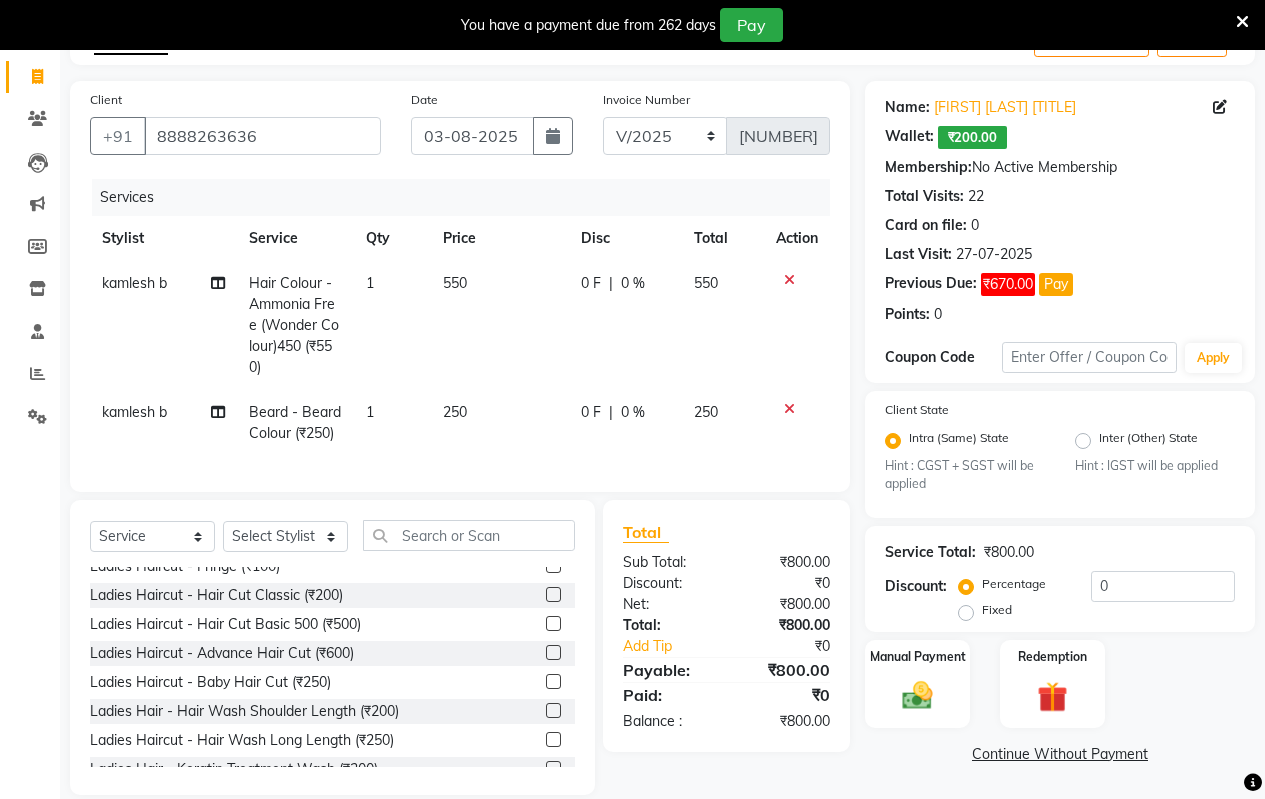 click on "550" 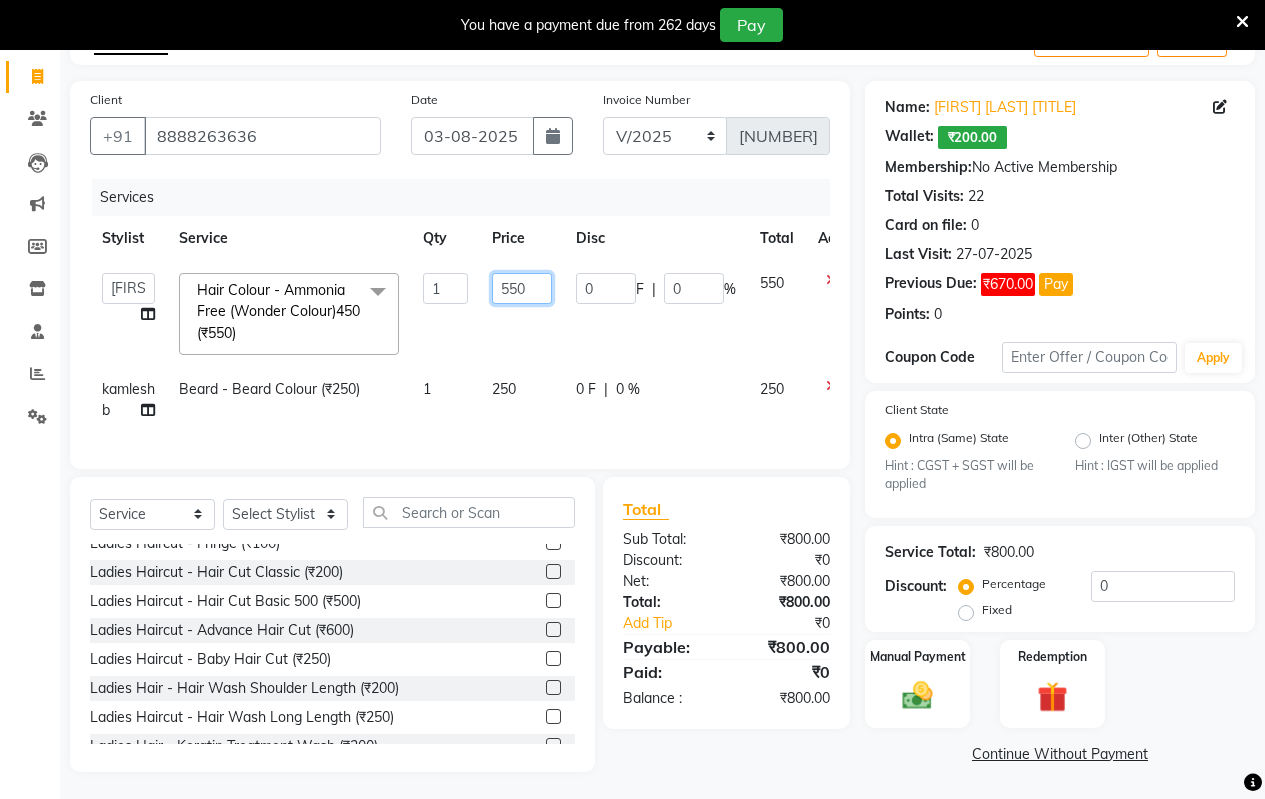 click on "550" 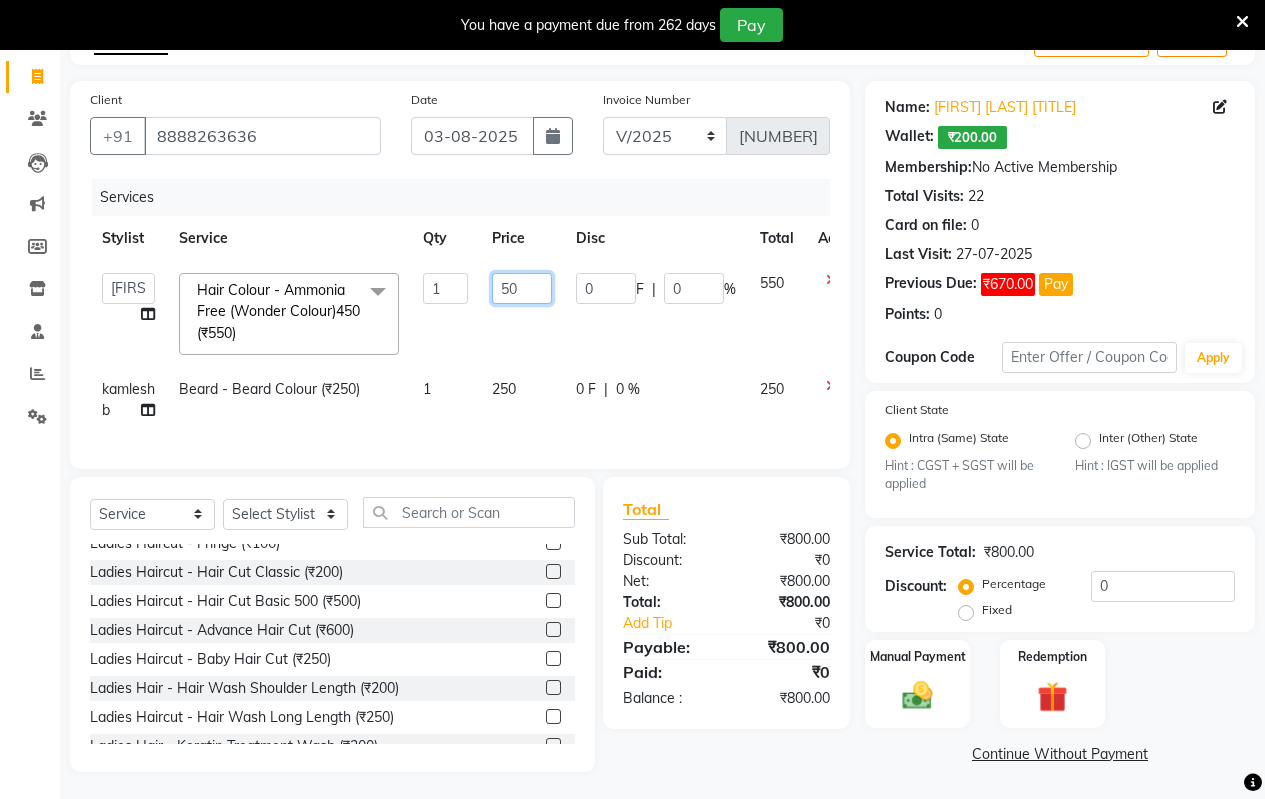 type on "500" 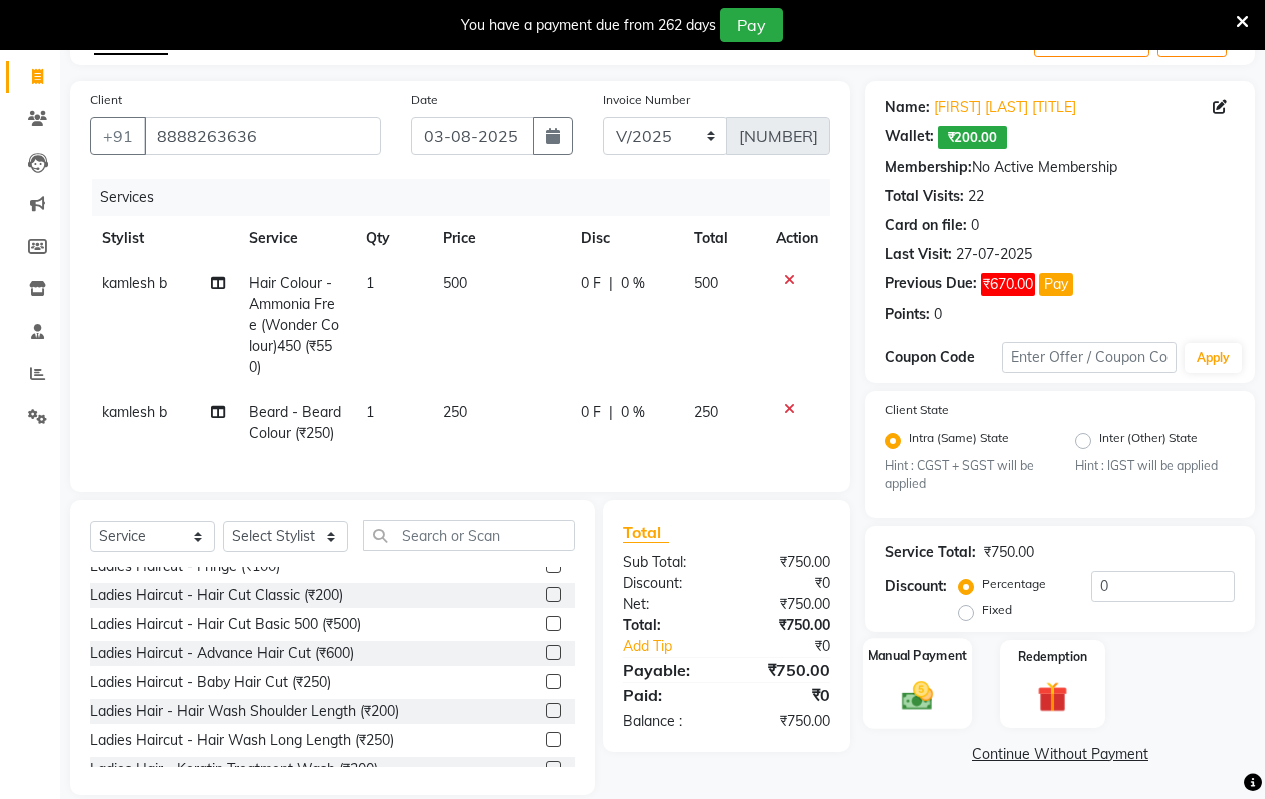 click 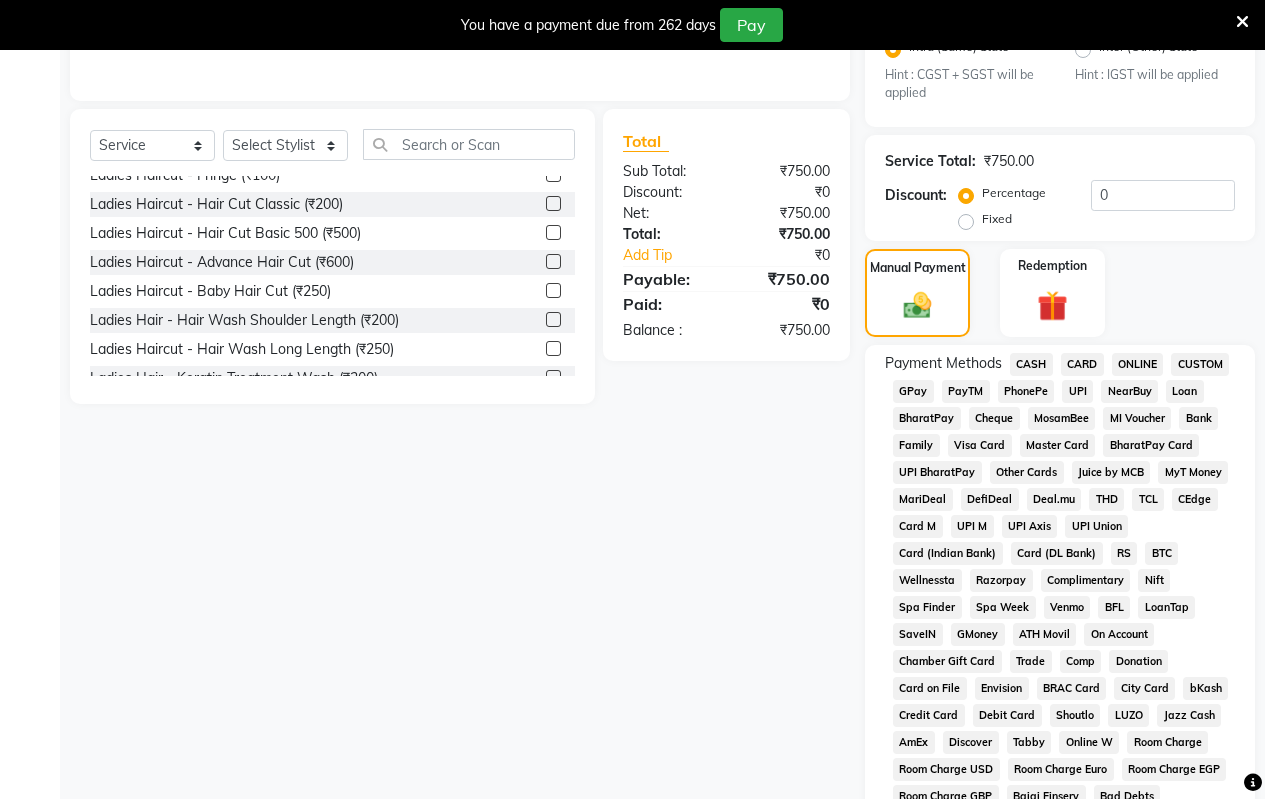 scroll, scrollTop: 519, scrollLeft: 0, axis: vertical 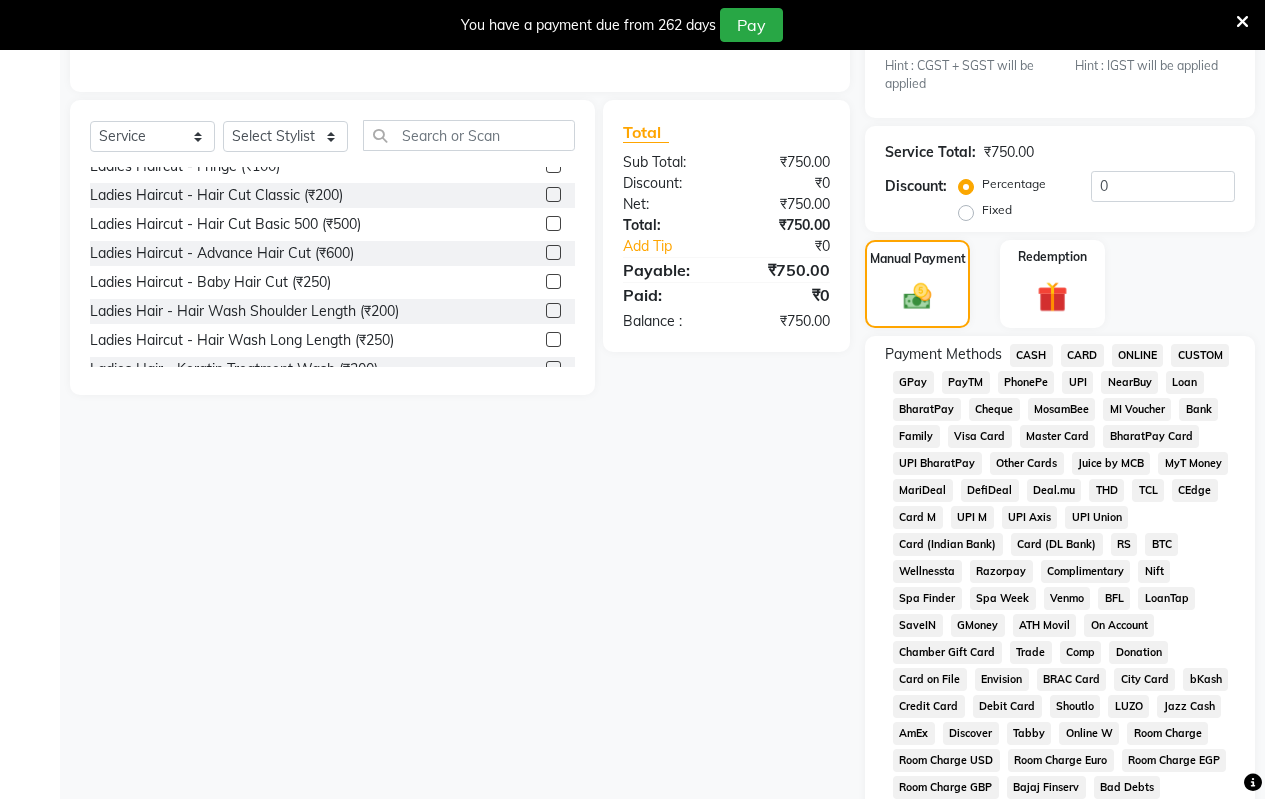 click on "ONLINE" 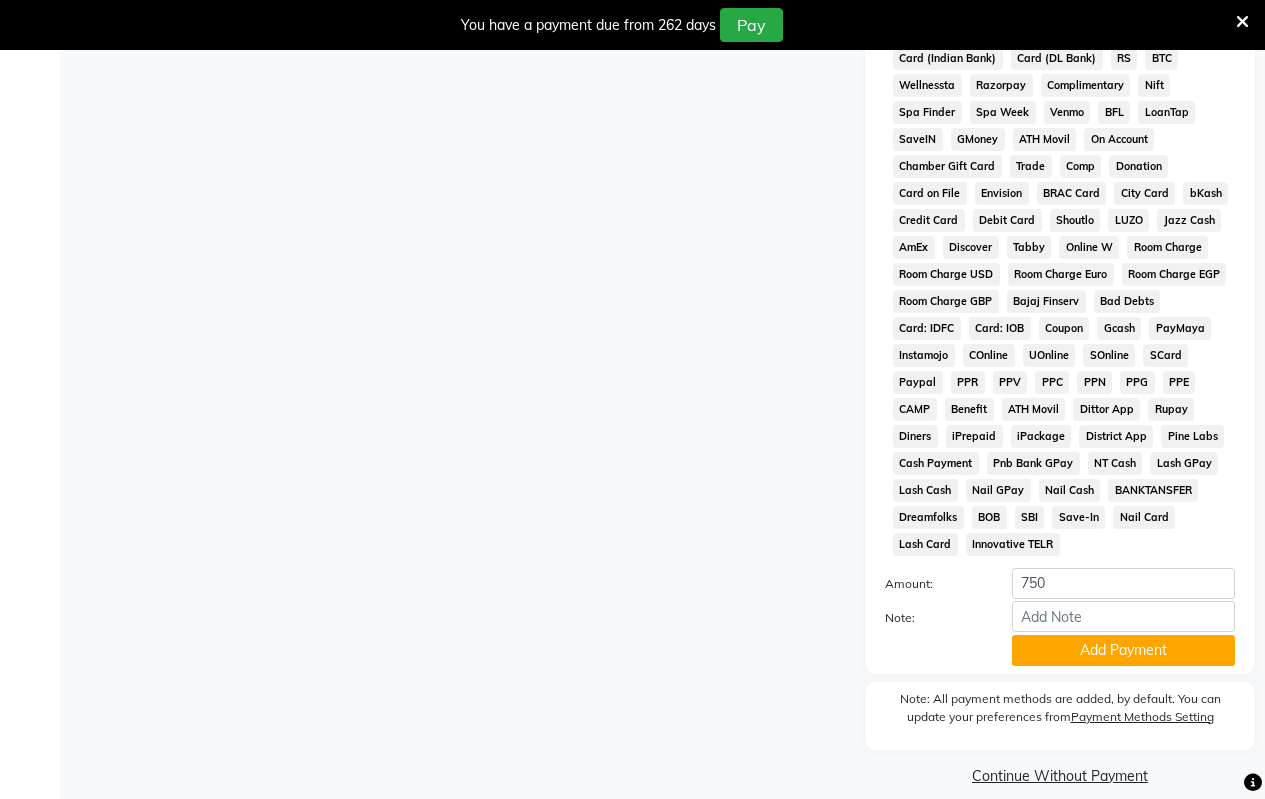 scroll, scrollTop: 1027, scrollLeft: 0, axis: vertical 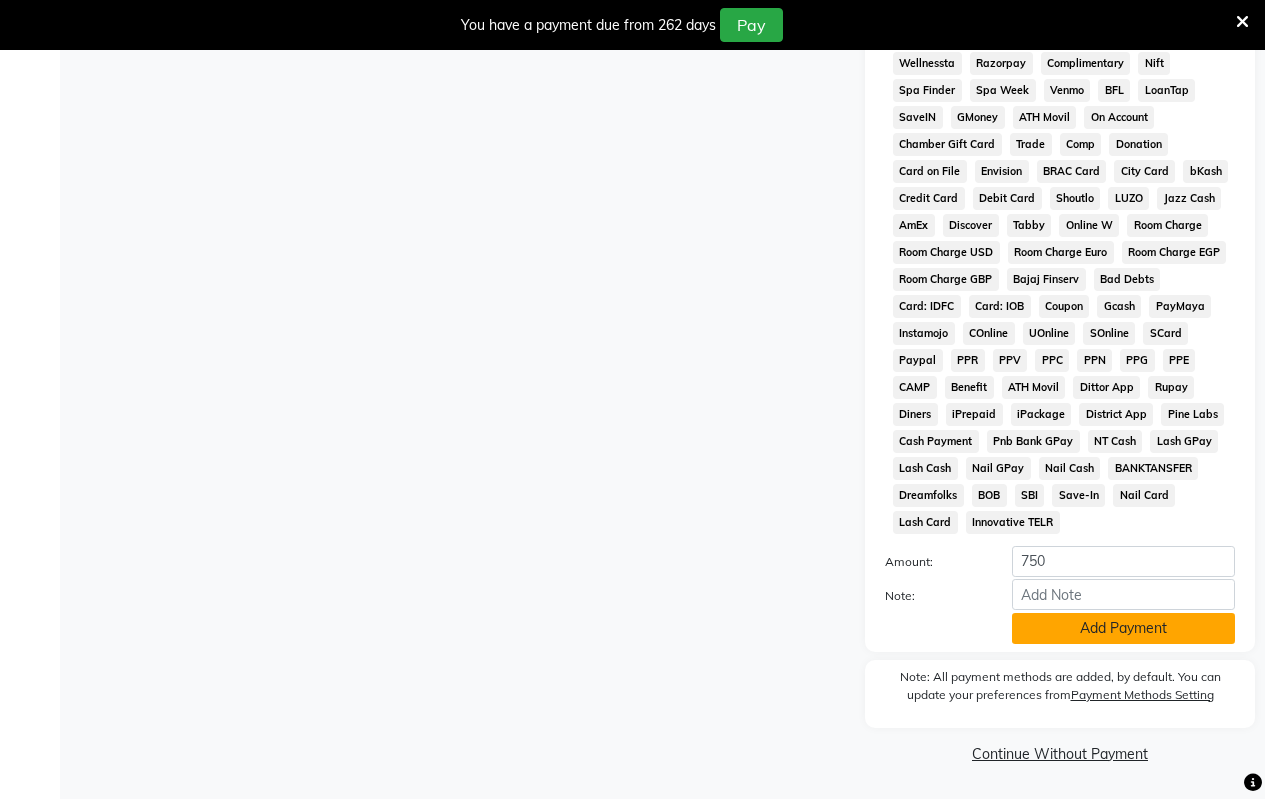click on "Add Payment" 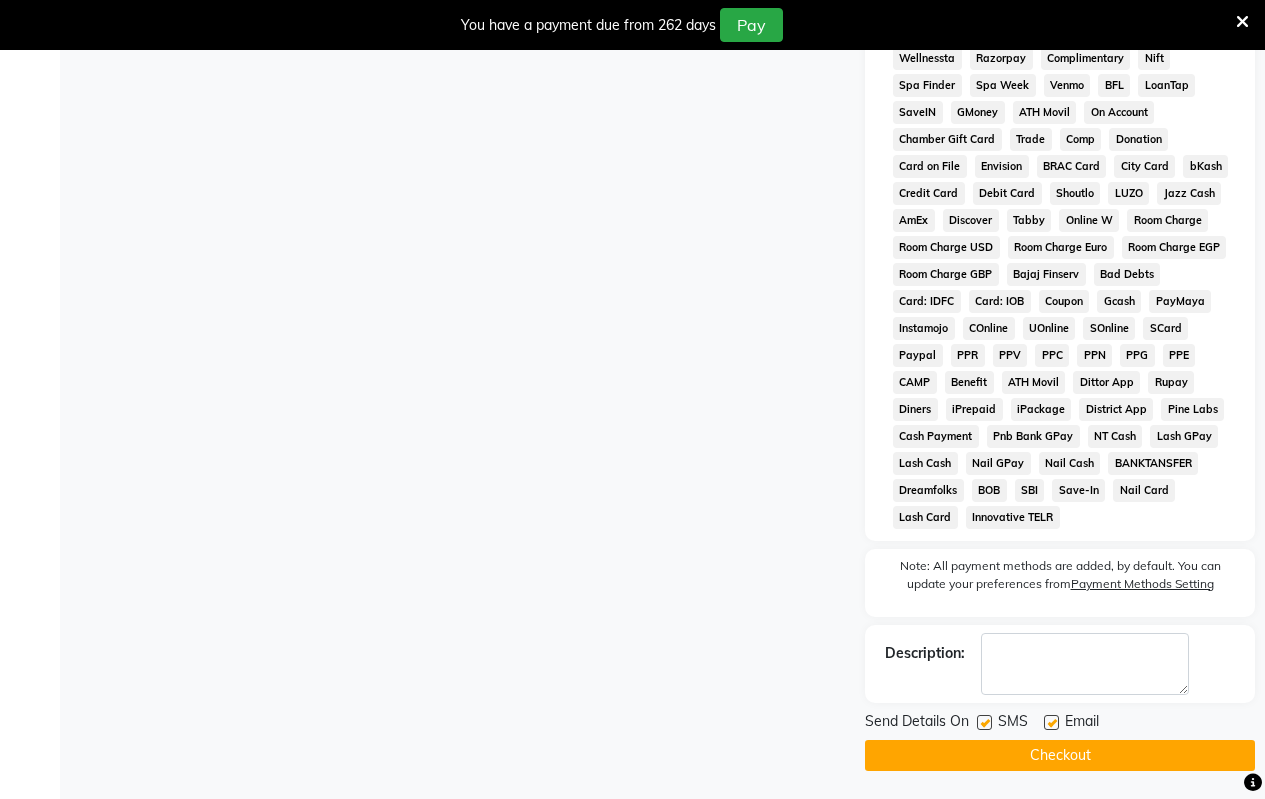 scroll, scrollTop: 1034, scrollLeft: 0, axis: vertical 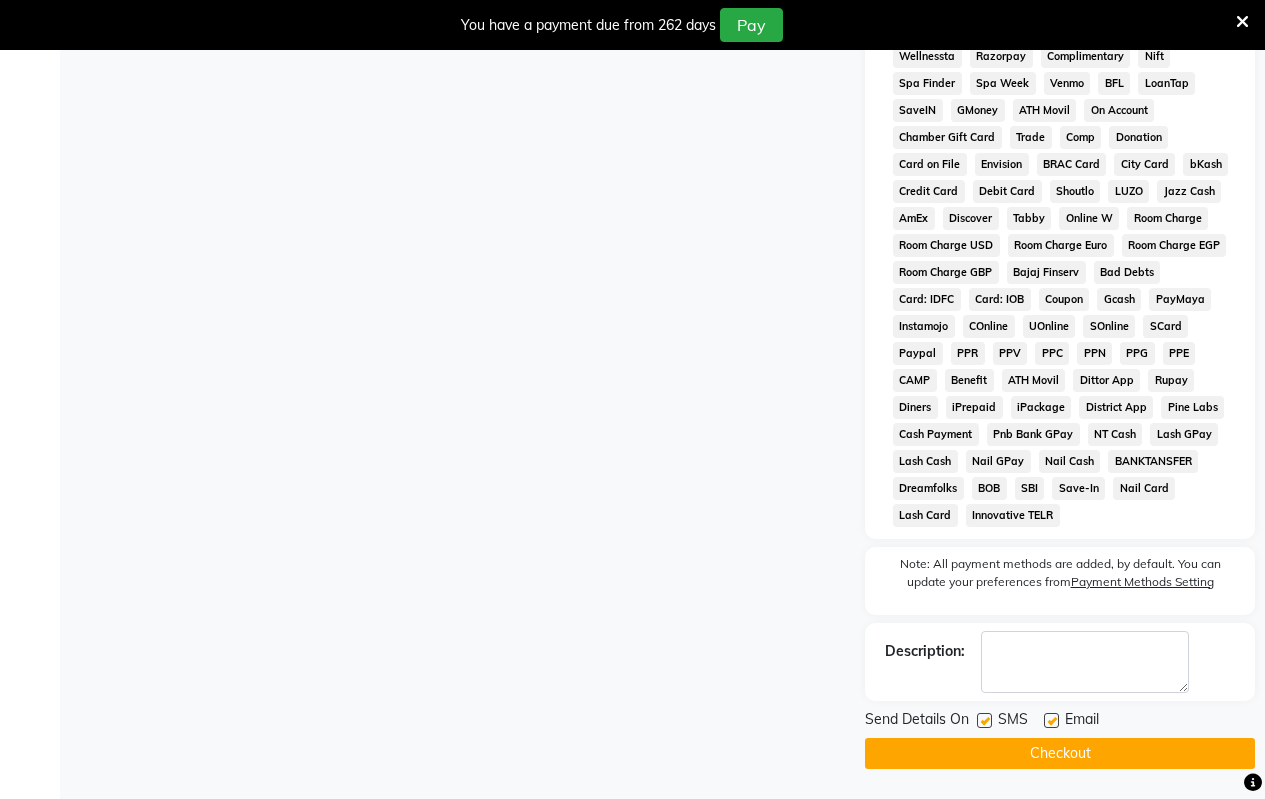 click on "Checkout" 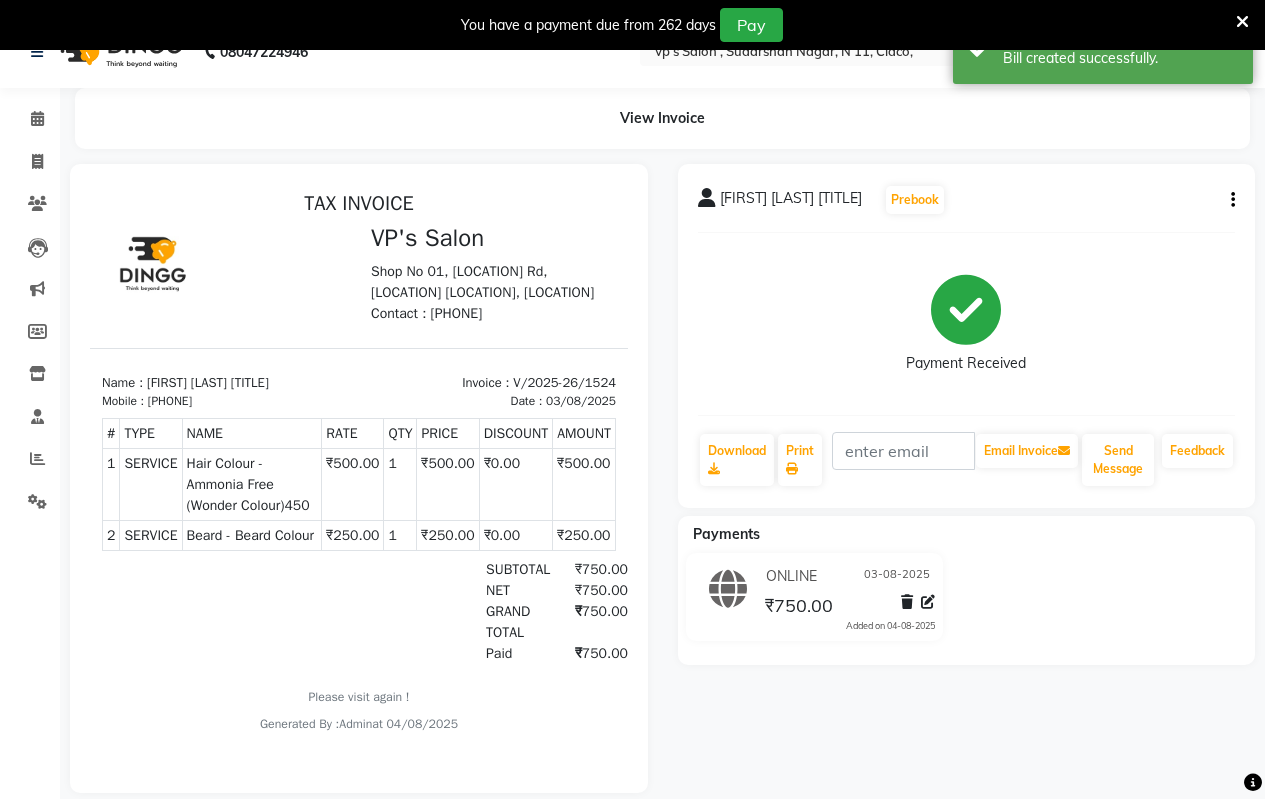 scroll, scrollTop: 0, scrollLeft: 0, axis: both 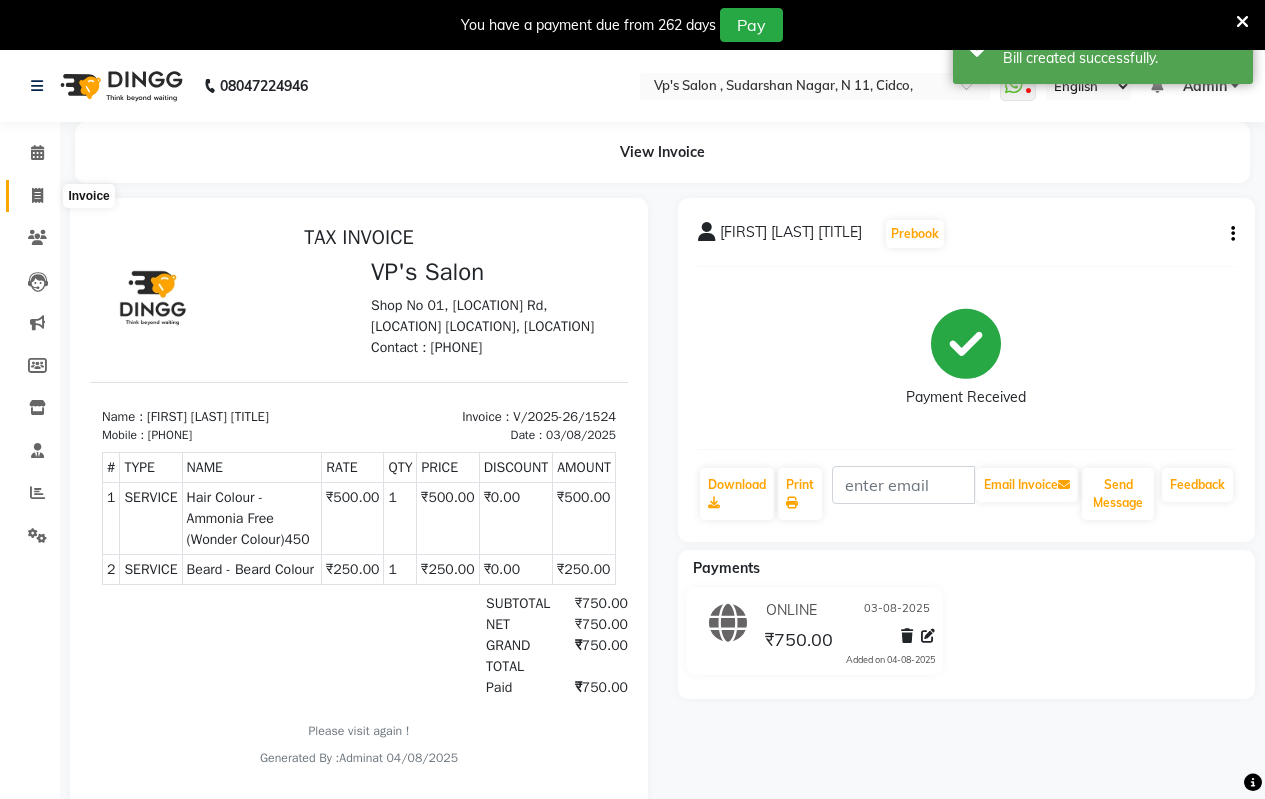click 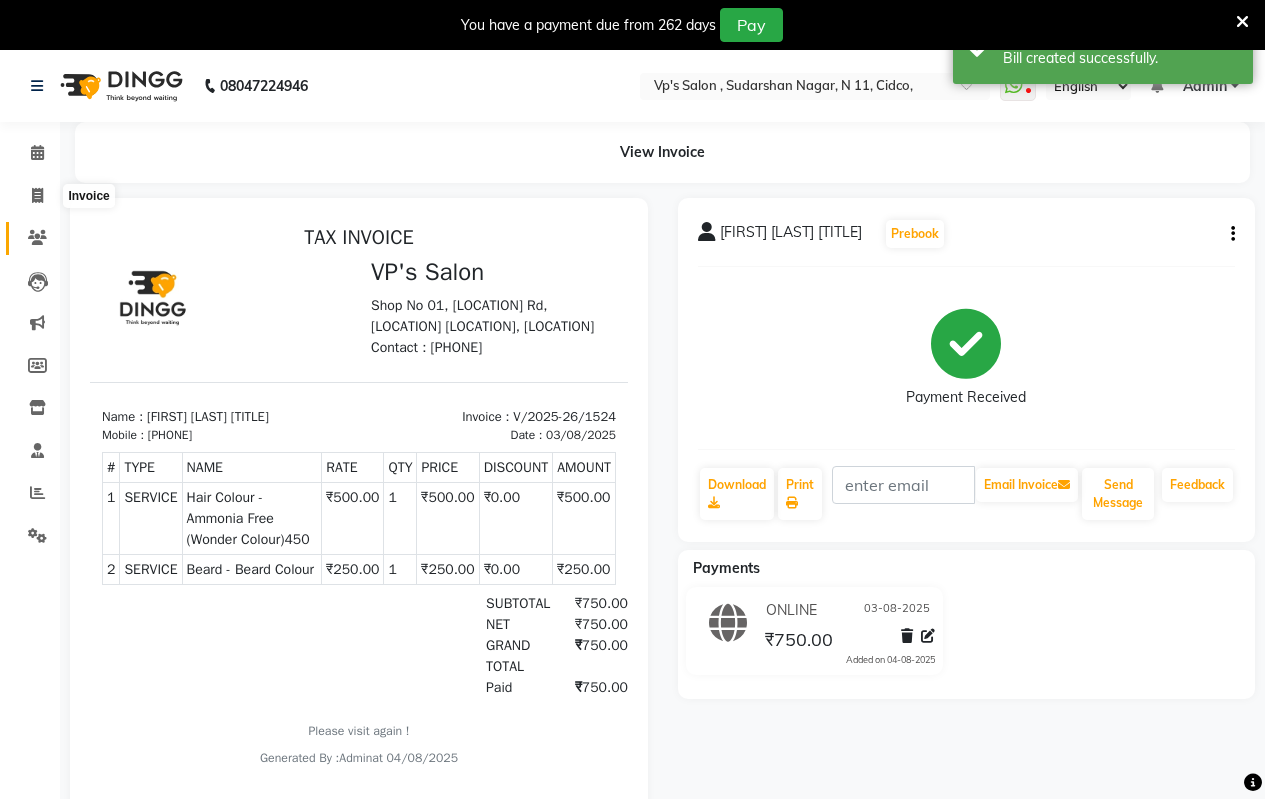 select on "4917" 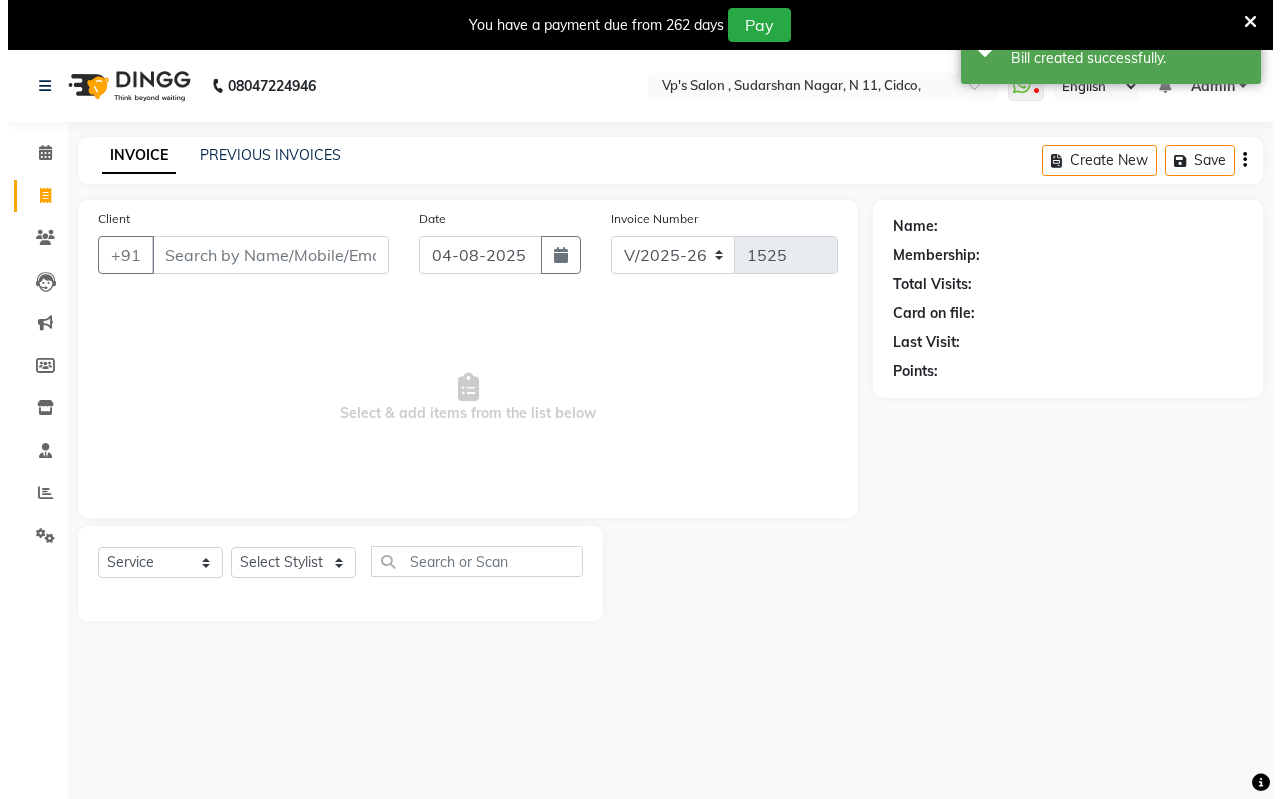 scroll, scrollTop: 50, scrollLeft: 0, axis: vertical 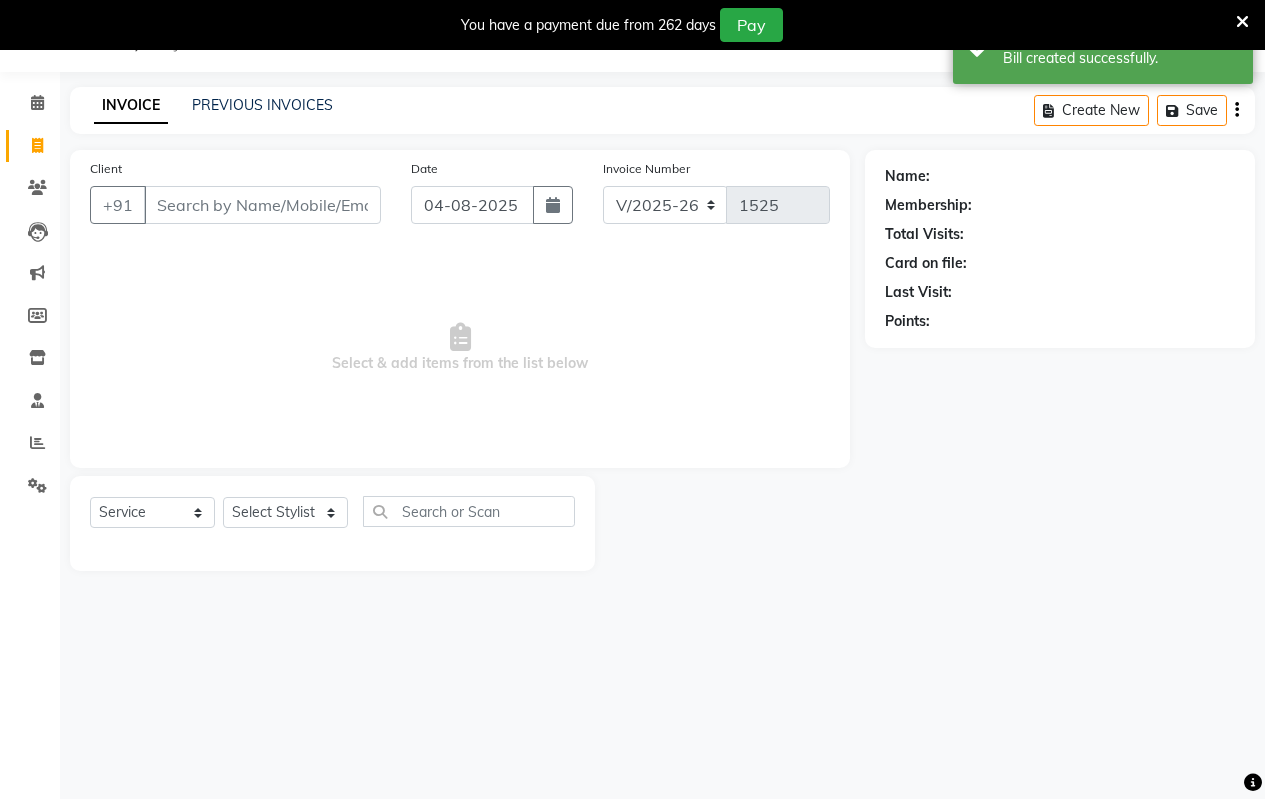 click on "Client" at bounding box center (262, 205) 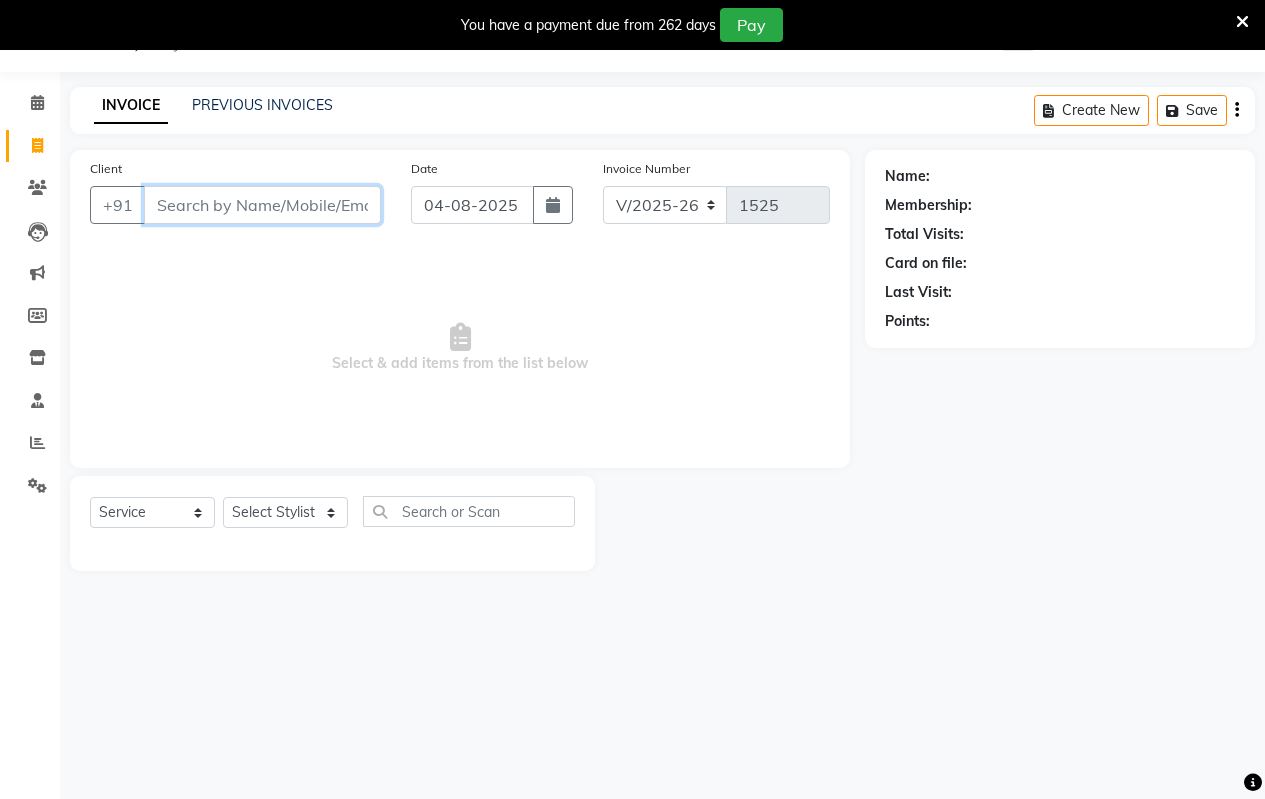click on "Client" at bounding box center [262, 205] 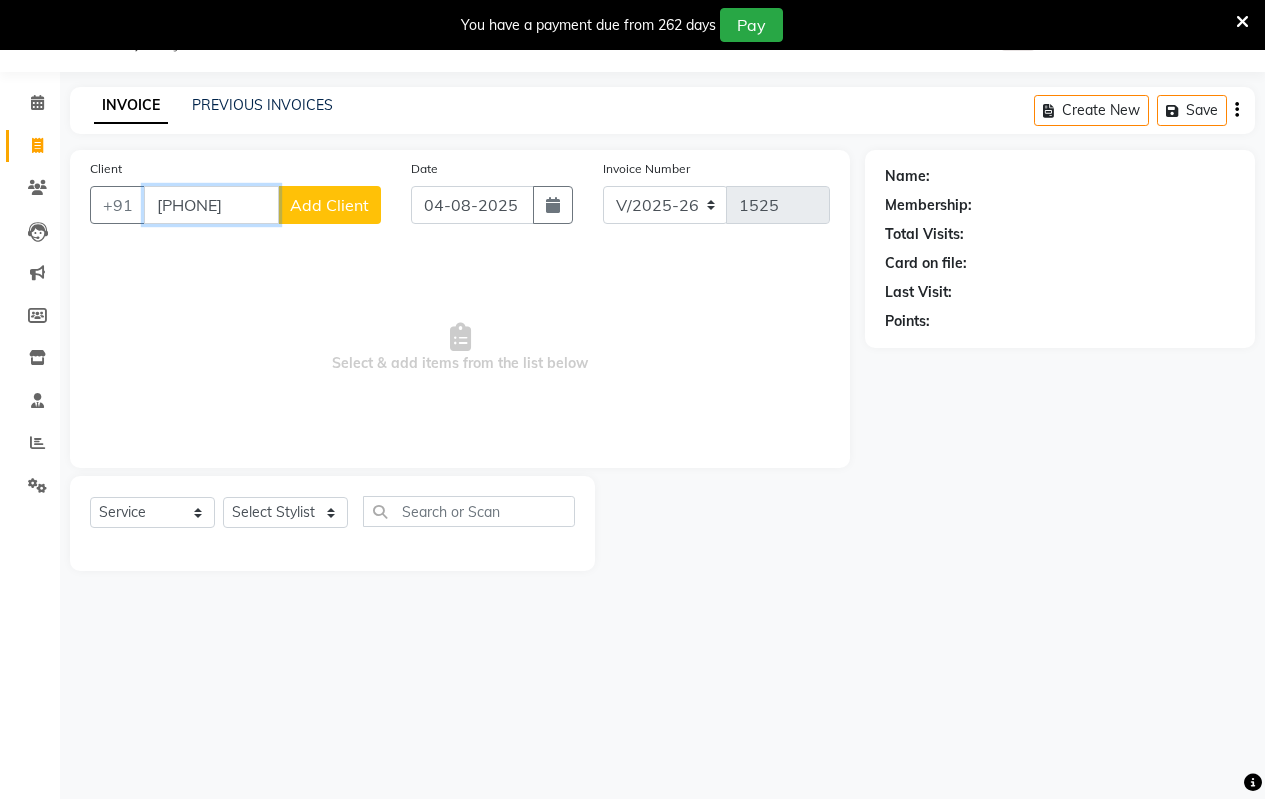 type on "[PHONE]" 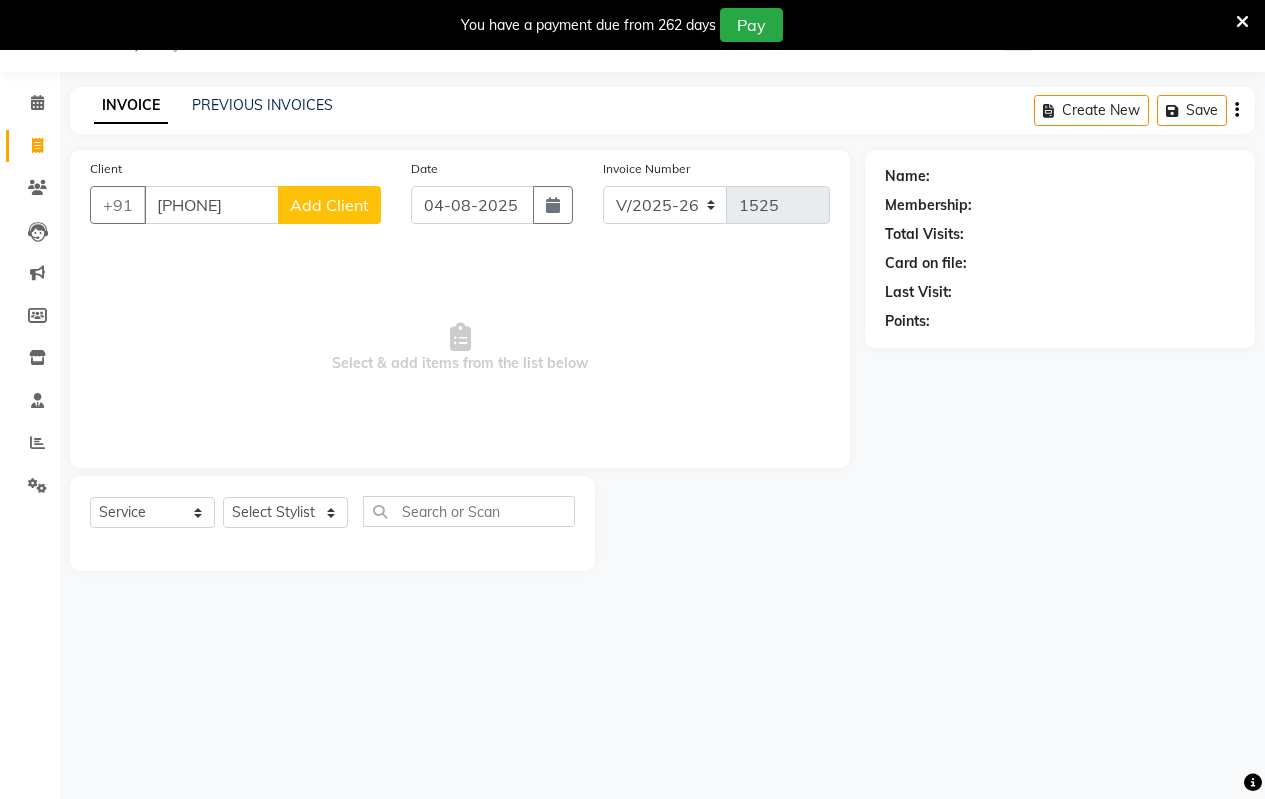 click on "Add Client" 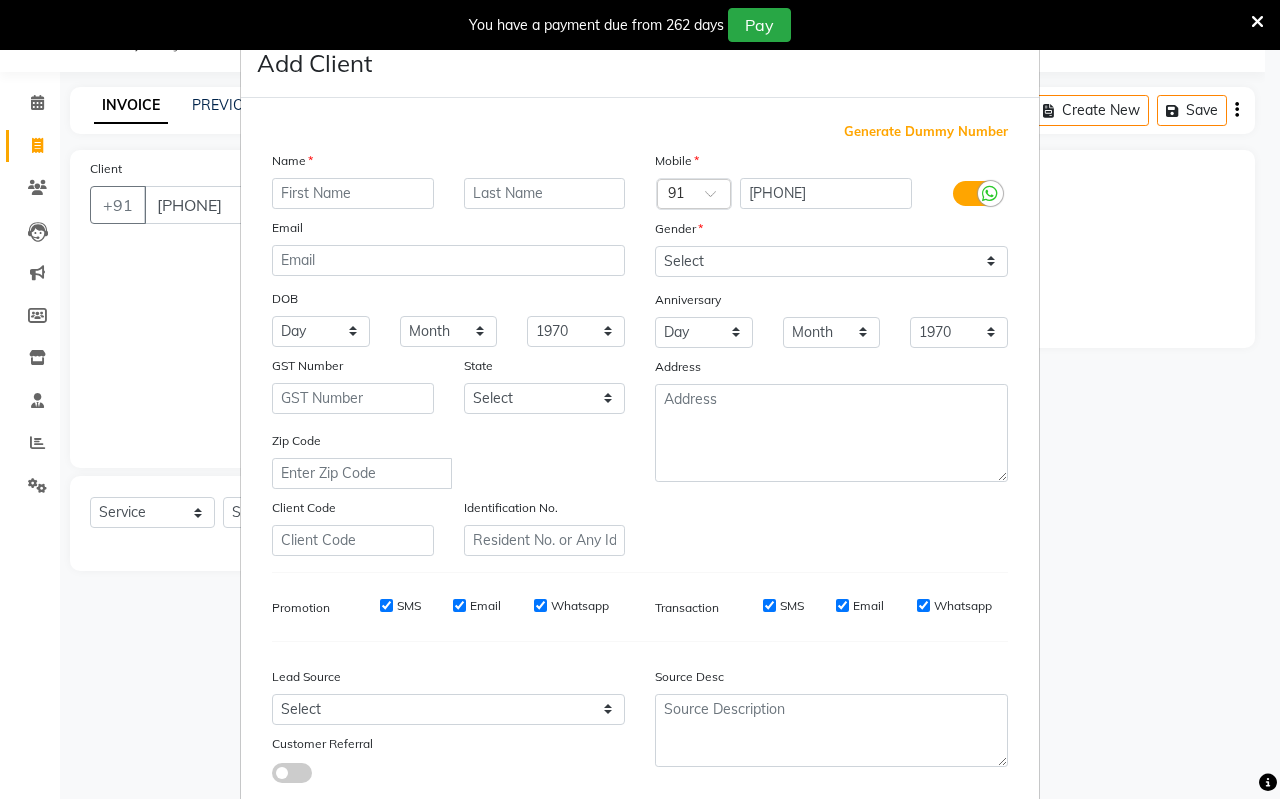 click at bounding box center [353, 193] 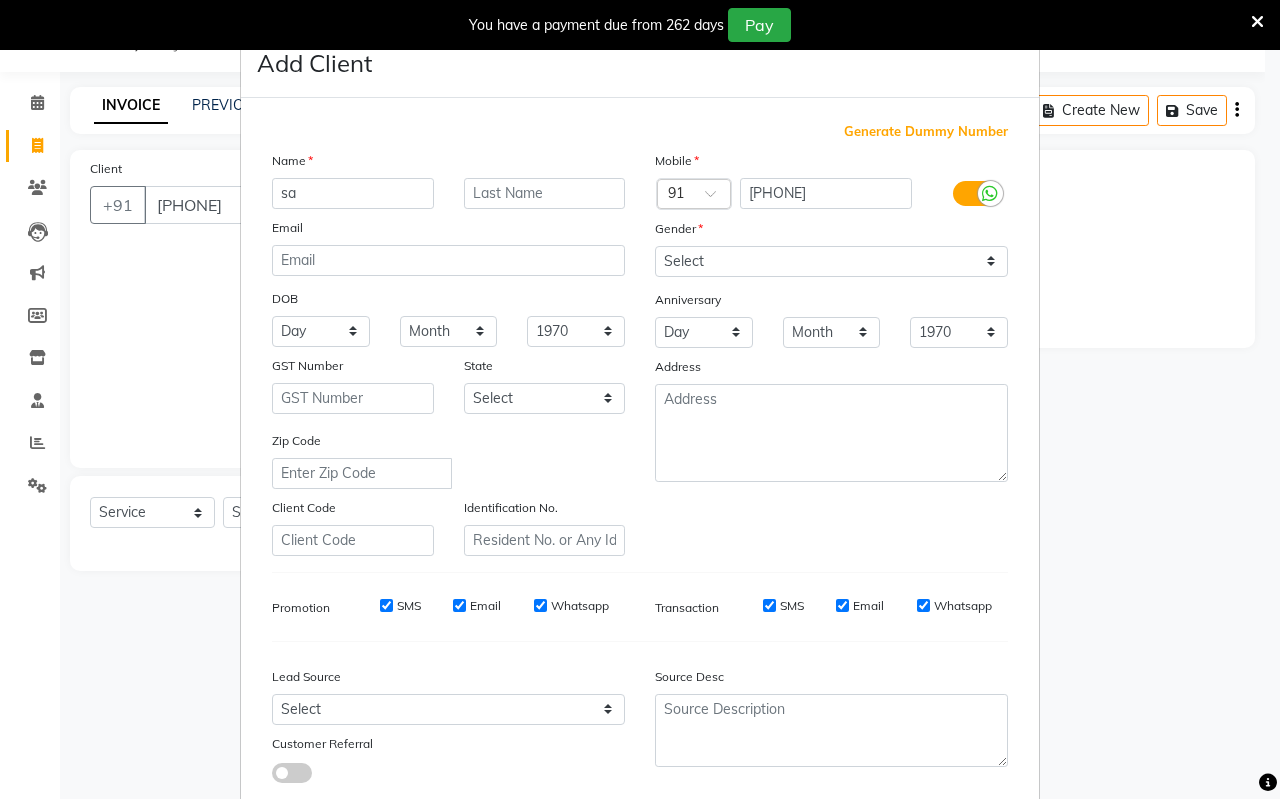 type on "s" 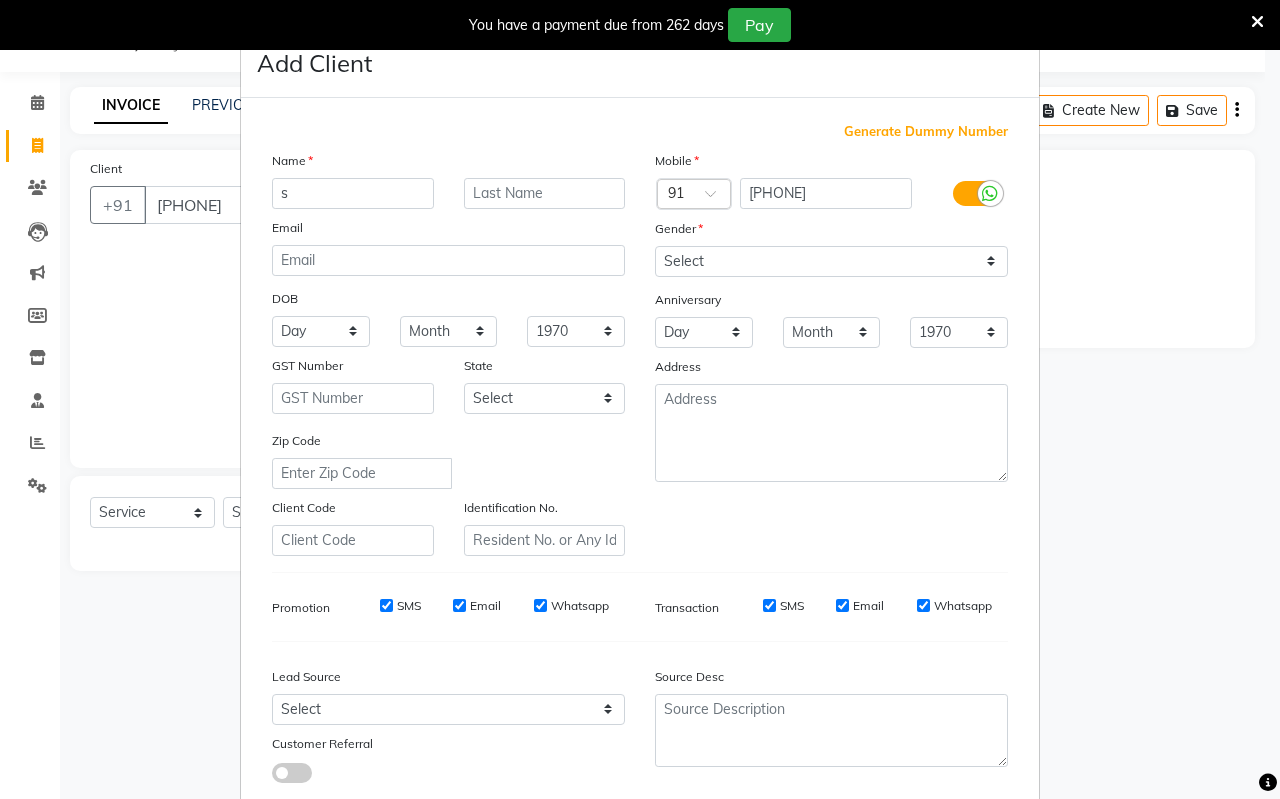 type 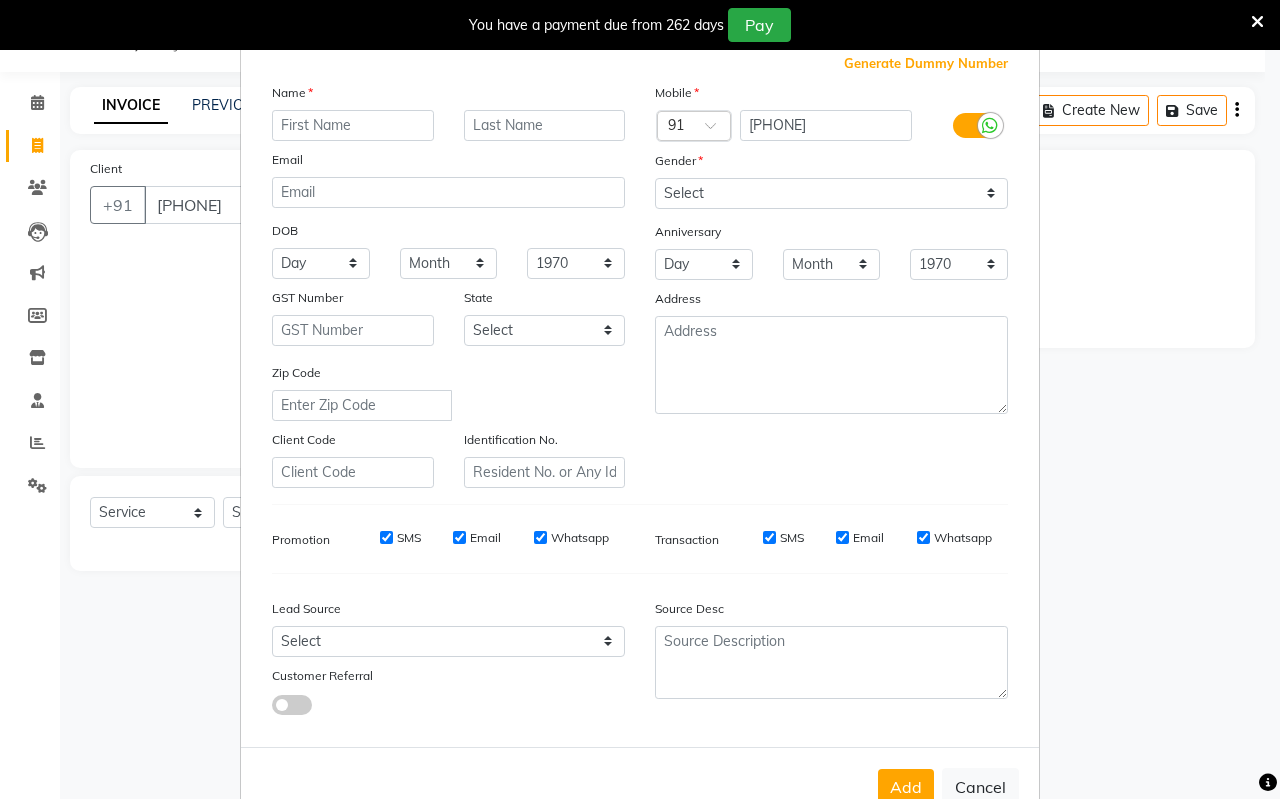 scroll, scrollTop: 124, scrollLeft: 0, axis: vertical 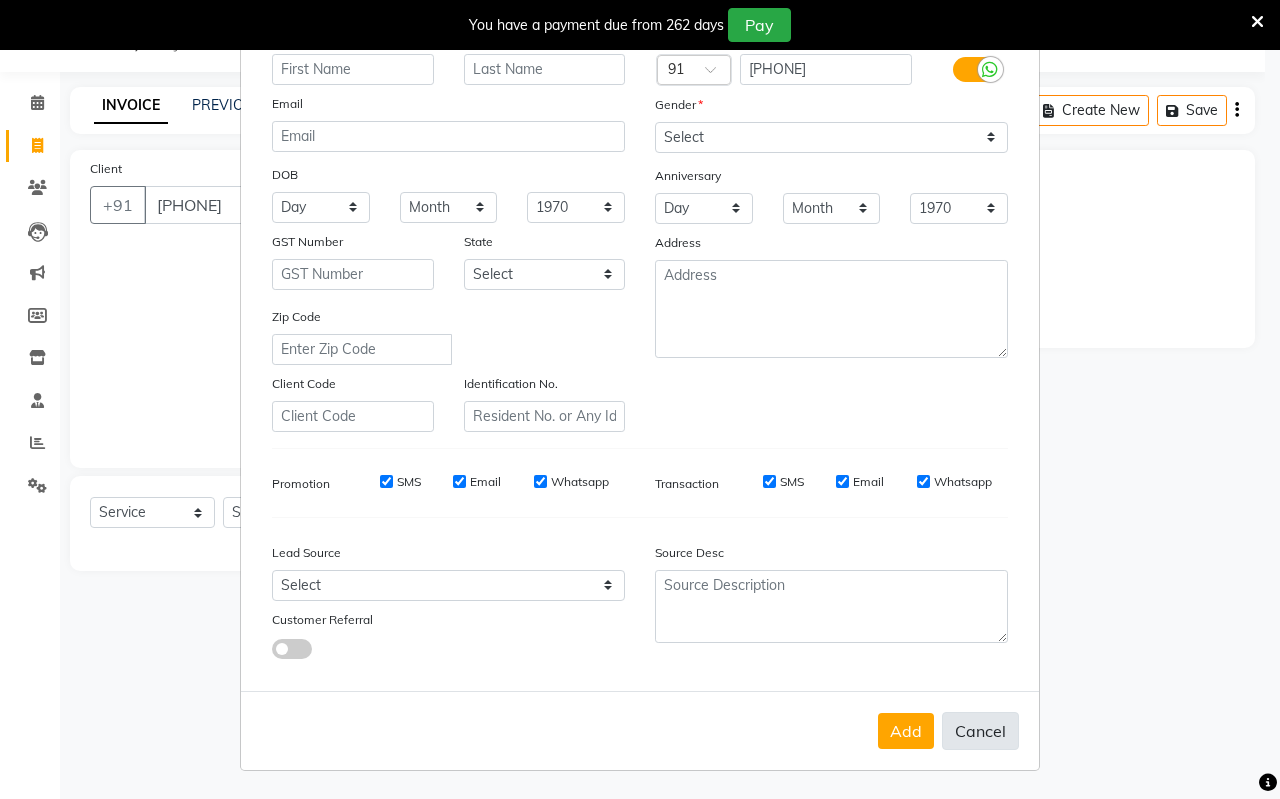 click on "Cancel" at bounding box center [980, 731] 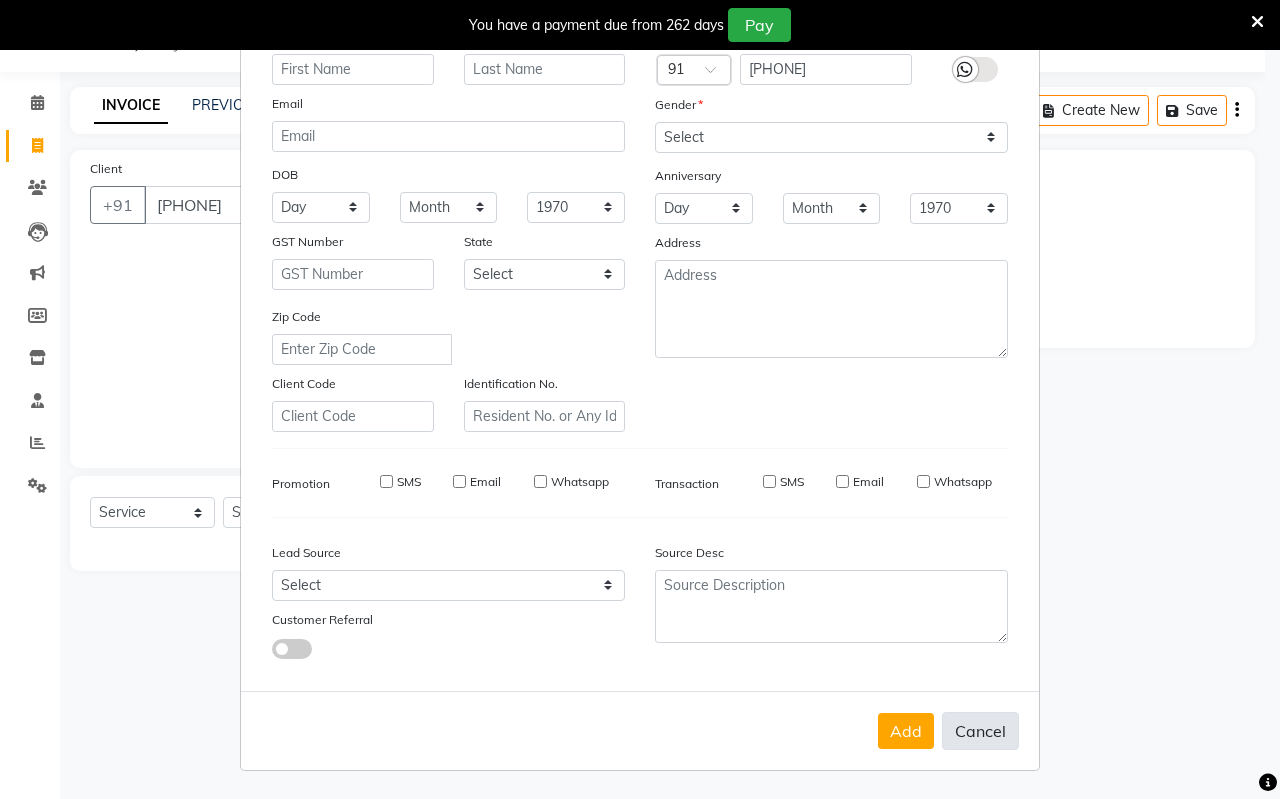 select 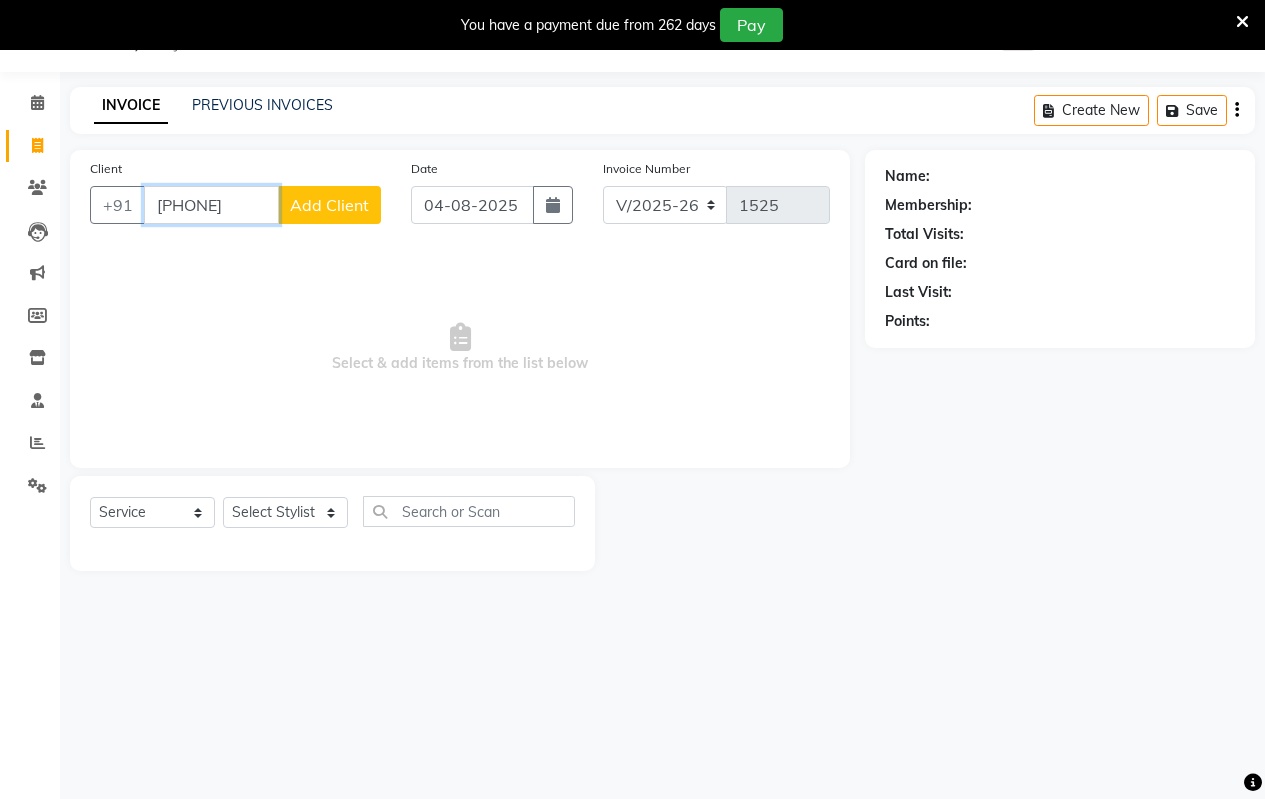 click on "[PHONE]" at bounding box center [211, 205] 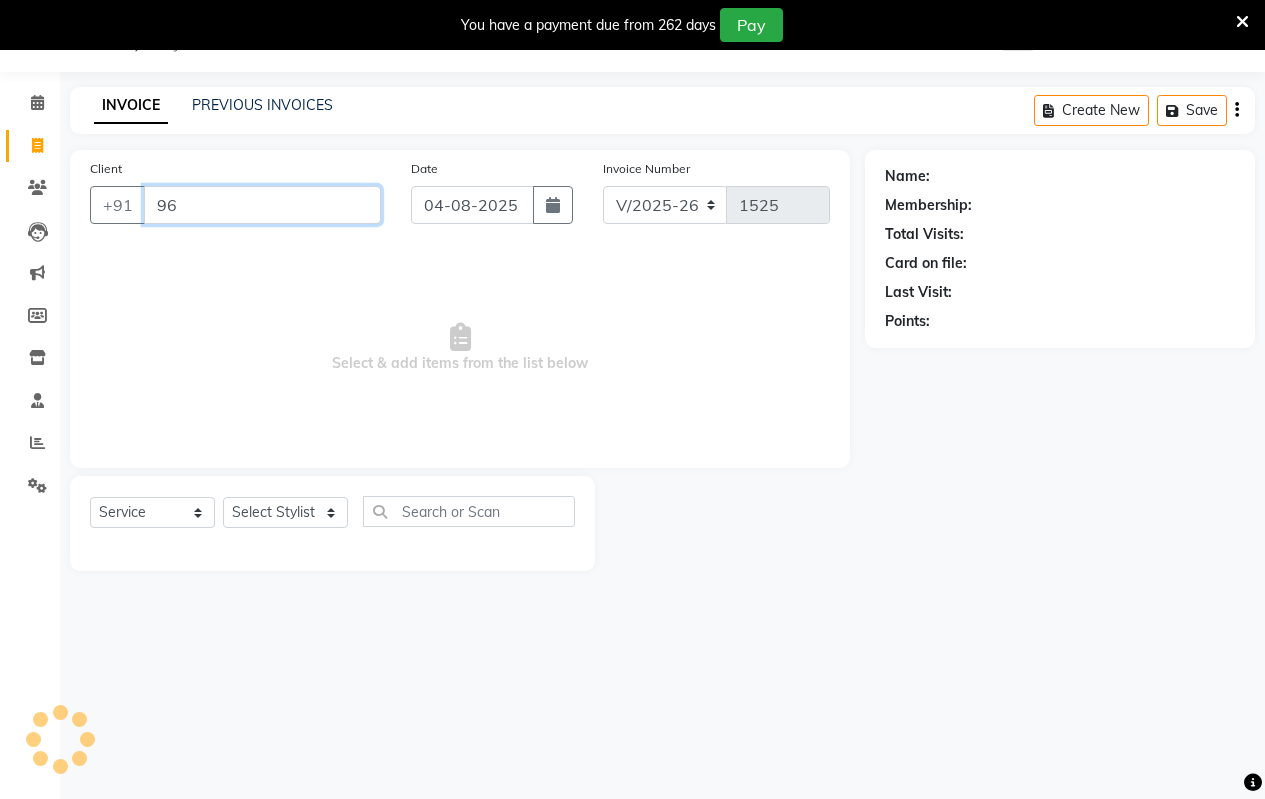 type on "9" 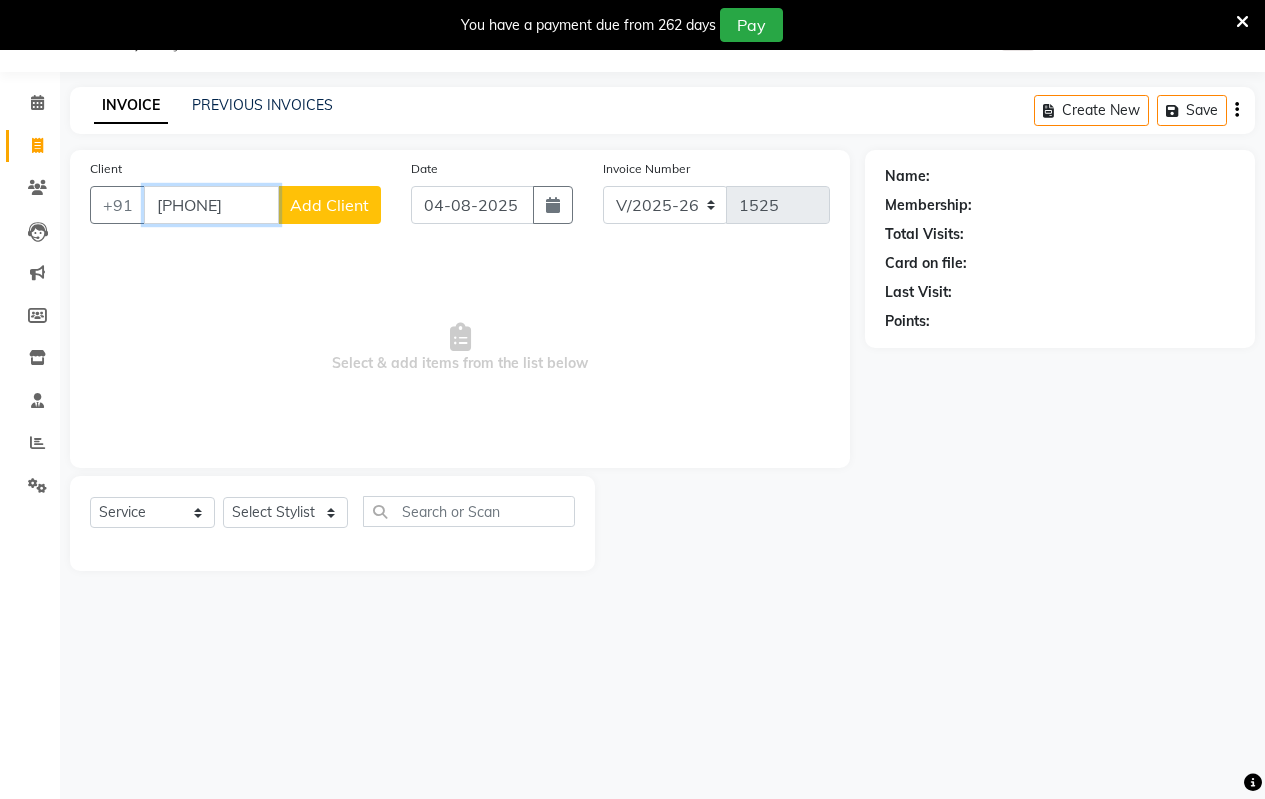 type on "[PHONE]" 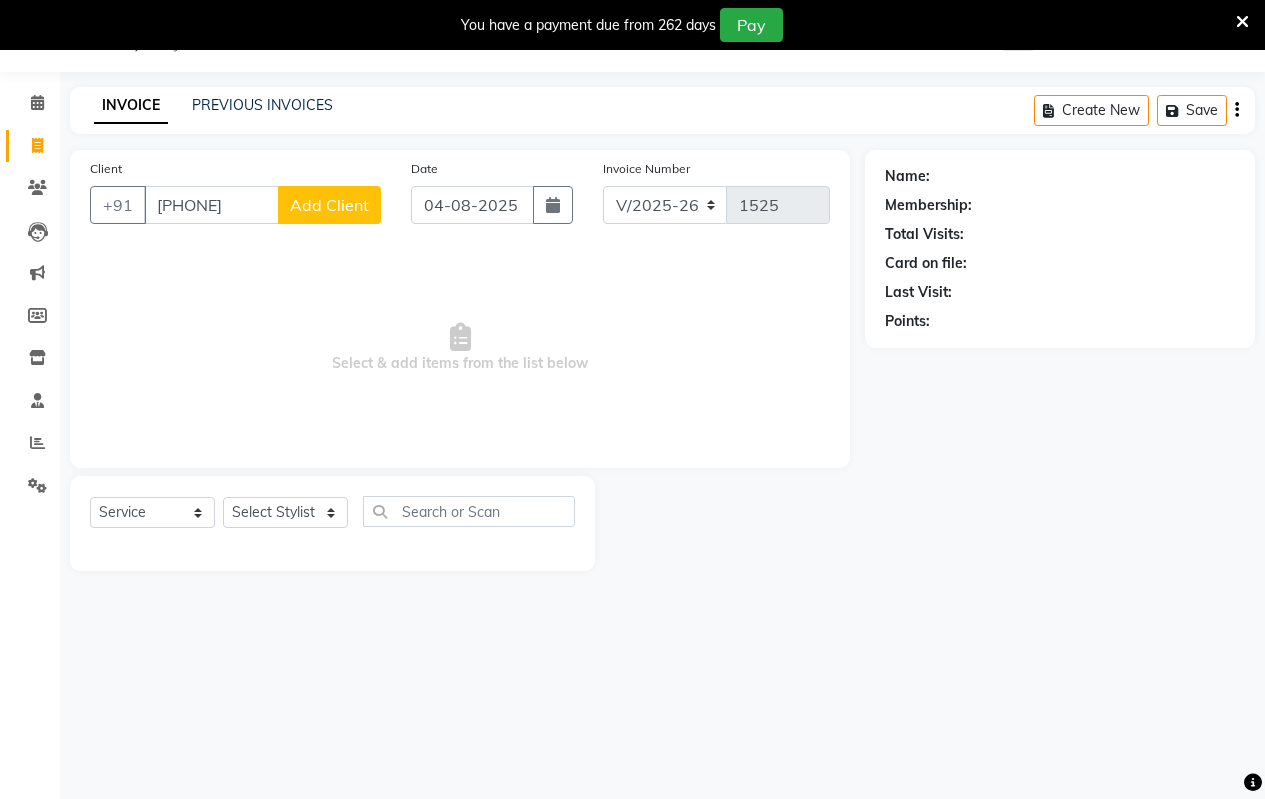 click on "Add Client" 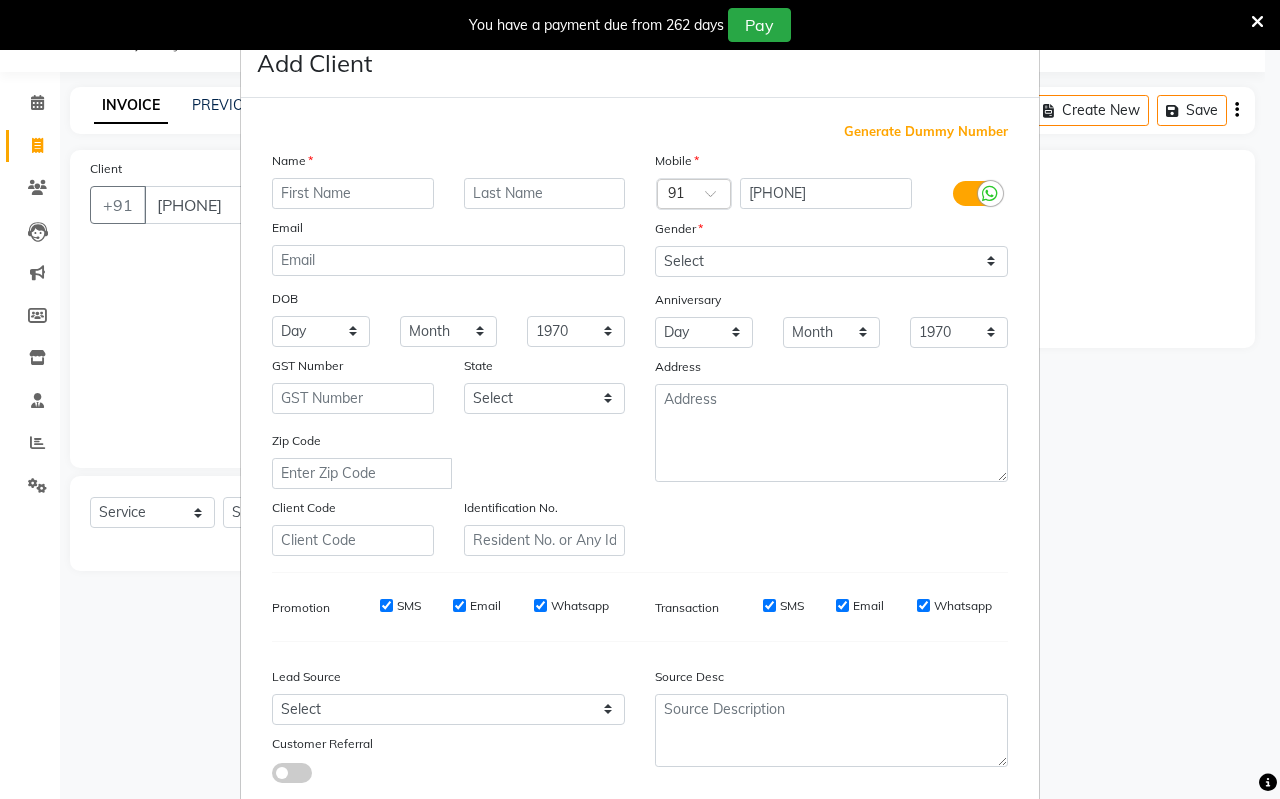 click at bounding box center [353, 193] 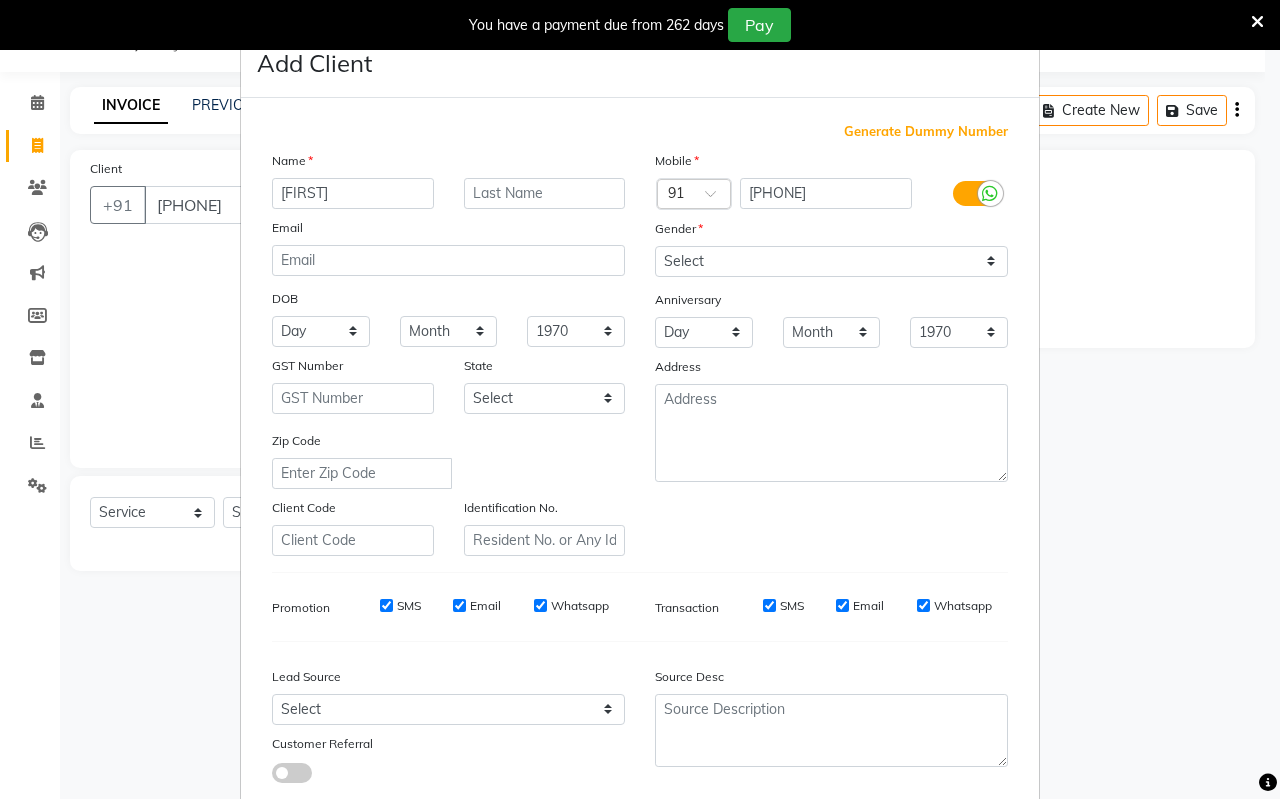 type on "[FIRST]" 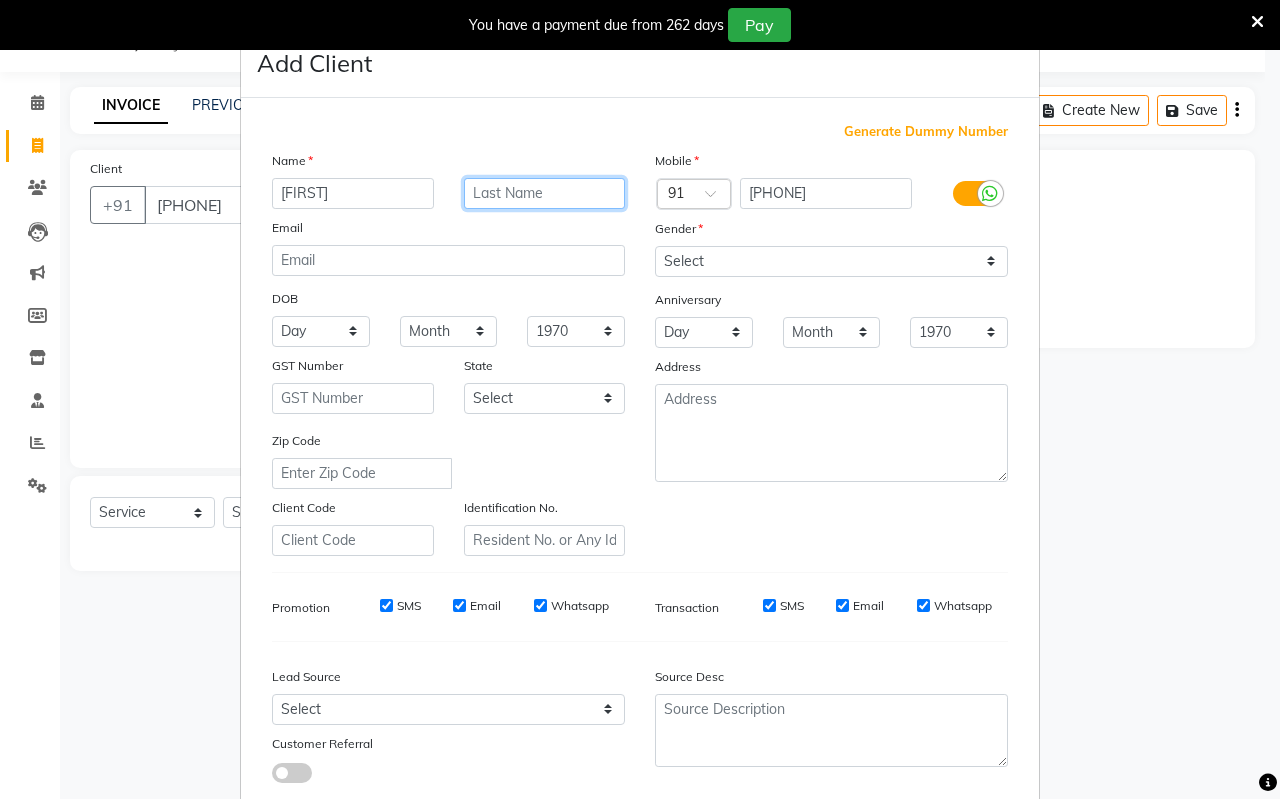 click at bounding box center [545, 193] 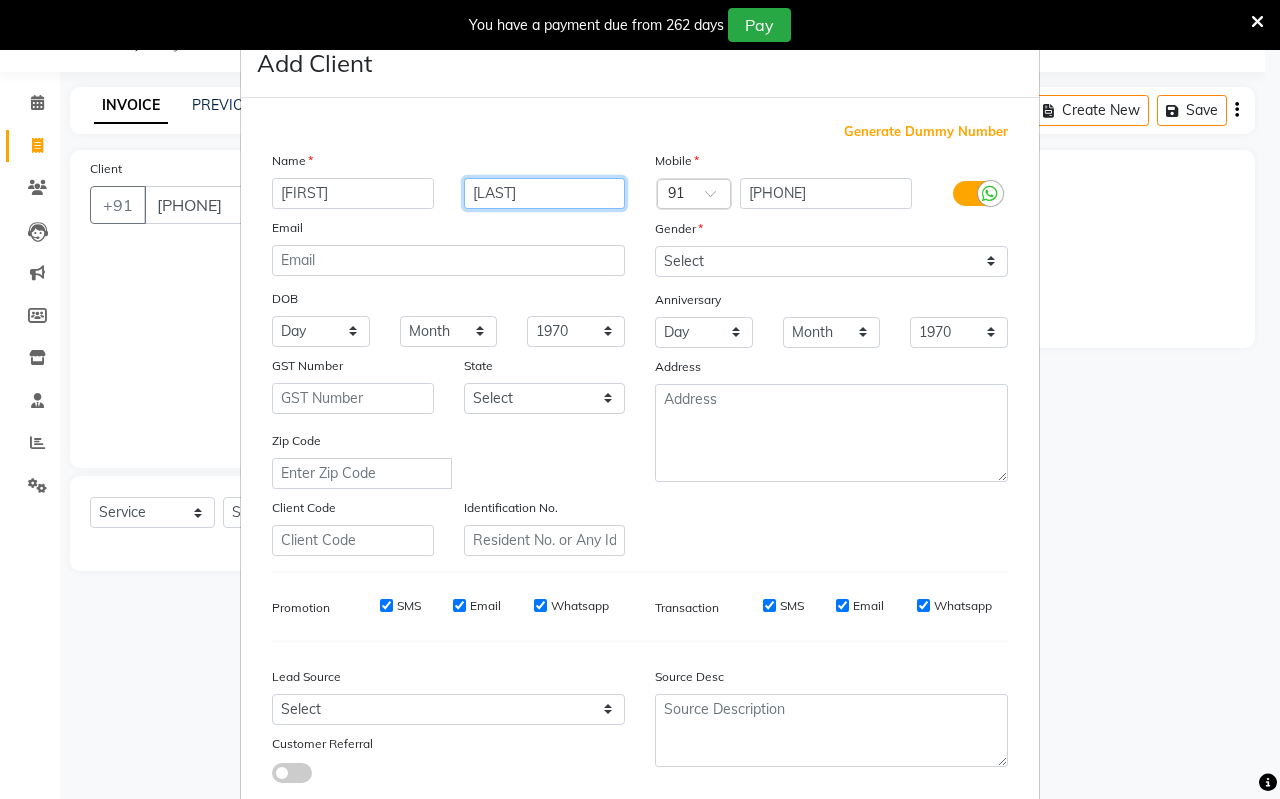 type on "[LAST]" 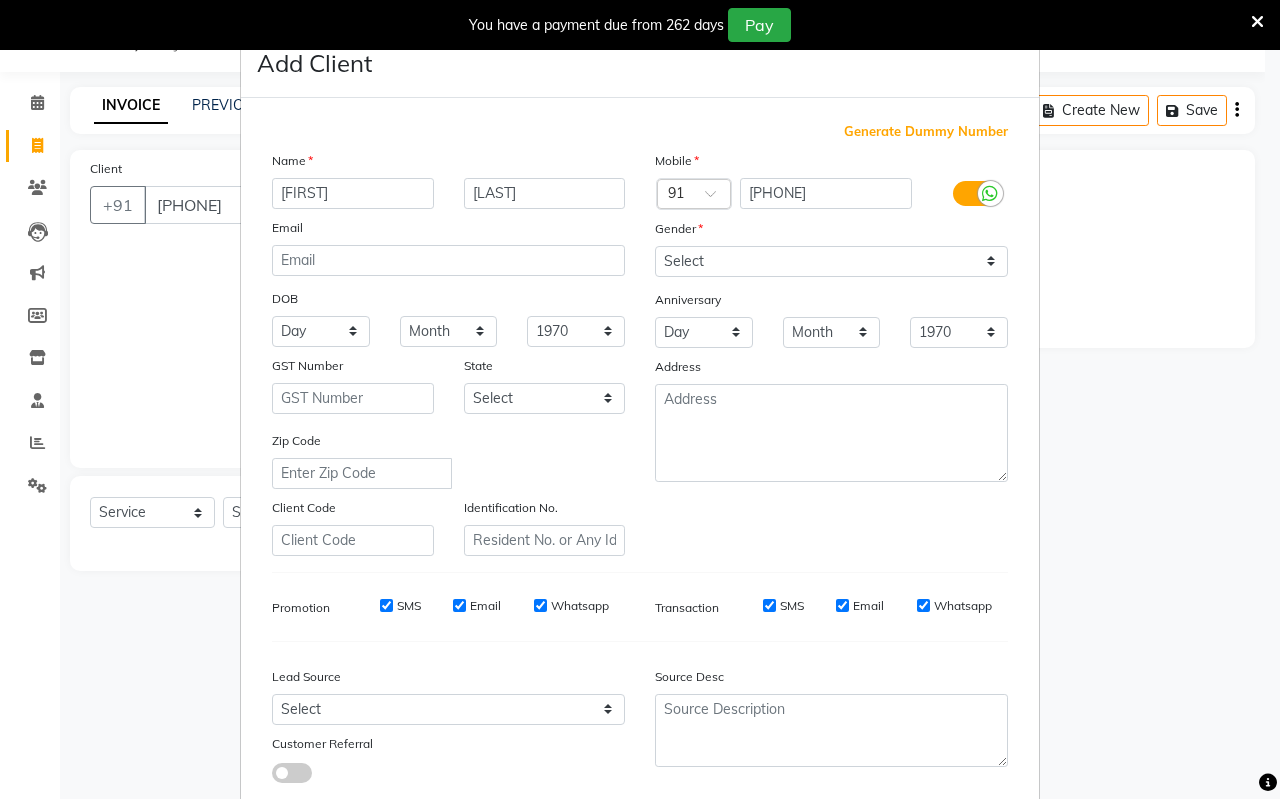 click on "Gender" at bounding box center (831, 232) 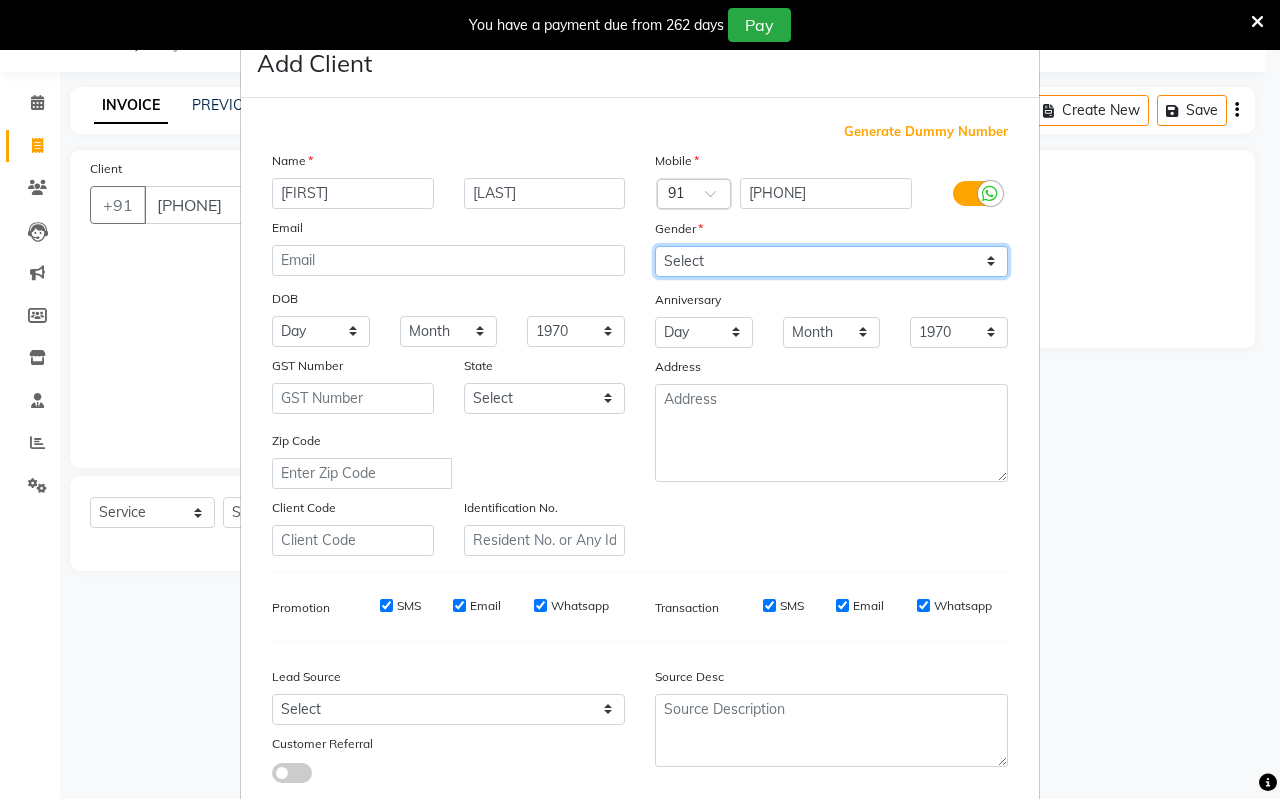 click on "Select Male Female Other Prefer Not To Say" at bounding box center (831, 261) 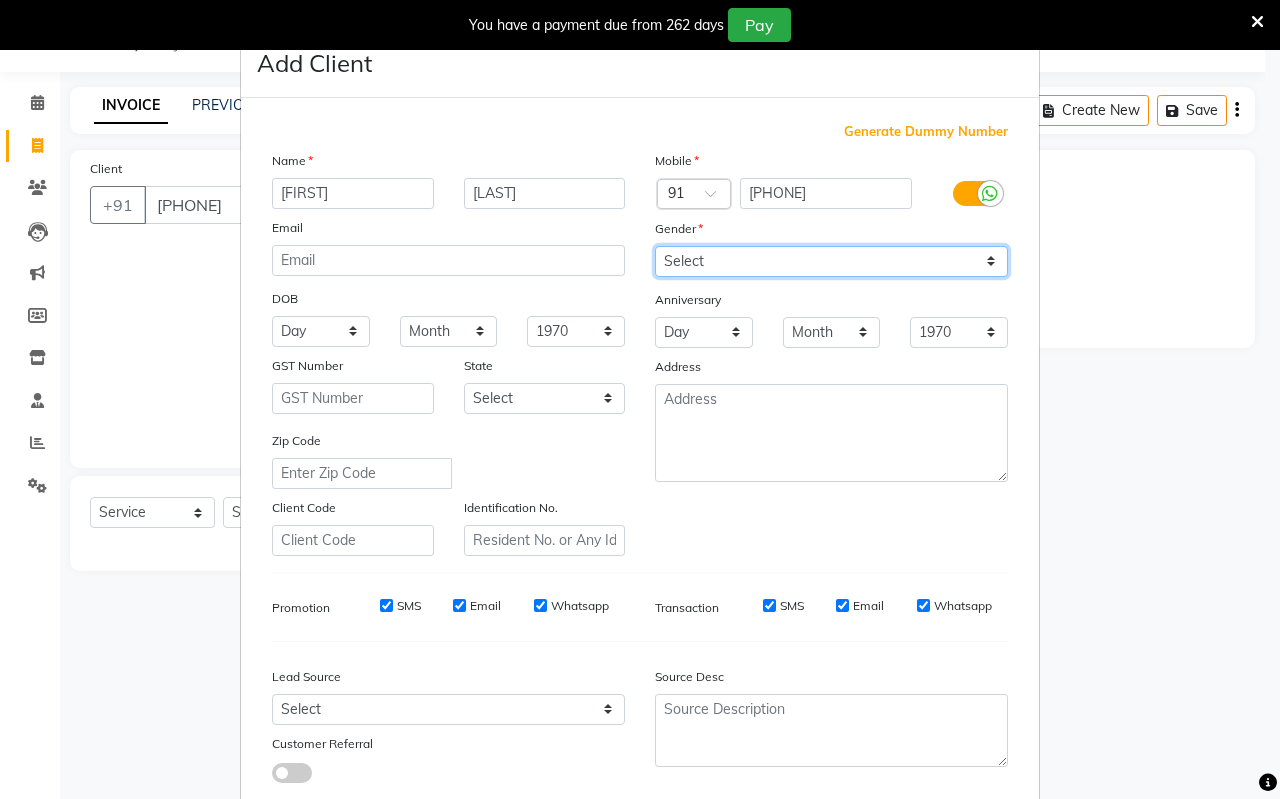 select on "male" 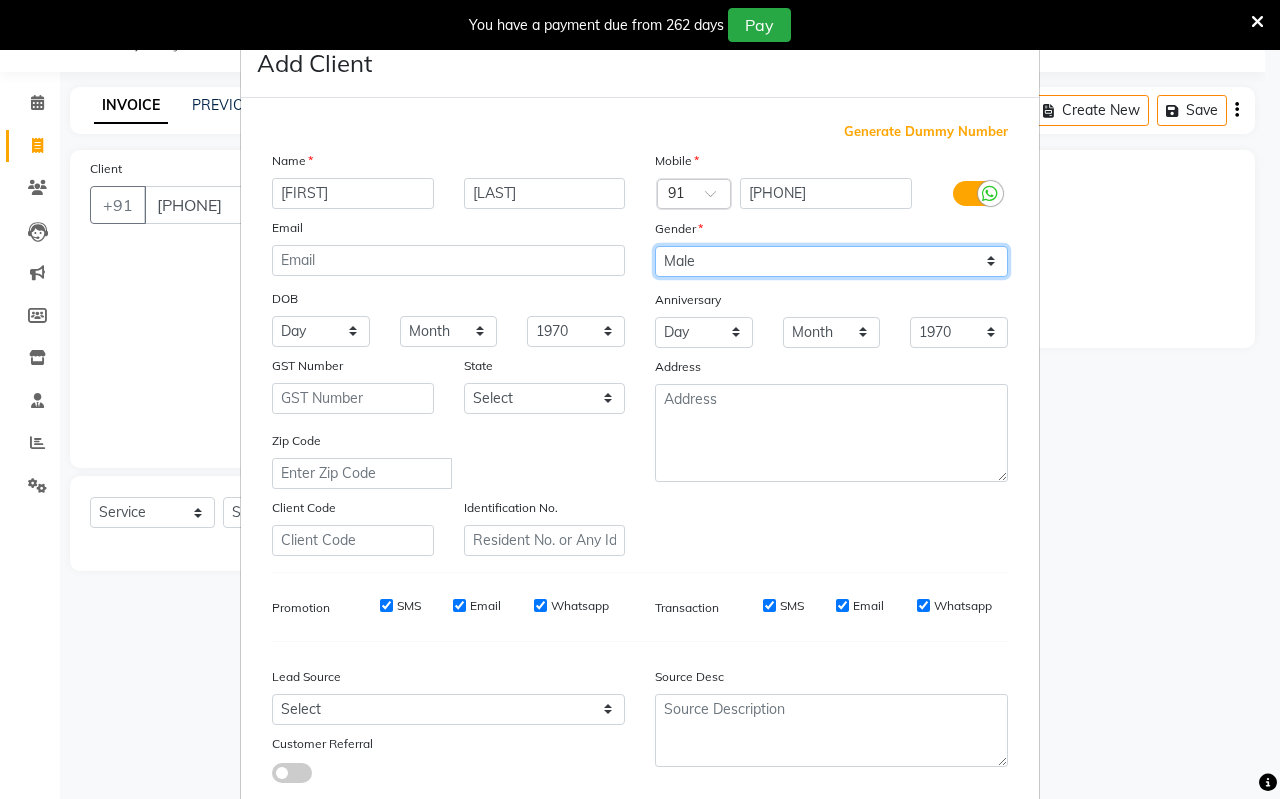 click on "Select Male Female Other Prefer Not To Say" at bounding box center (831, 261) 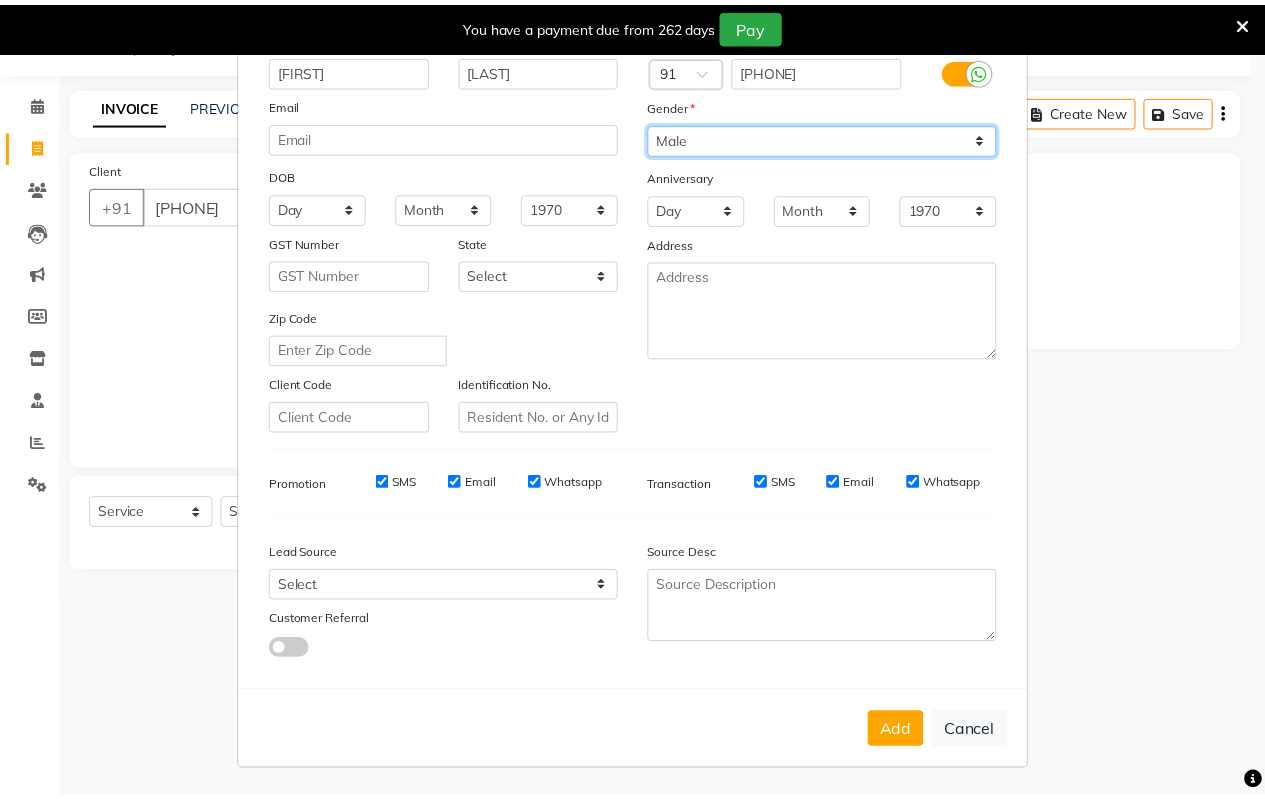 scroll, scrollTop: 124, scrollLeft: 0, axis: vertical 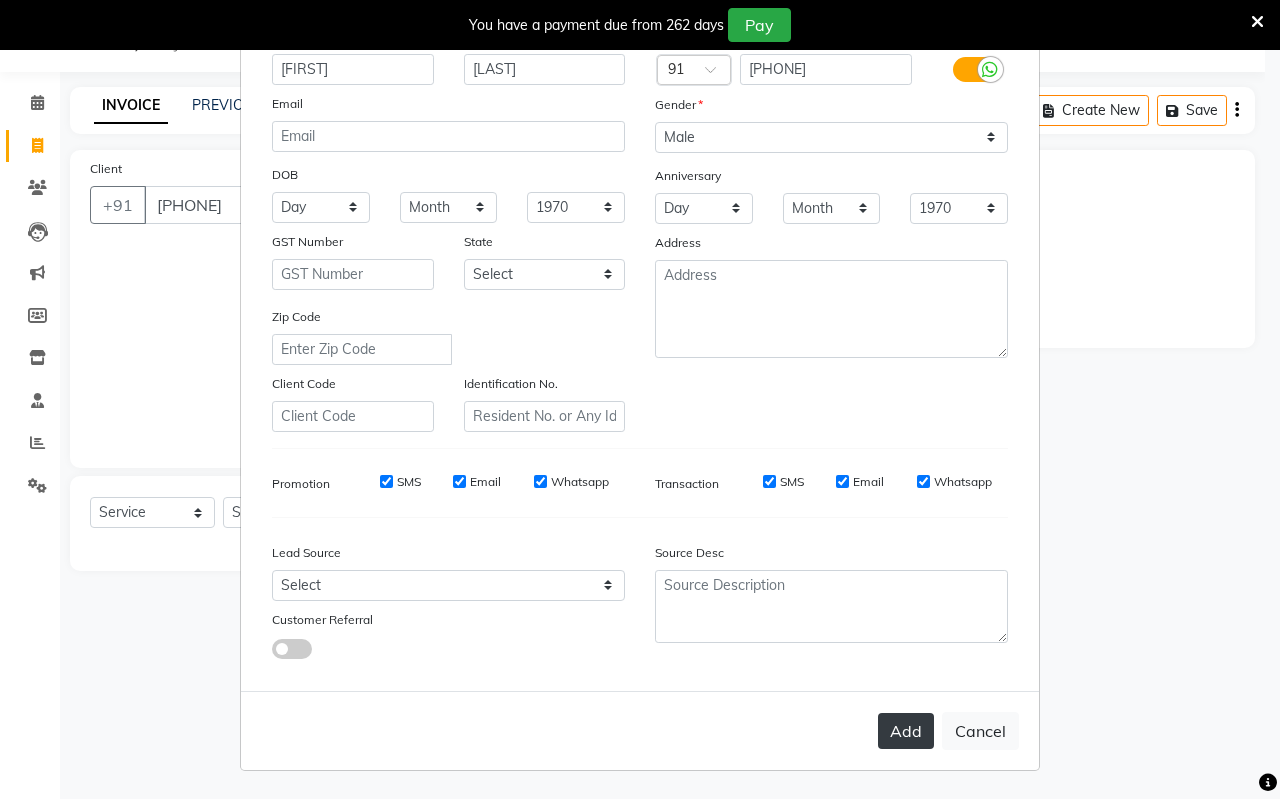 click on "Add" at bounding box center (906, 731) 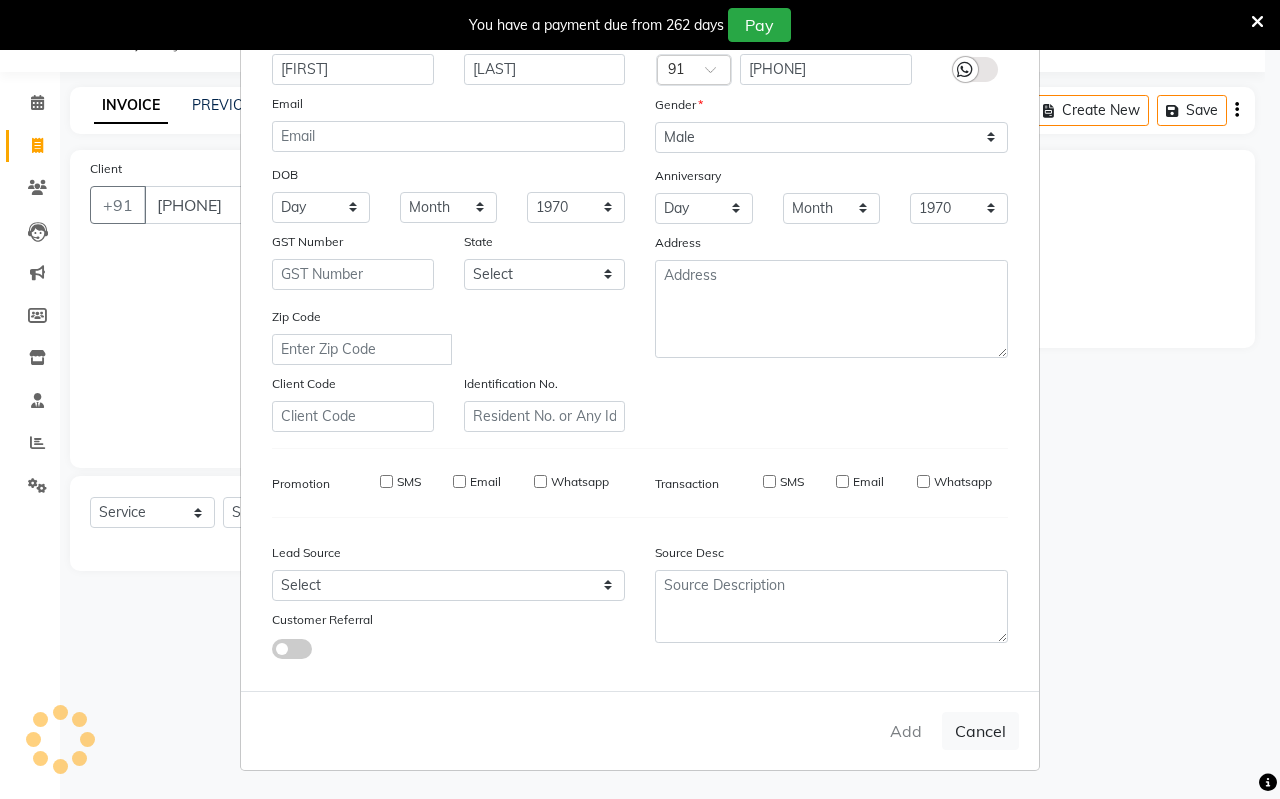 type 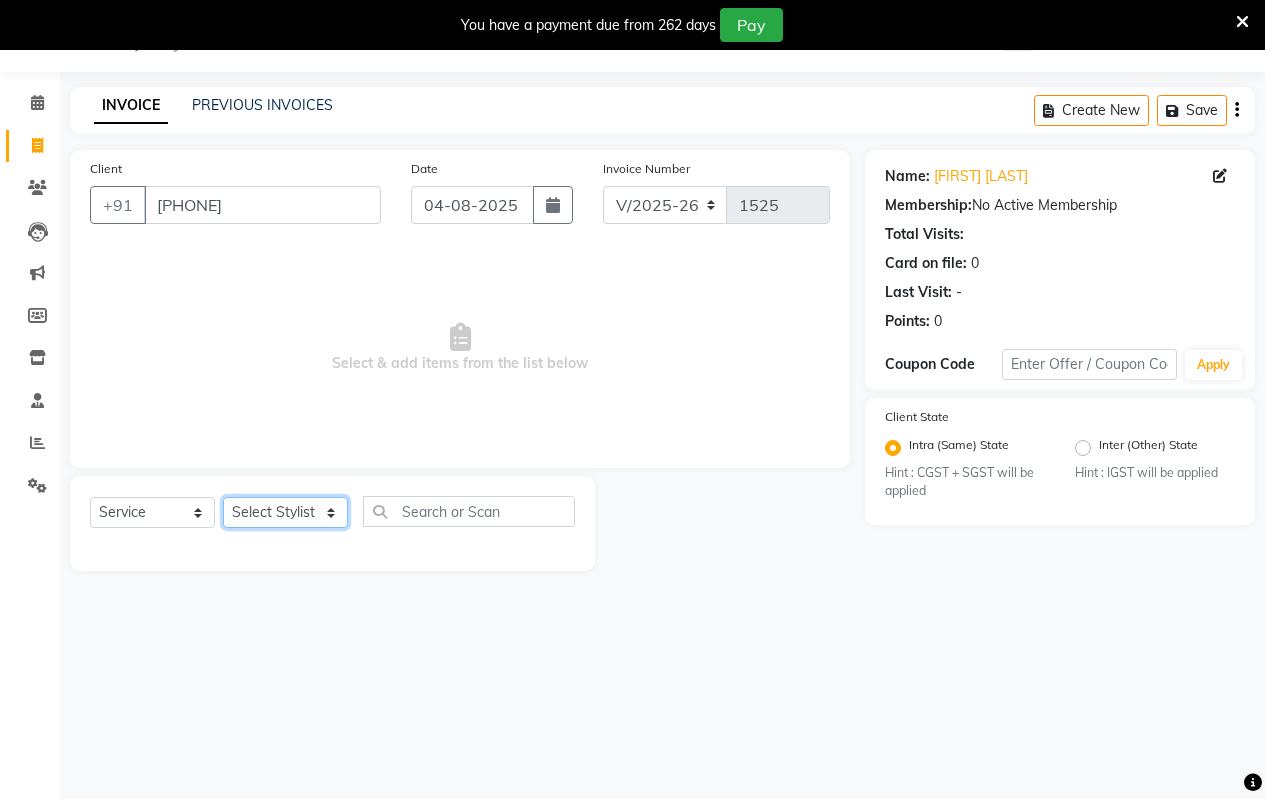 click on "Select Stylist Arati kamlesh b  karan  Krushna pramila jadhav priyanka bawaskar  rohit  rushi  Venesh" 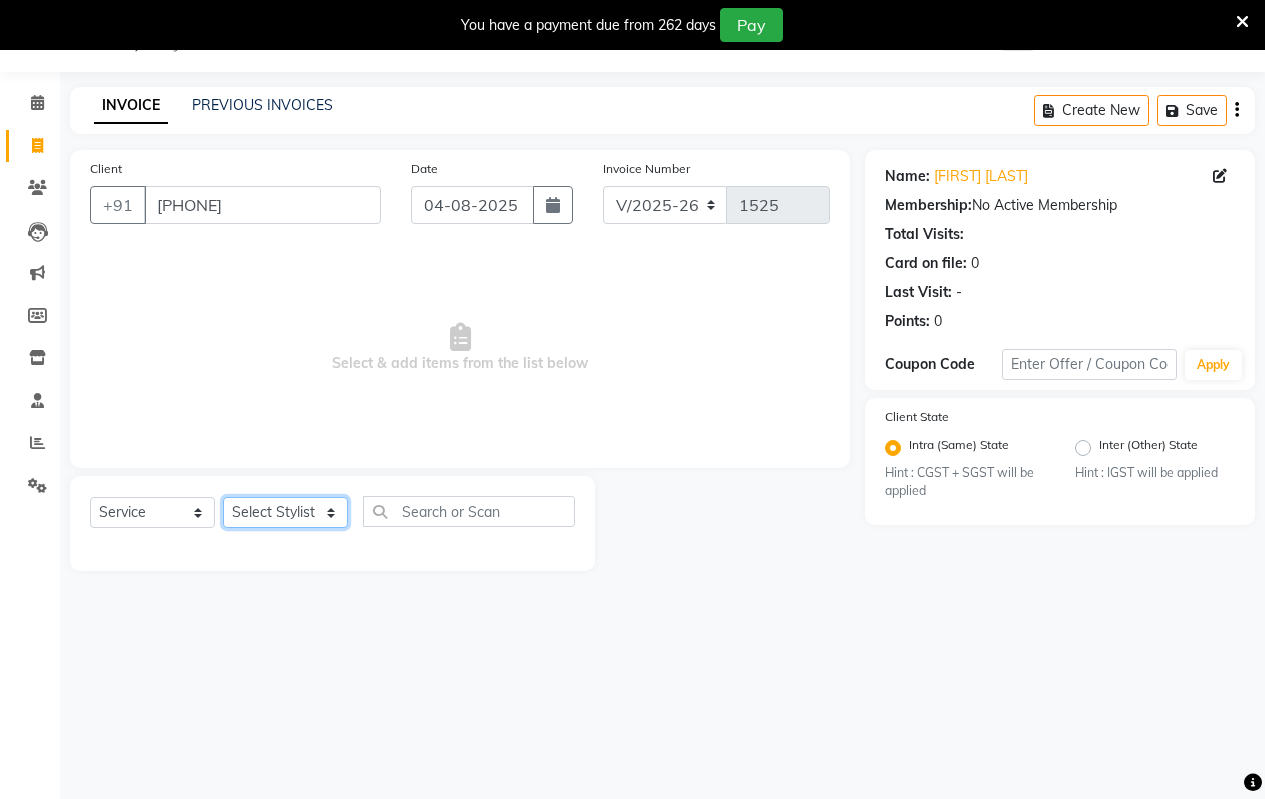 select on "80905" 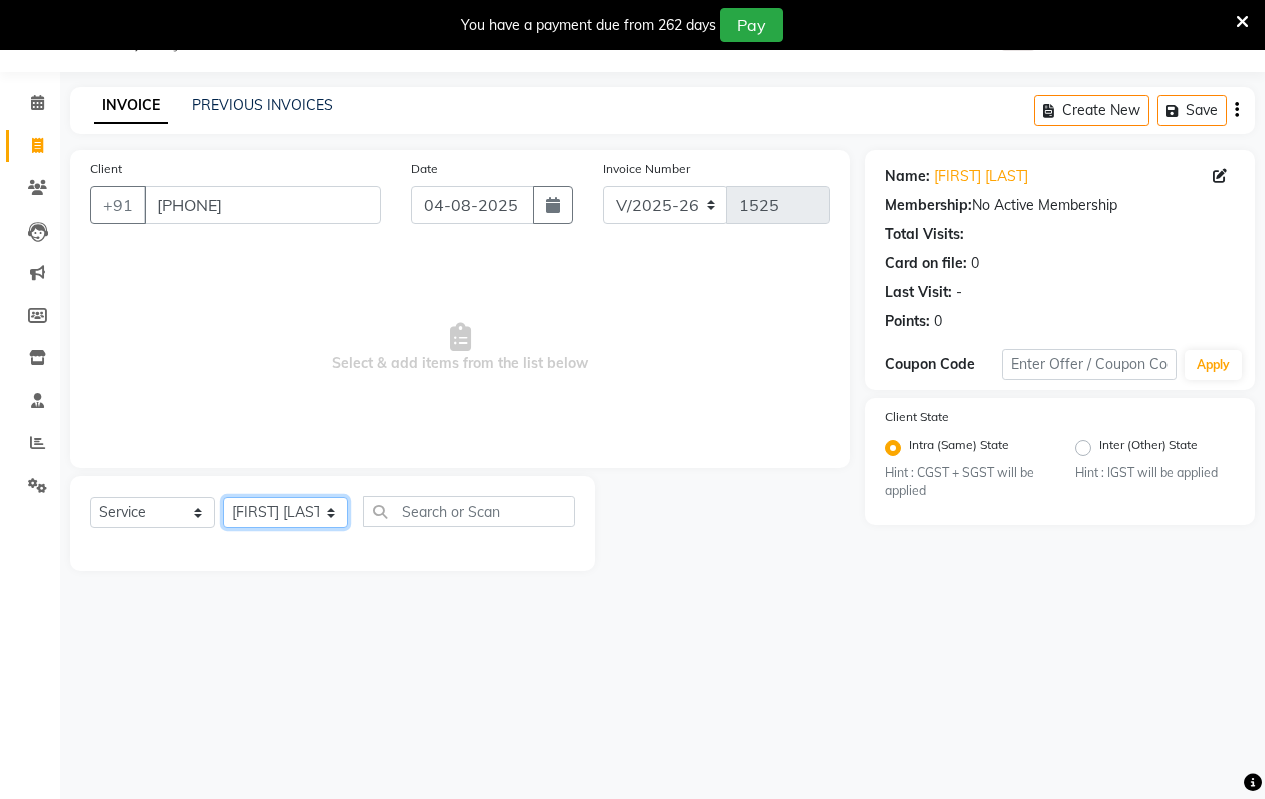 click on "Select Stylist Arati kamlesh b  karan  Krushna pramila jadhav priyanka bawaskar  rohit  rushi  Venesh" 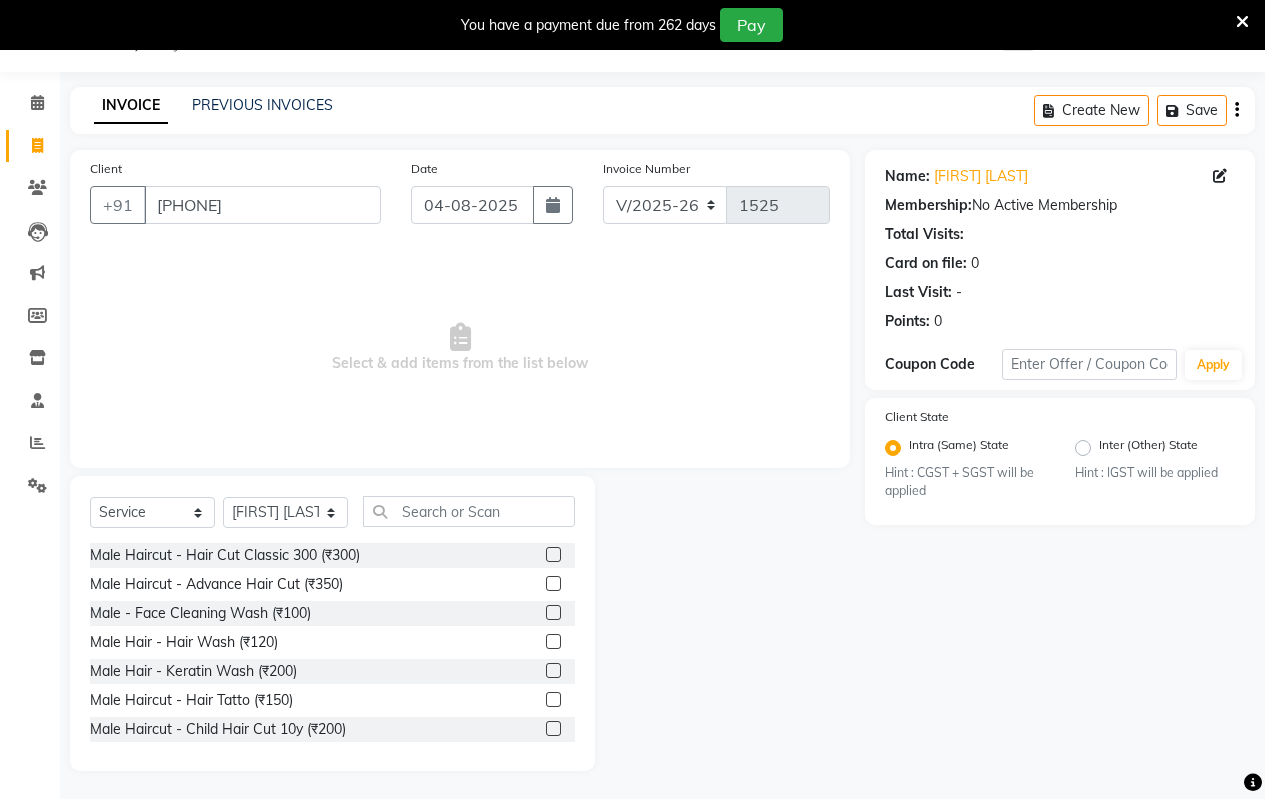 click 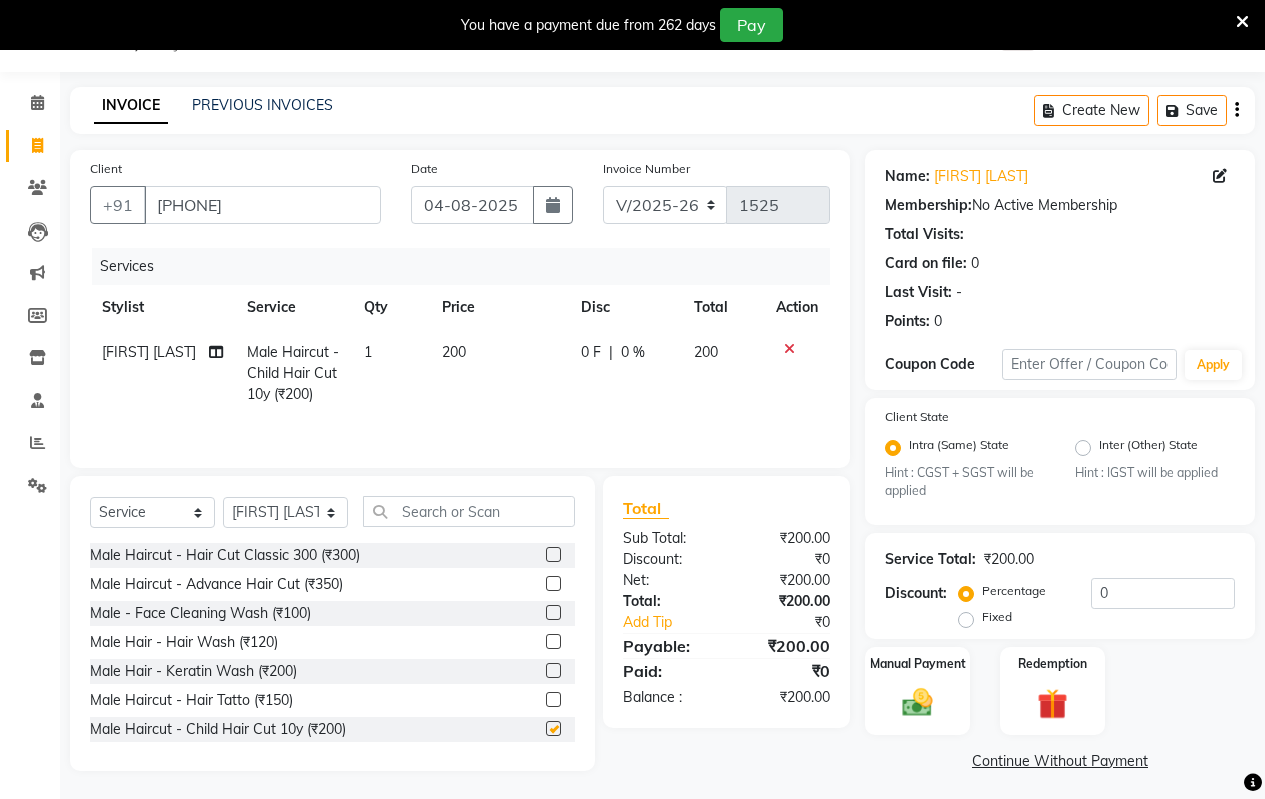 checkbox on "false" 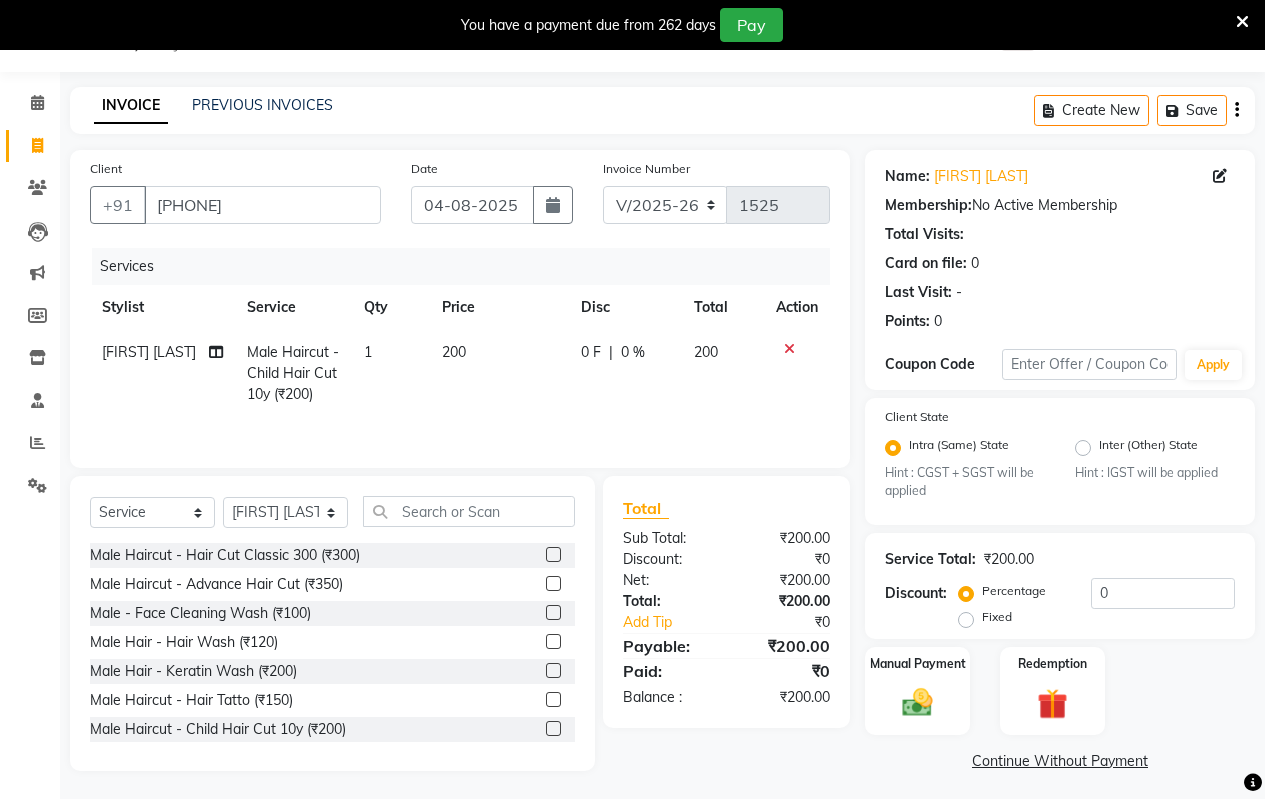click on "200" 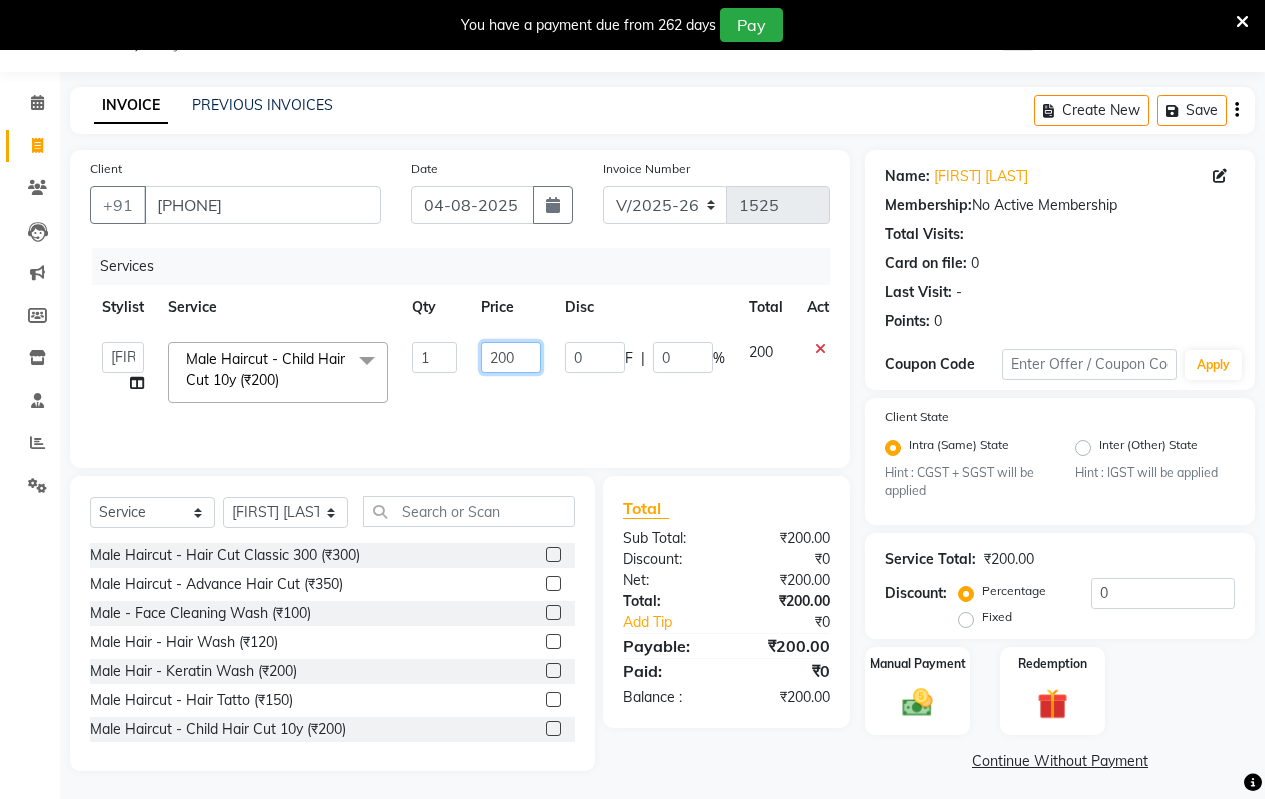 click on "200" 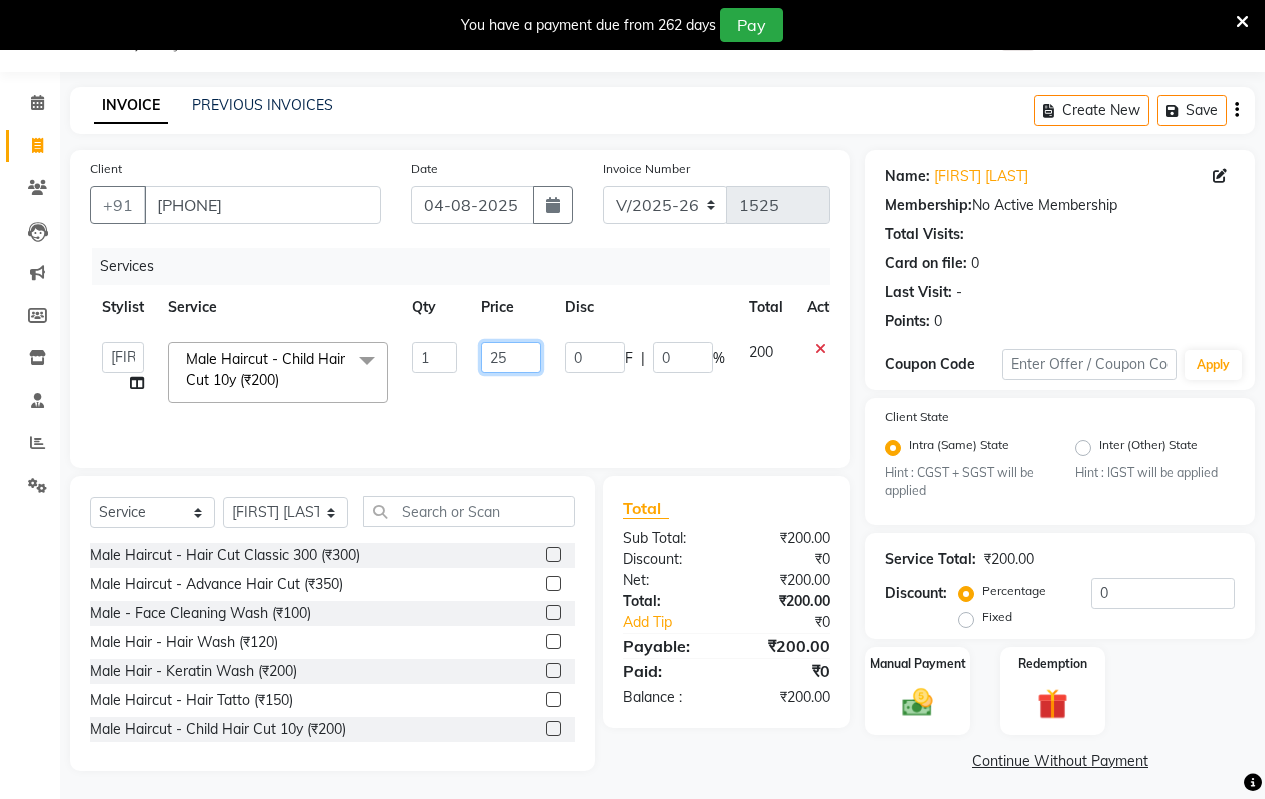 type on "250" 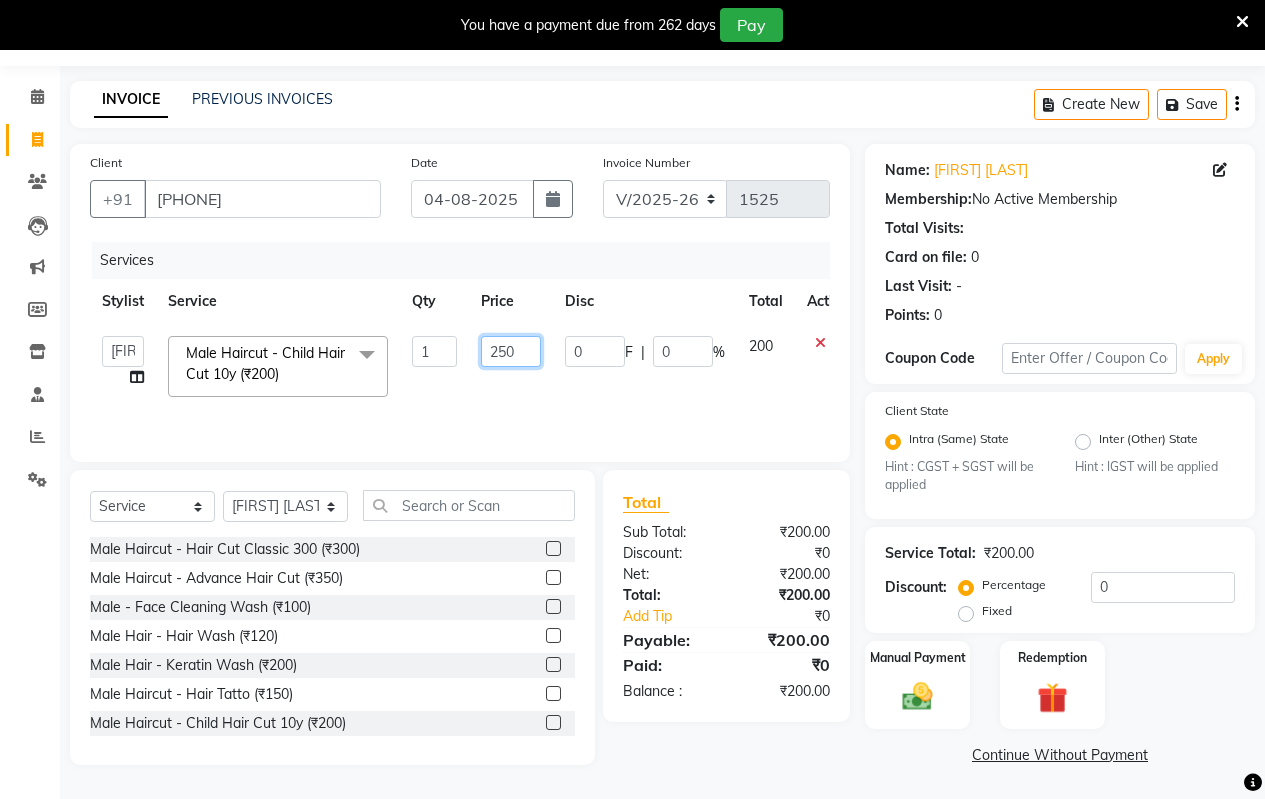 scroll, scrollTop: 57, scrollLeft: 0, axis: vertical 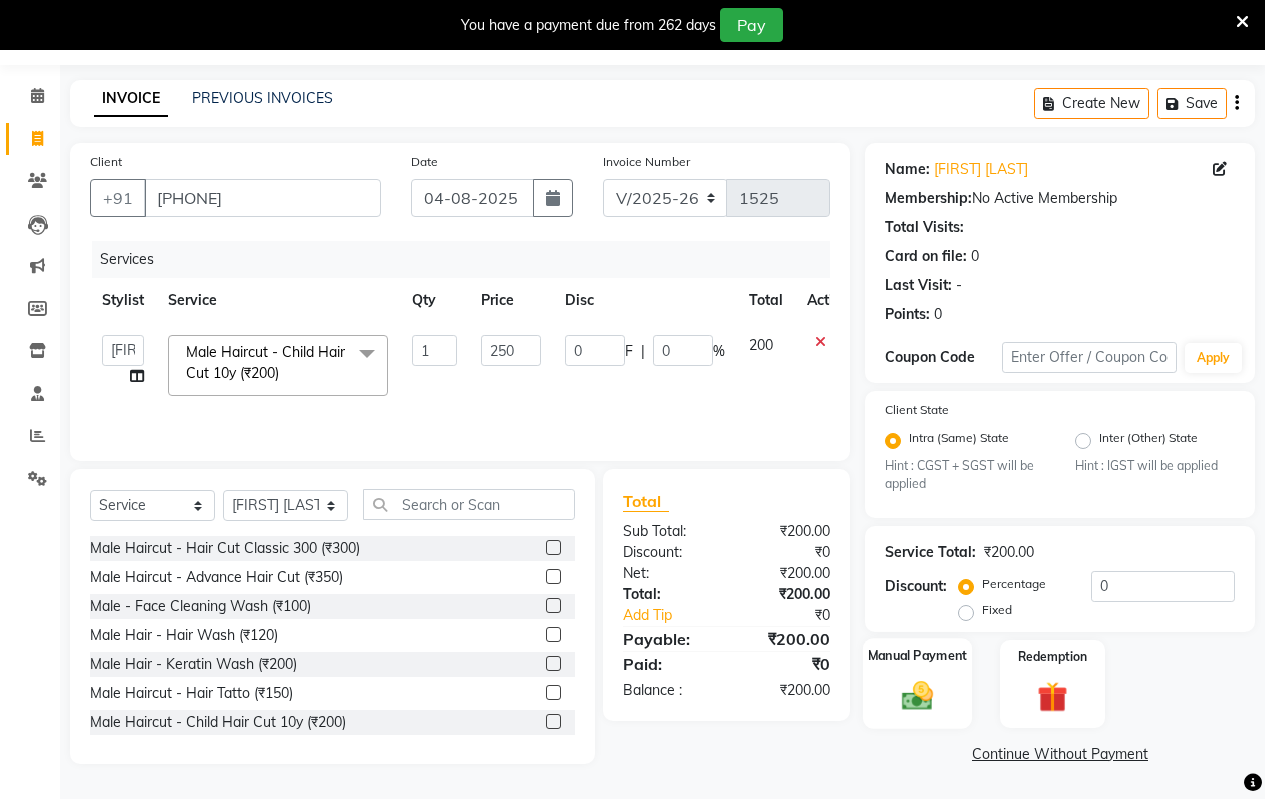 click 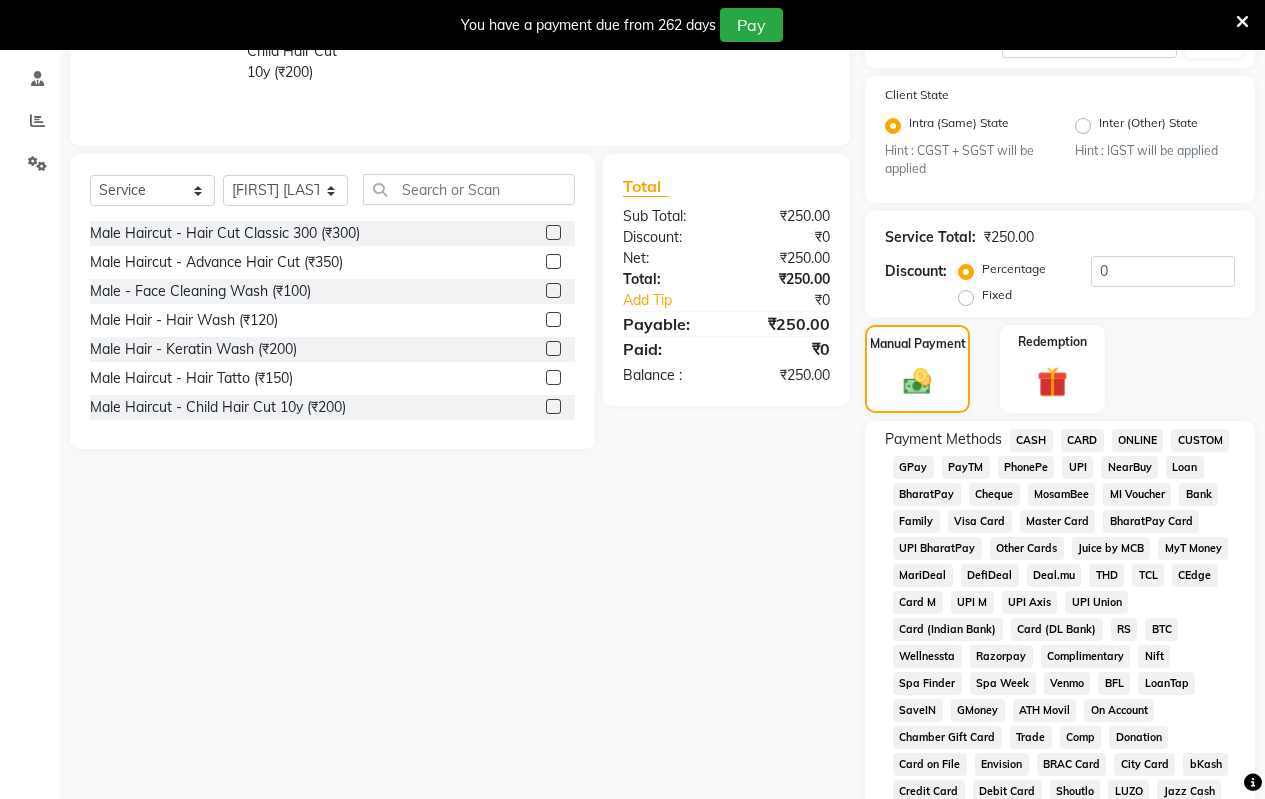 scroll, scrollTop: 457, scrollLeft: 0, axis: vertical 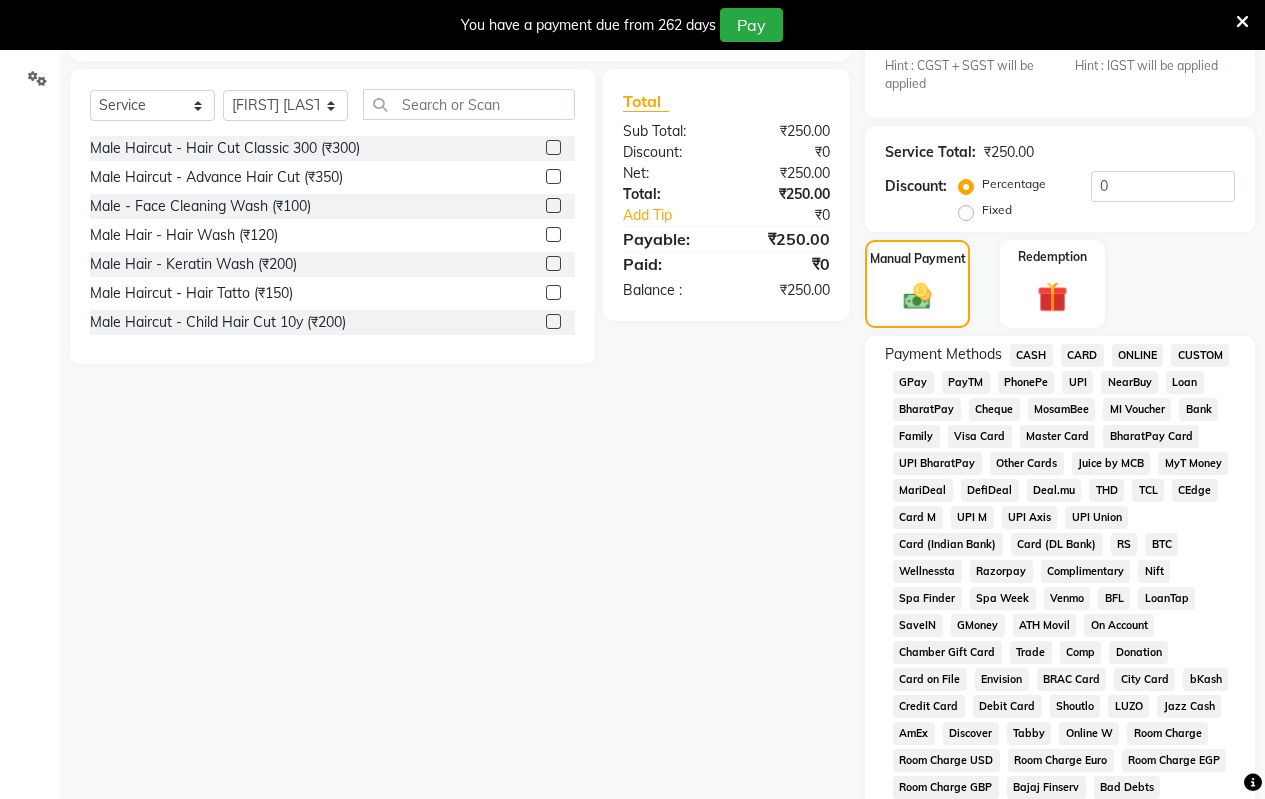 click on "ONLINE" 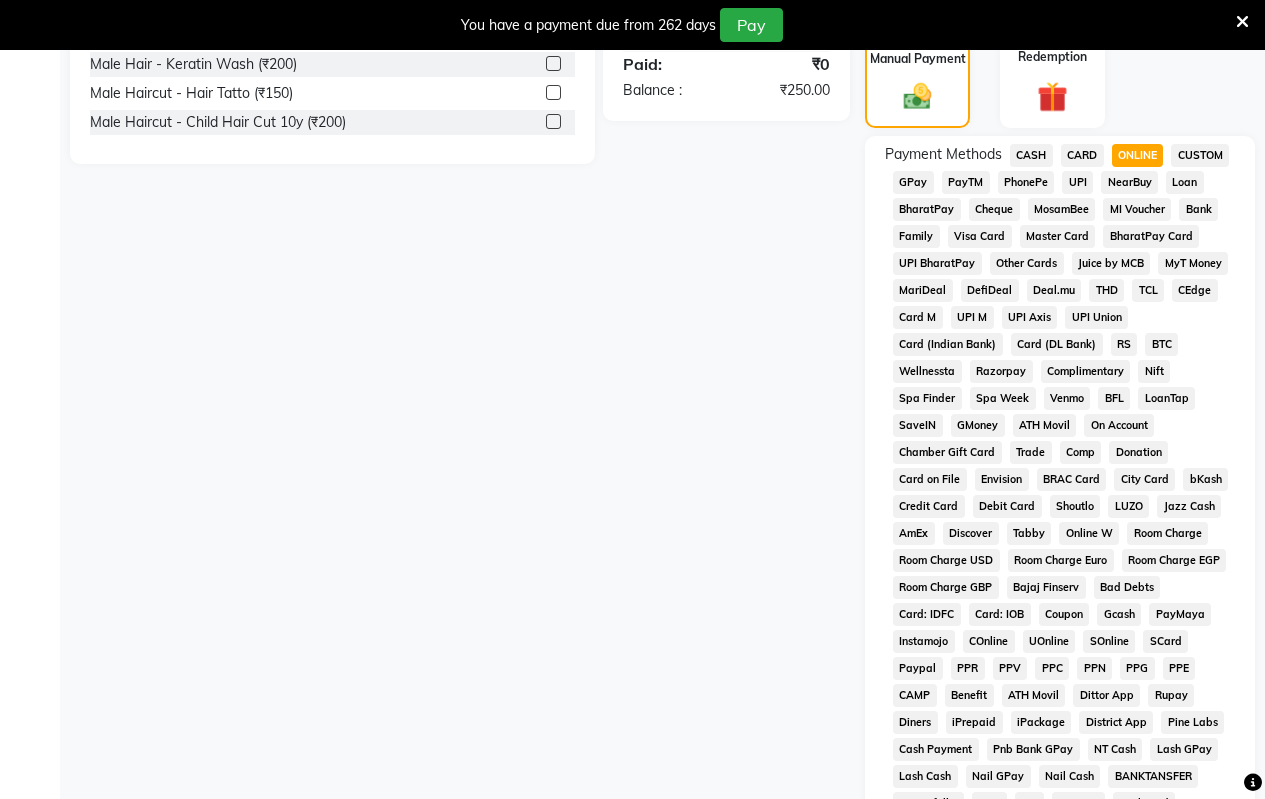 scroll, scrollTop: 965, scrollLeft: 0, axis: vertical 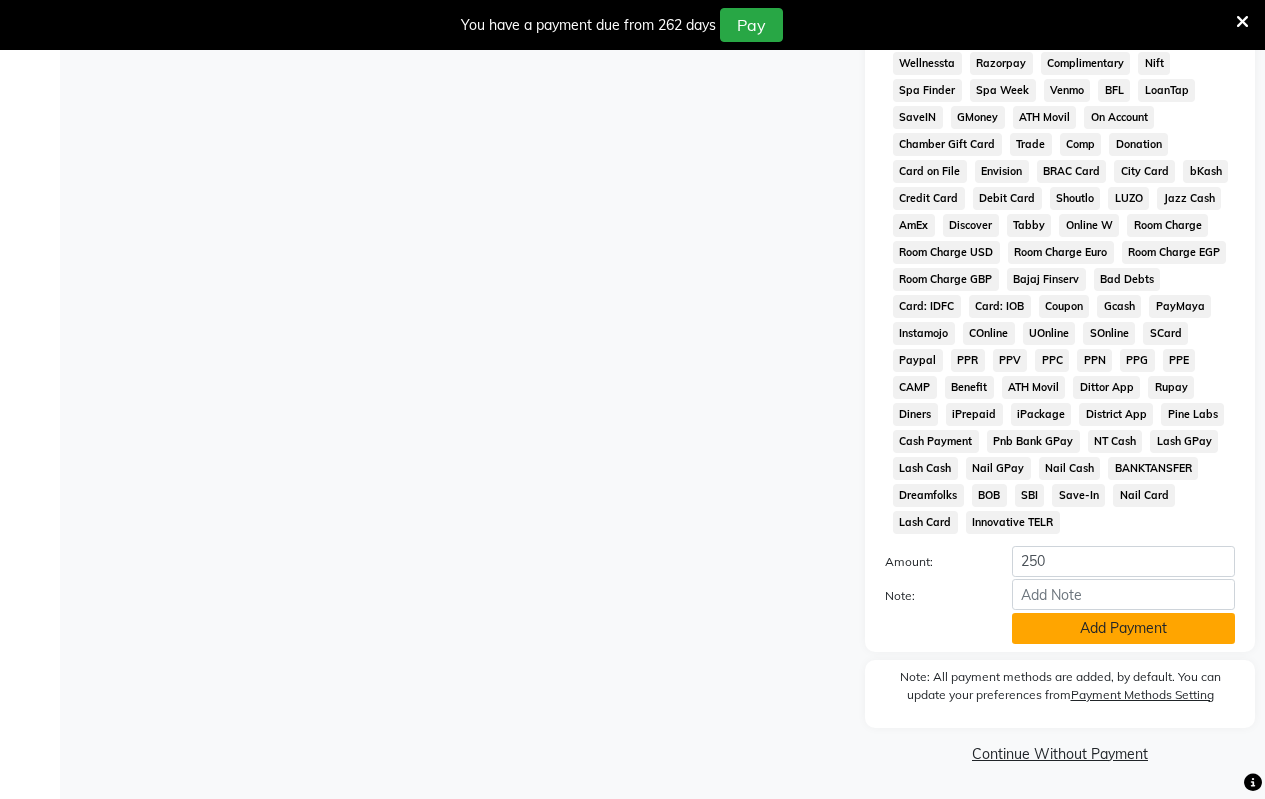 click on "Add Payment" 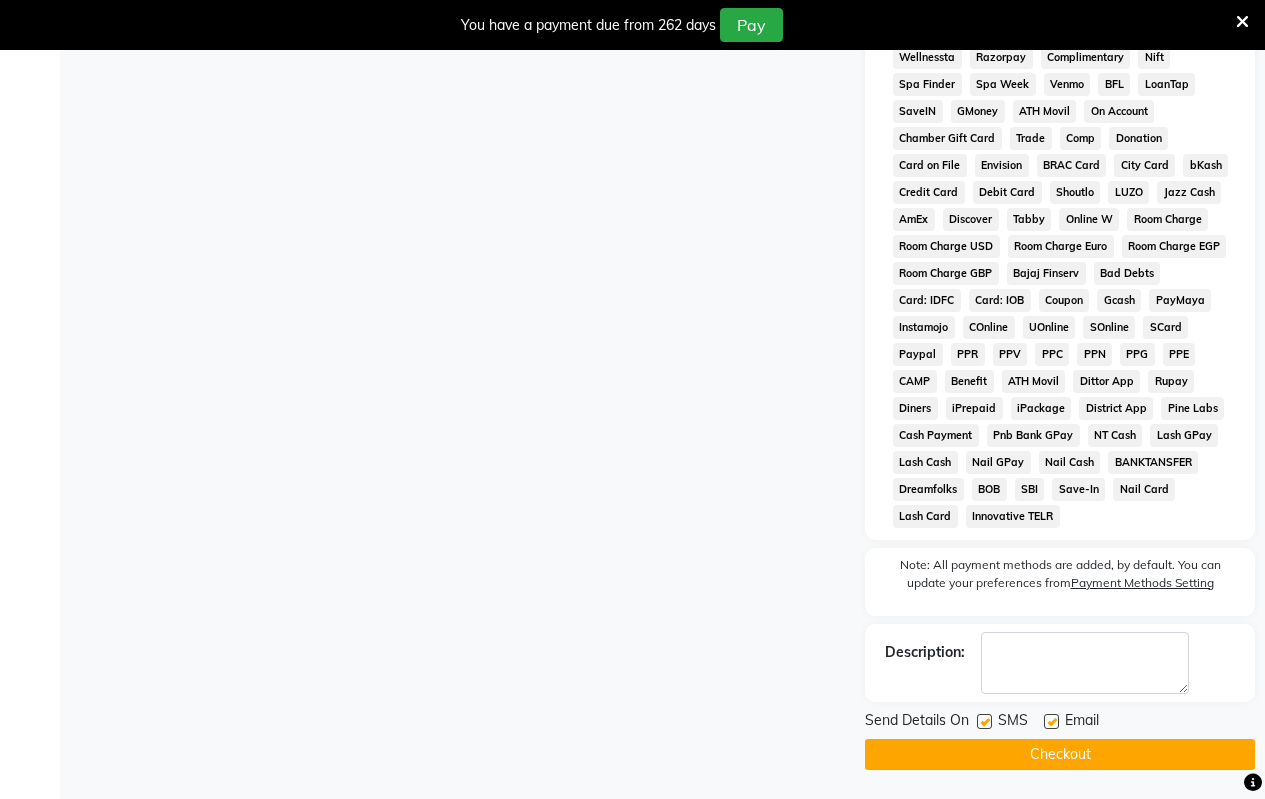 scroll, scrollTop: 972, scrollLeft: 0, axis: vertical 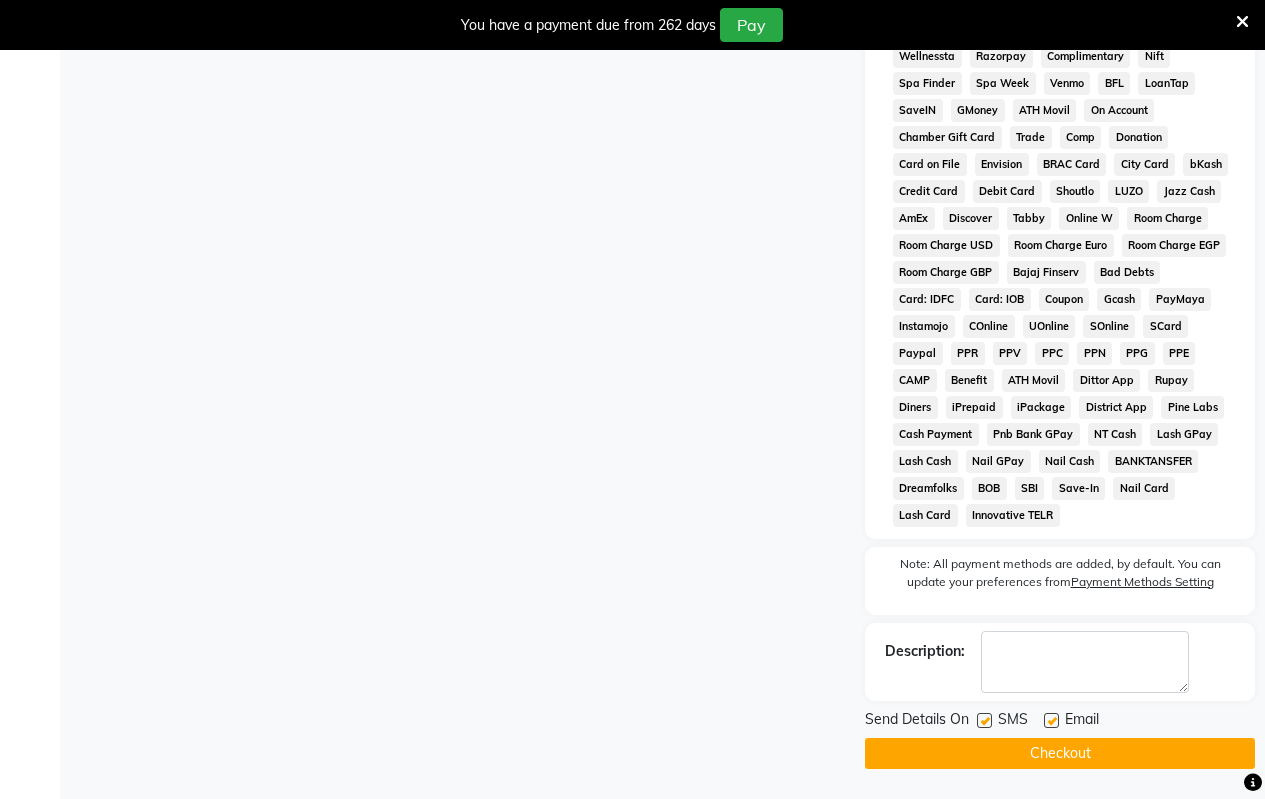 click on "Checkout" 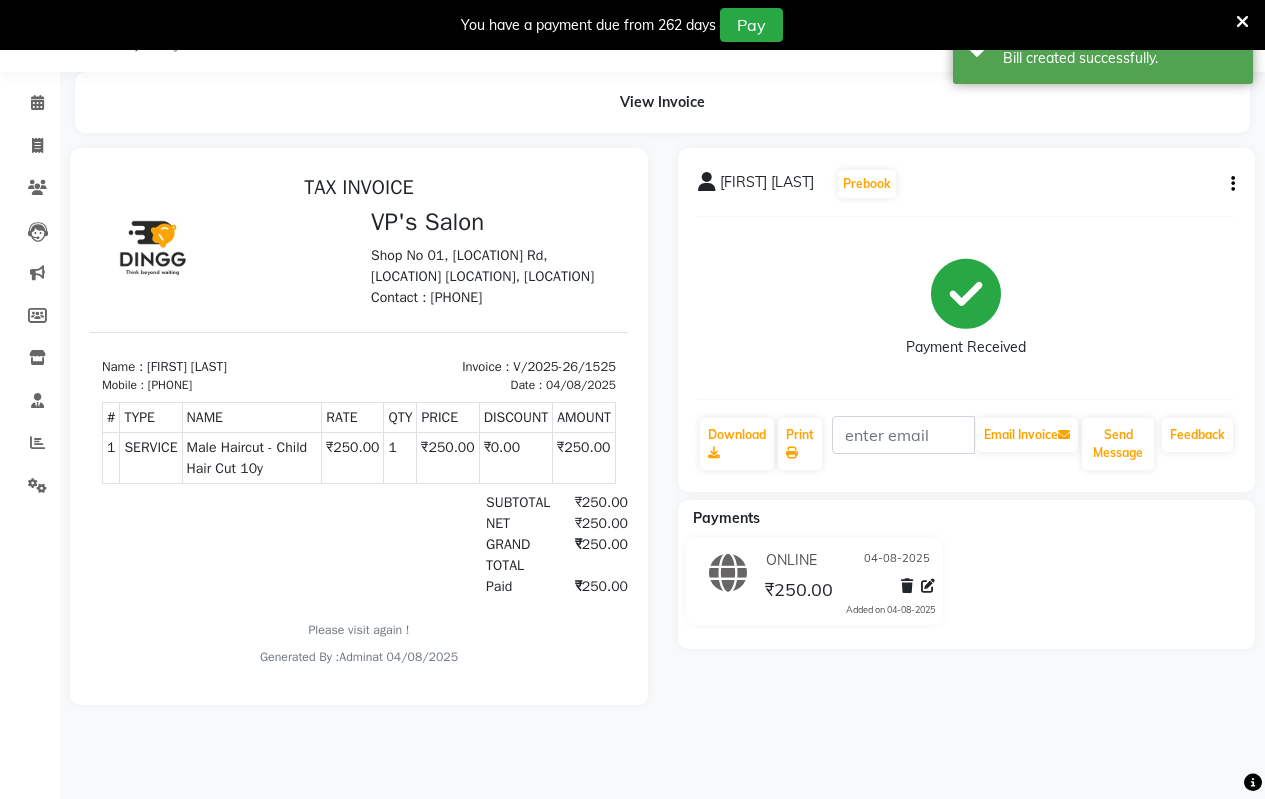 scroll, scrollTop: 0, scrollLeft: 0, axis: both 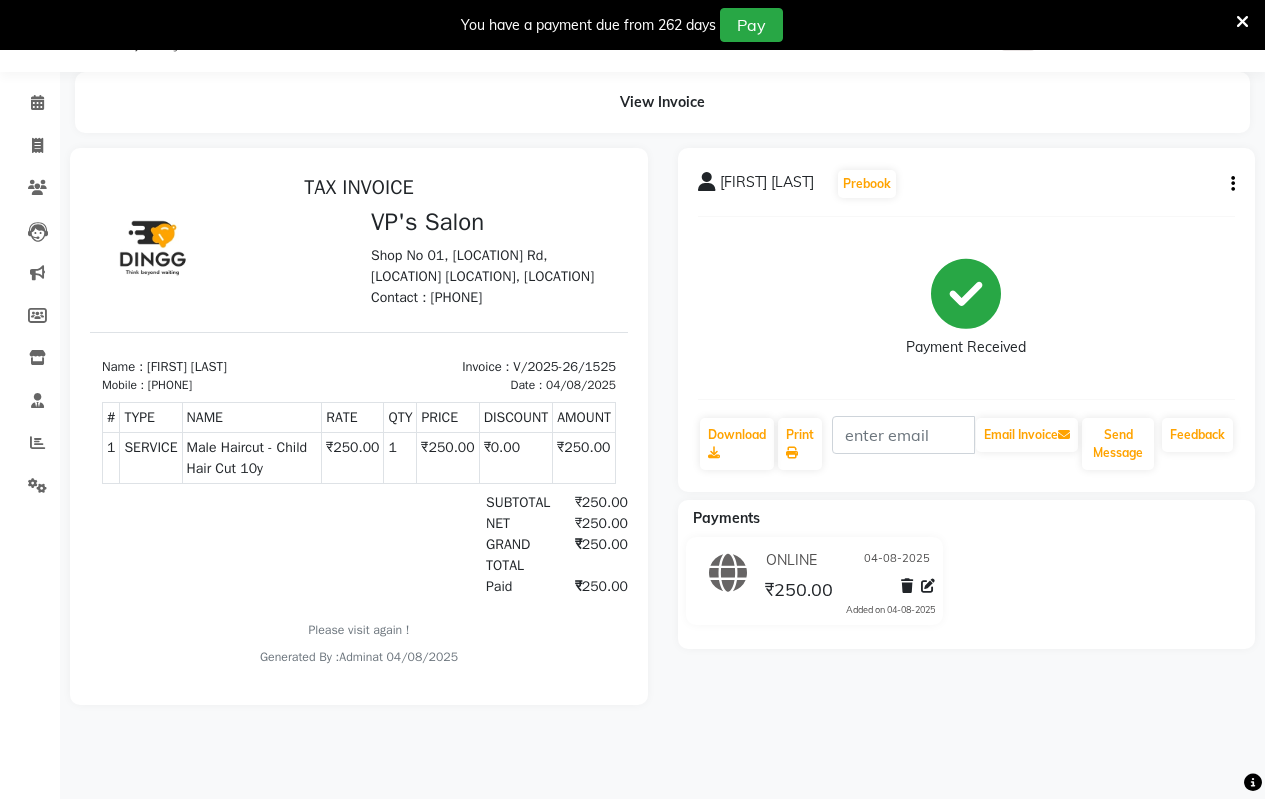 click 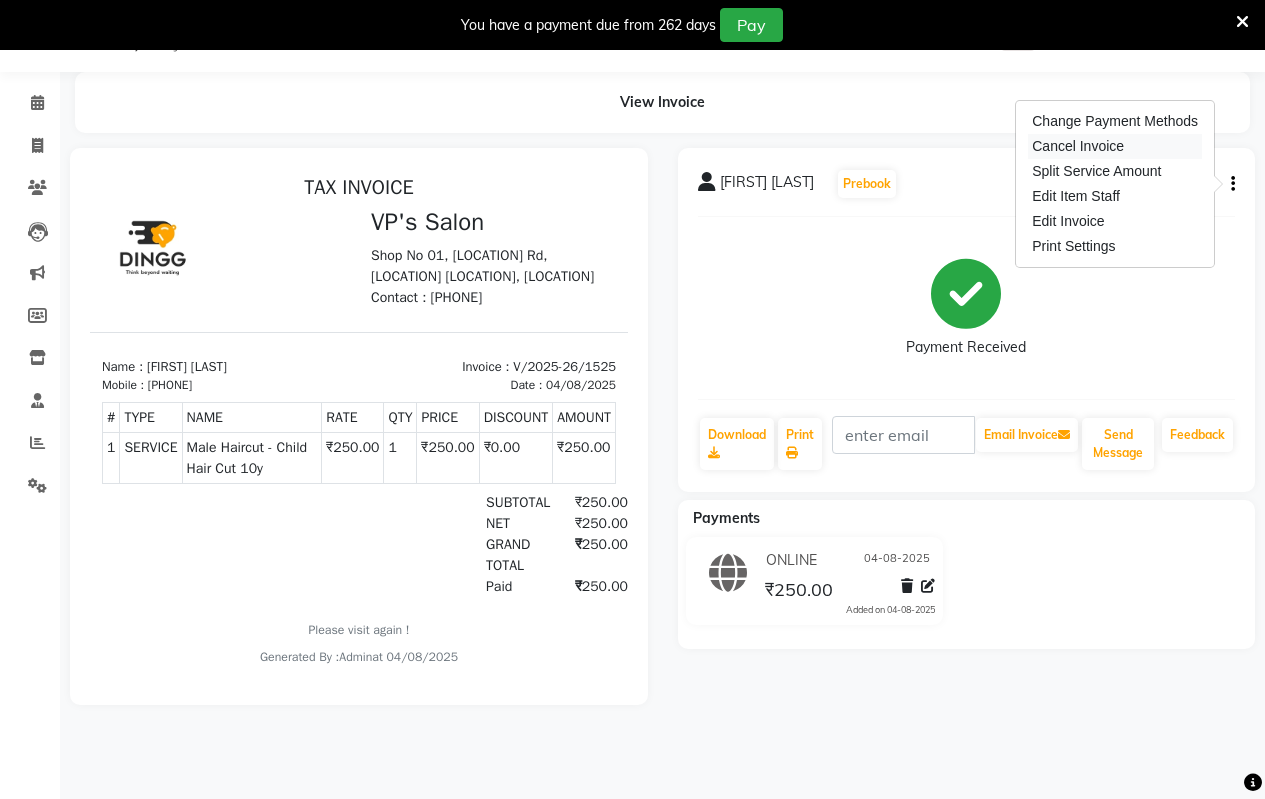click on "Cancel Invoice" at bounding box center (1115, 146) 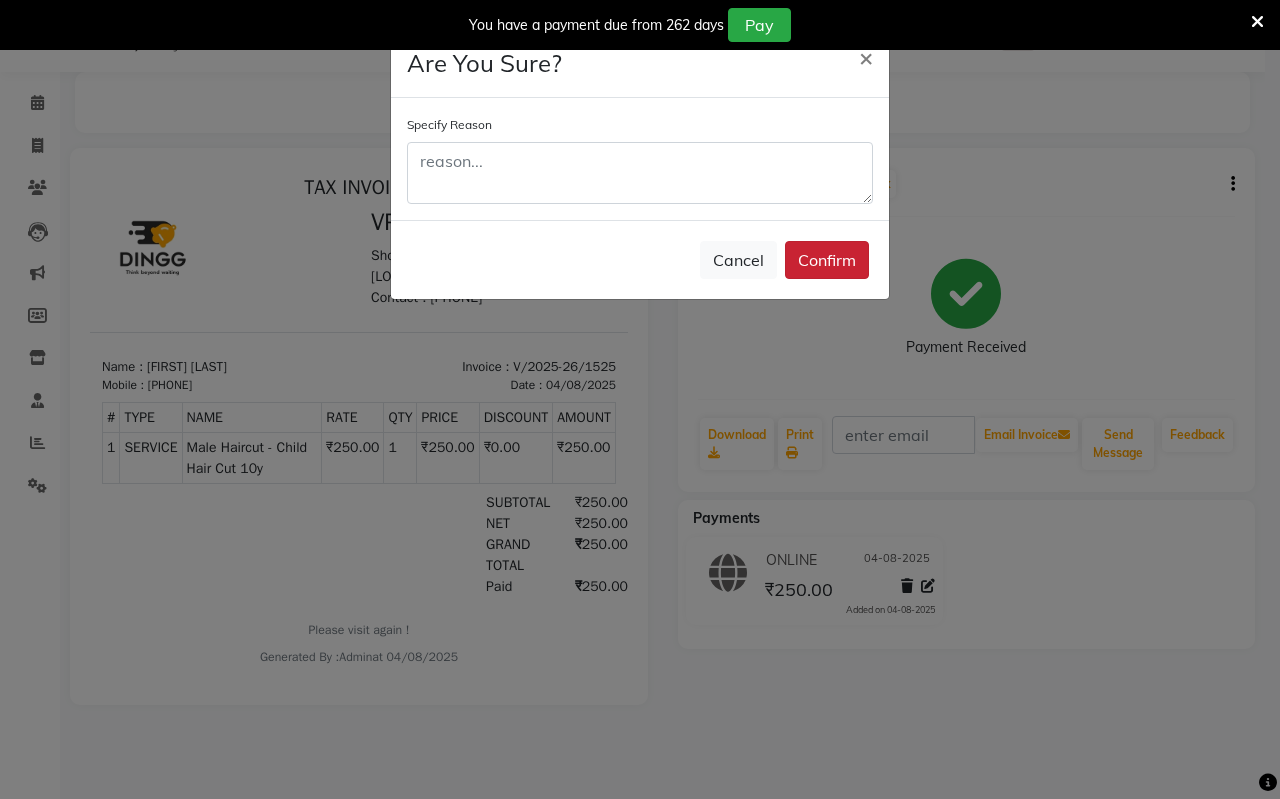 click on "Confirm" 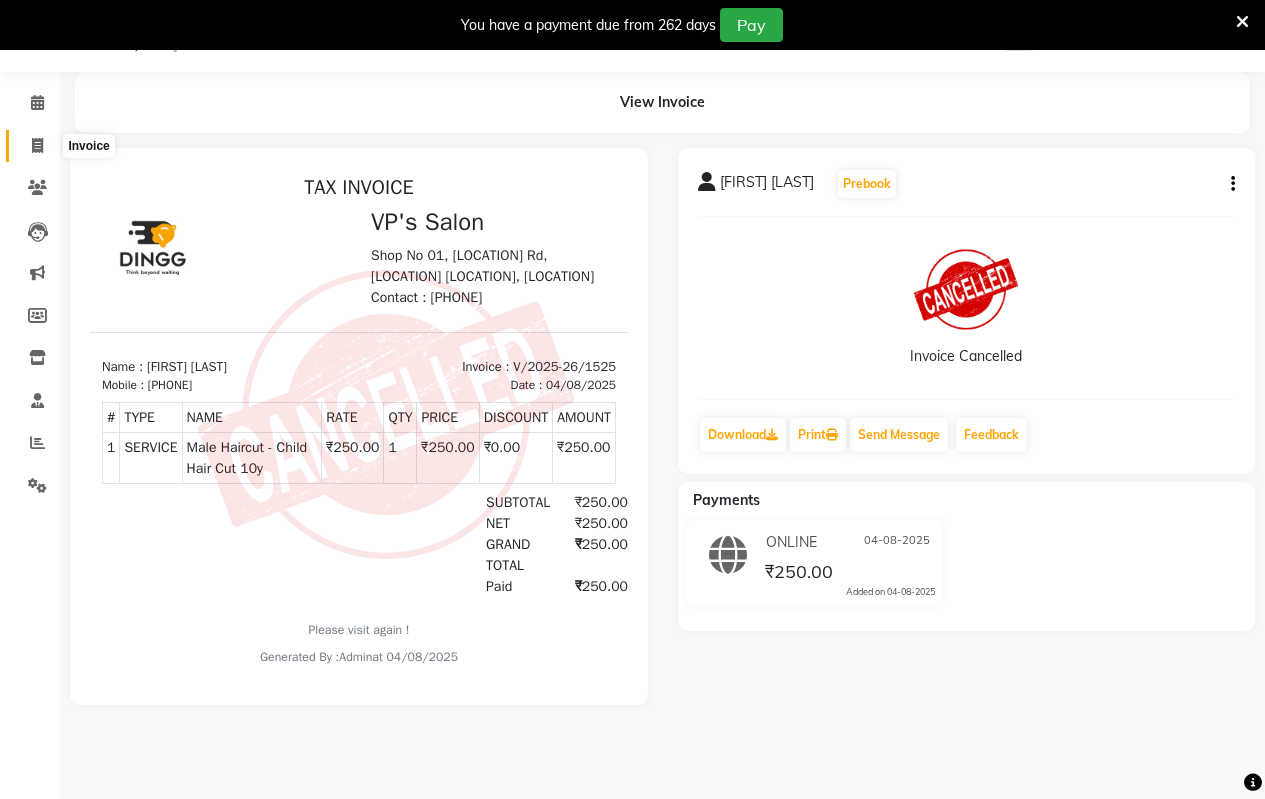 click 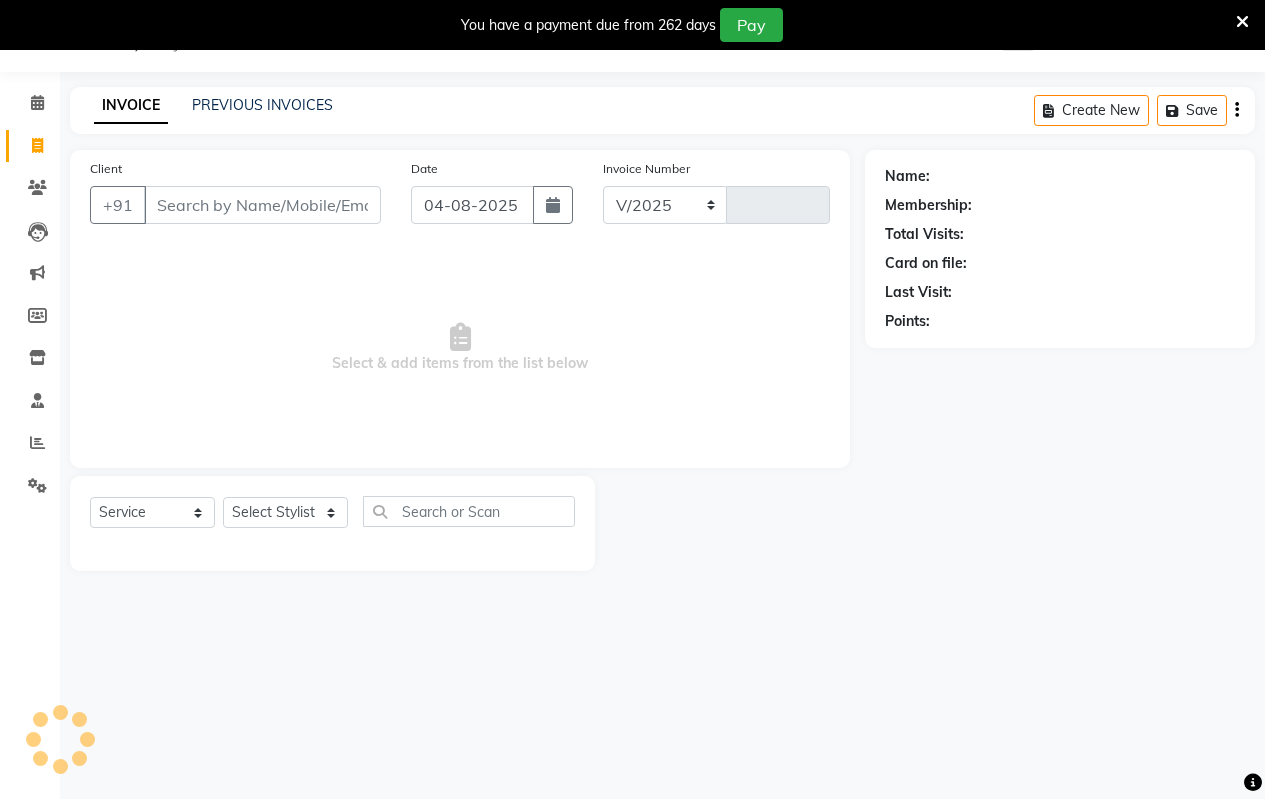 select on "4917" 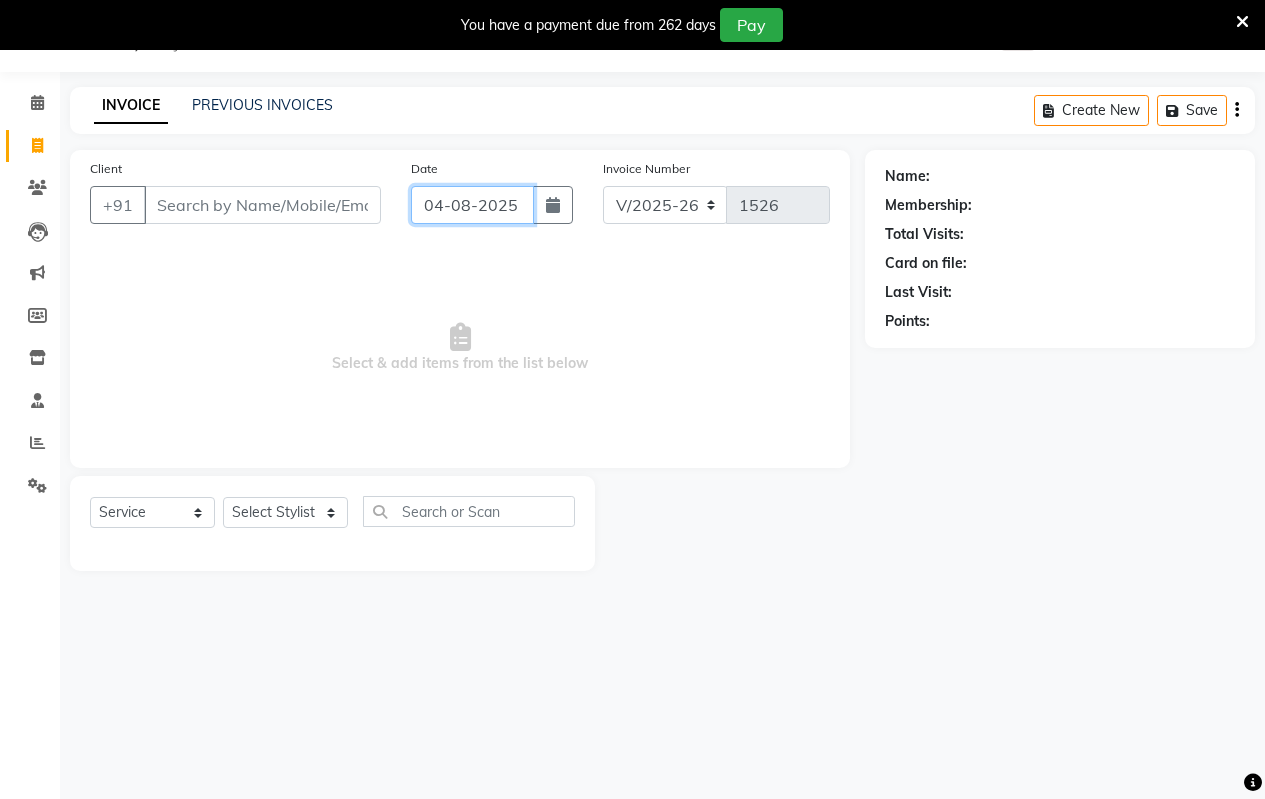 click on "04-08-2025" 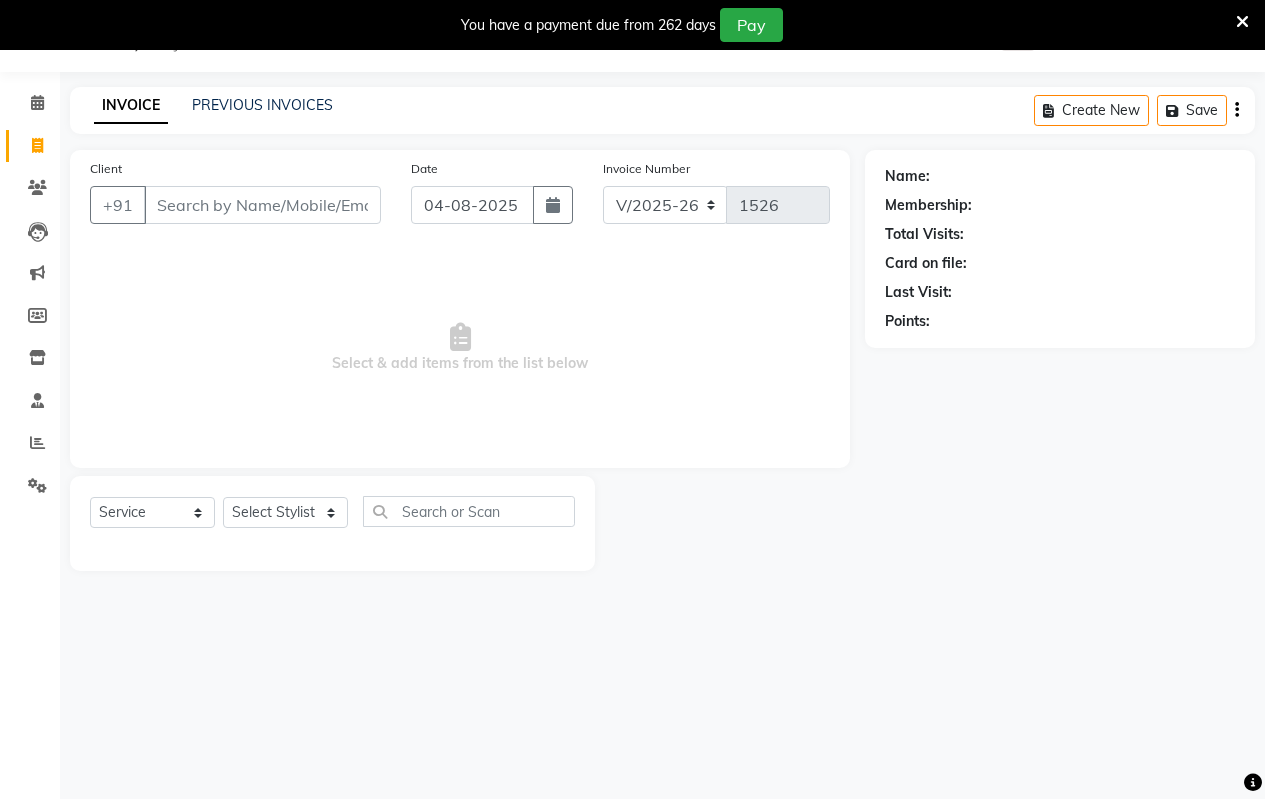 select on "8" 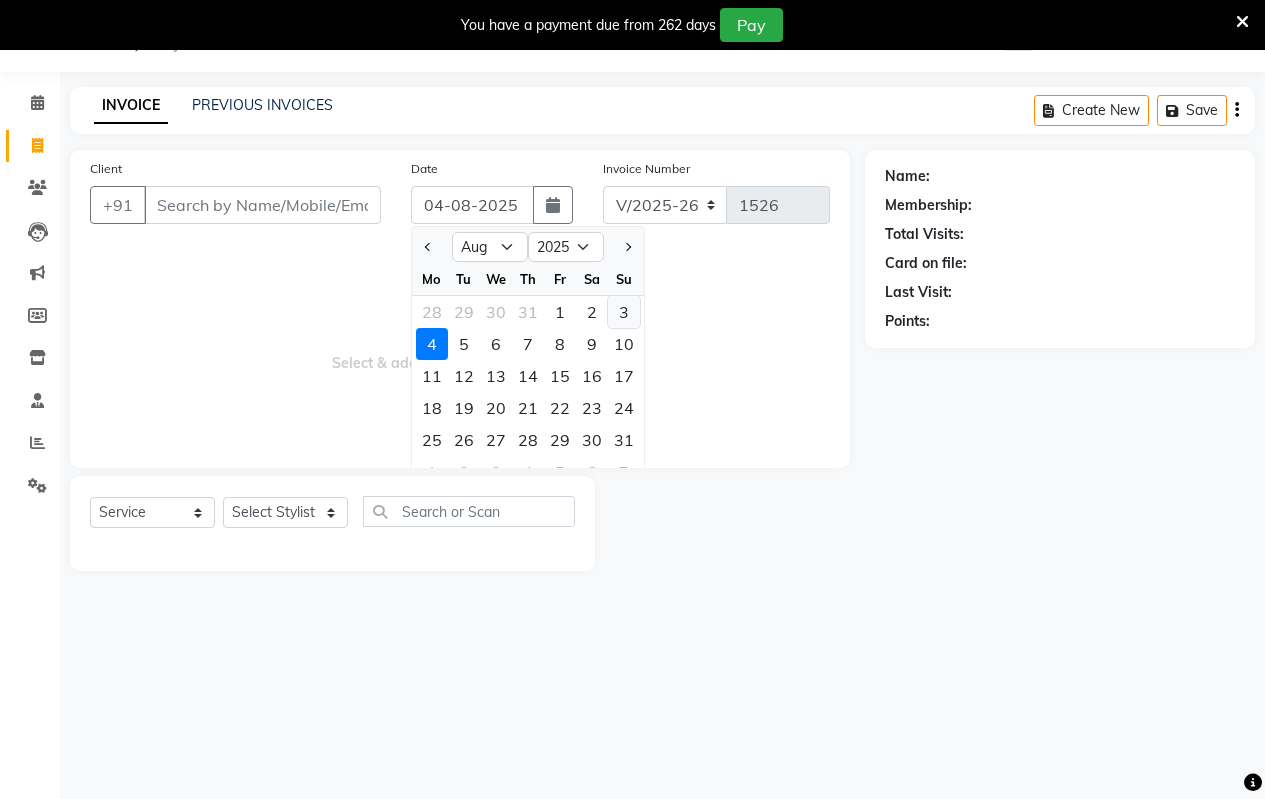 click on "3" 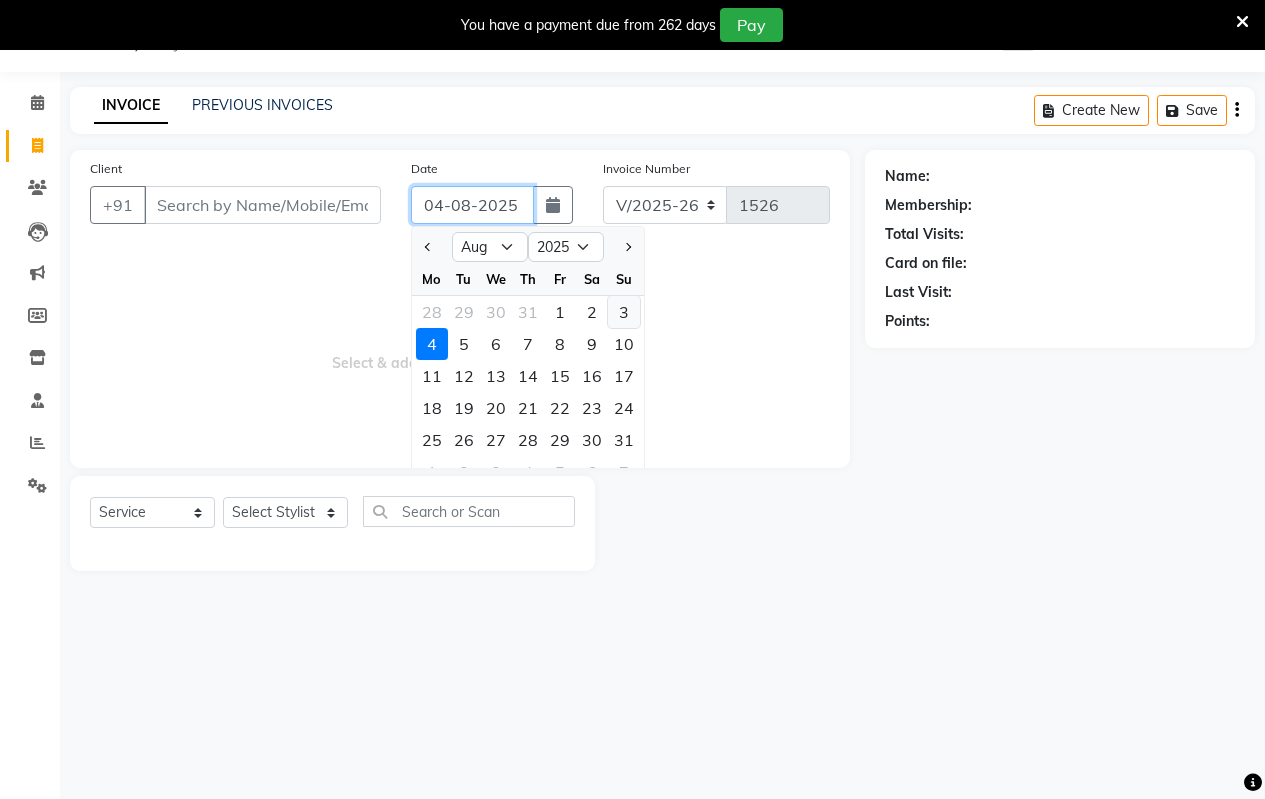 type on "03-08-2025" 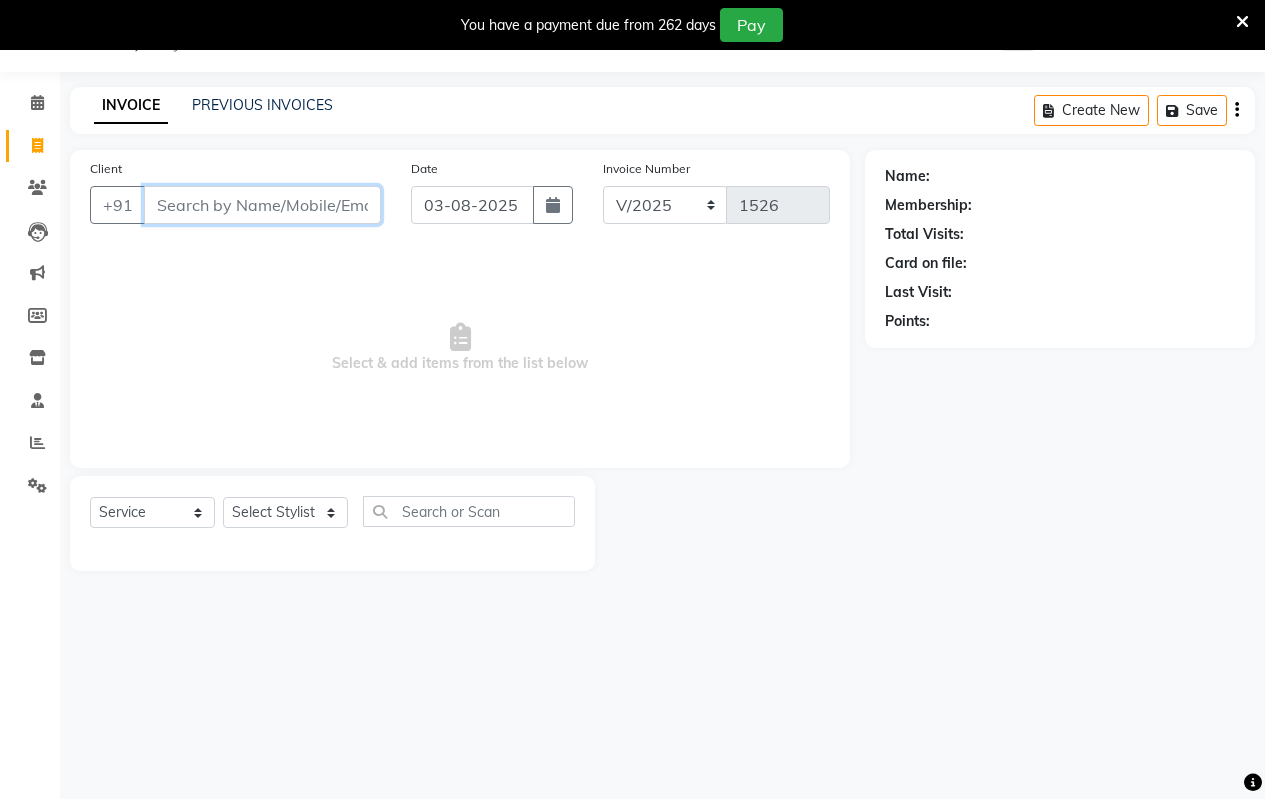 click on "Client" at bounding box center [262, 205] 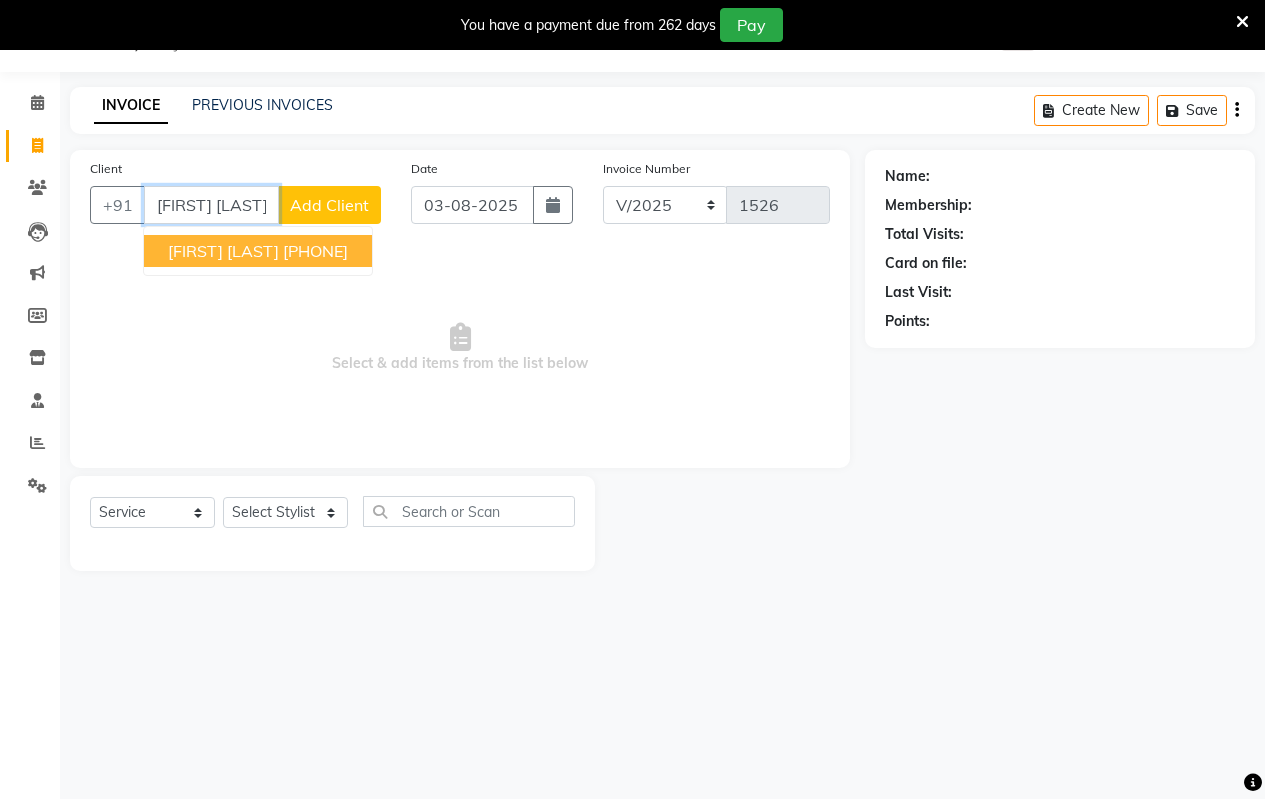 click on "[FIRST] [LAST]" at bounding box center [223, 251] 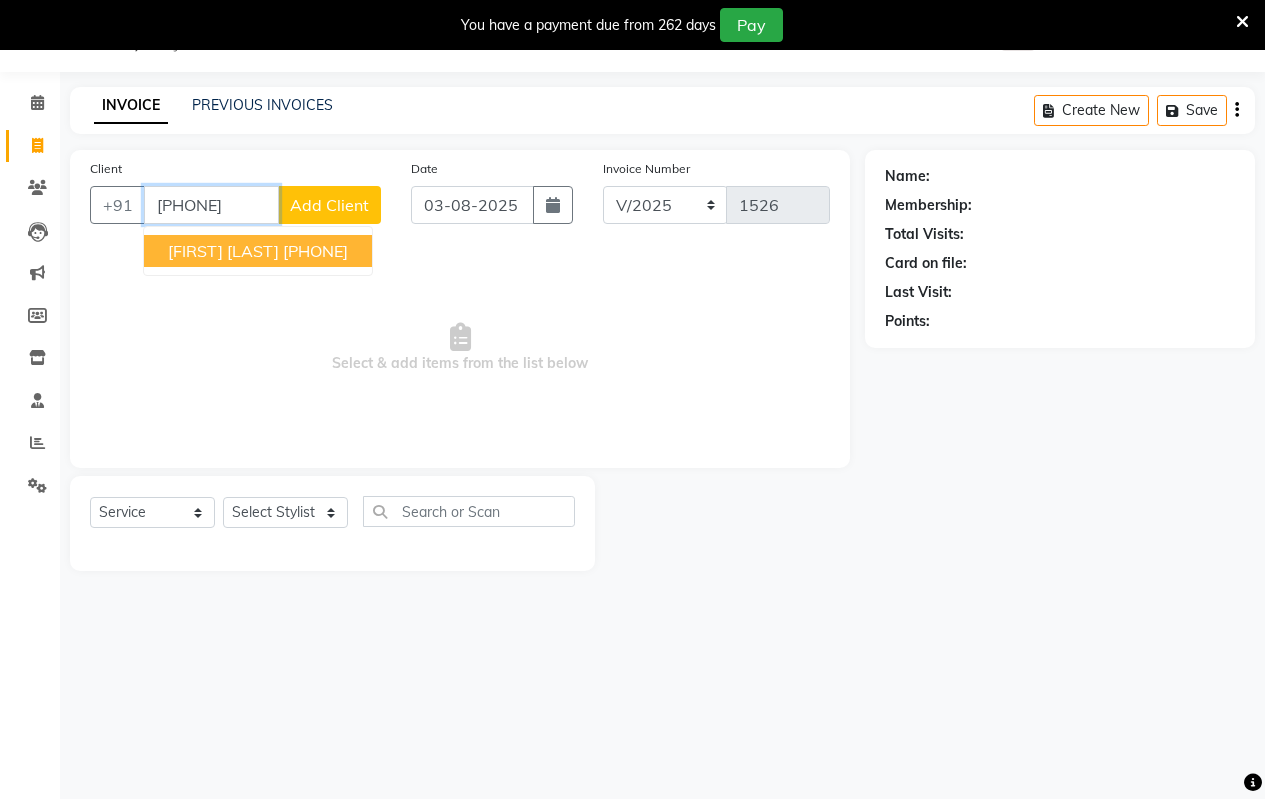 type on "[PHONE]" 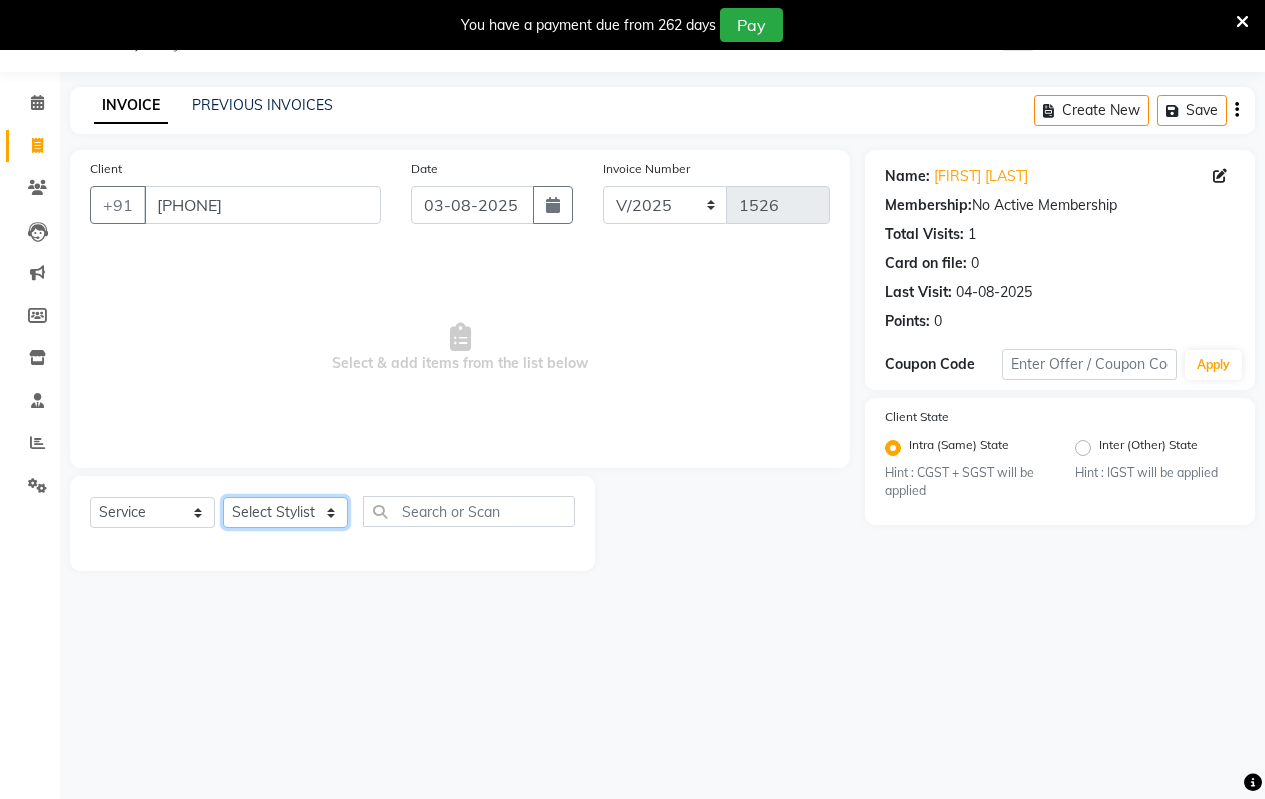 click on "Select Stylist Arati kamlesh b  karan  Krushna pramila jadhav priyanka bawaskar  rohit  rushi  Venesh" 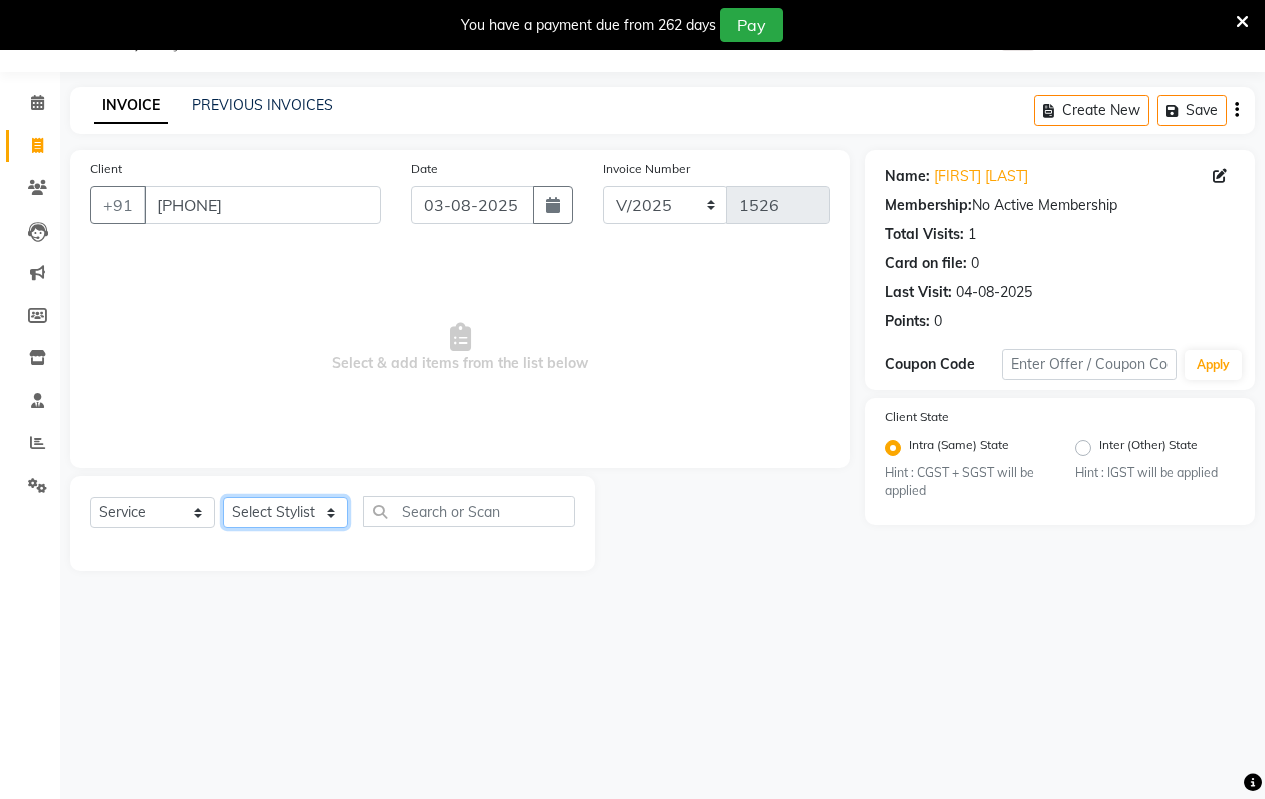 select on "80905" 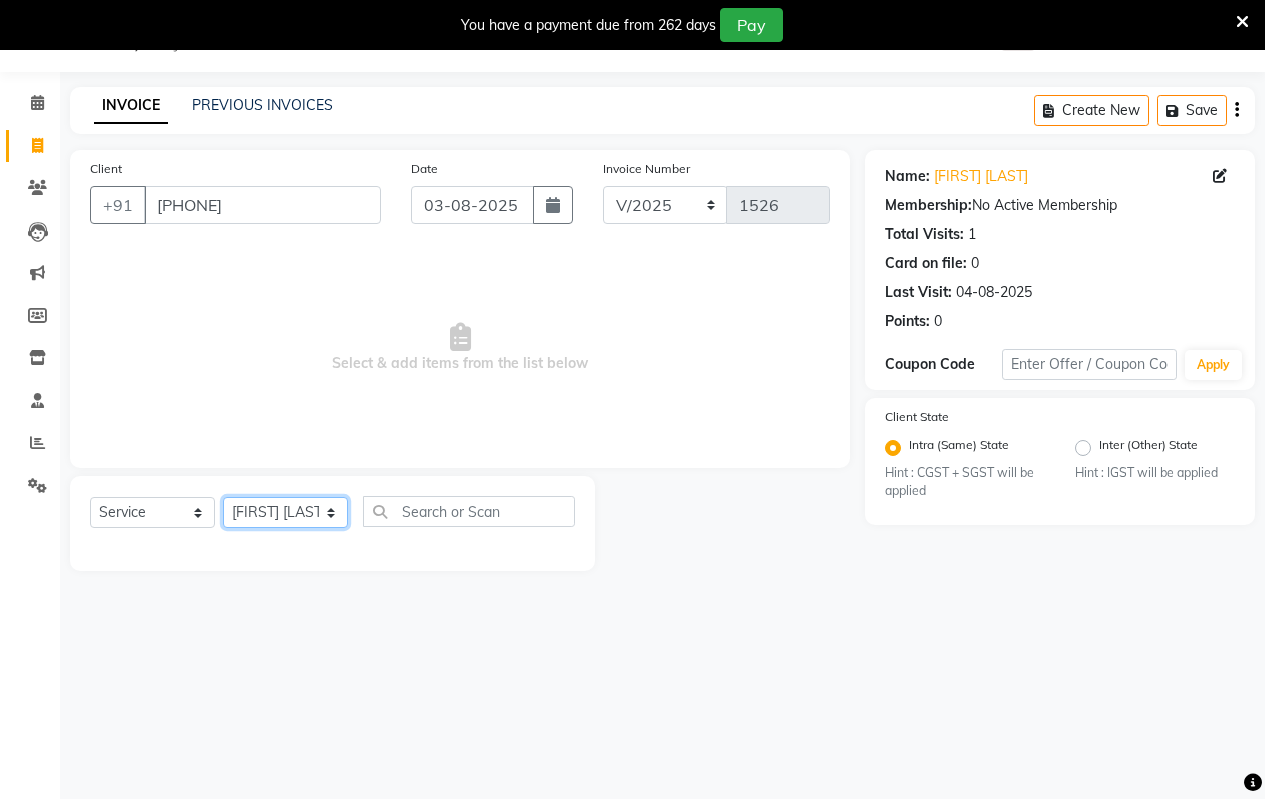 click on "Select Stylist Arati kamlesh b  karan  Krushna pramila jadhav priyanka bawaskar  rohit  rushi  Venesh" 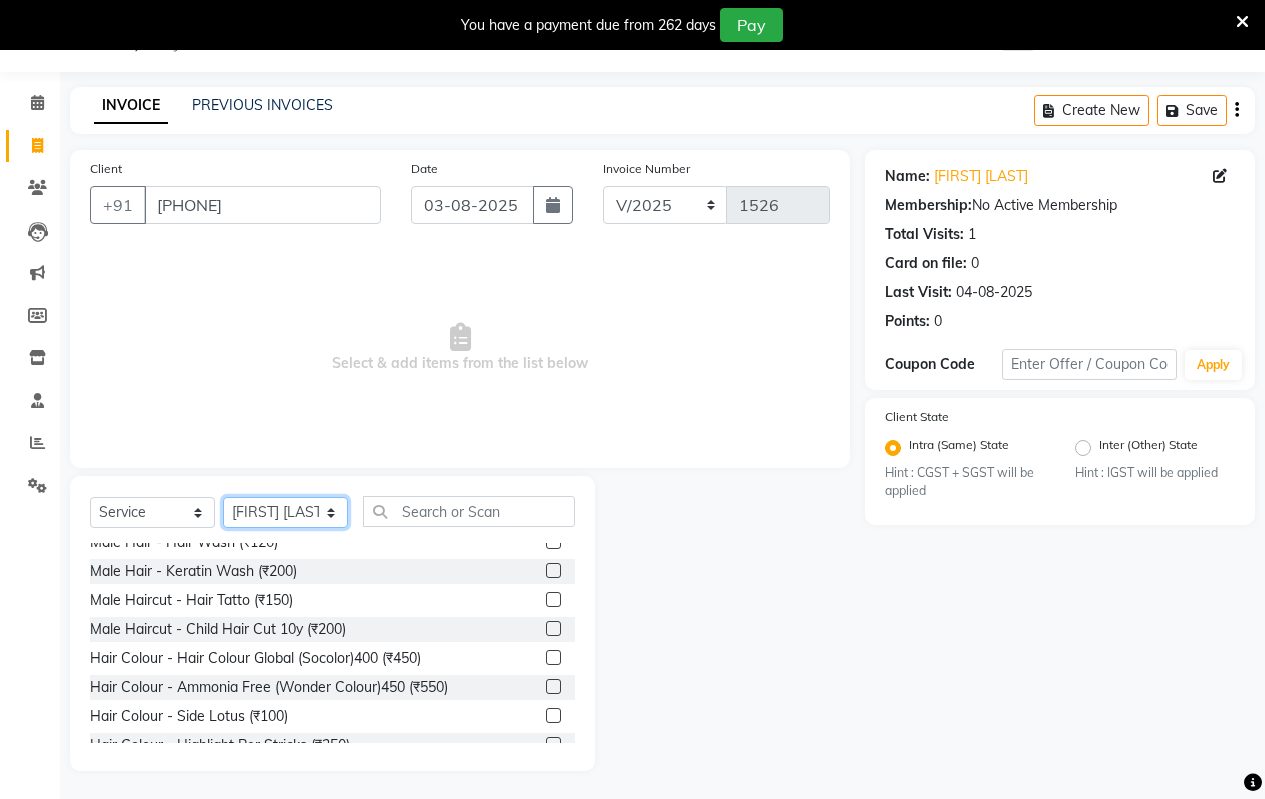scroll, scrollTop: 0, scrollLeft: 0, axis: both 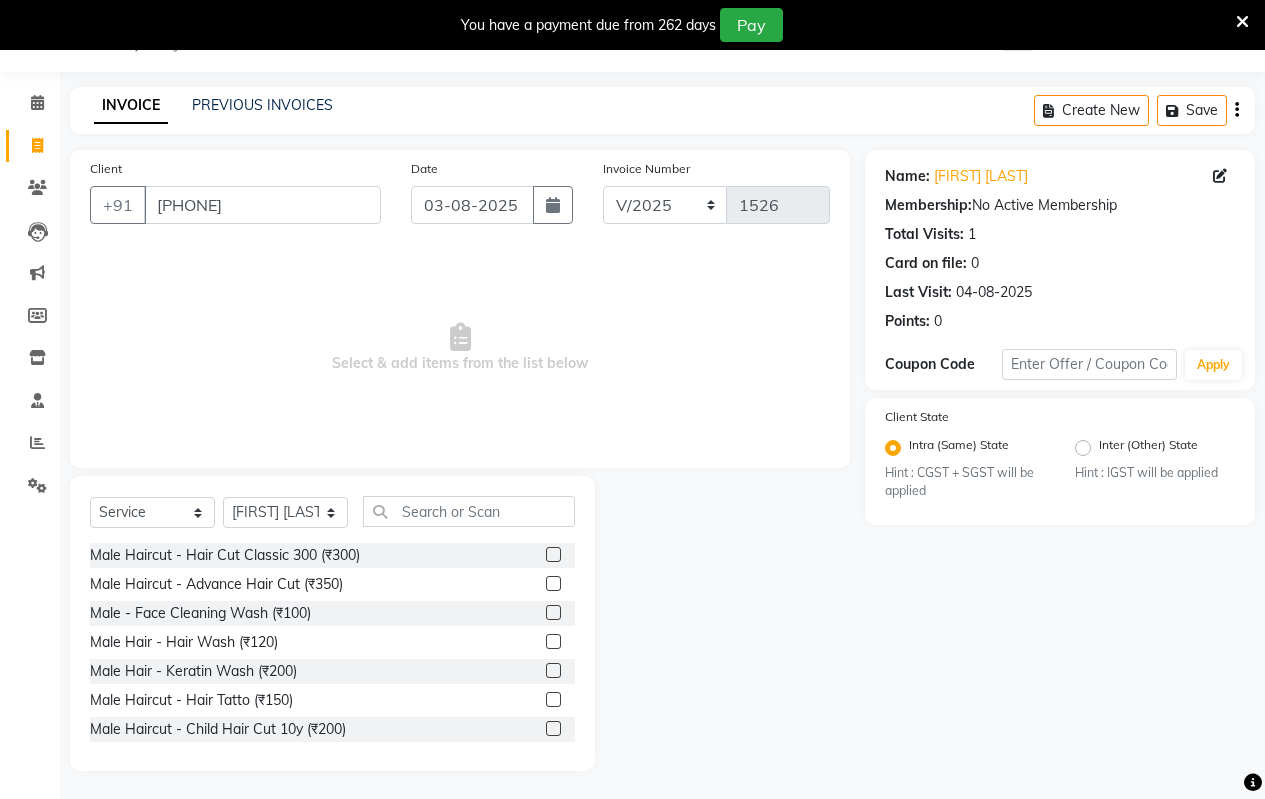 click 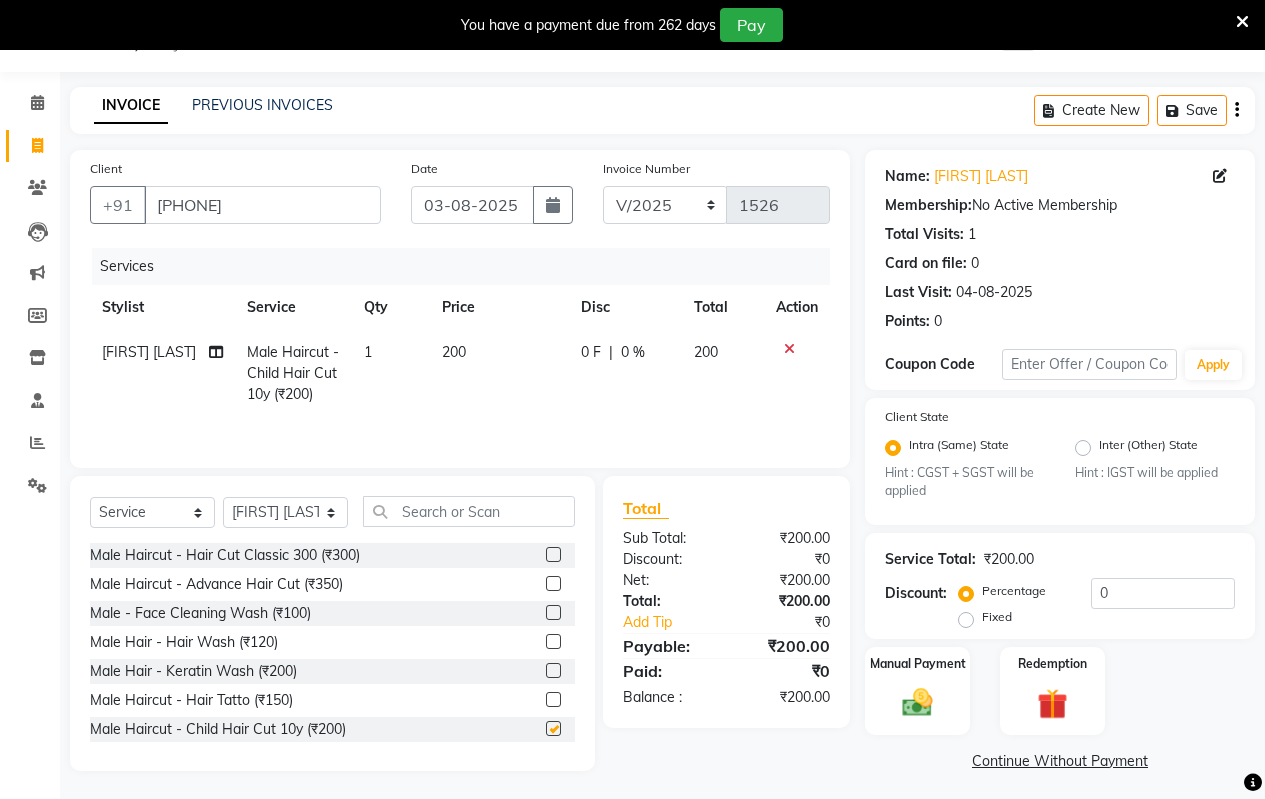 checkbox on "false" 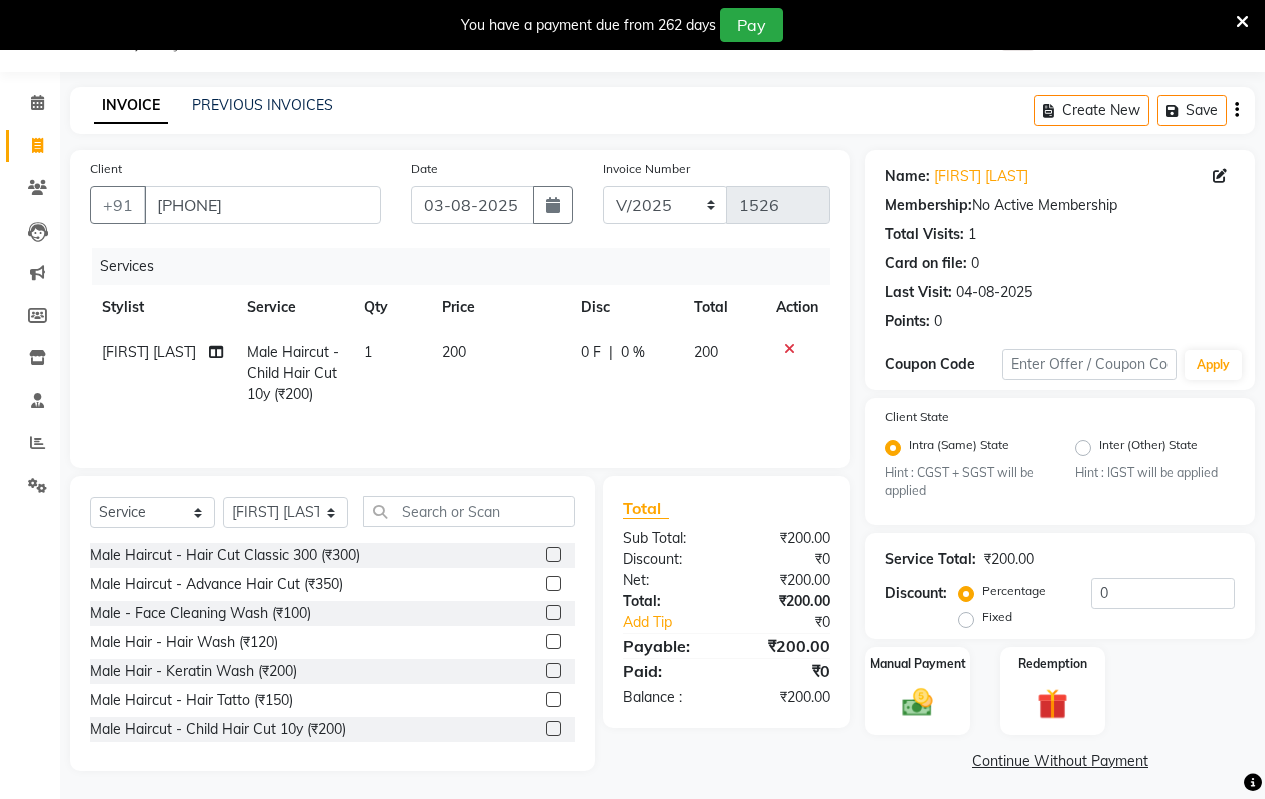 click on "200" 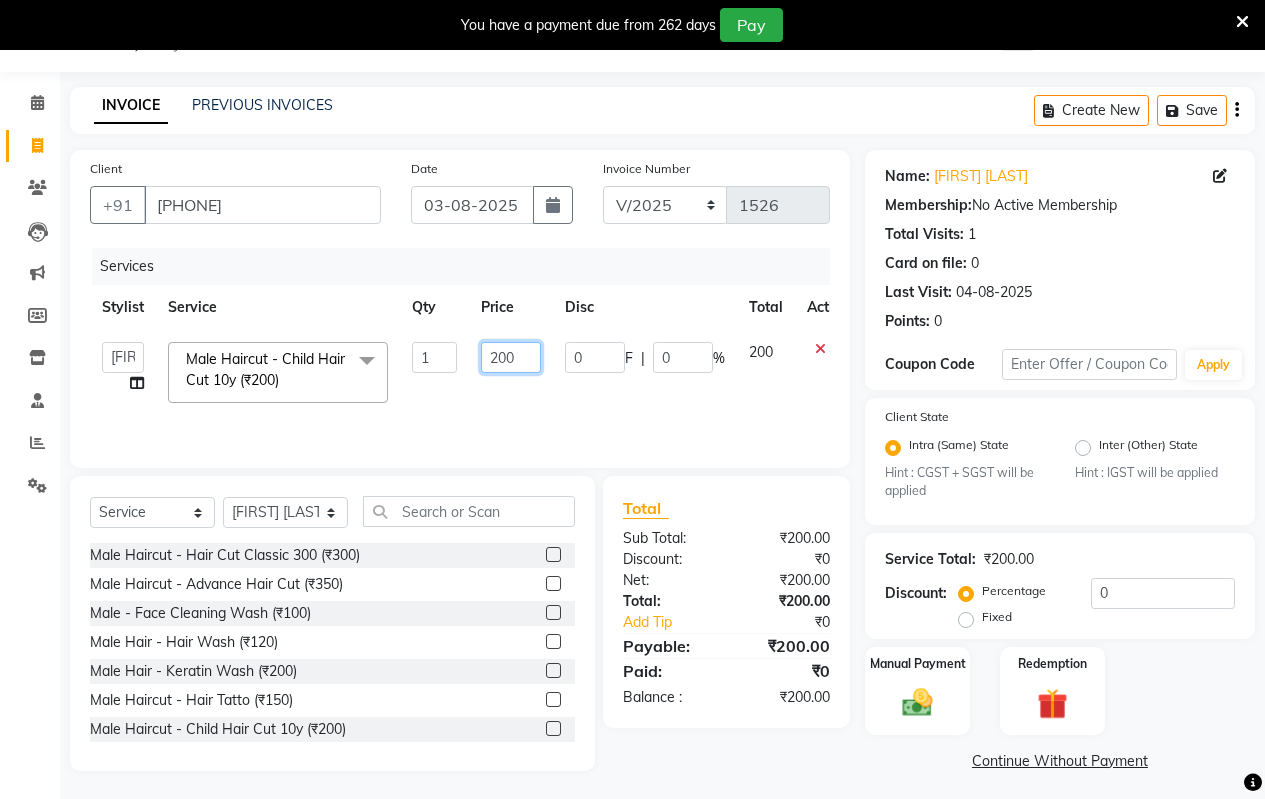 drag, startPoint x: 516, startPoint y: 349, endPoint x: 541, endPoint y: 347, distance: 25.079872 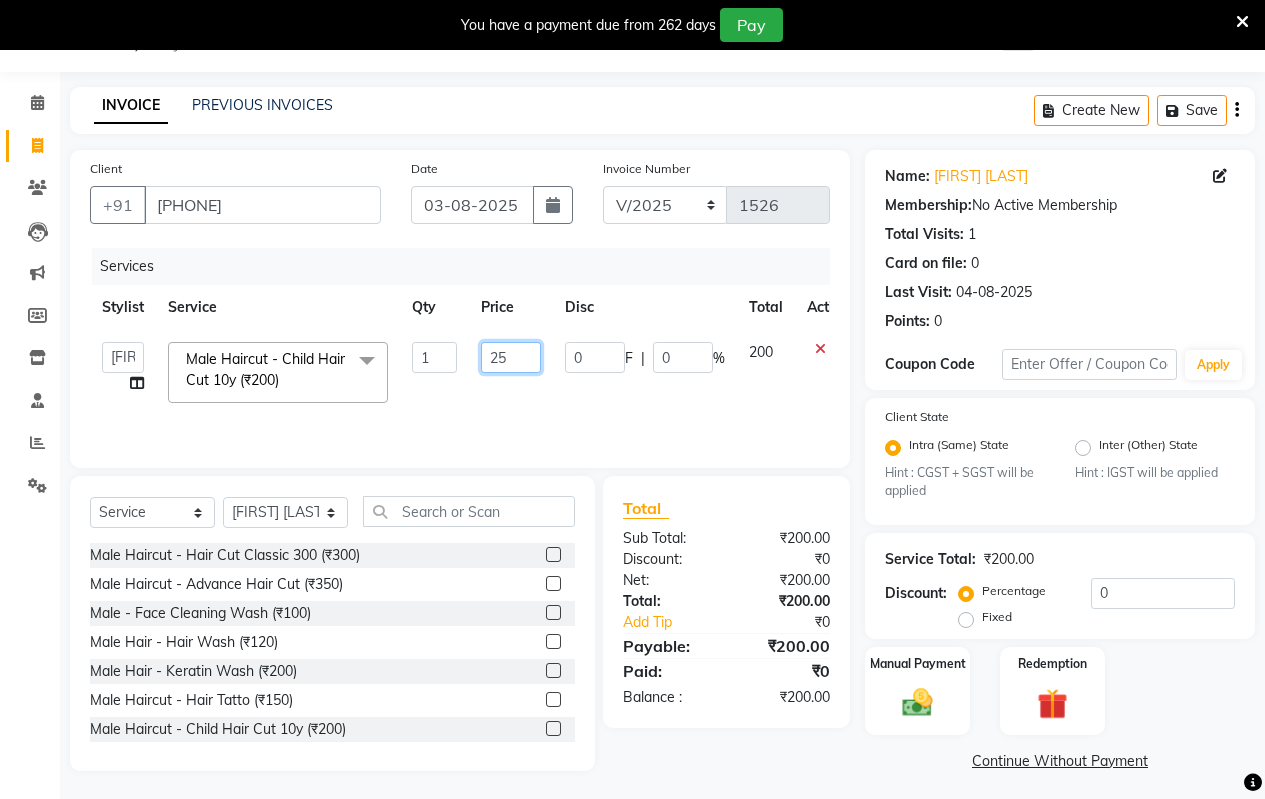 type on "250" 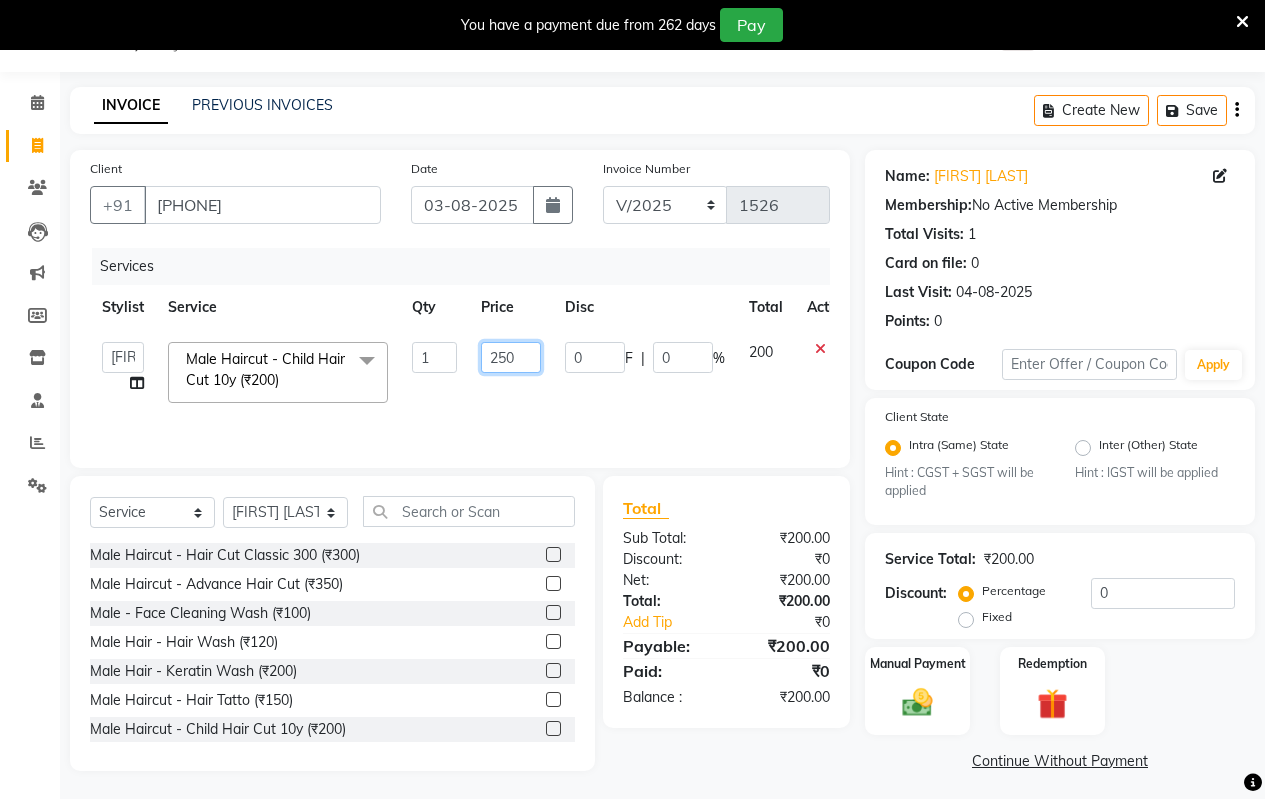 scroll, scrollTop: 57, scrollLeft: 0, axis: vertical 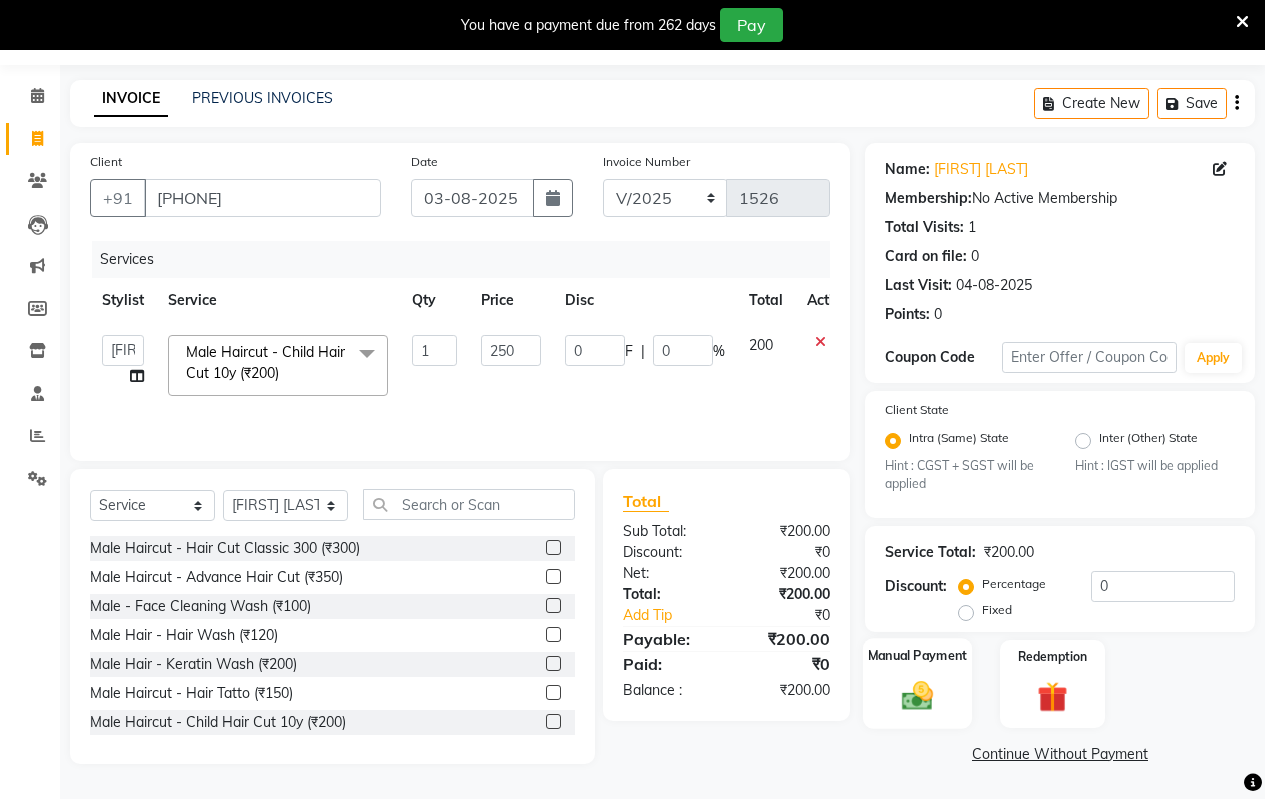click 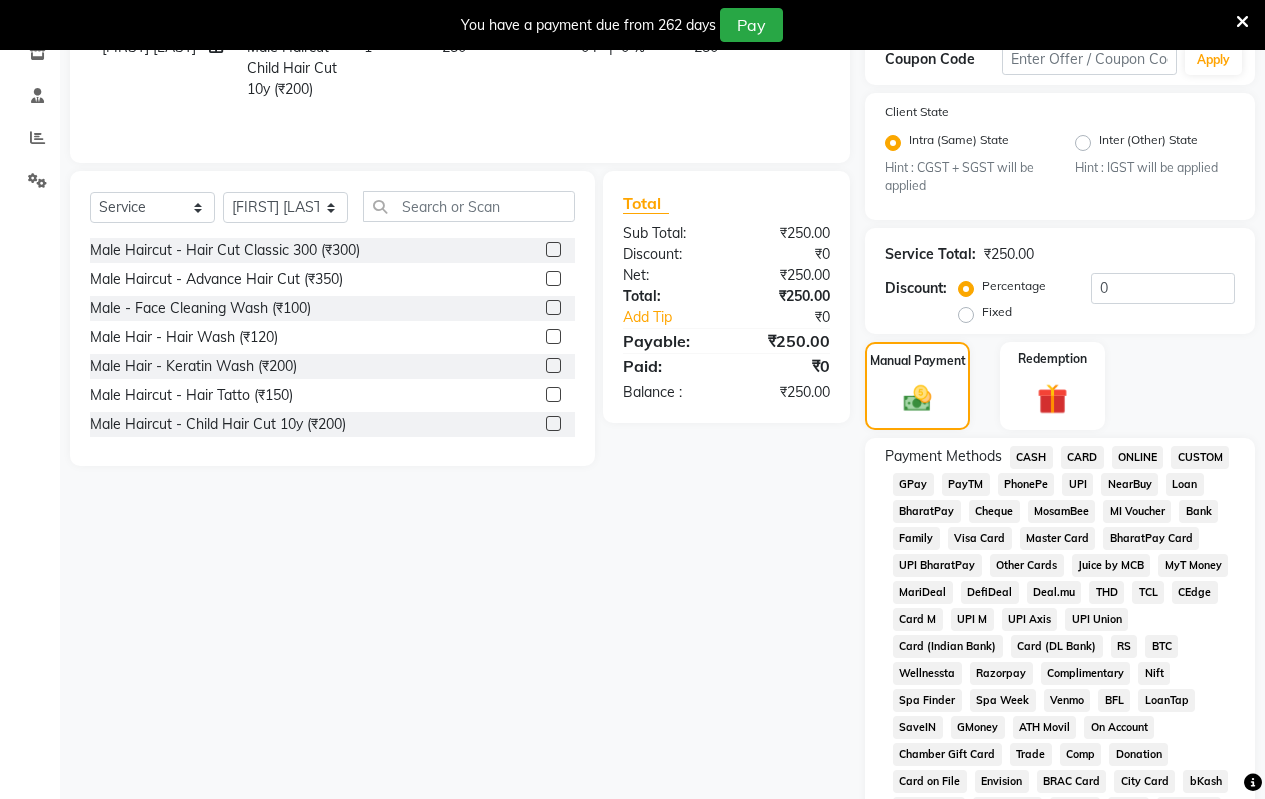 scroll, scrollTop: 357, scrollLeft: 0, axis: vertical 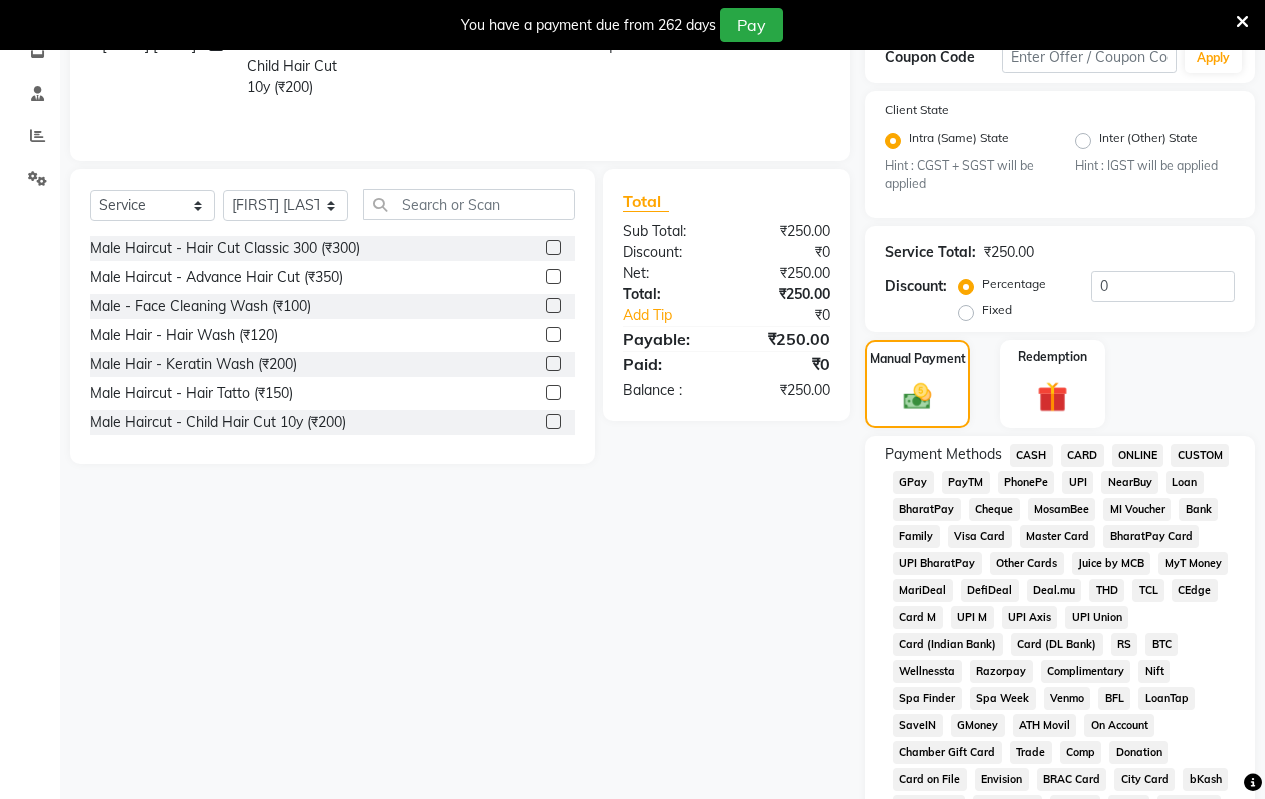 click on "ONLINE" 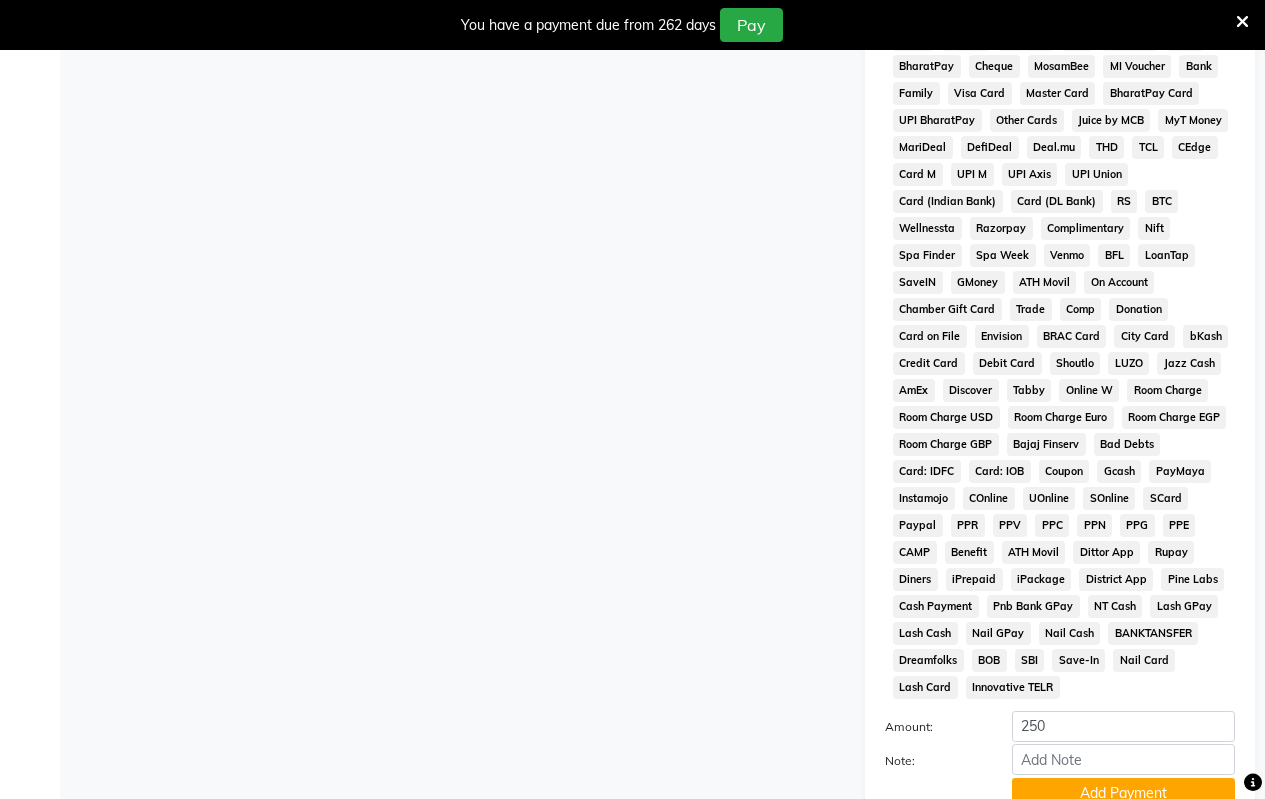 scroll, scrollTop: 965, scrollLeft: 0, axis: vertical 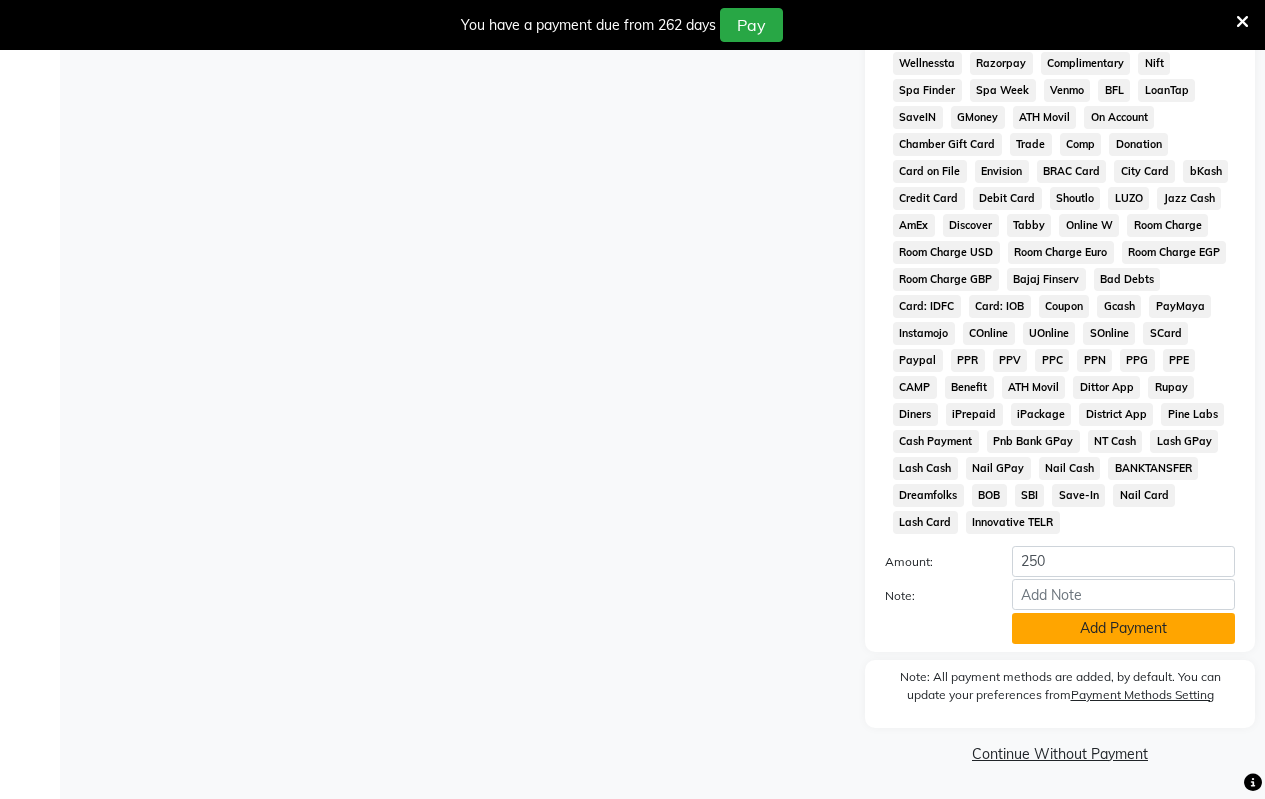 click on "Add Payment" 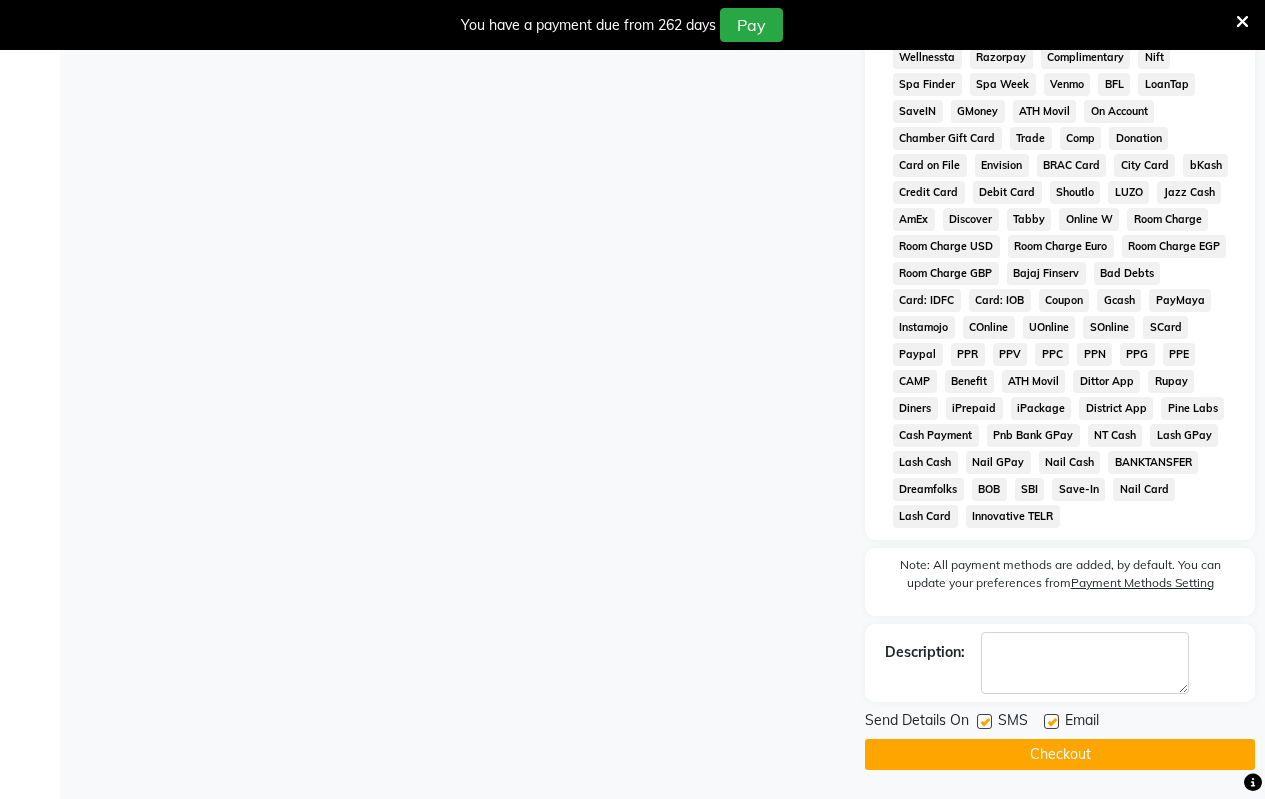 scroll, scrollTop: 972, scrollLeft: 0, axis: vertical 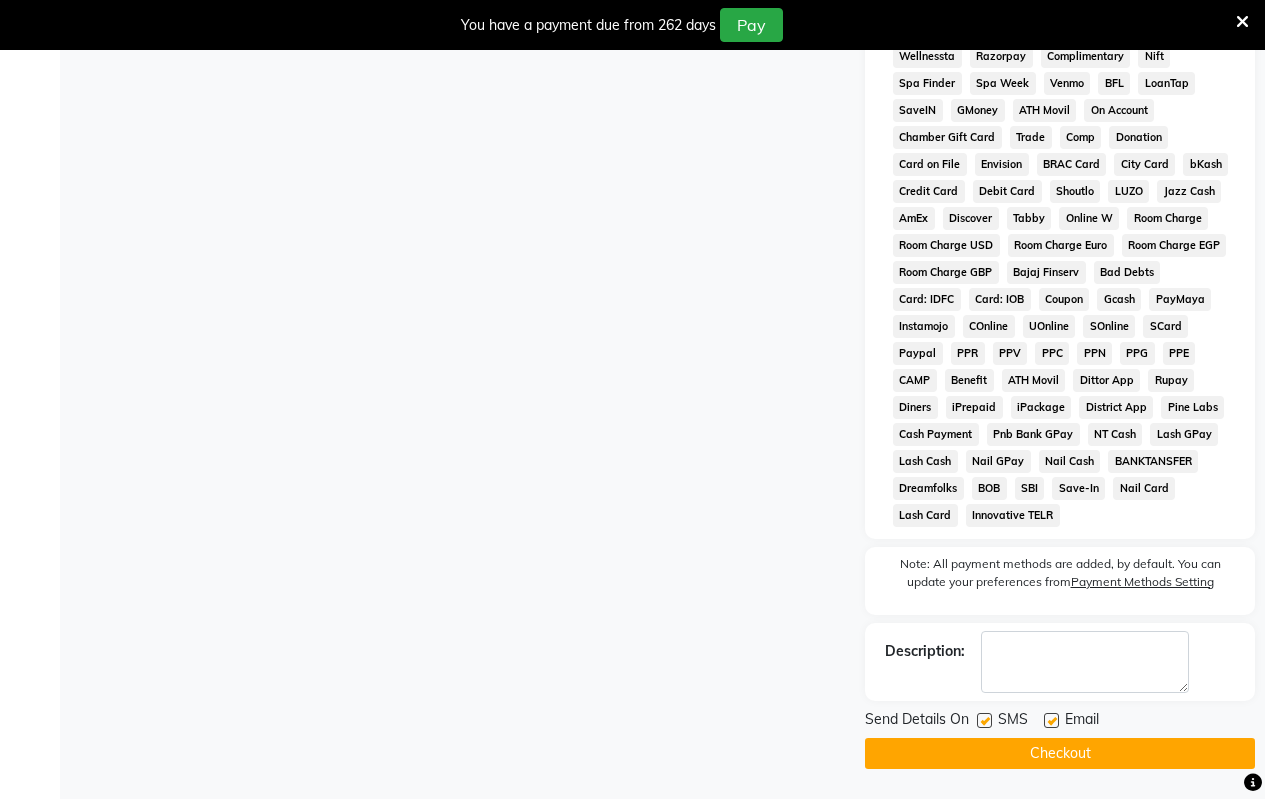 click on "Checkout" 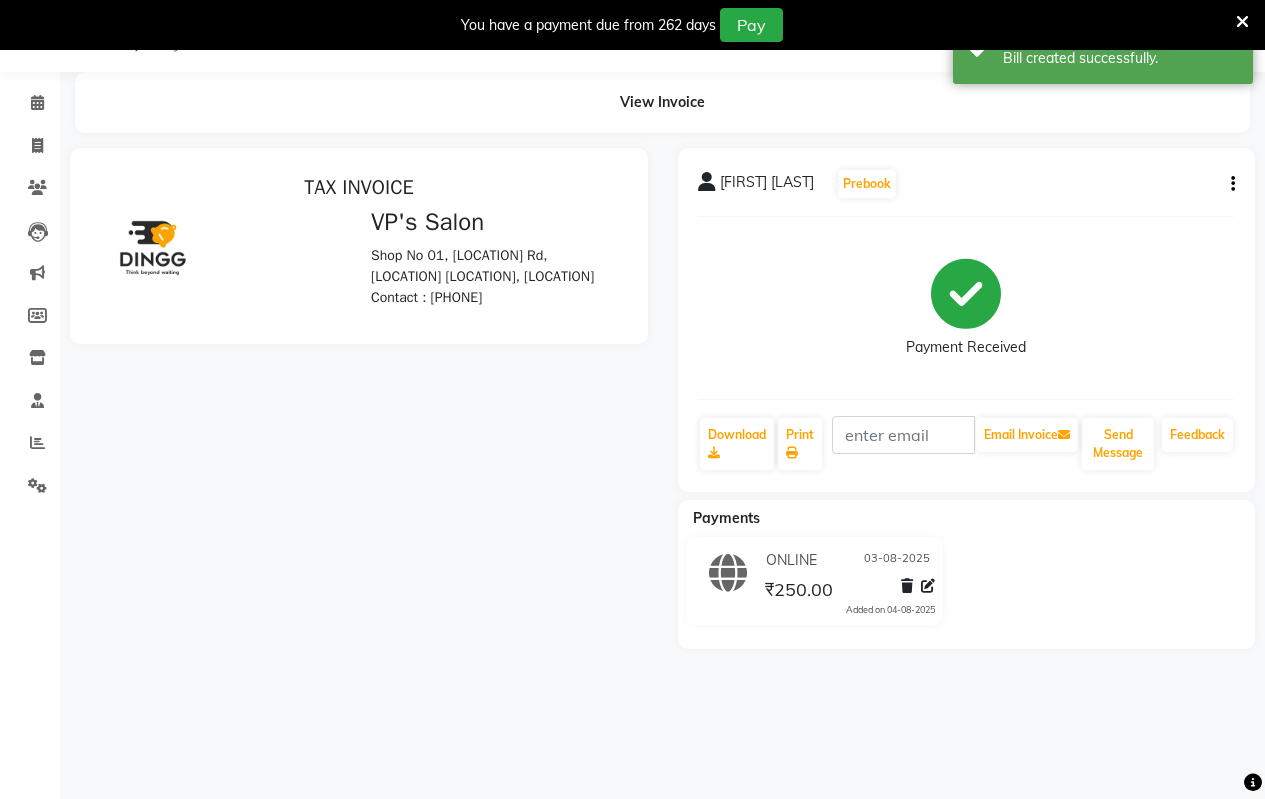 scroll, scrollTop: 0, scrollLeft: 0, axis: both 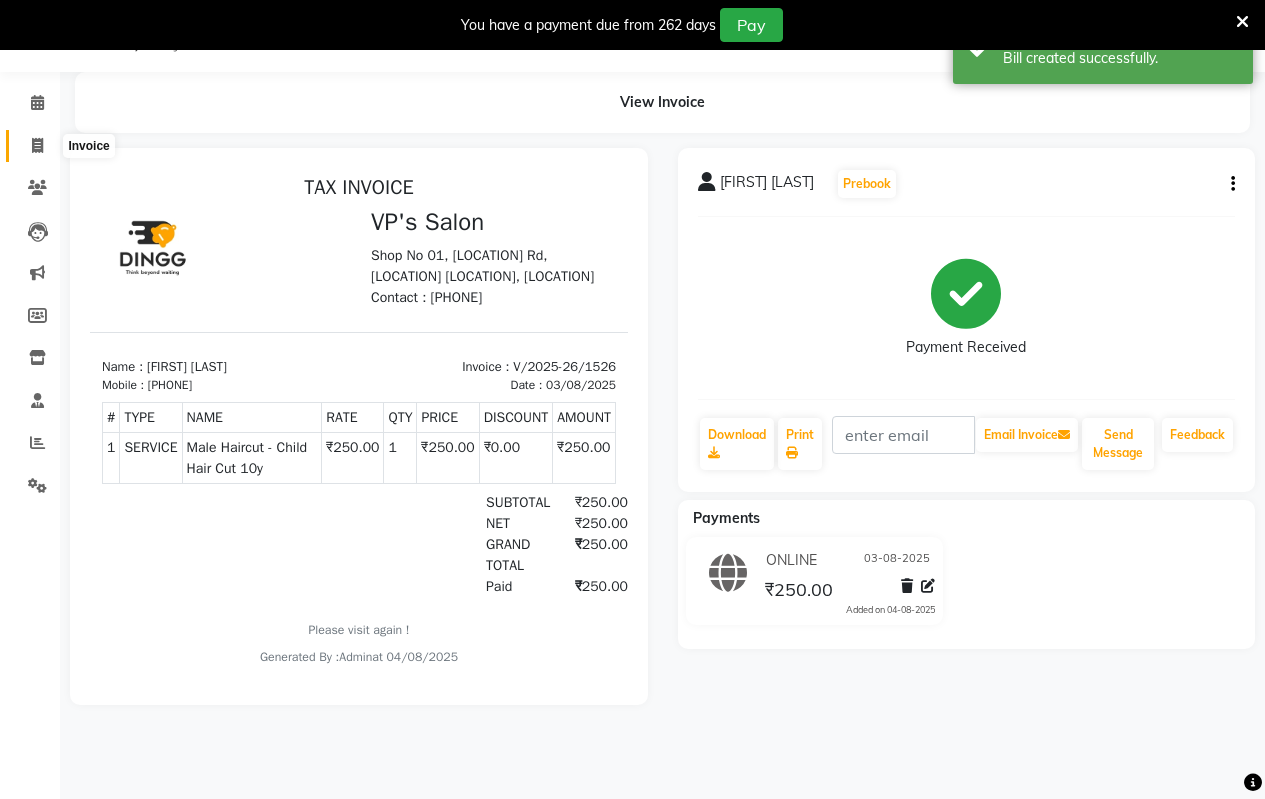 click 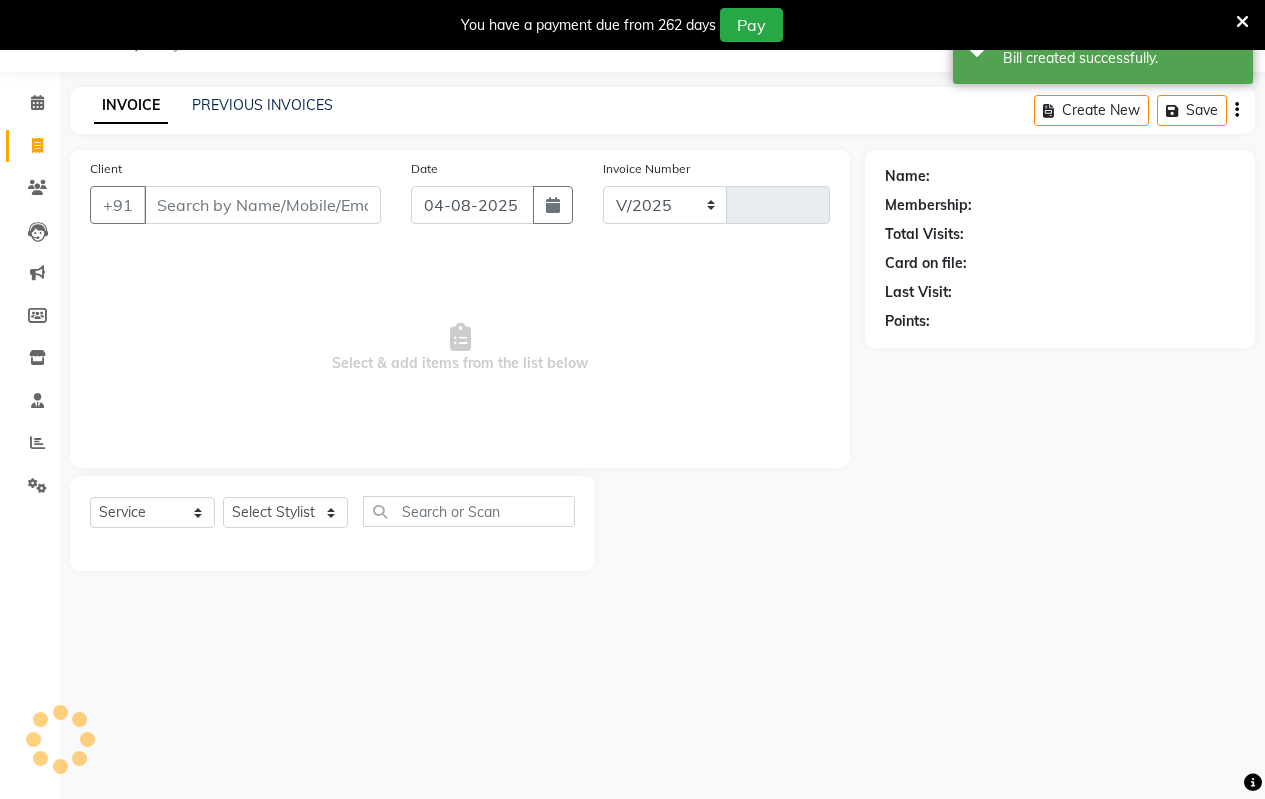 select on "4917" 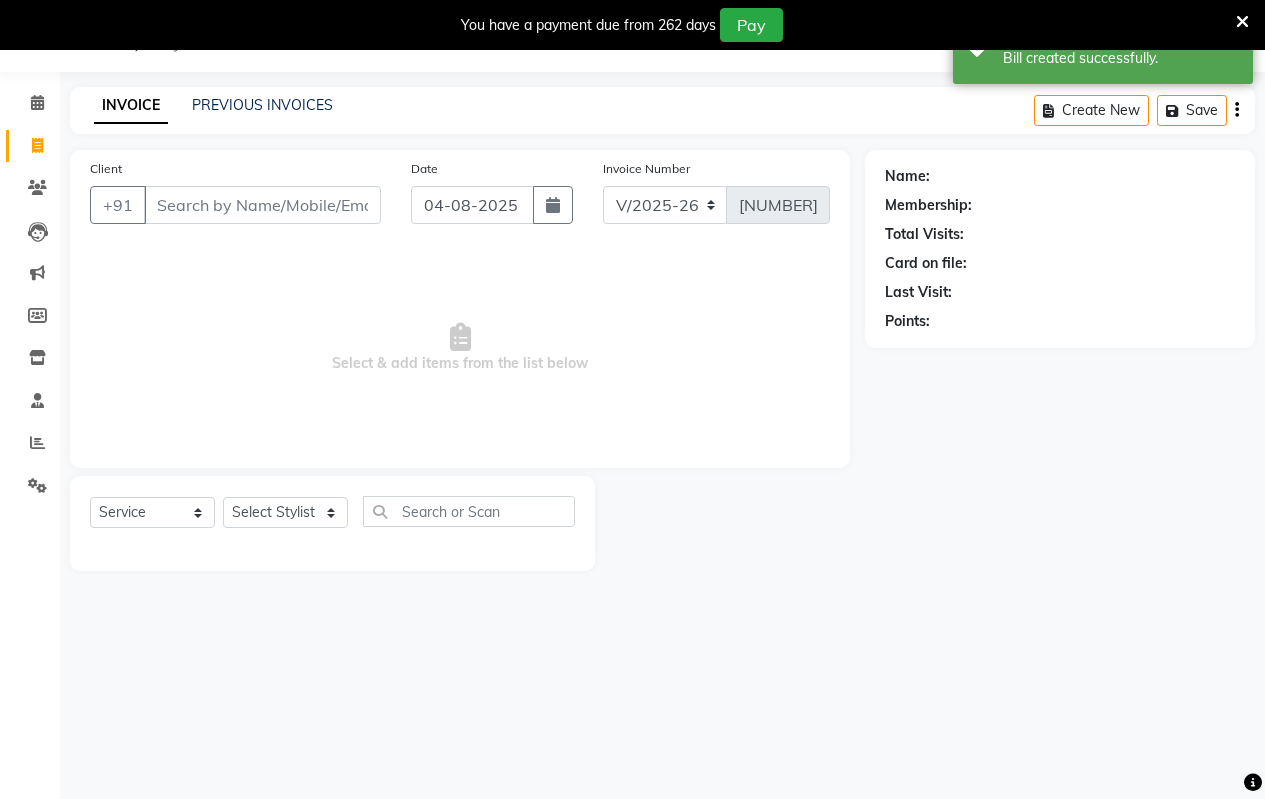 click on "Client" at bounding box center (262, 205) 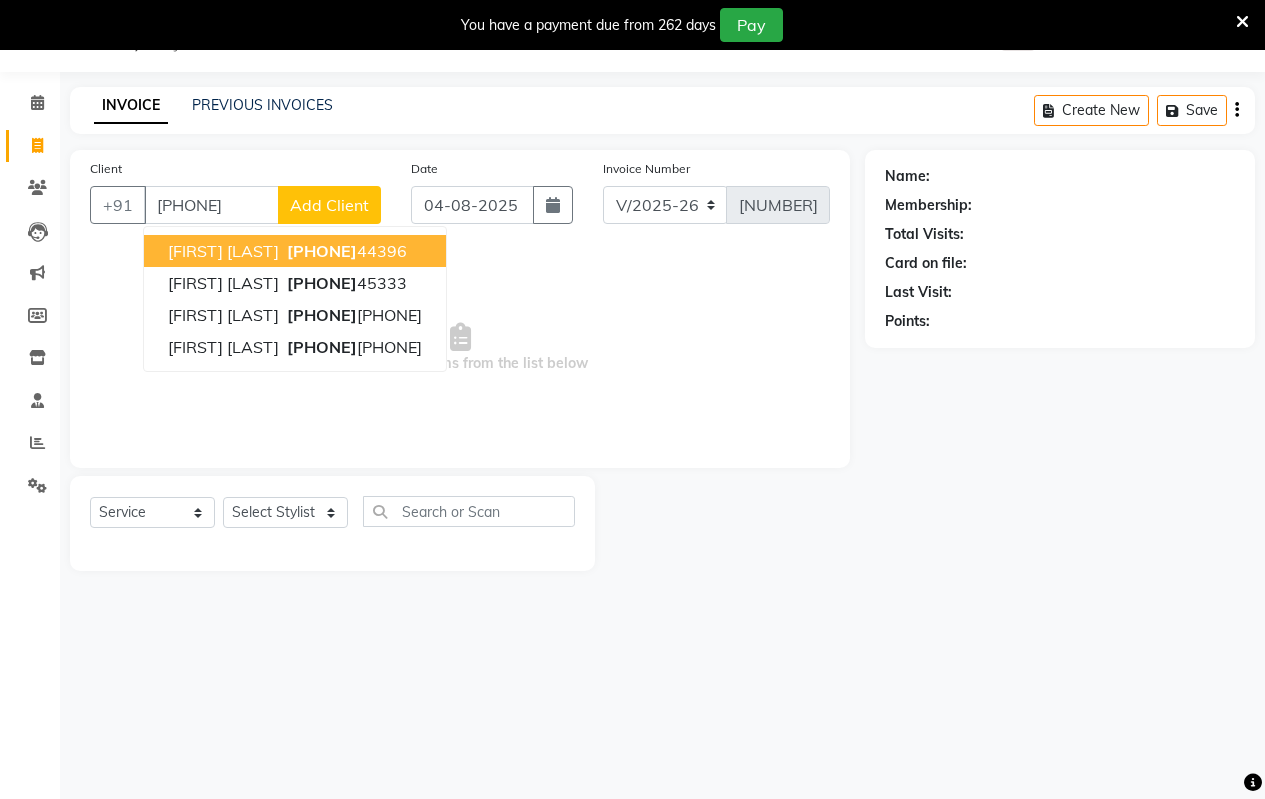 click on "[FIRST] [LAST]" at bounding box center (223, 251) 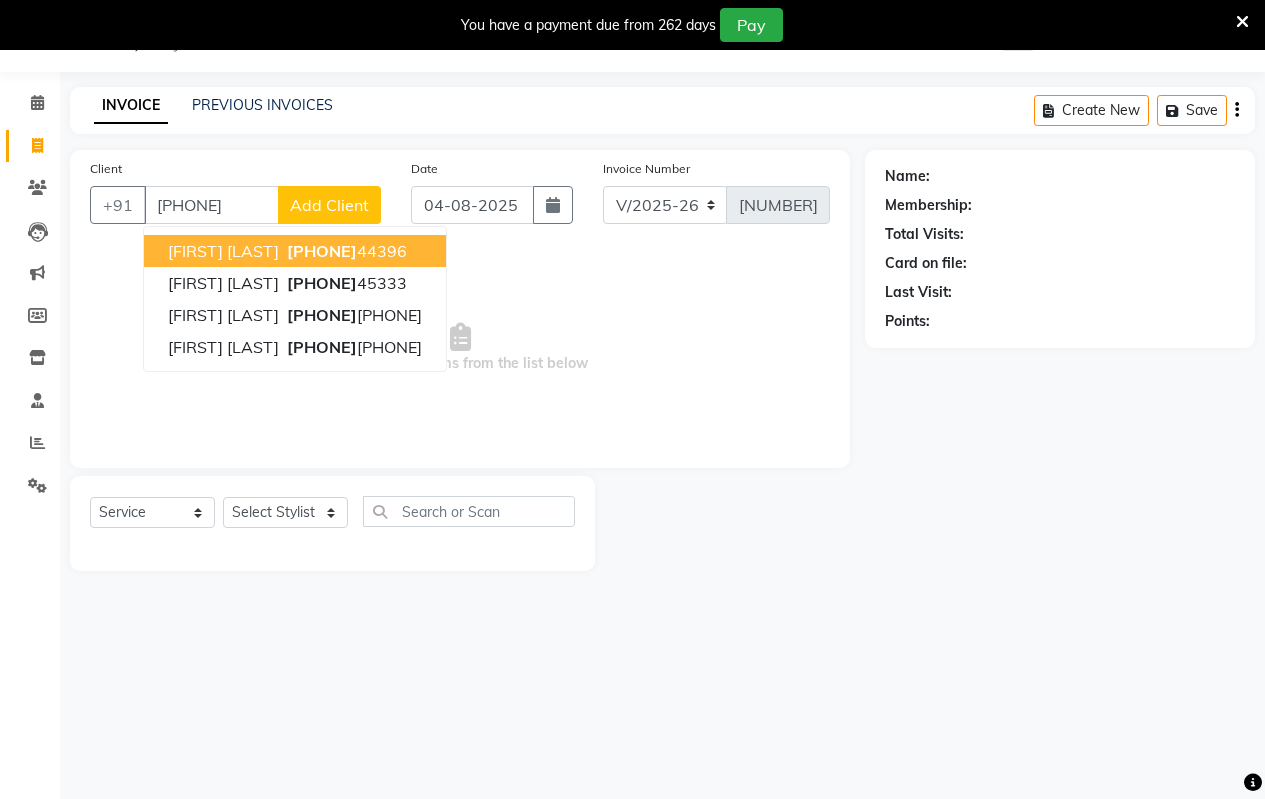 type on "[PHONE]" 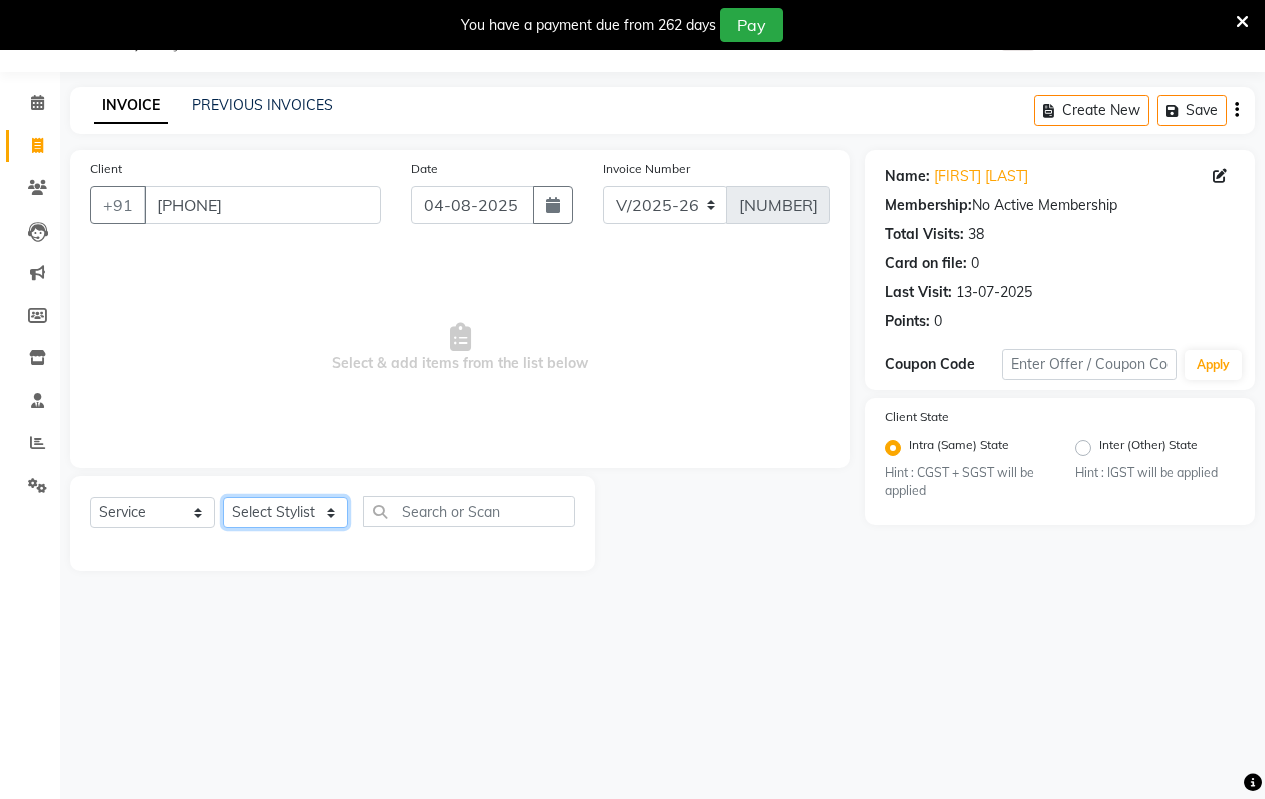 click on "Select Stylist Arati kamlesh b  karan  Krushna pramila jadhav priyanka bawaskar  rohit  rushi  Venesh" 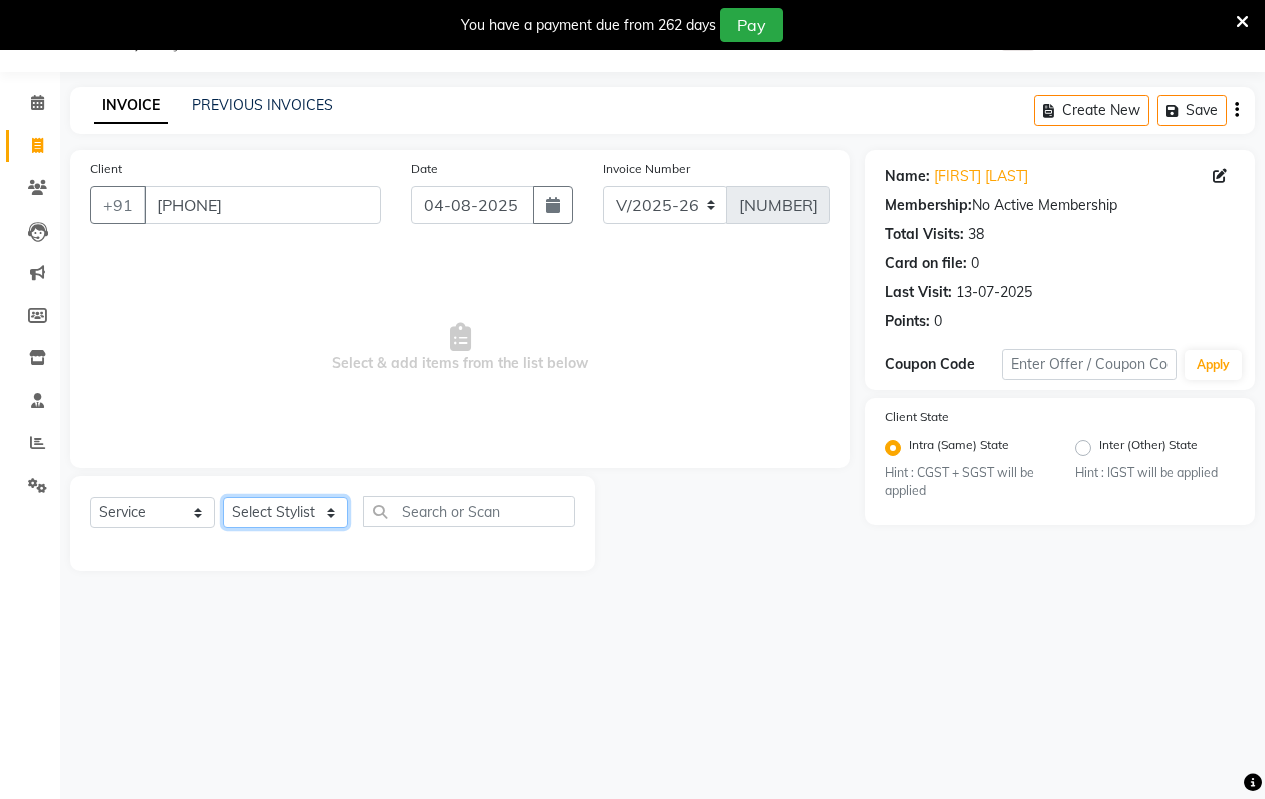 select on "[NUMBER]" 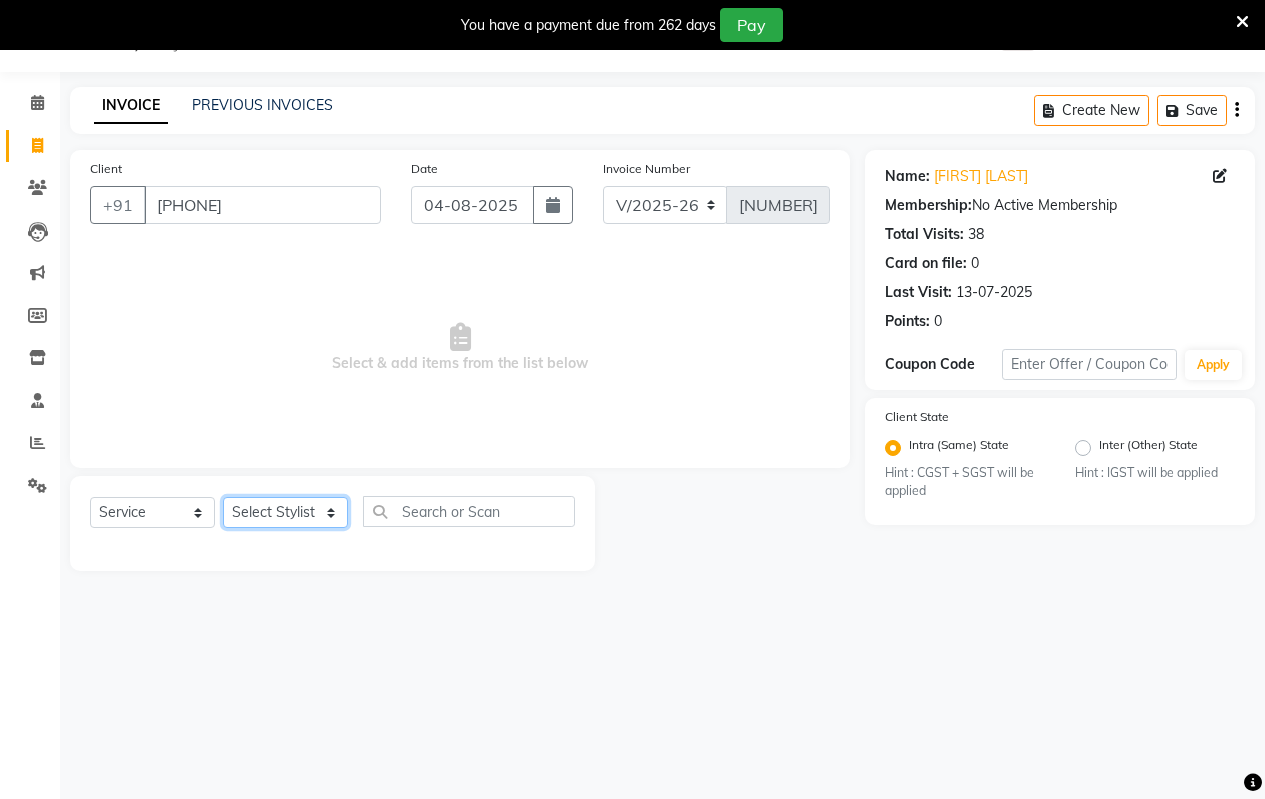 click on "Select Stylist Arati kamlesh b  karan  Krushna pramila jadhav priyanka bawaskar  rohit  rushi  Venesh" 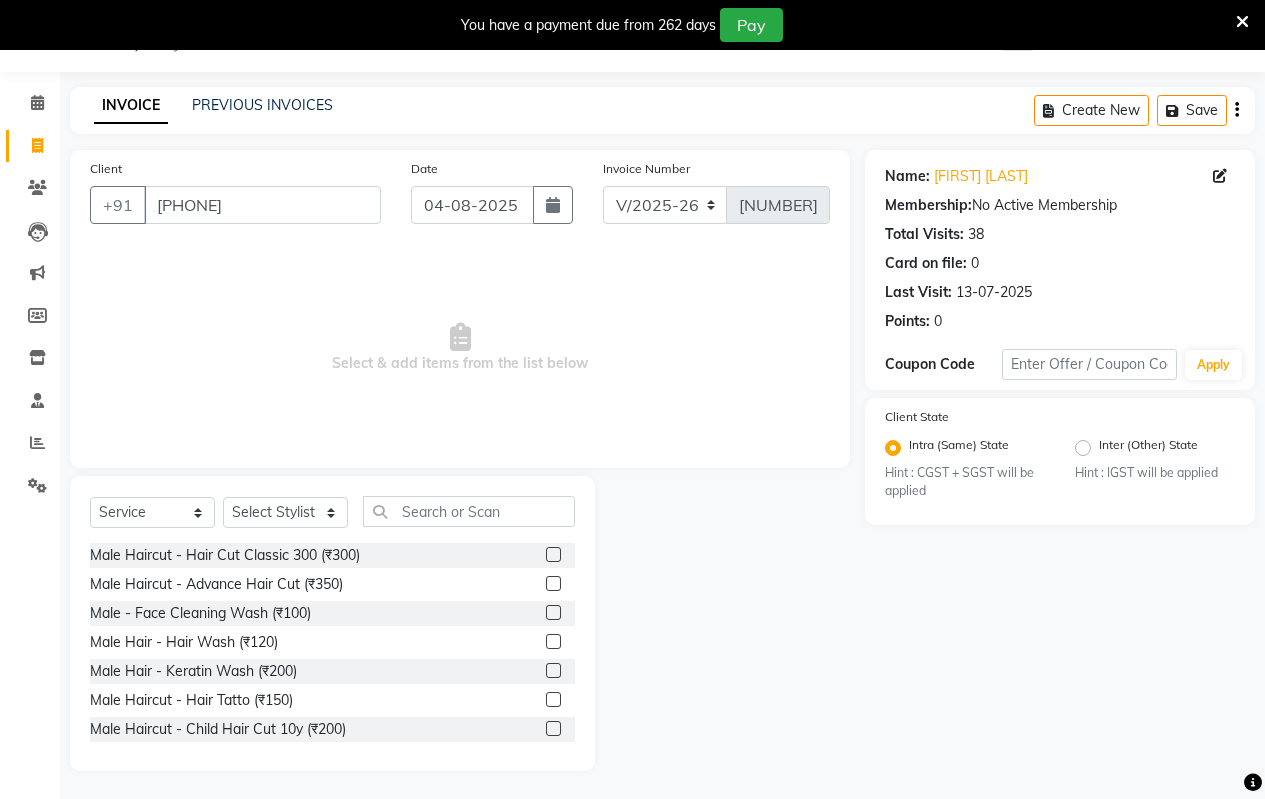 click 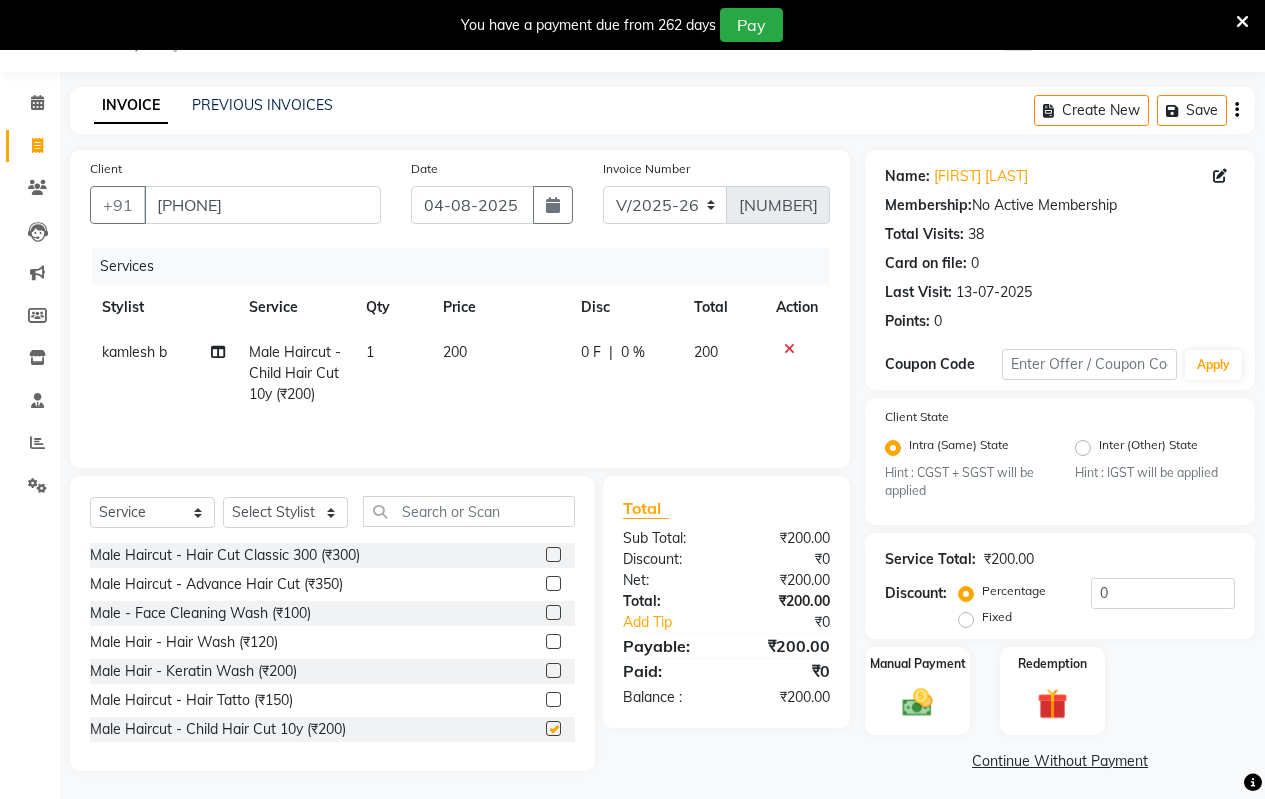 checkbox on "false" 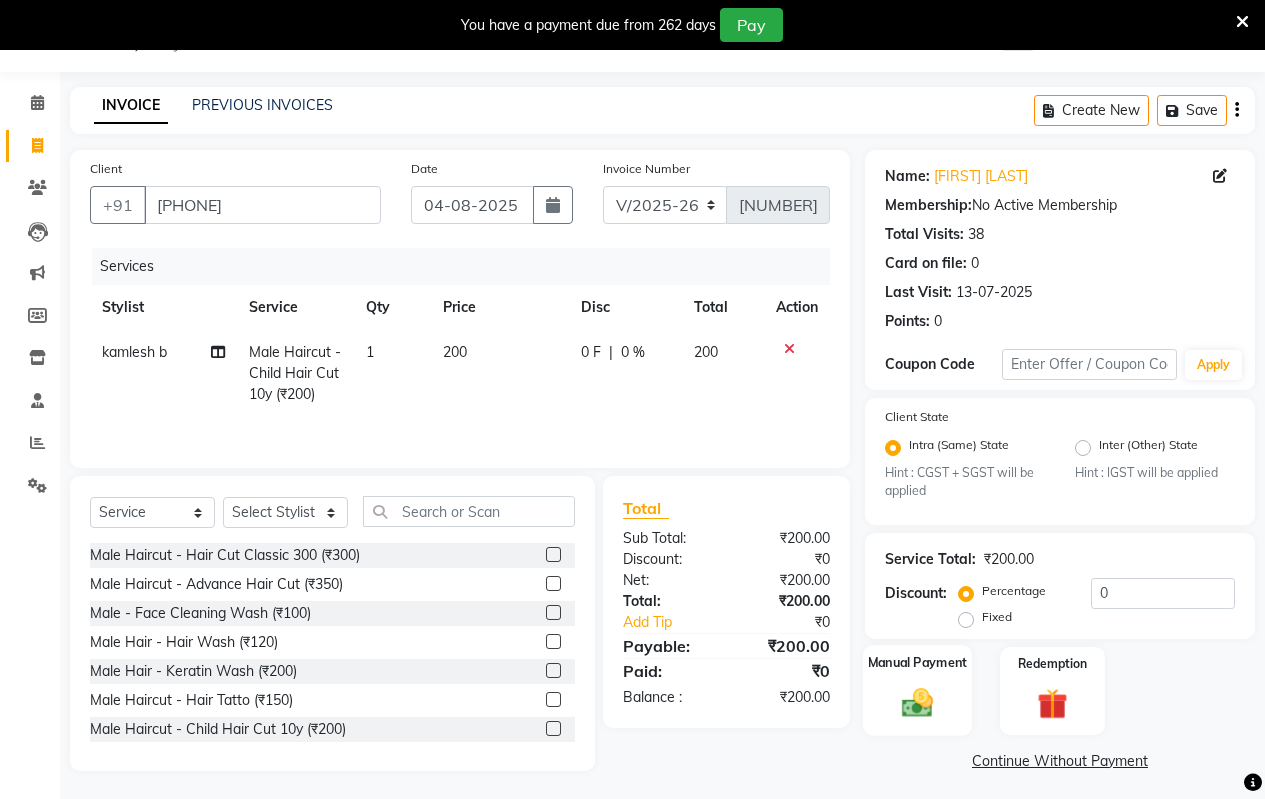click 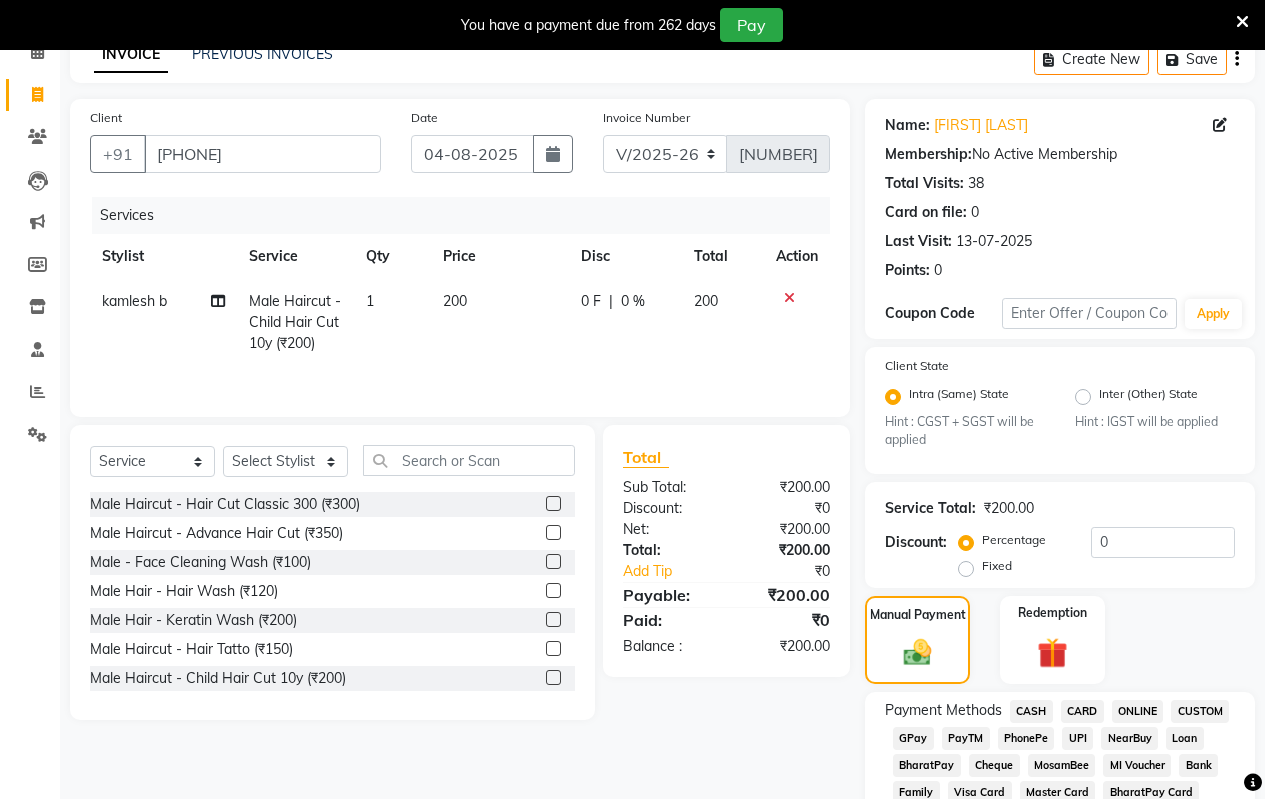 scroll, scrollTop: 150, scrollLeft: 0, axis: vertical 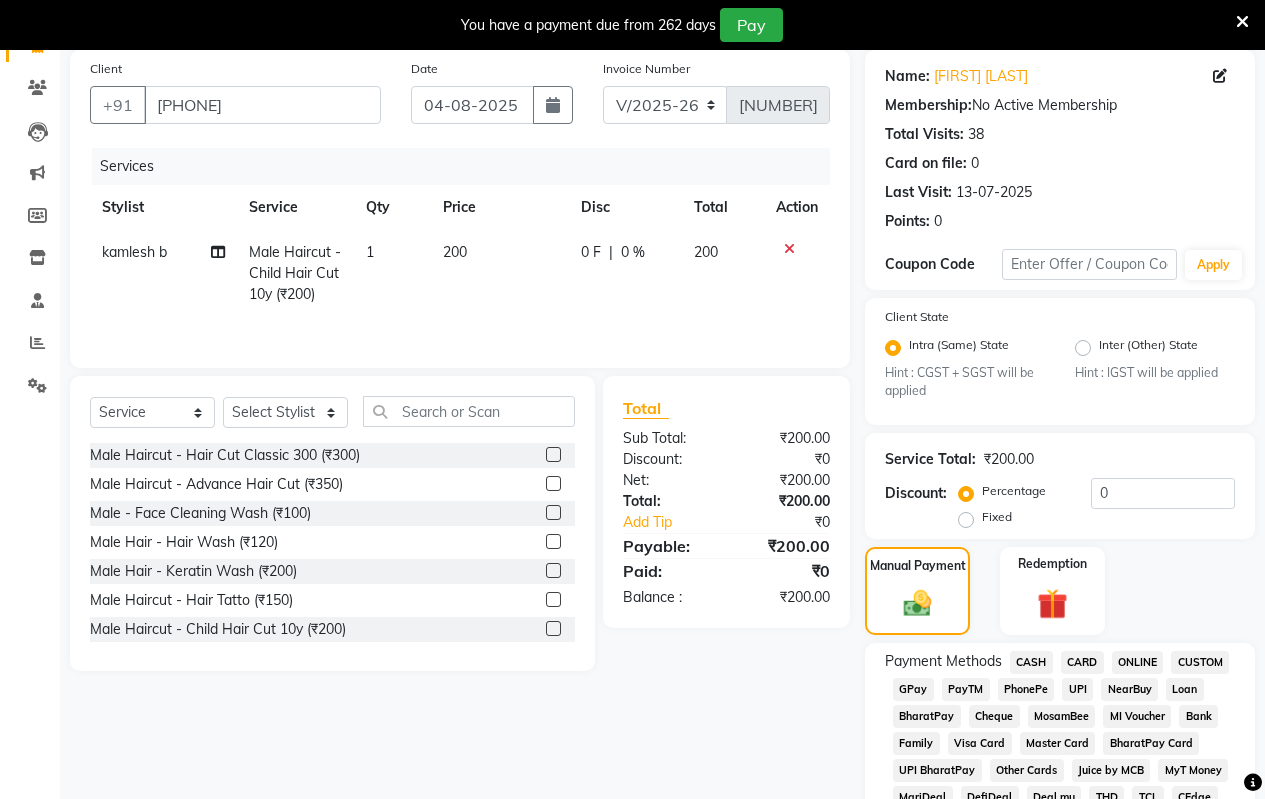 click on "CASH" 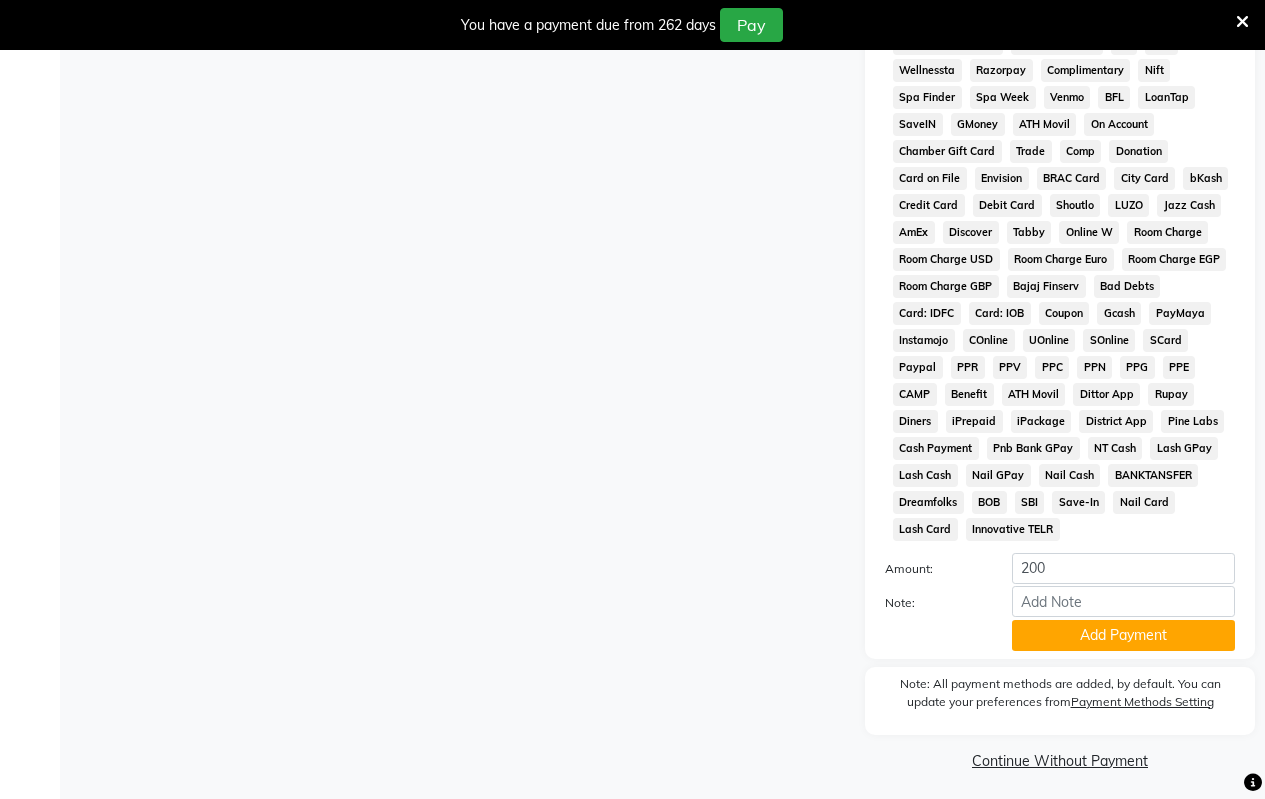 scroll, scrollTop: 965, scrollLeft: 0, axis: vertical 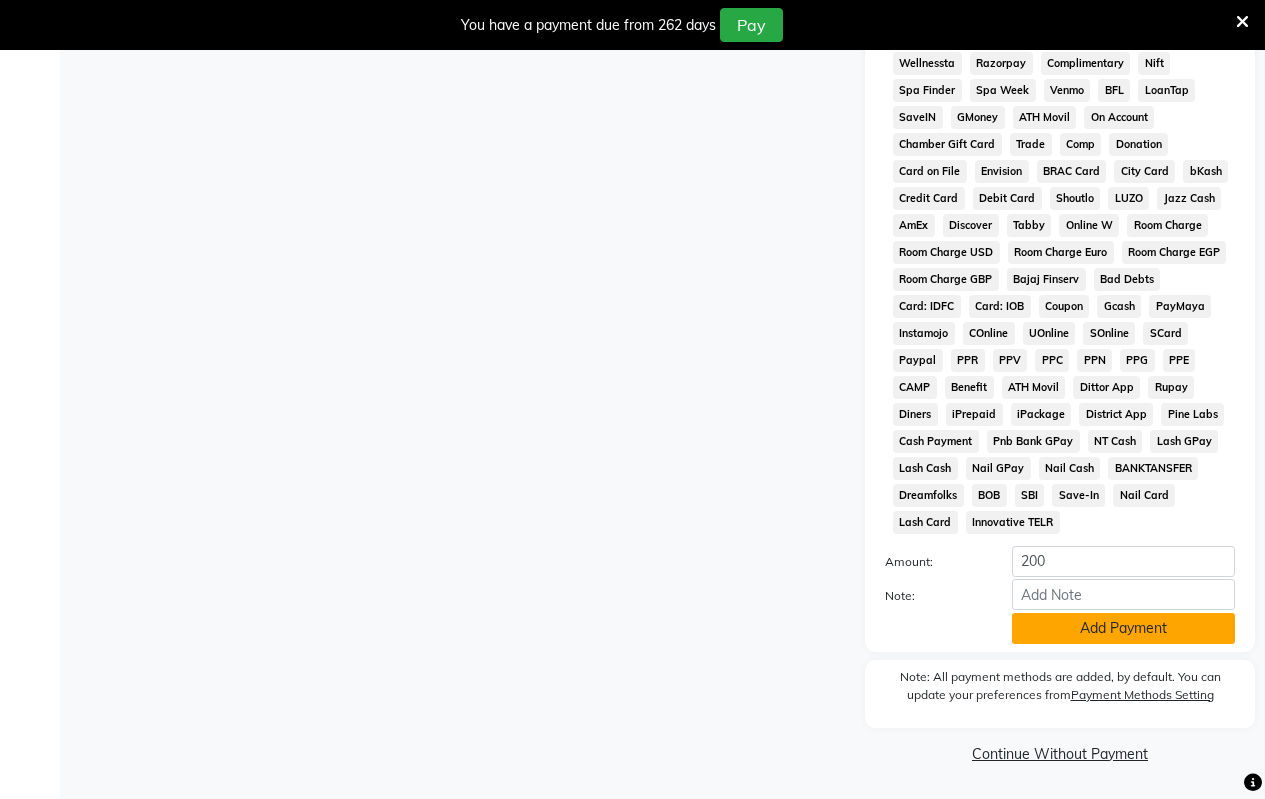 click on "Add Payment" 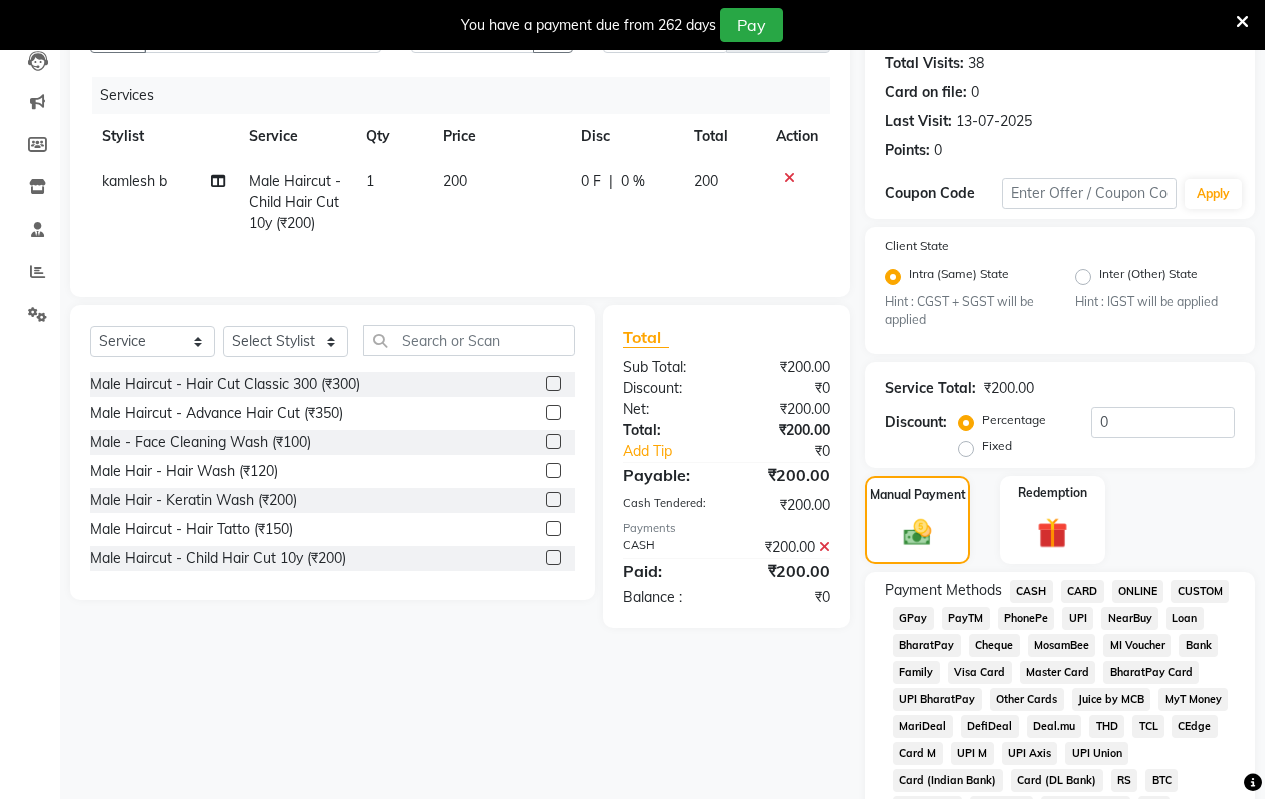 scroll, scrollTop: 65, scrollLeft: 0, axis: vertical 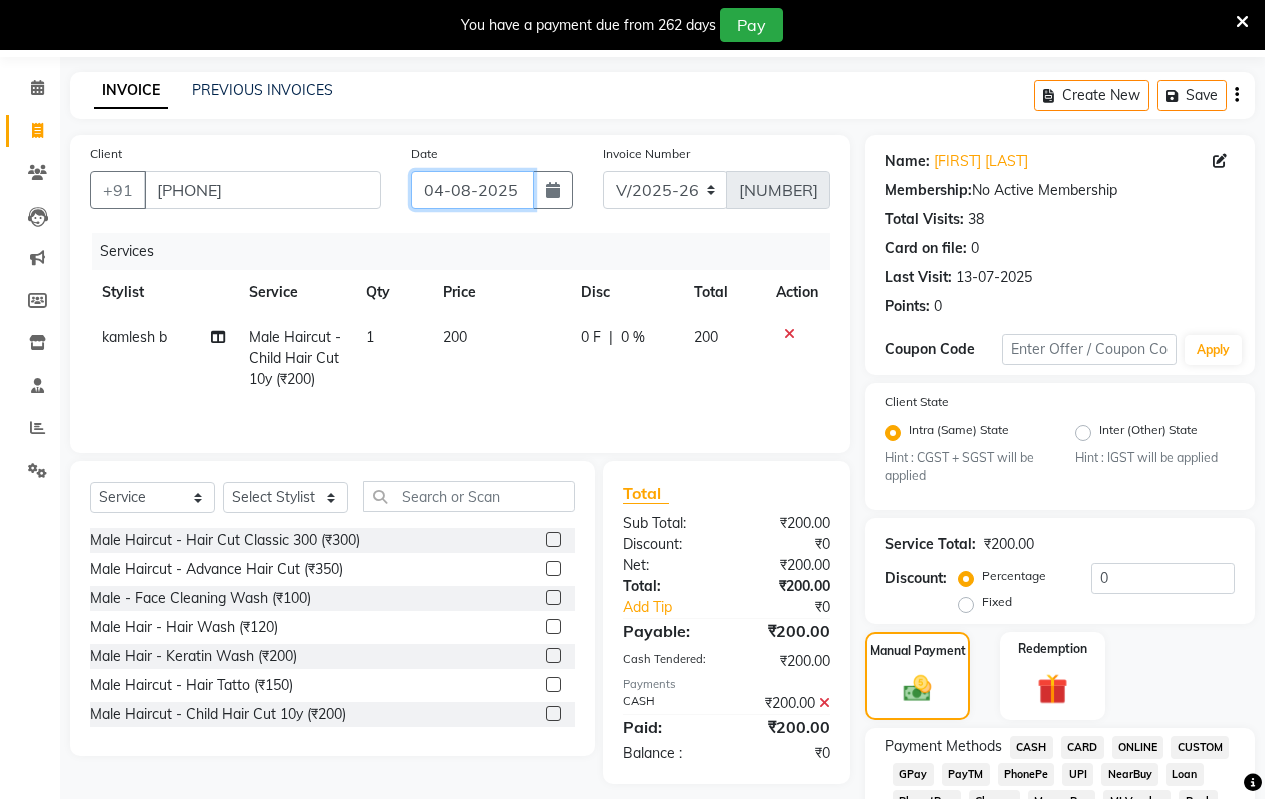 click on "04-08-2025" 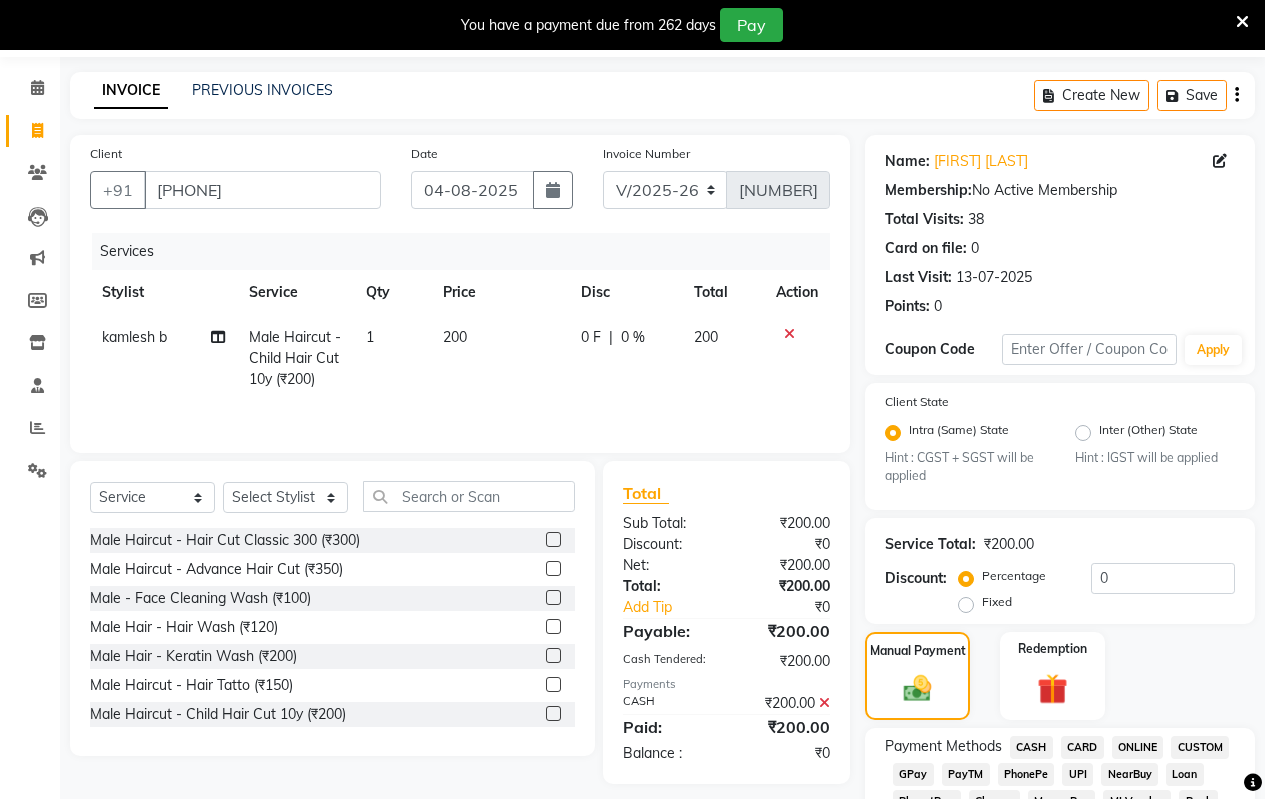 select on "8" 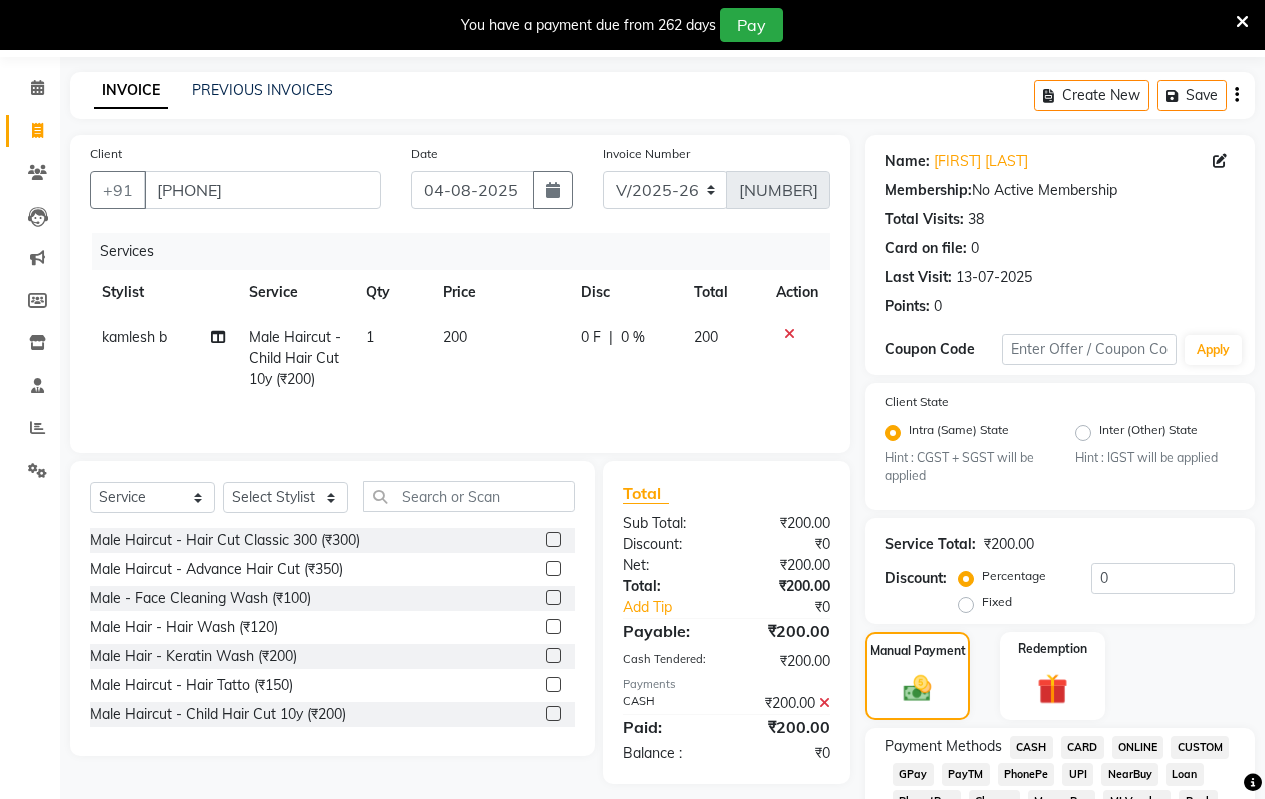 select on "2025" 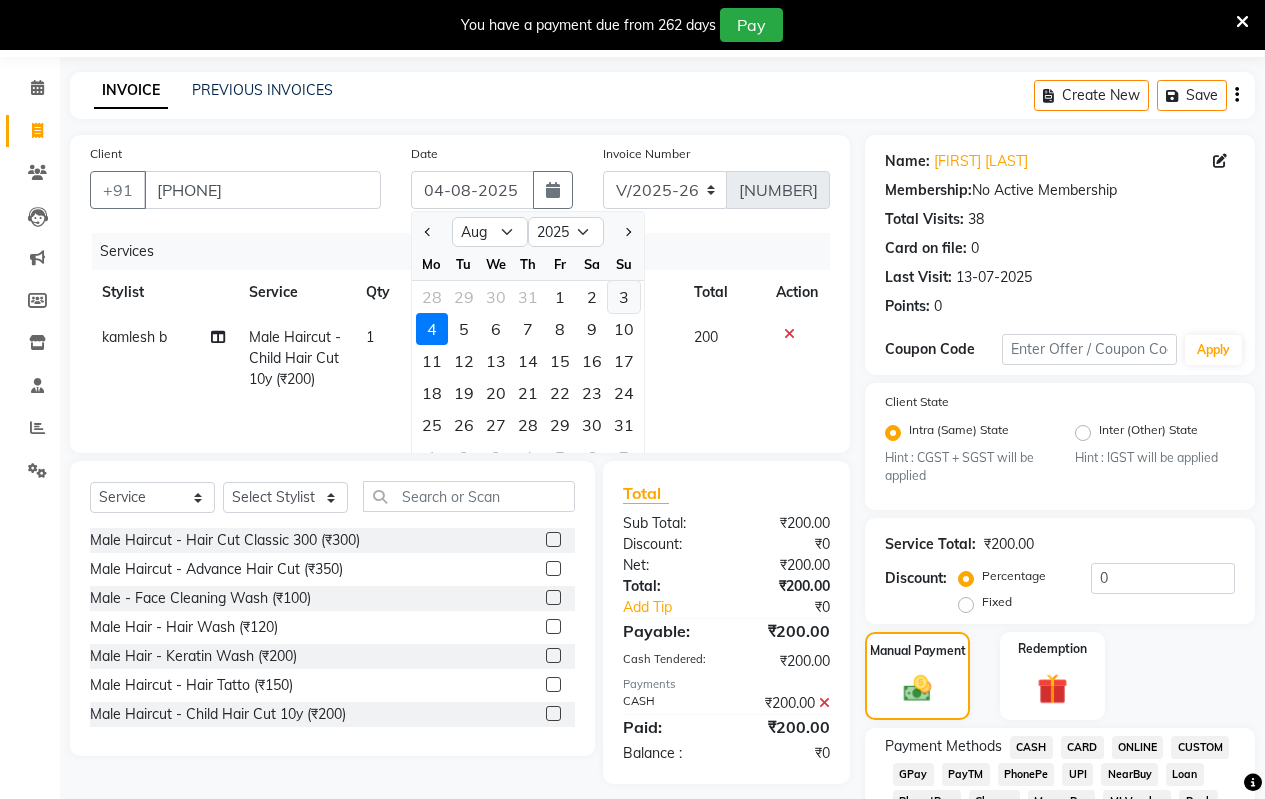 click on "3" 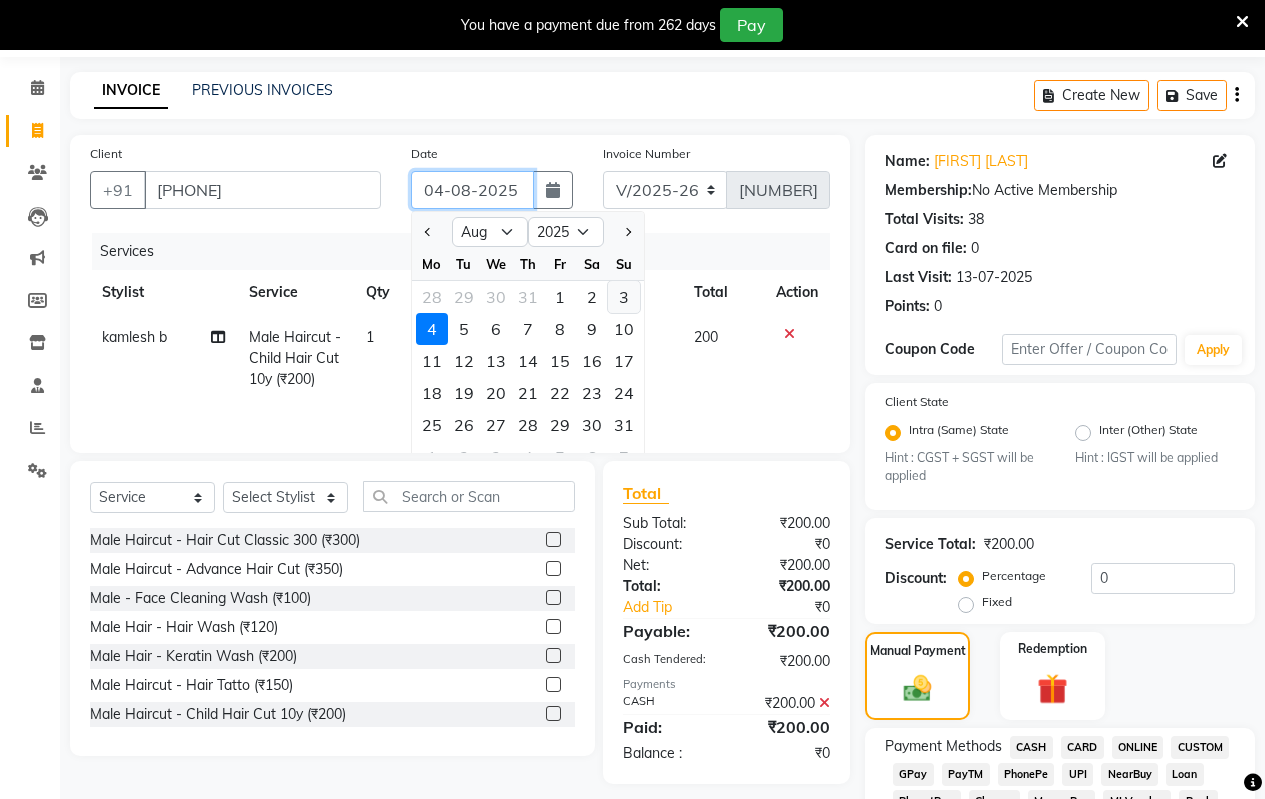 type on "03-08-2025" 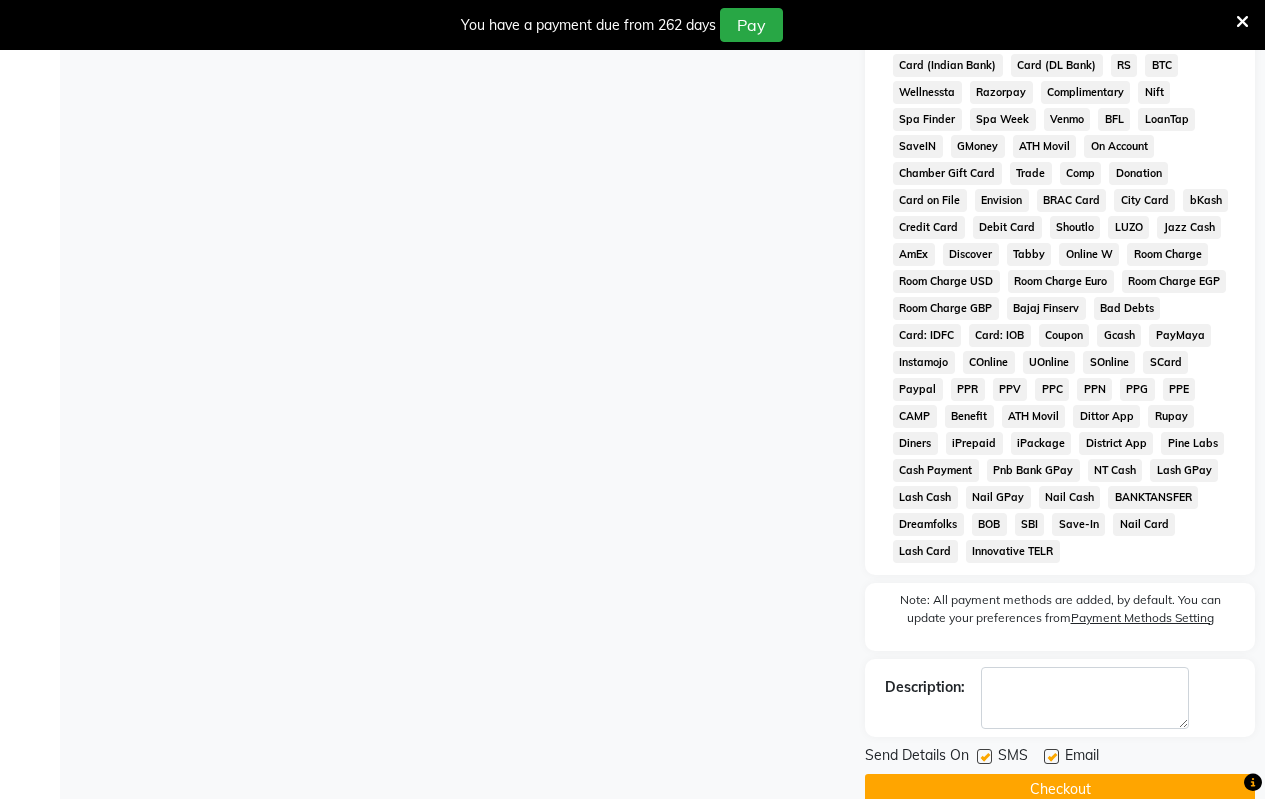 scroll, scrollTop: 972, scrollLeft: 0, axis: vertical 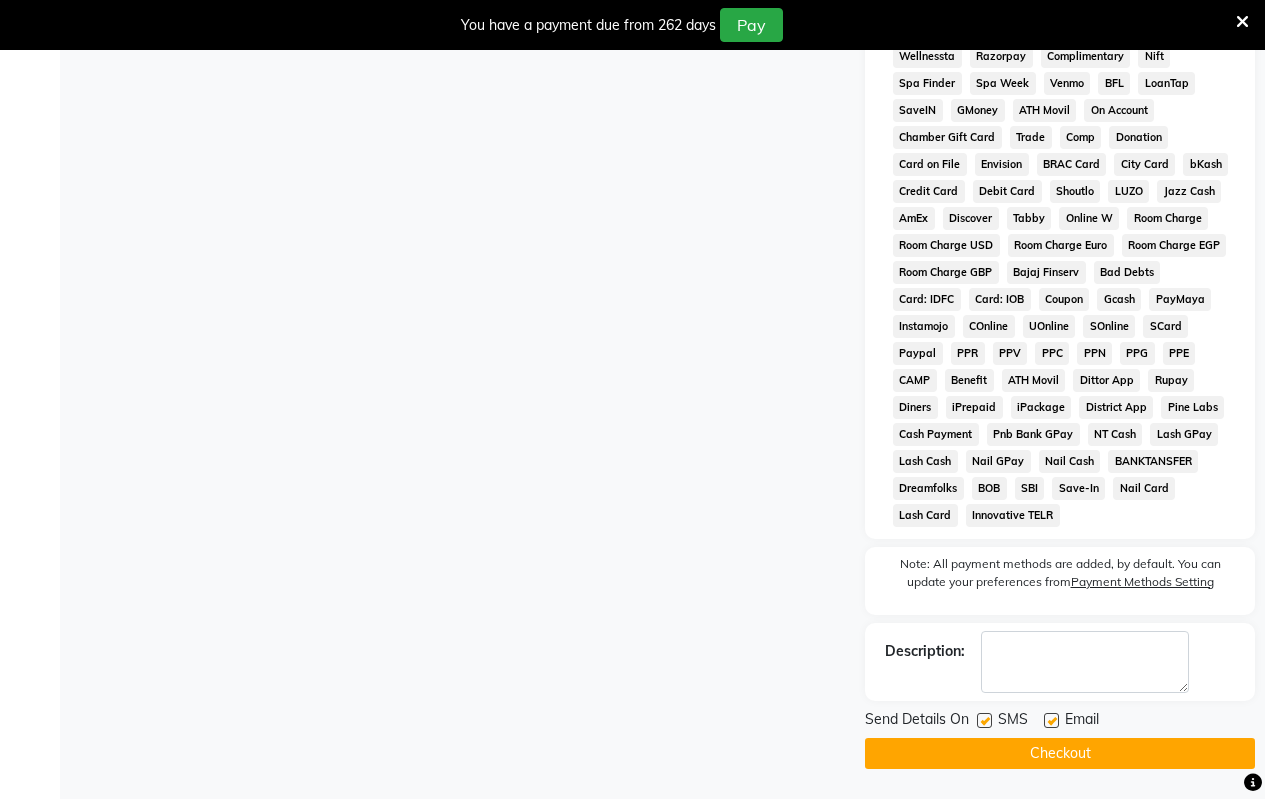 click on "Checkout" 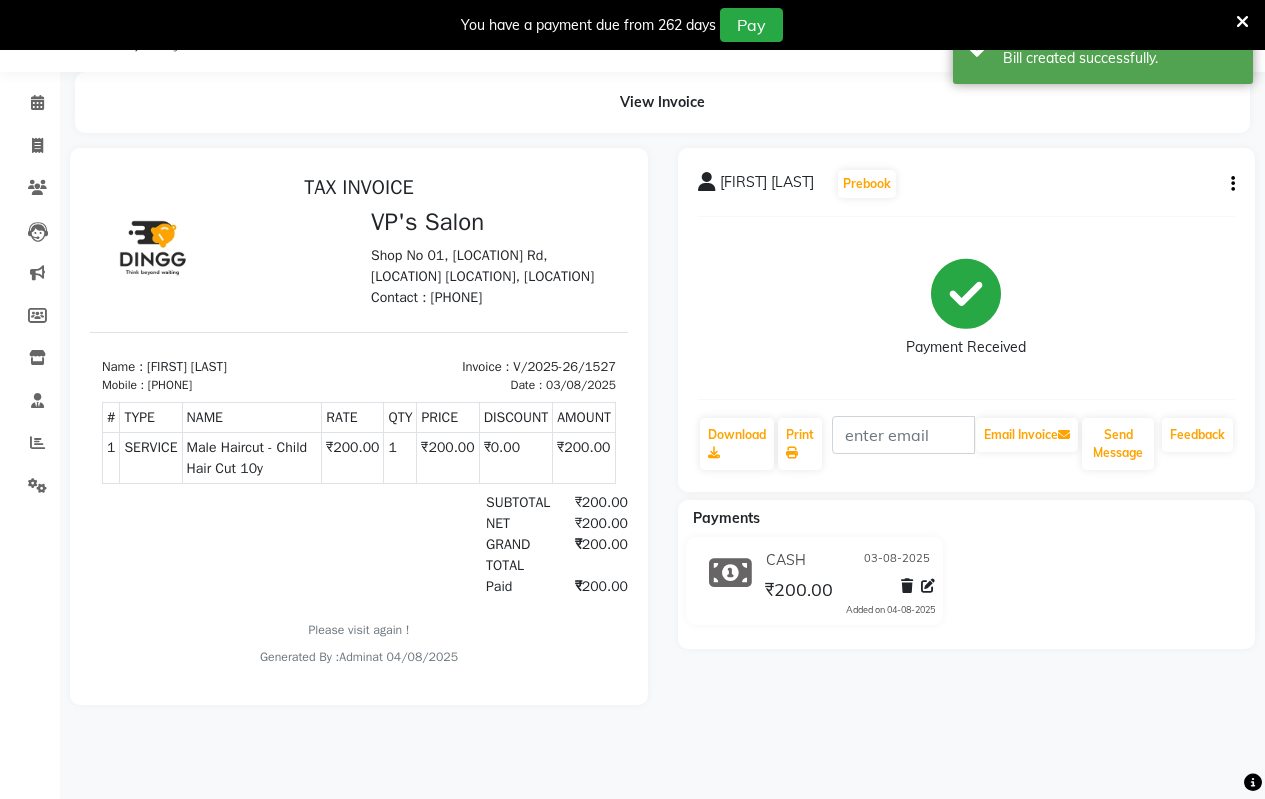 scroll, scrollTop: 0, scrollLeft: 0, axis: both 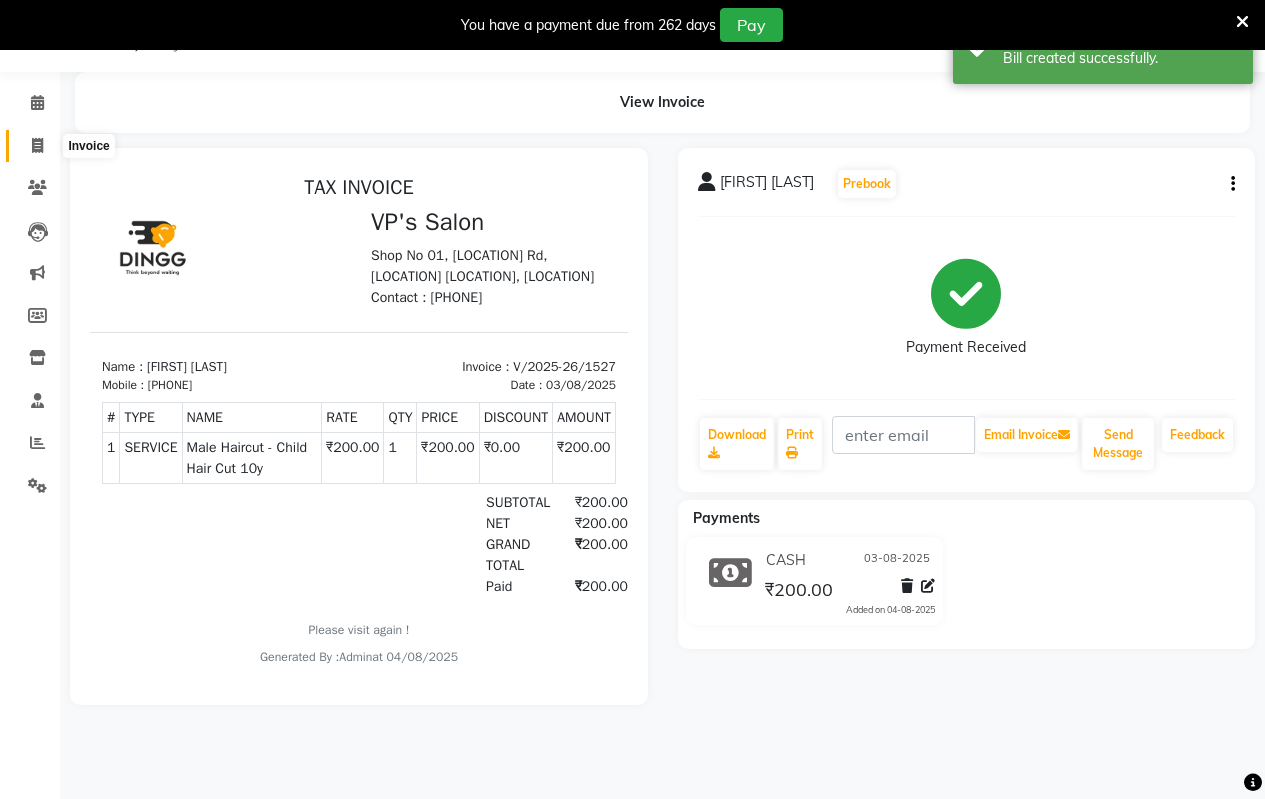 click 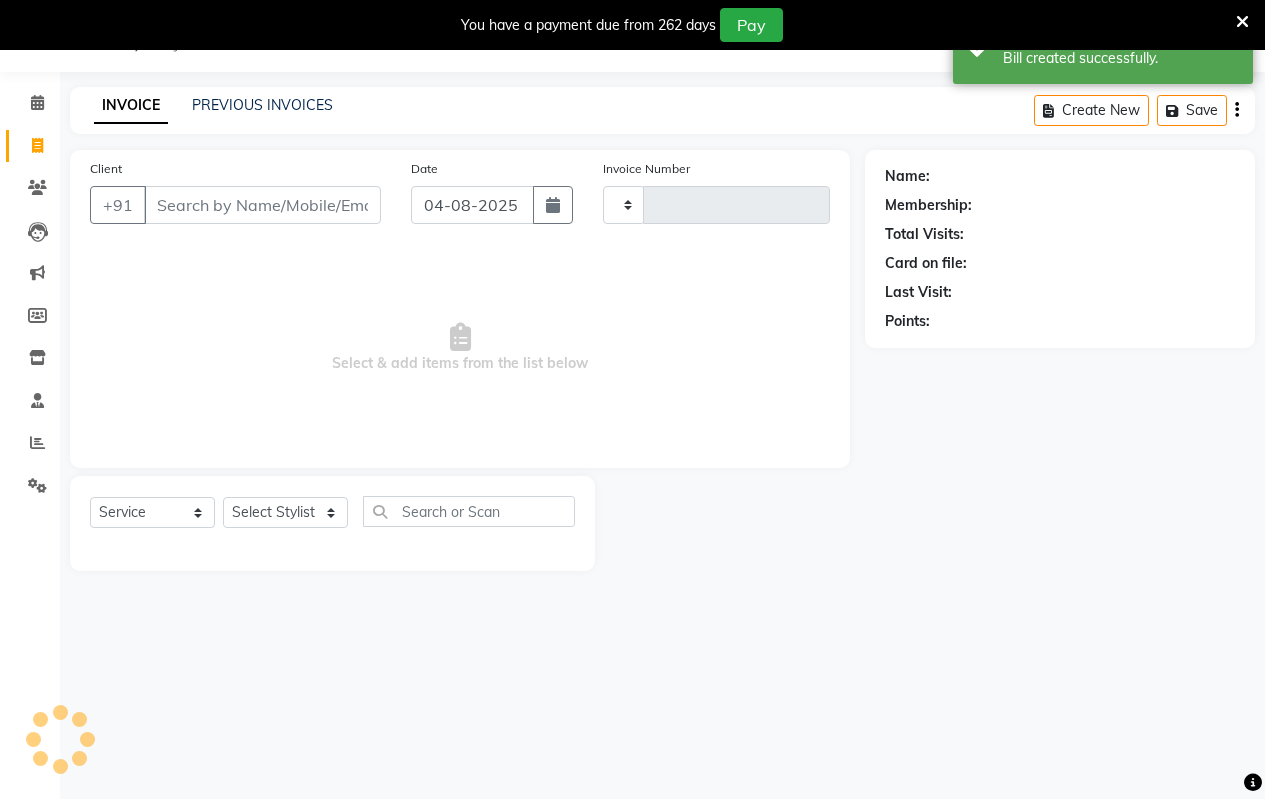 type on "1528" 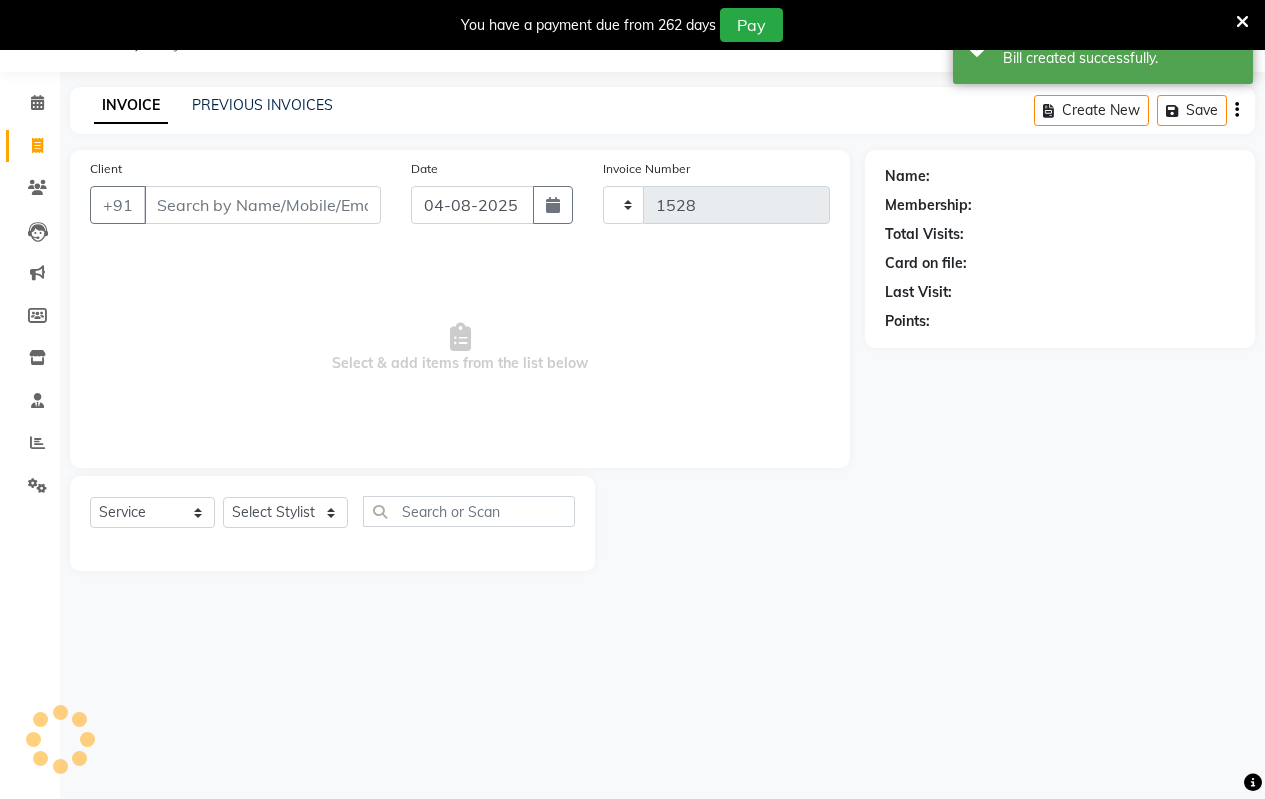 select on "4917" 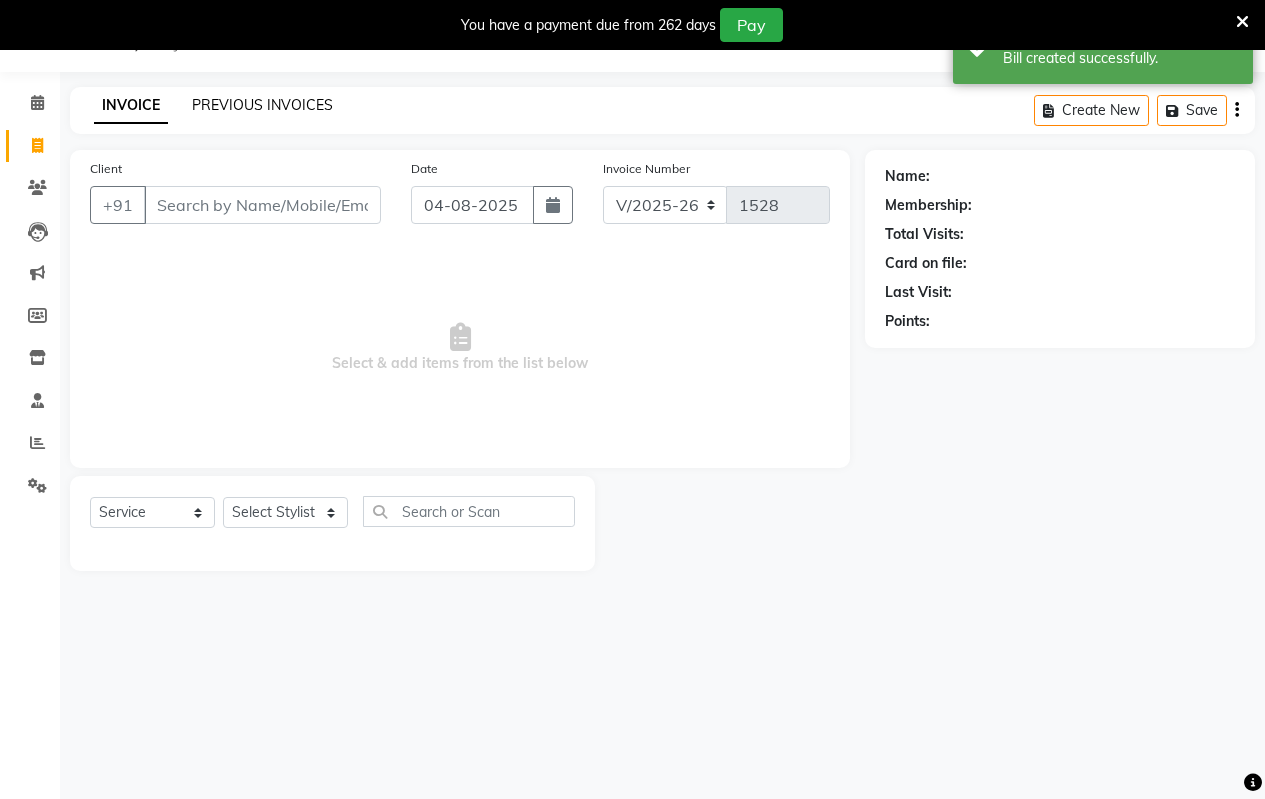 click on "PREVIOUS INVOICES" 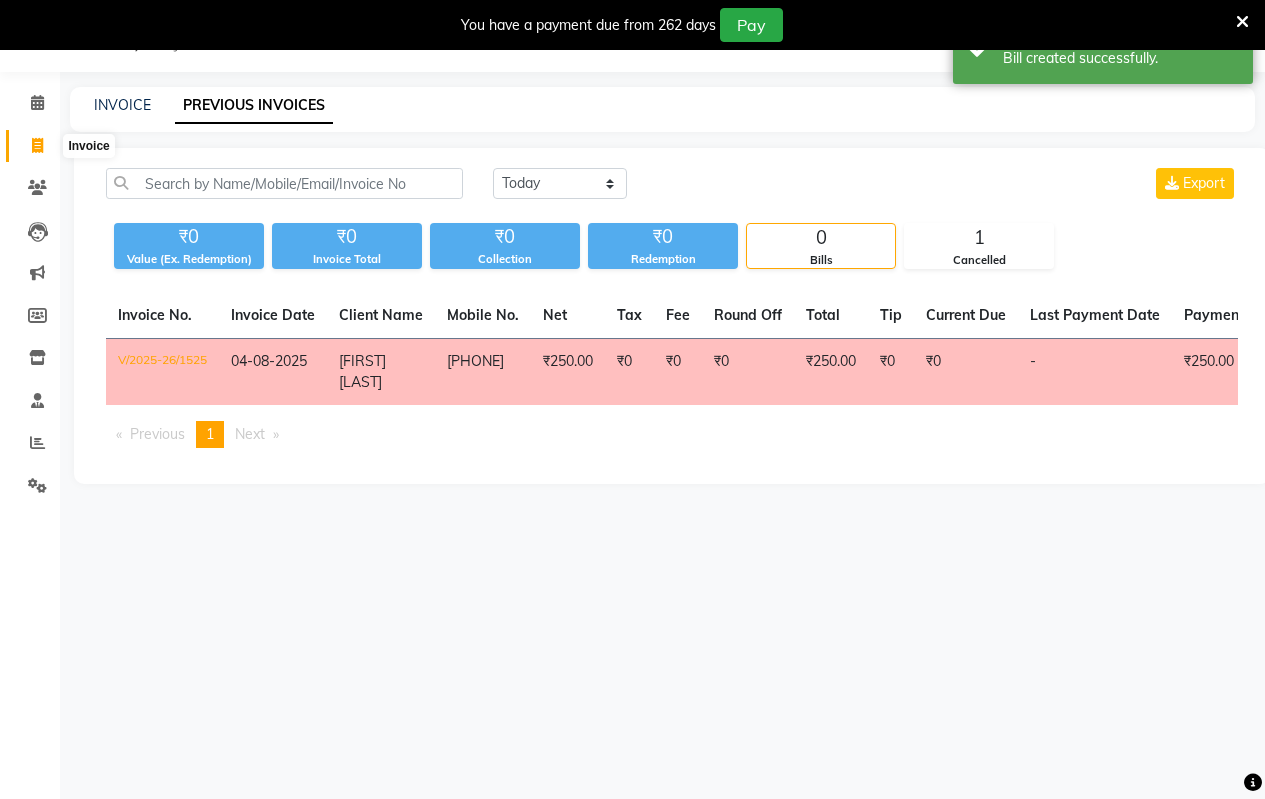 click 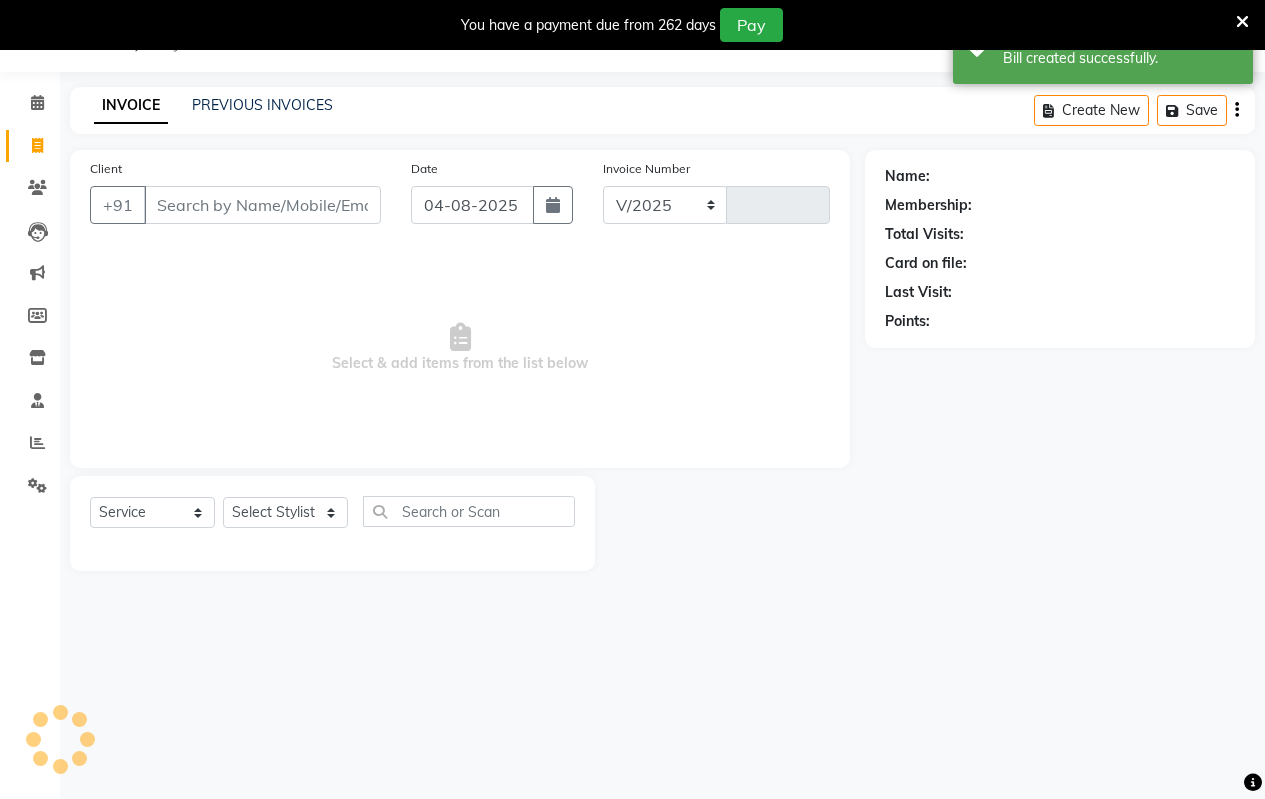 select on "4917" 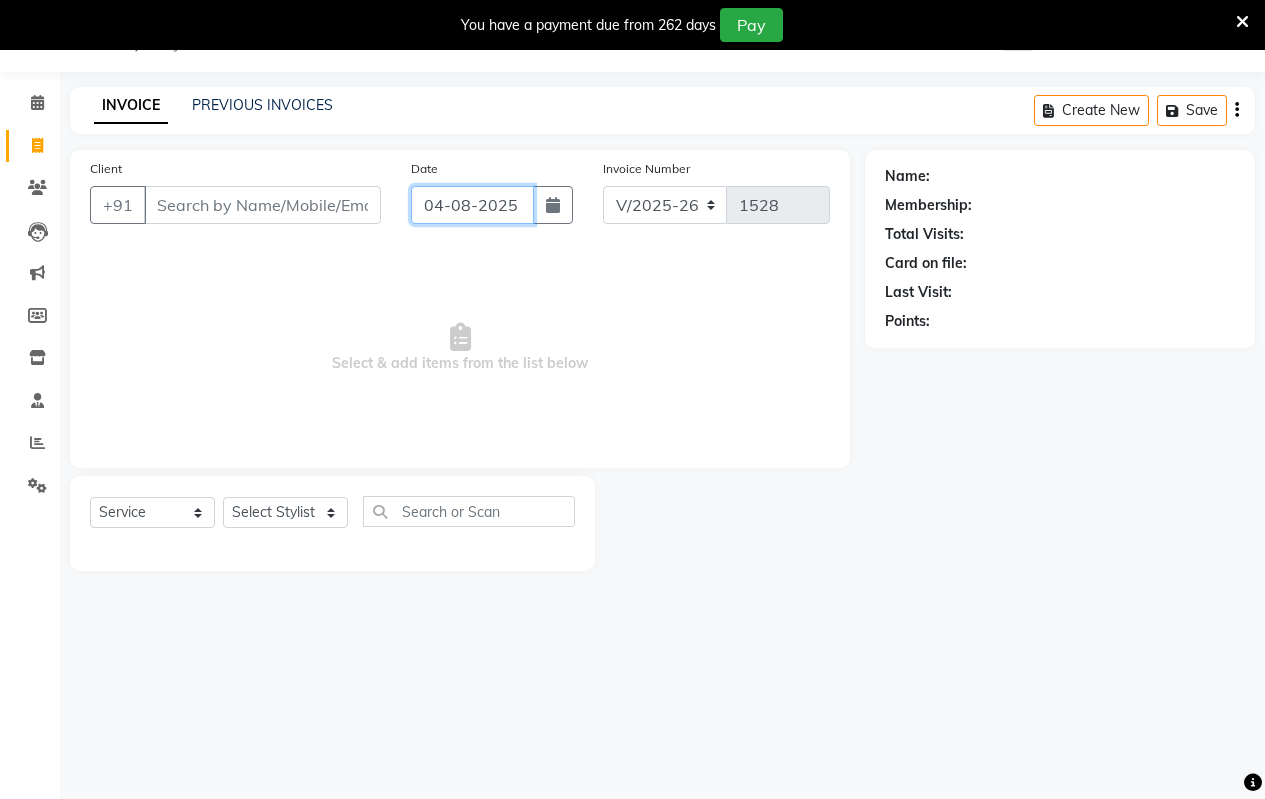 click on "04-08-2025" 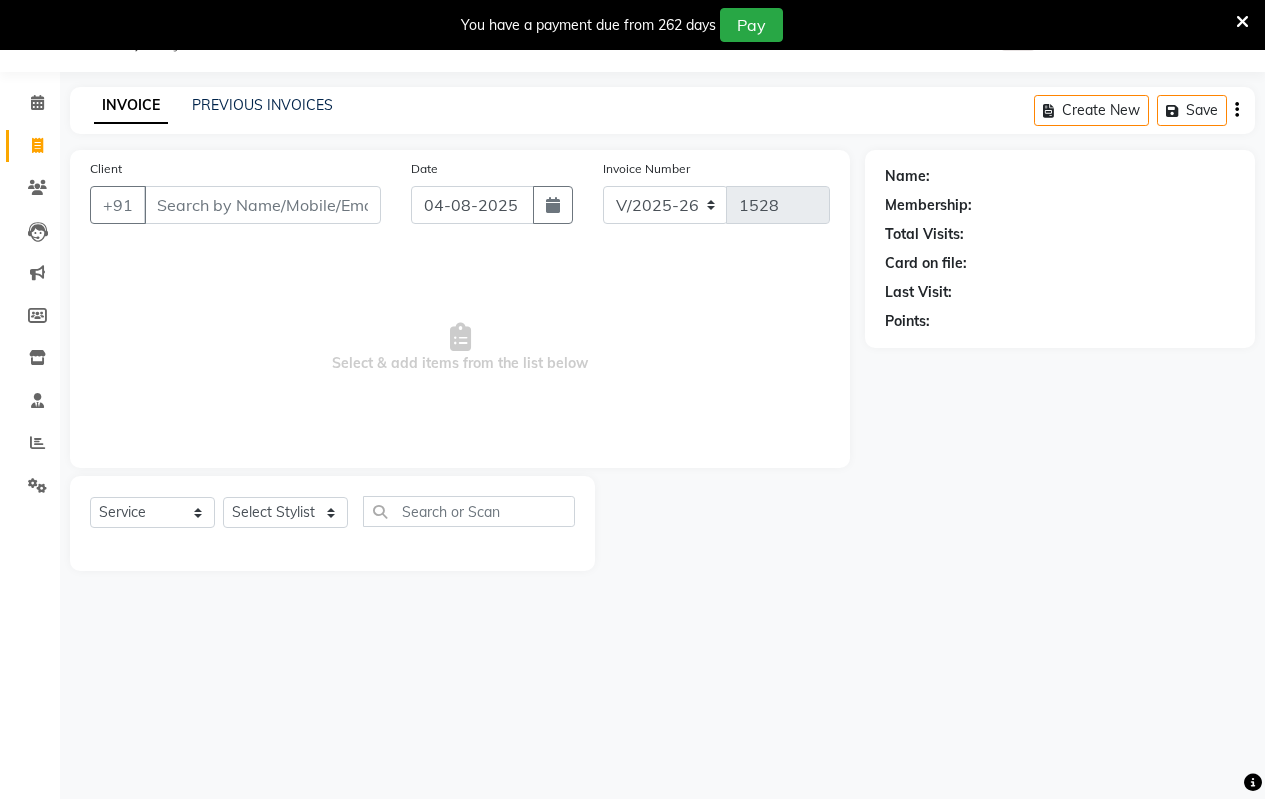 select on "8" 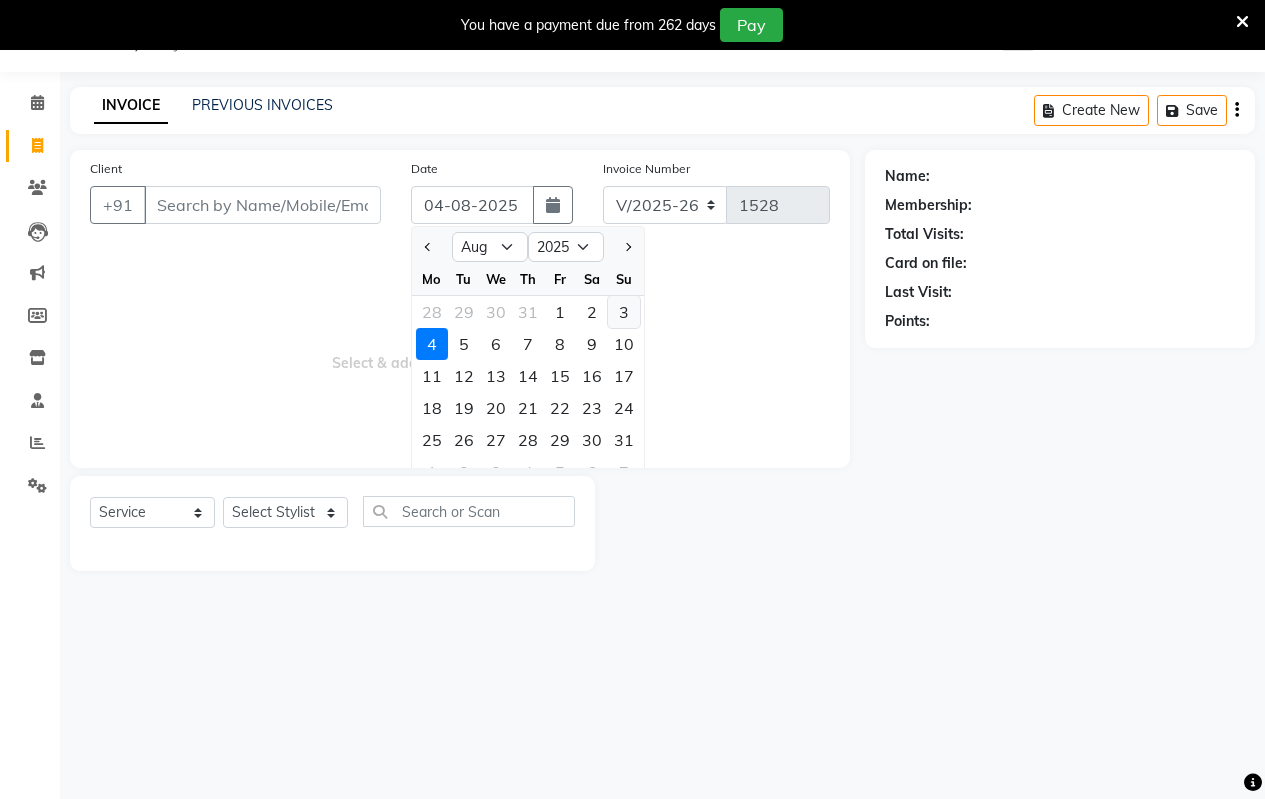 click on "3" 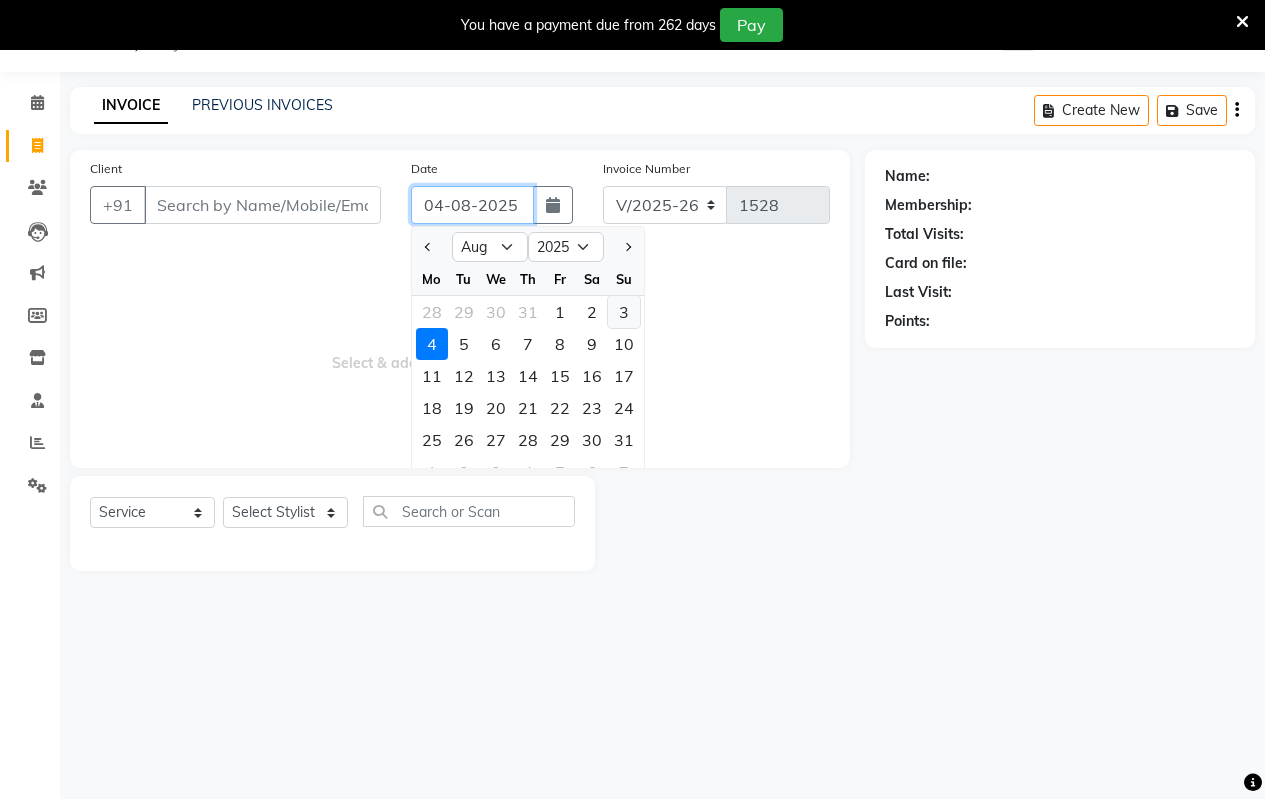 type on "03-08-2025" 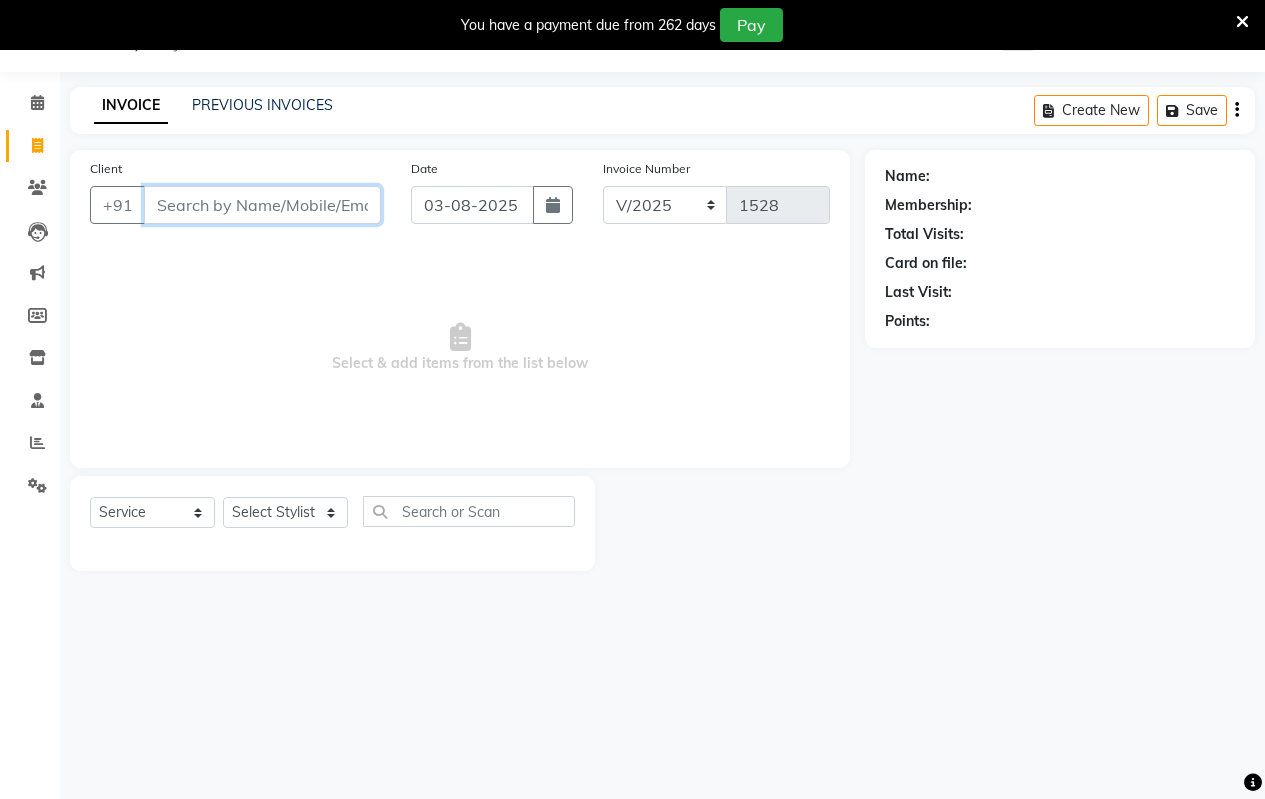 click on "Client" at bounding box center (262, 205) 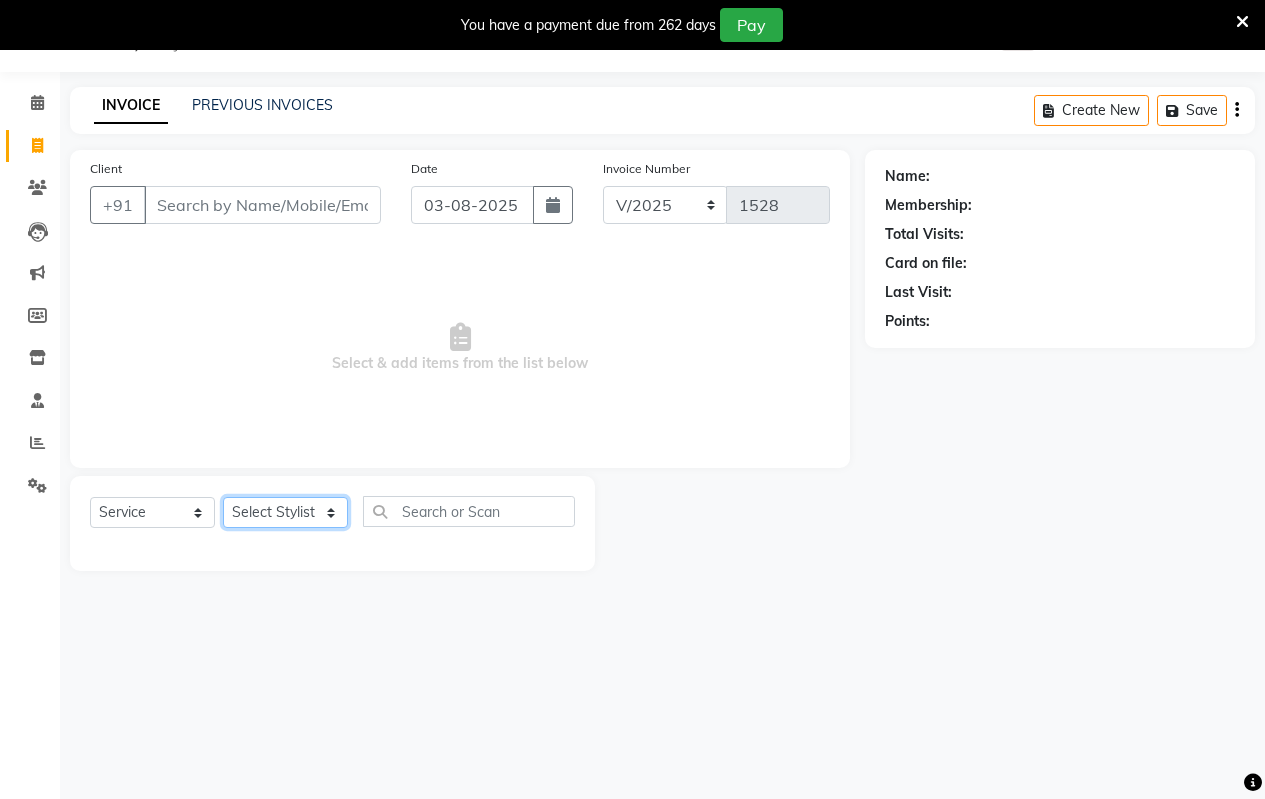 click on "Select Stylist Arati kamlesh b  karan  Krushna pramila jadhav priyanka bawaskar  rohit  rushi  Venesh" 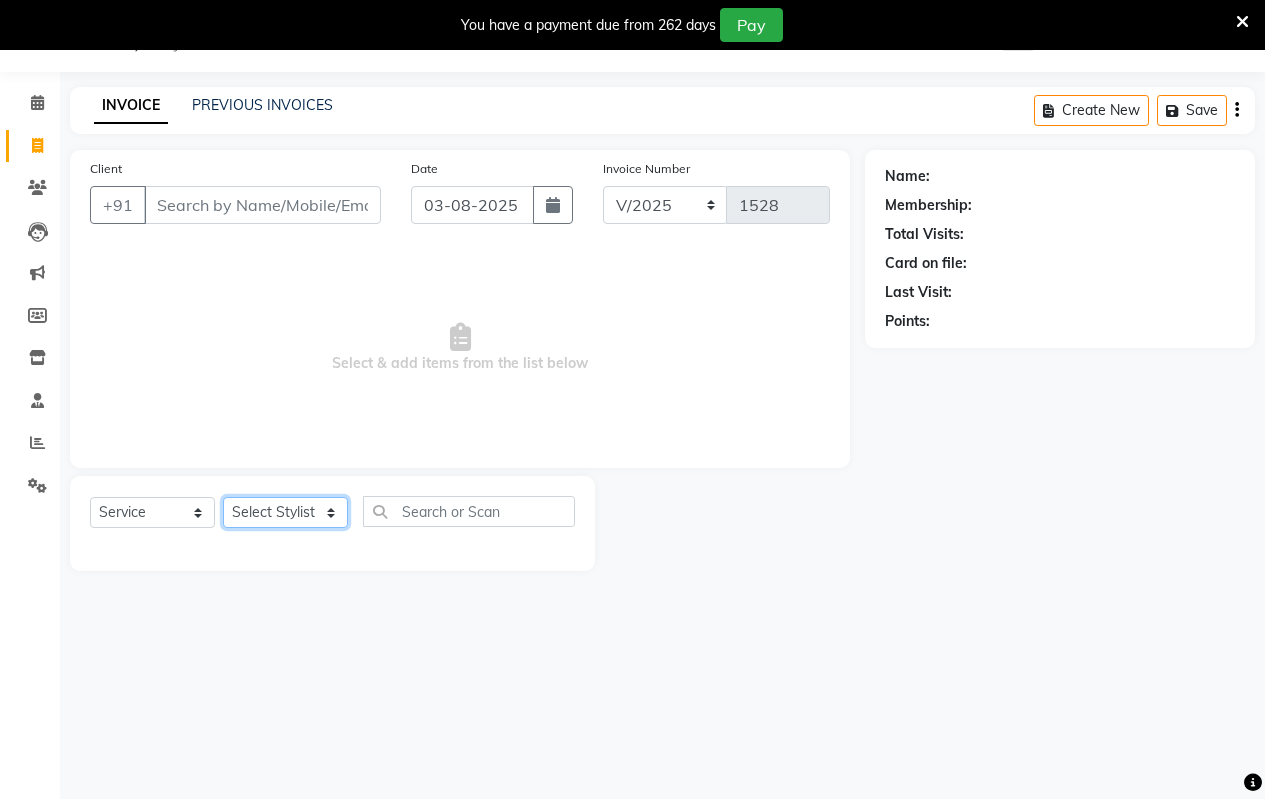 select on "[NUMBER]" 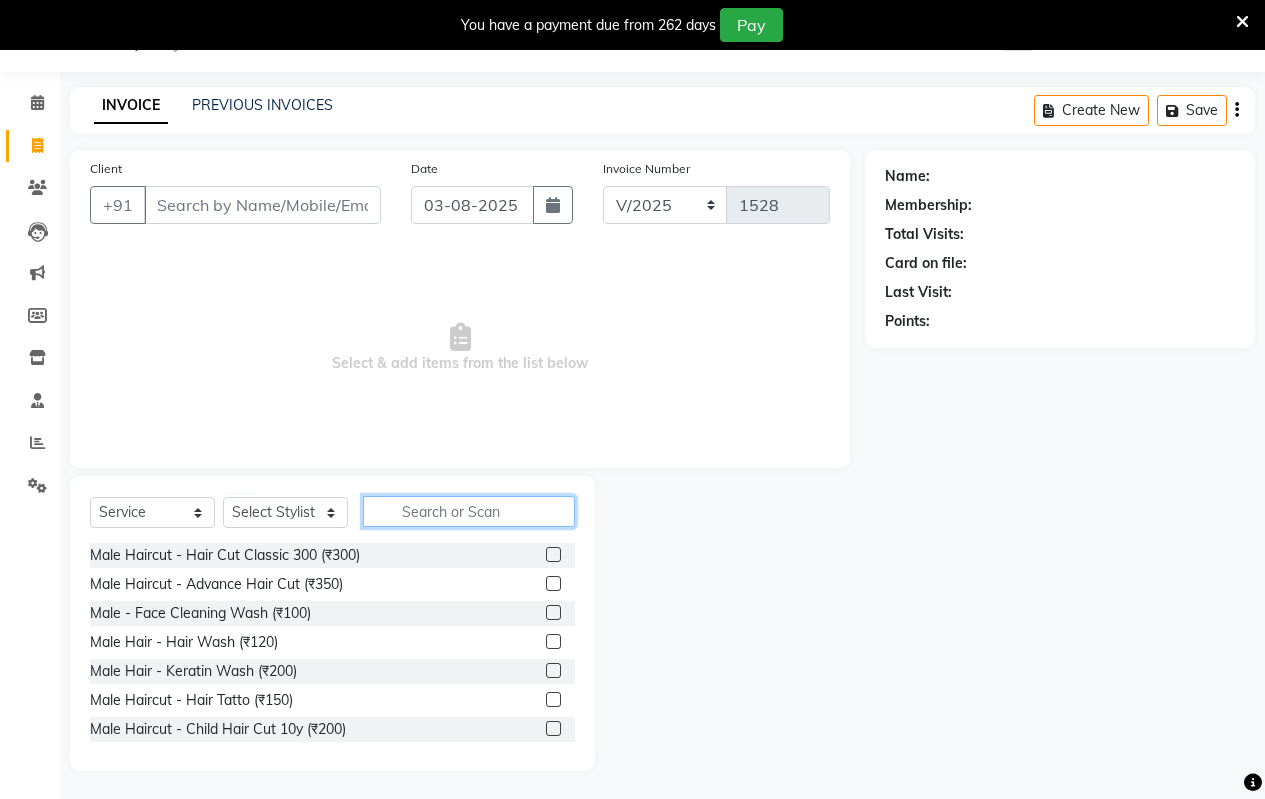 click 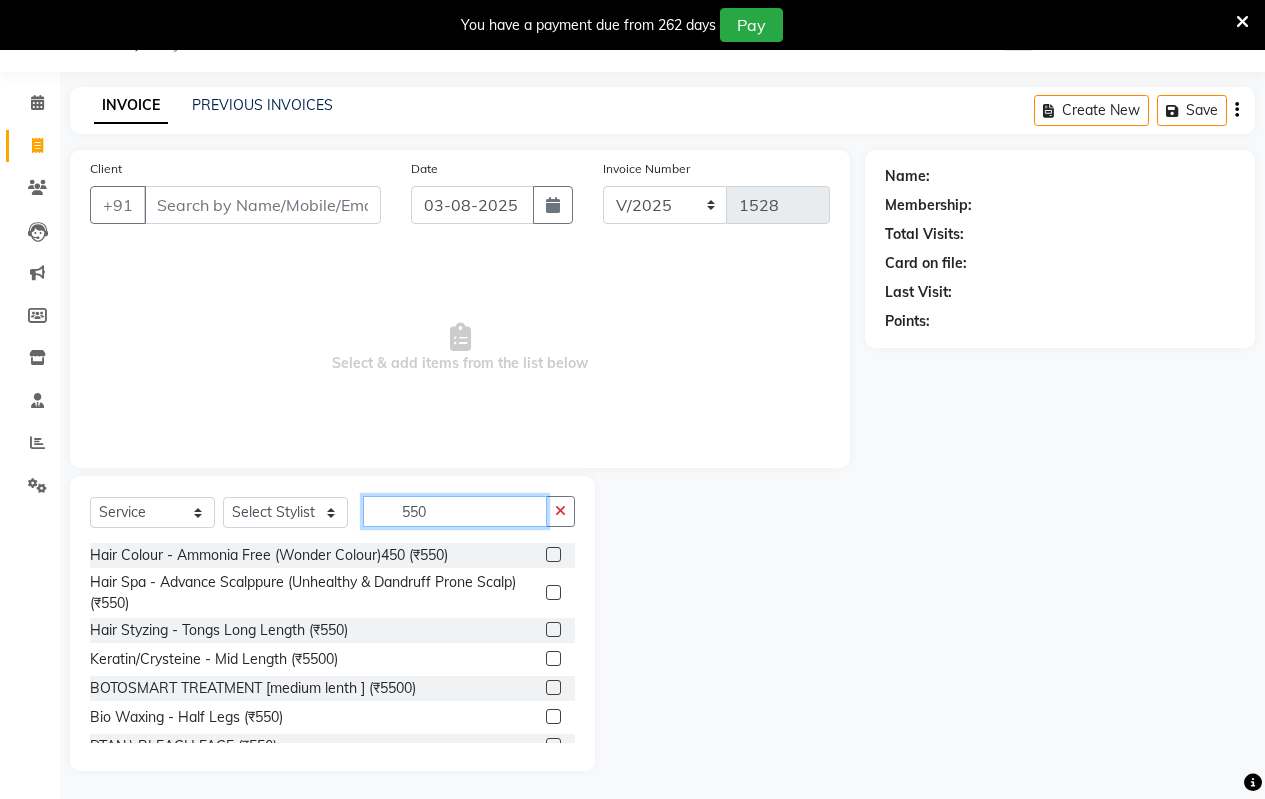 type on "550" 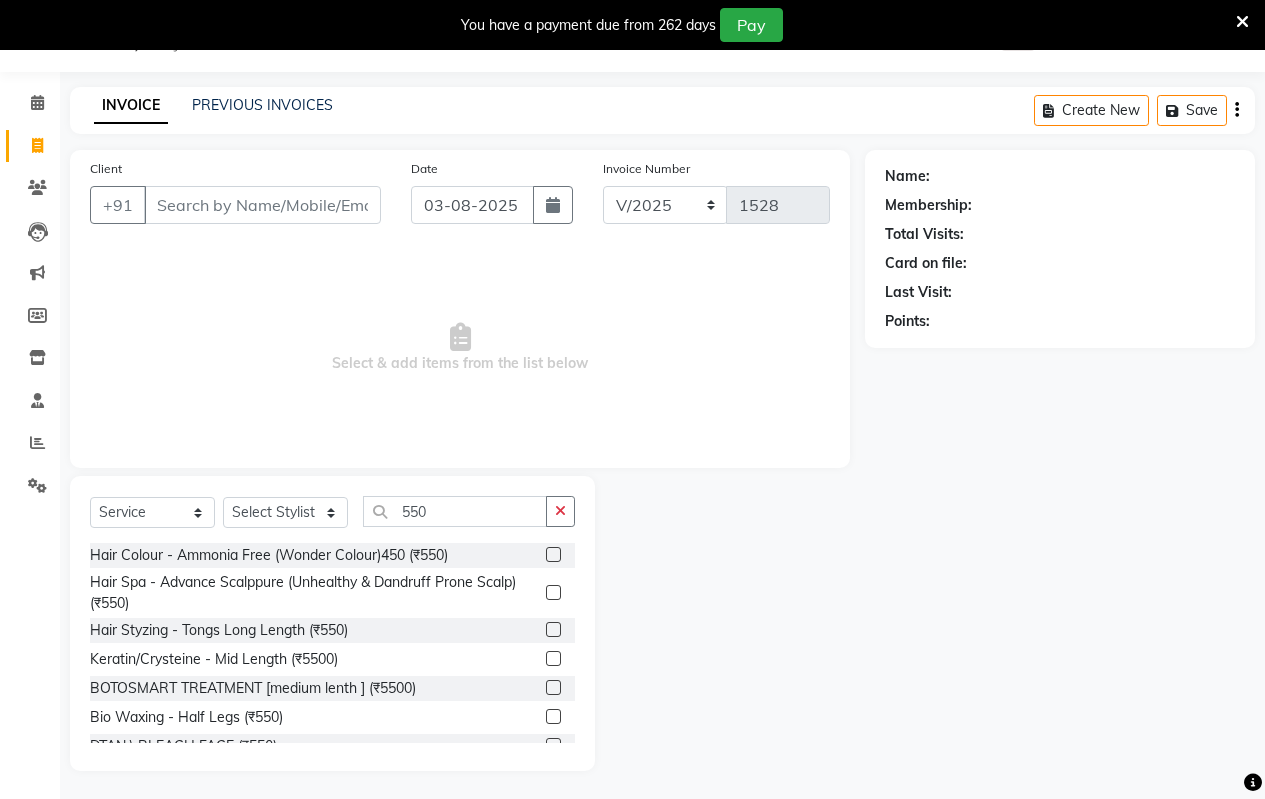 click 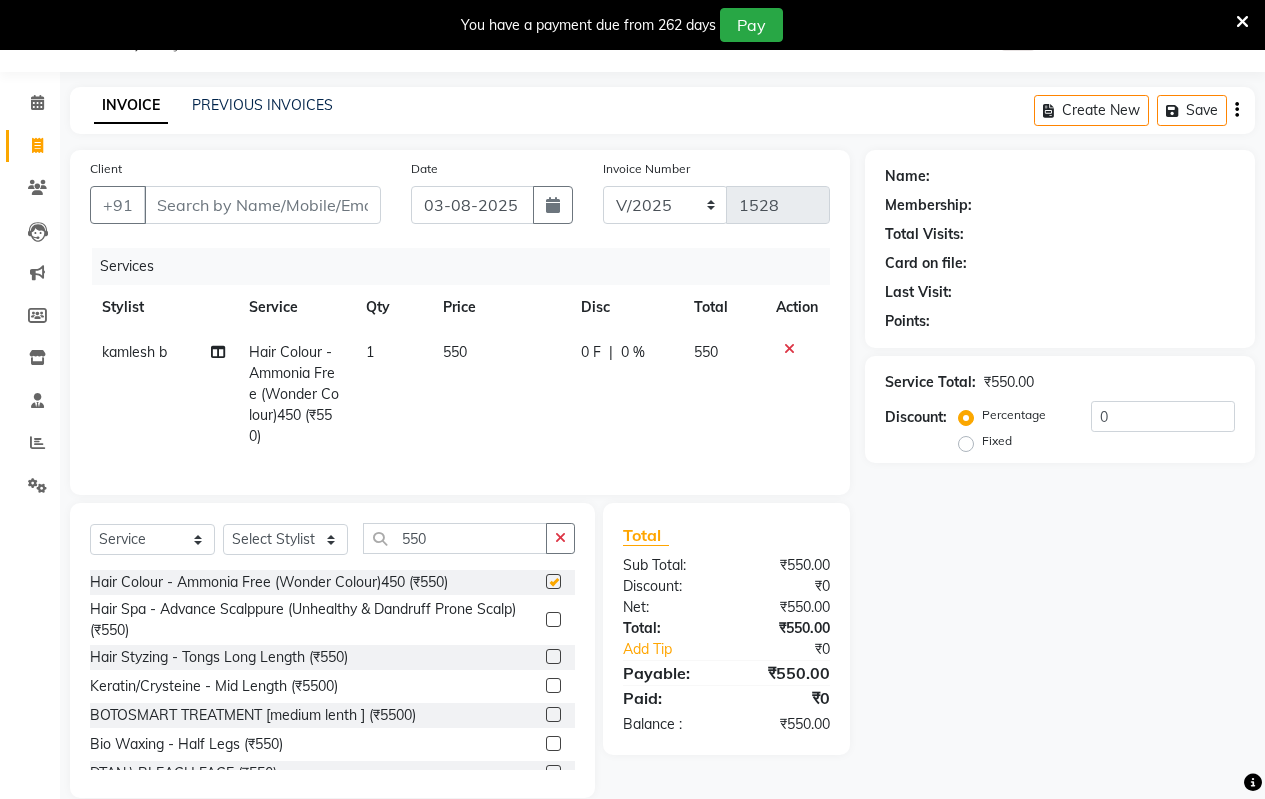 checkbox on "false" 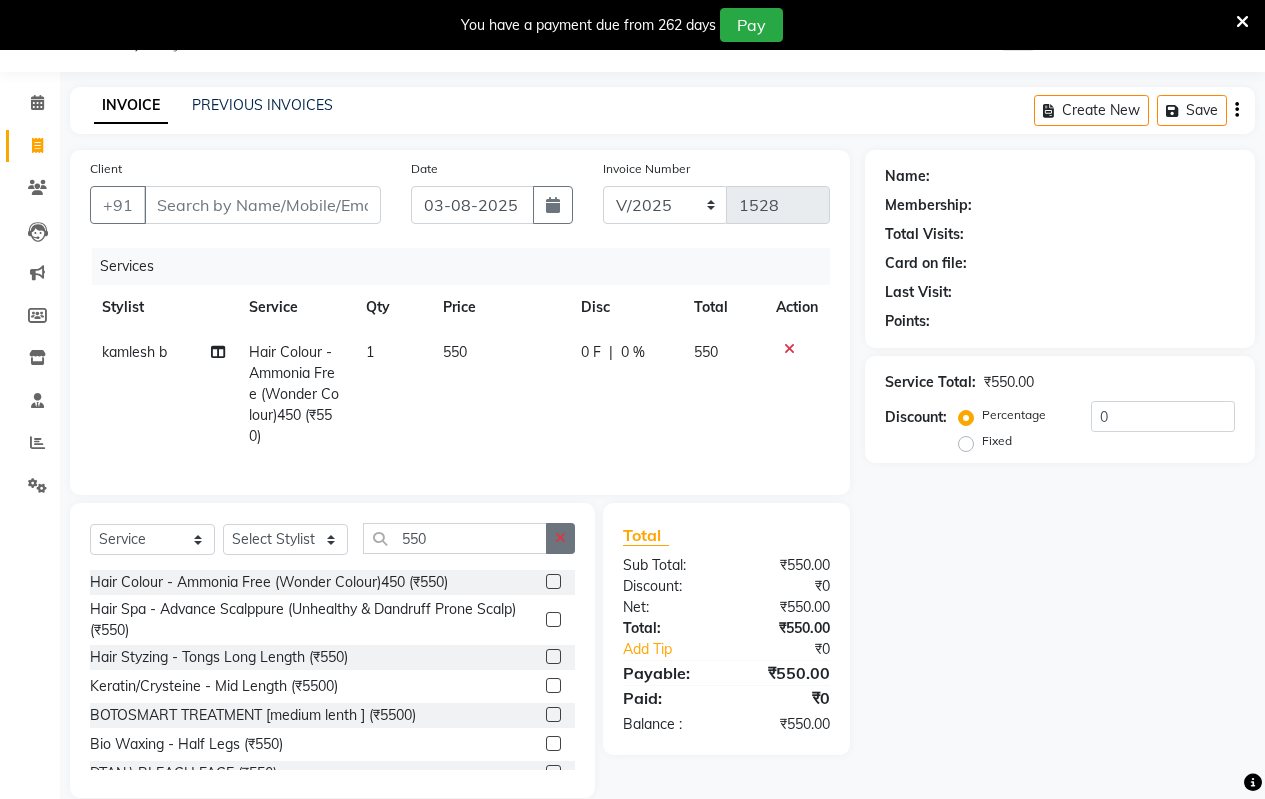 click 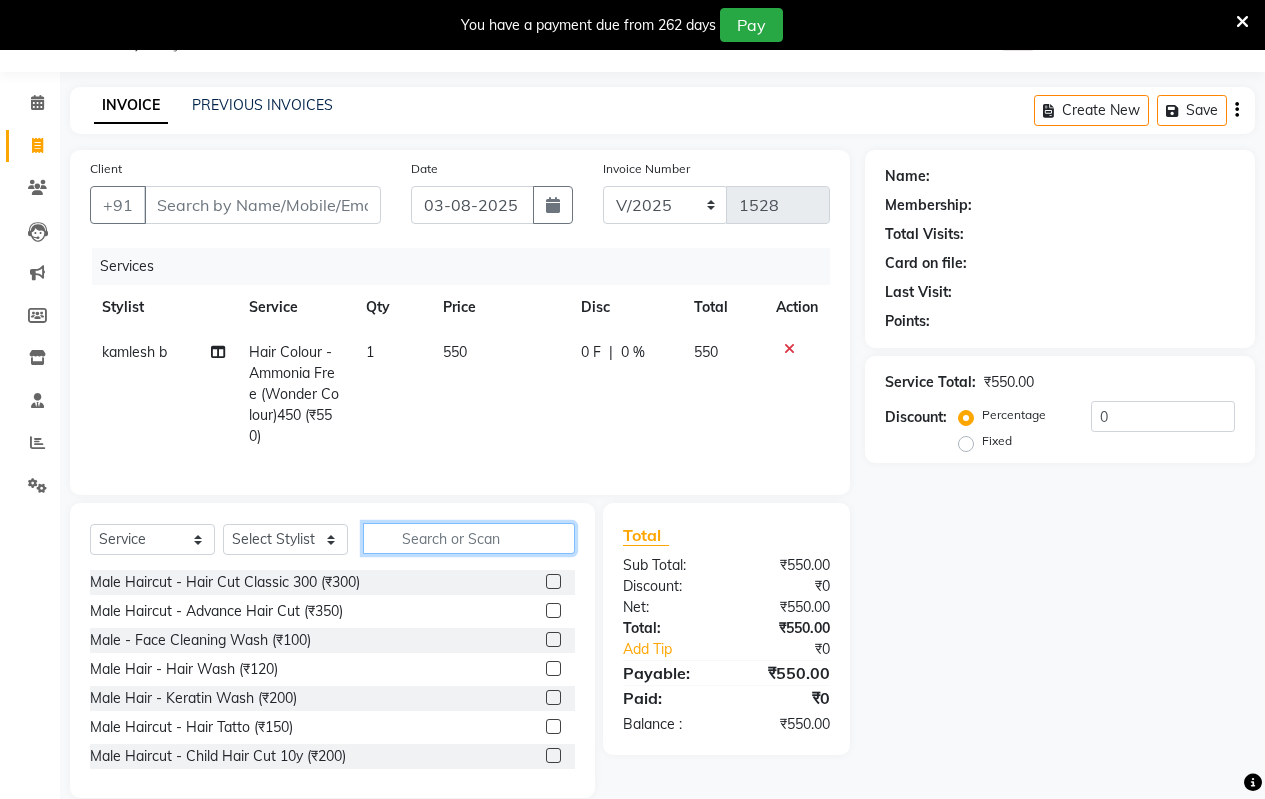click 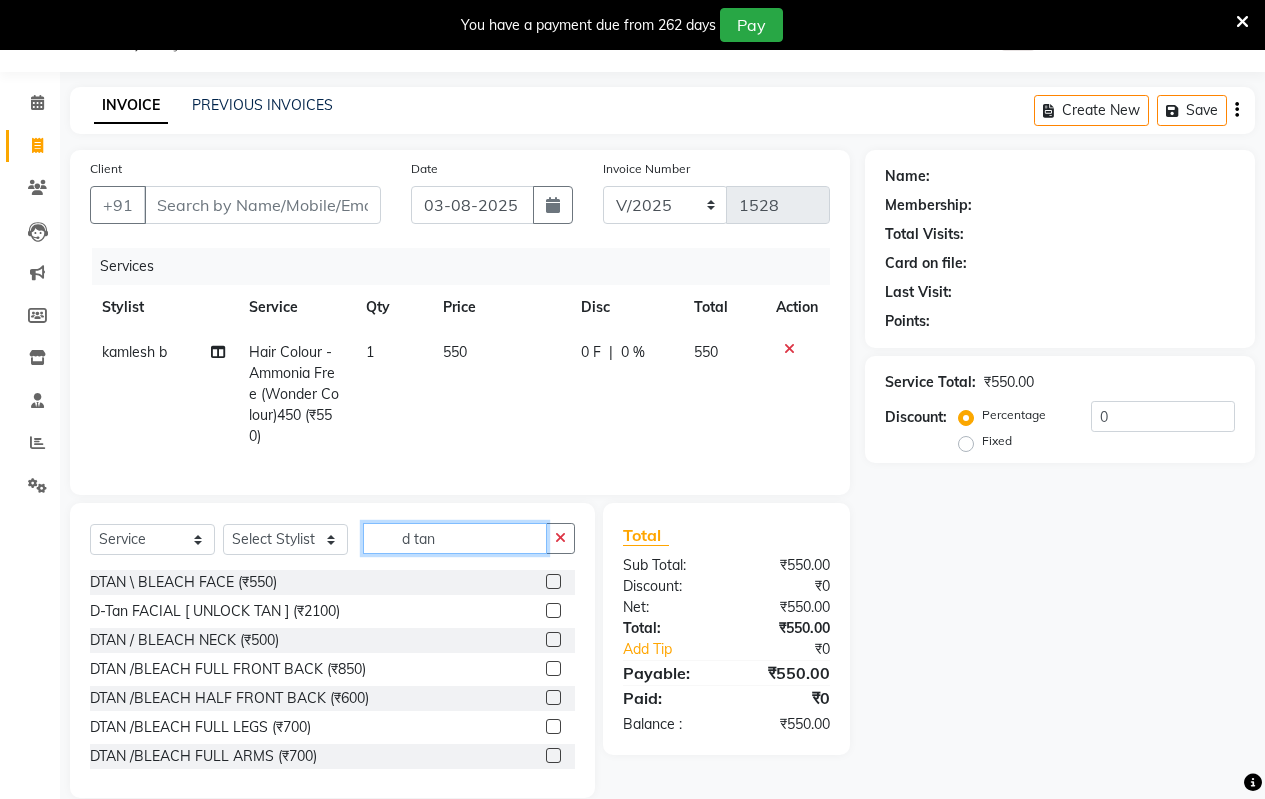 type on "d tan" 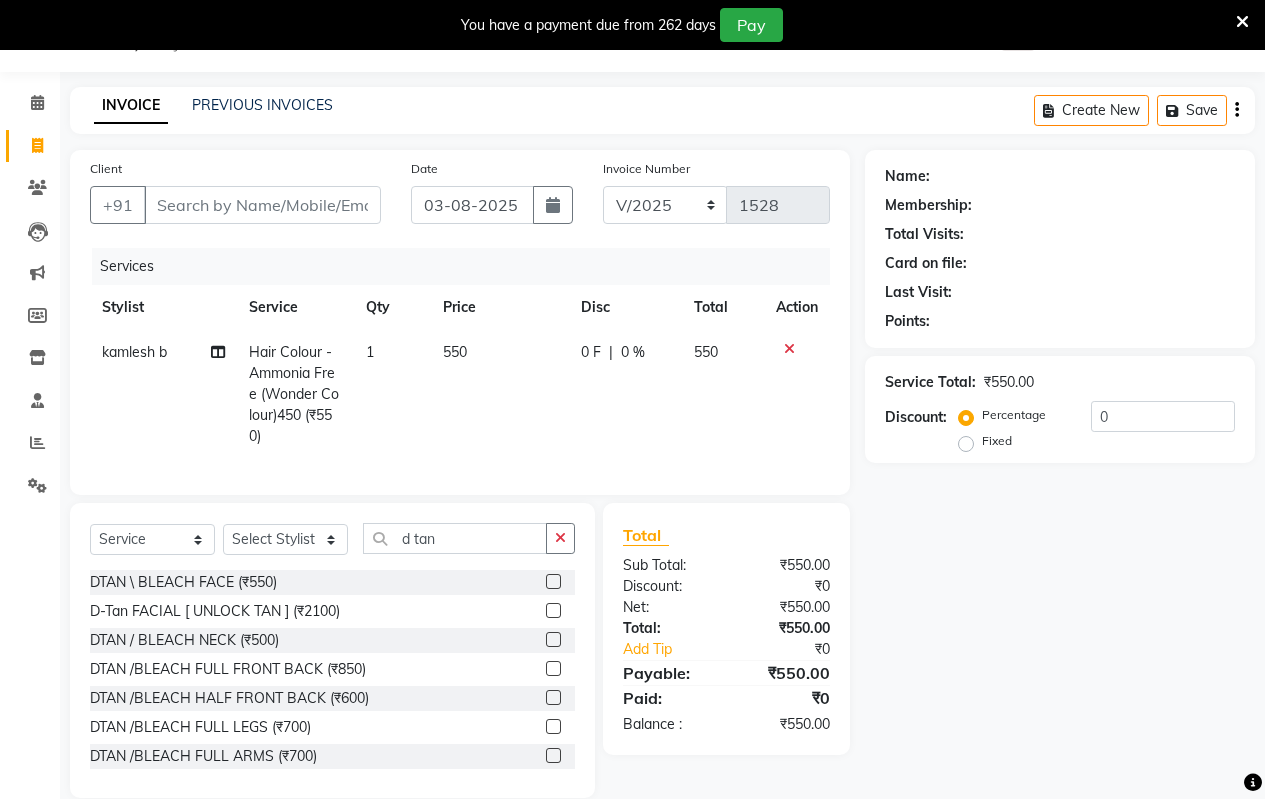click 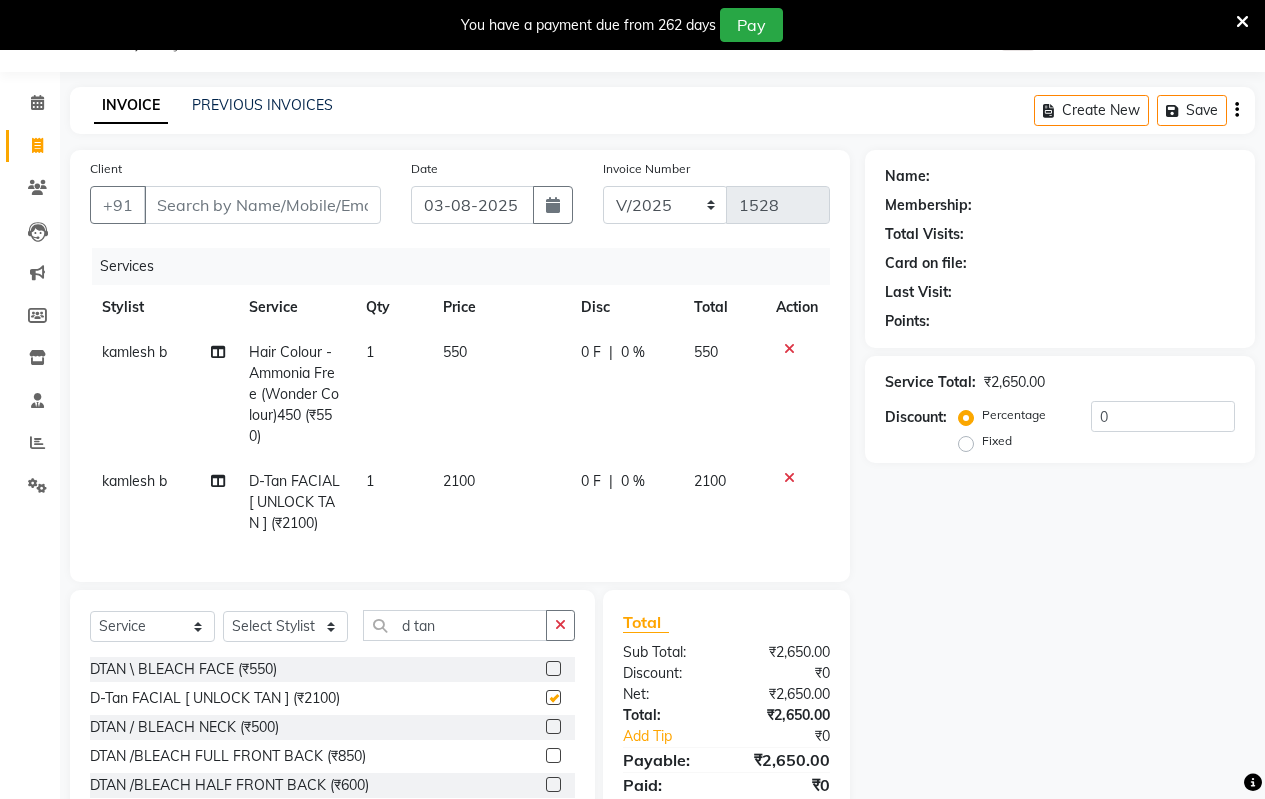 checkbox on "false" 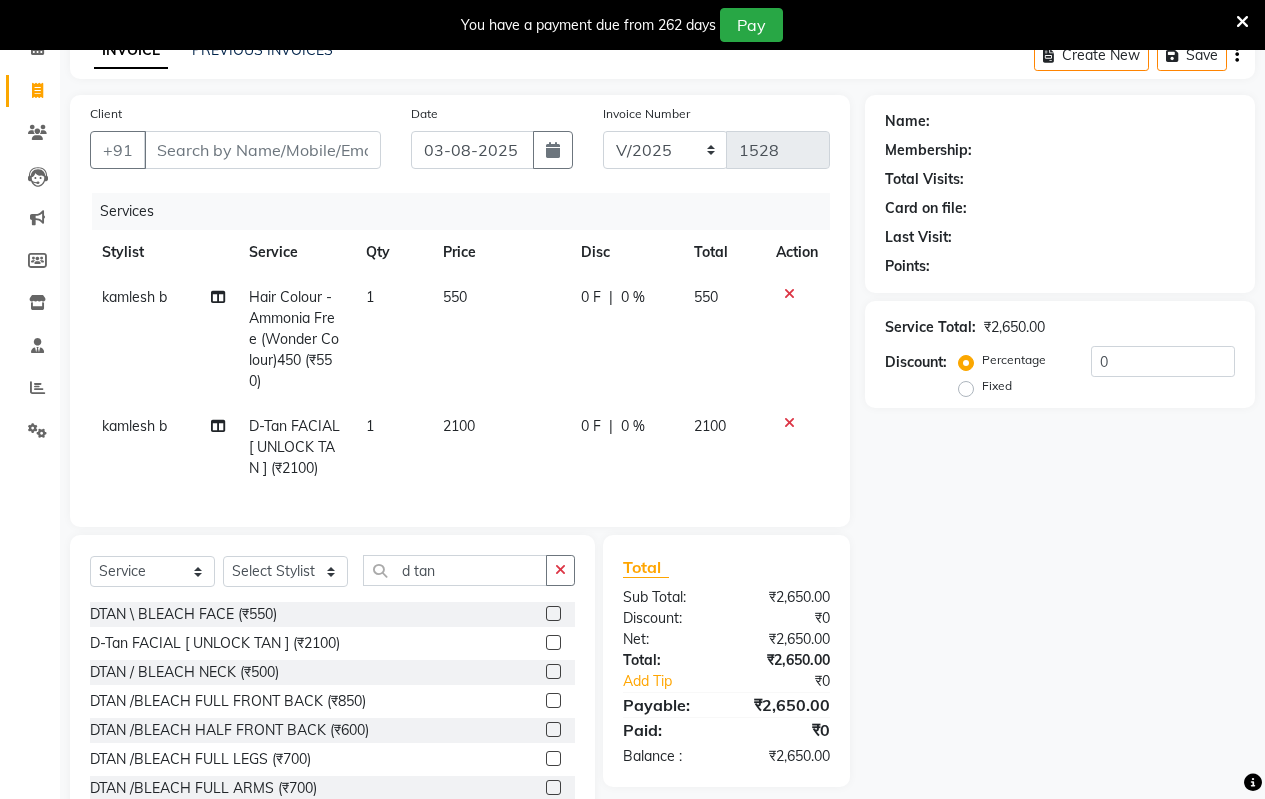 scroll, scrollTop: 150, scrollLeft: 0, axis: vertical 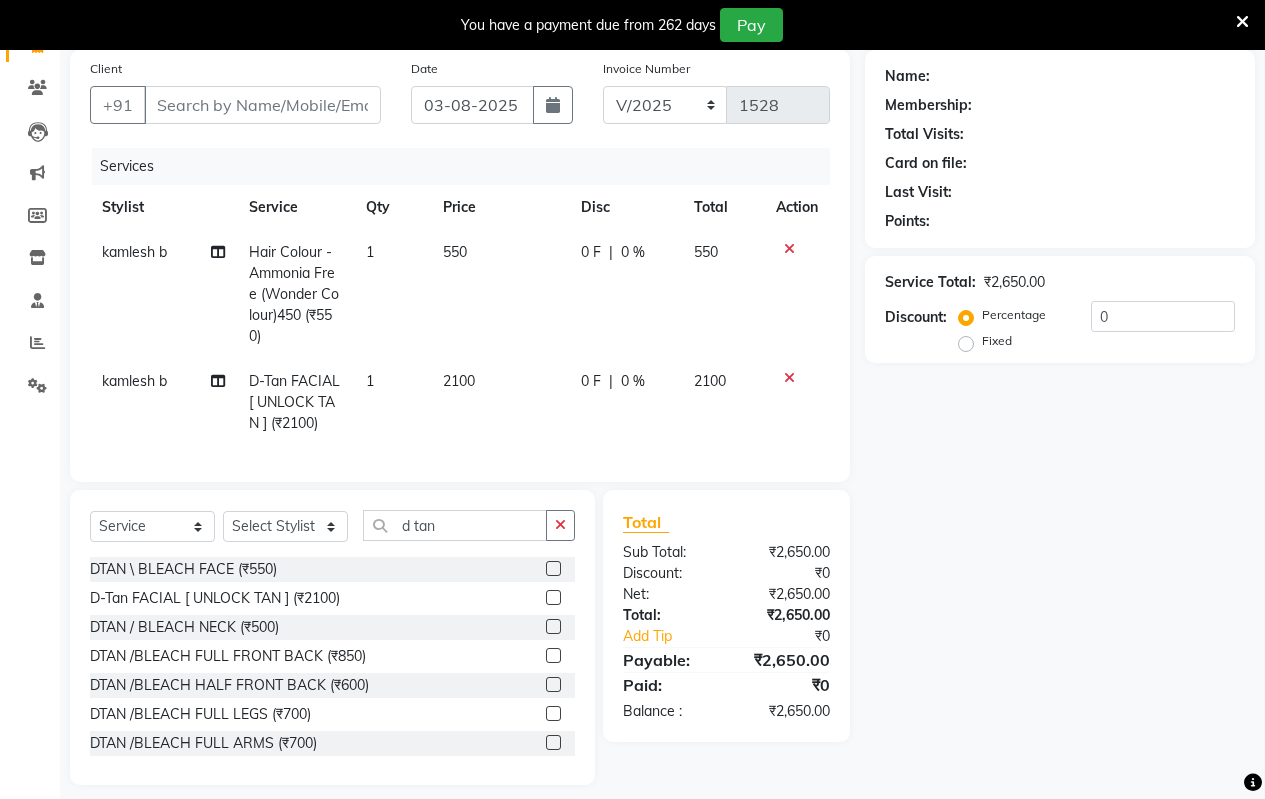 click on "2100" 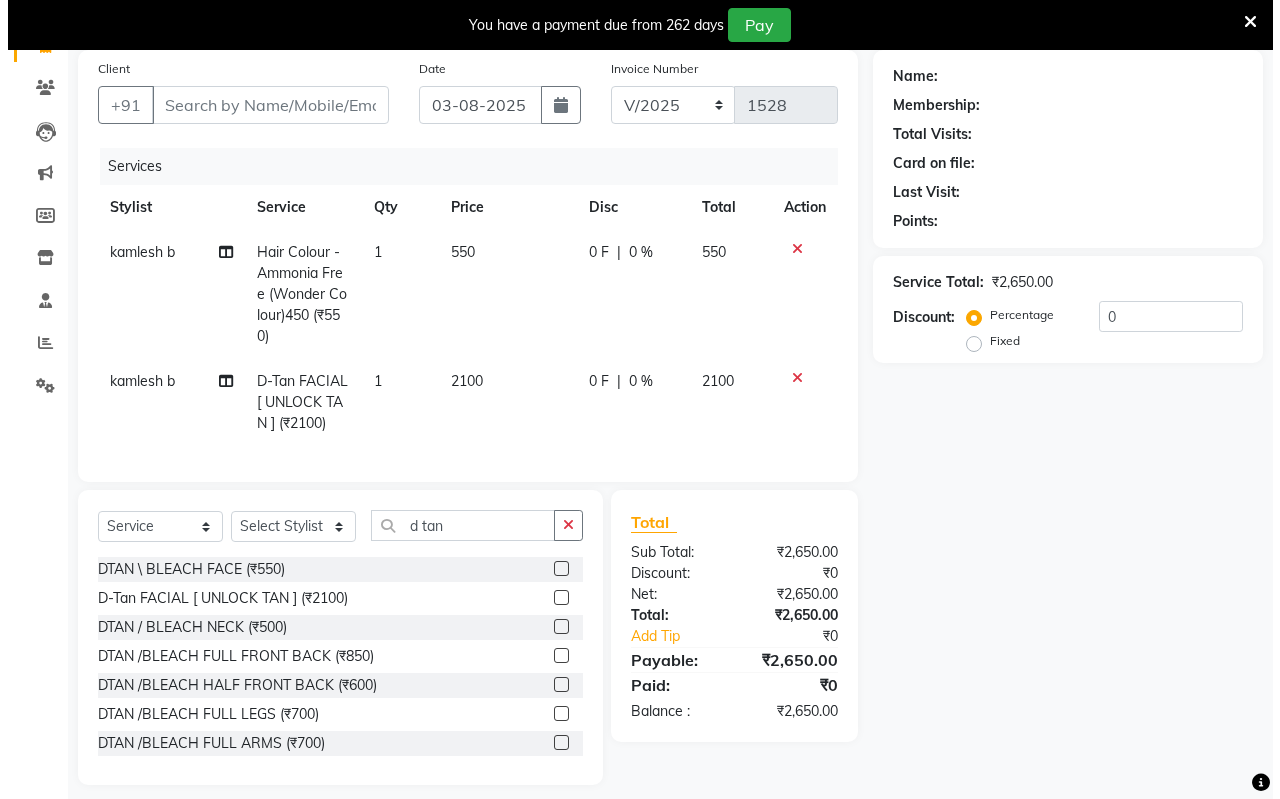 scroll, scrollTop: 116, scrollLeft: 0, axis: vertical 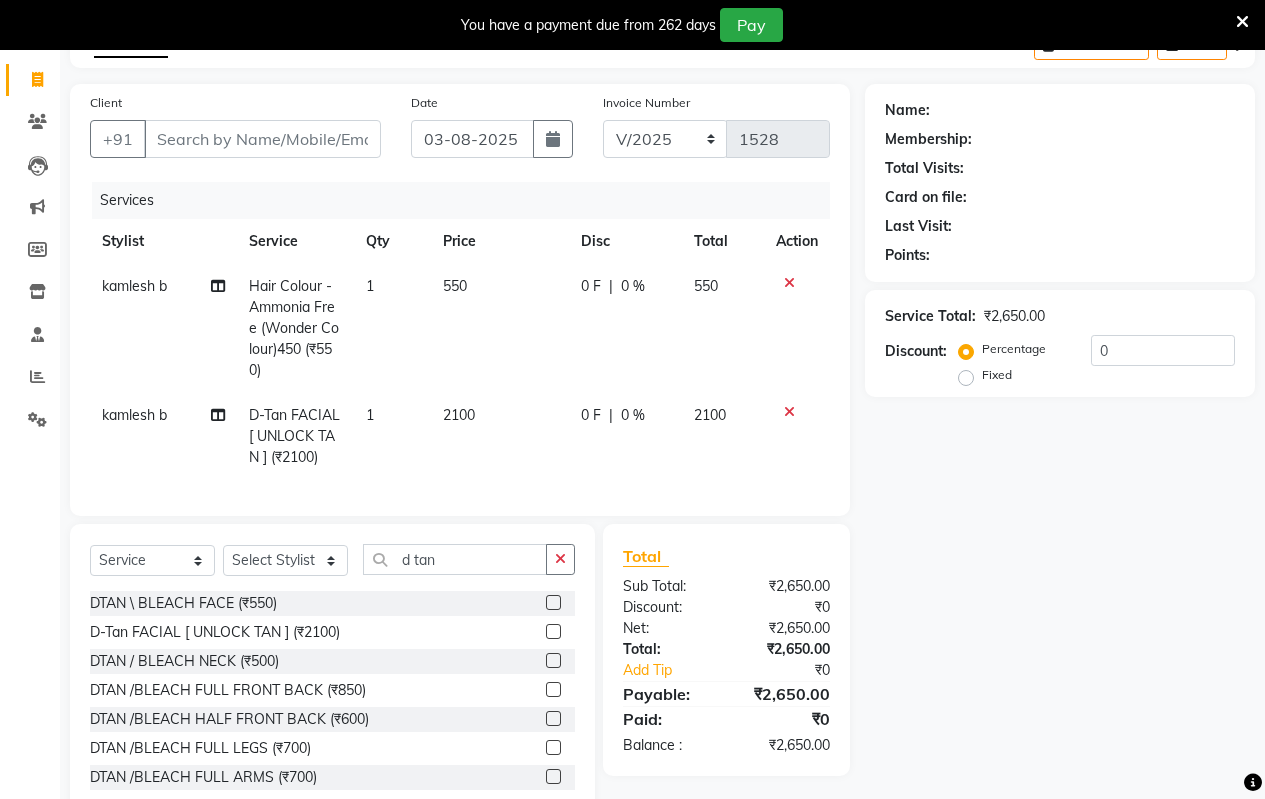select on "[NUMBER]" 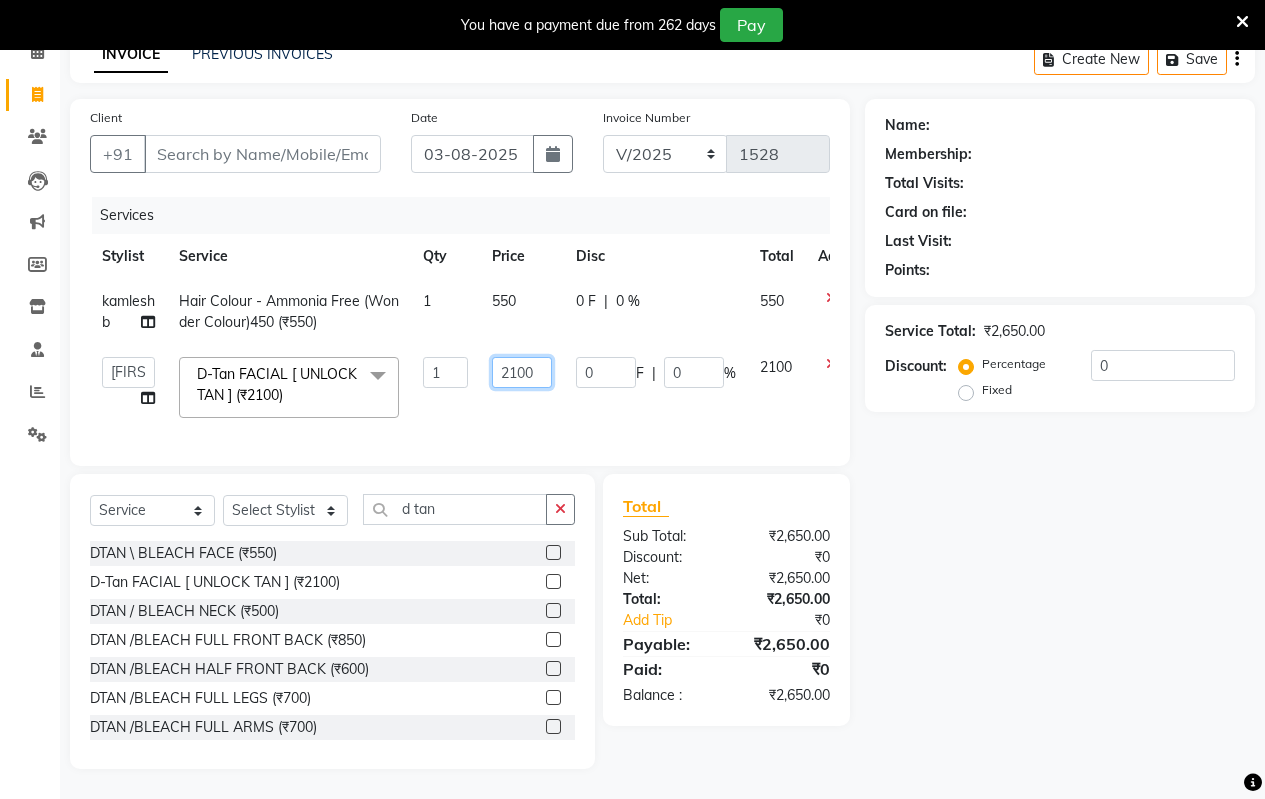 click on "2100" 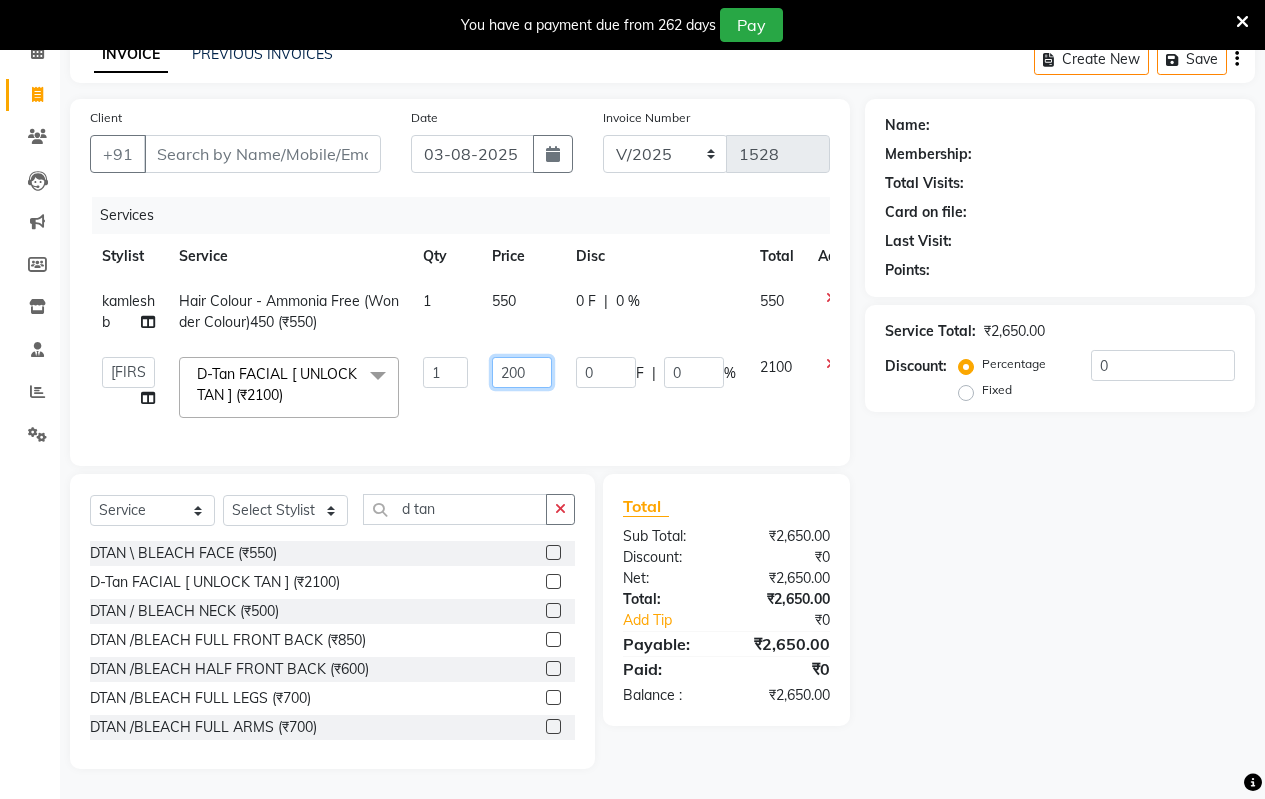 type on "2000" 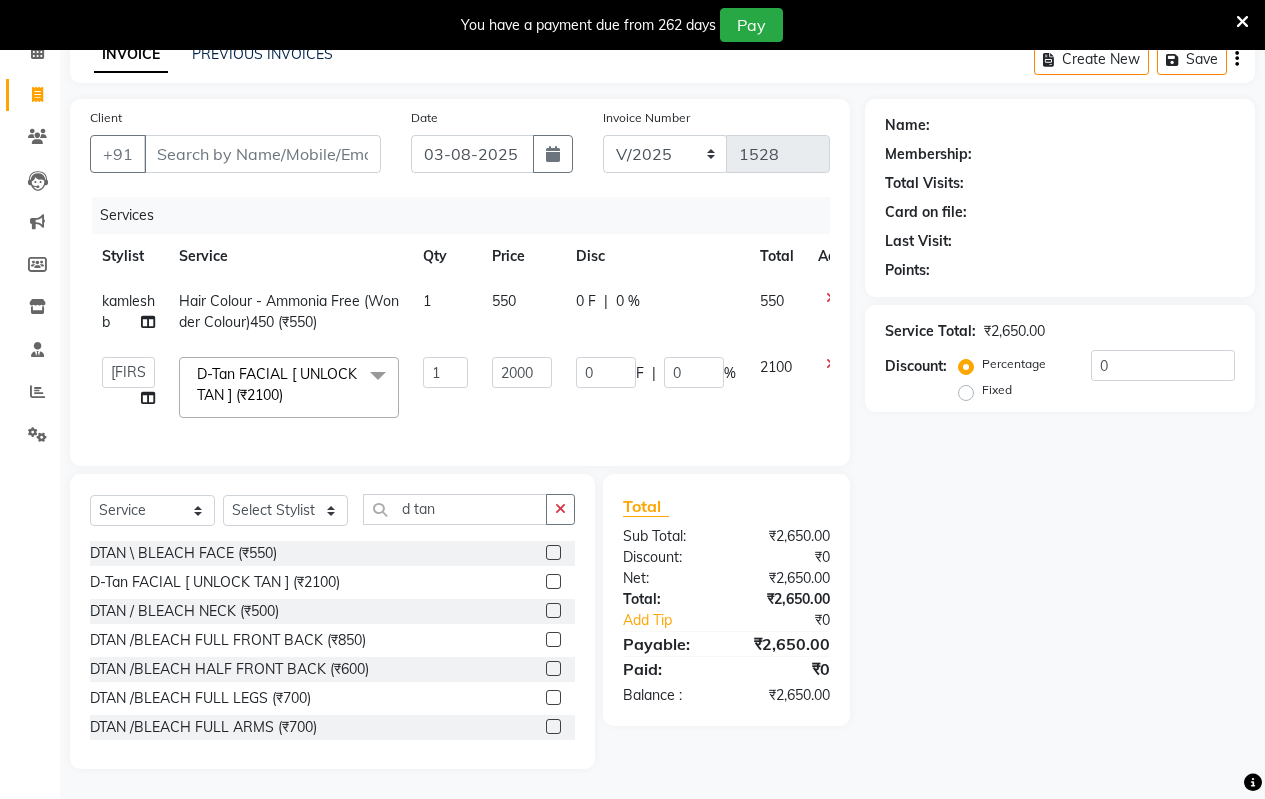 click on "550" 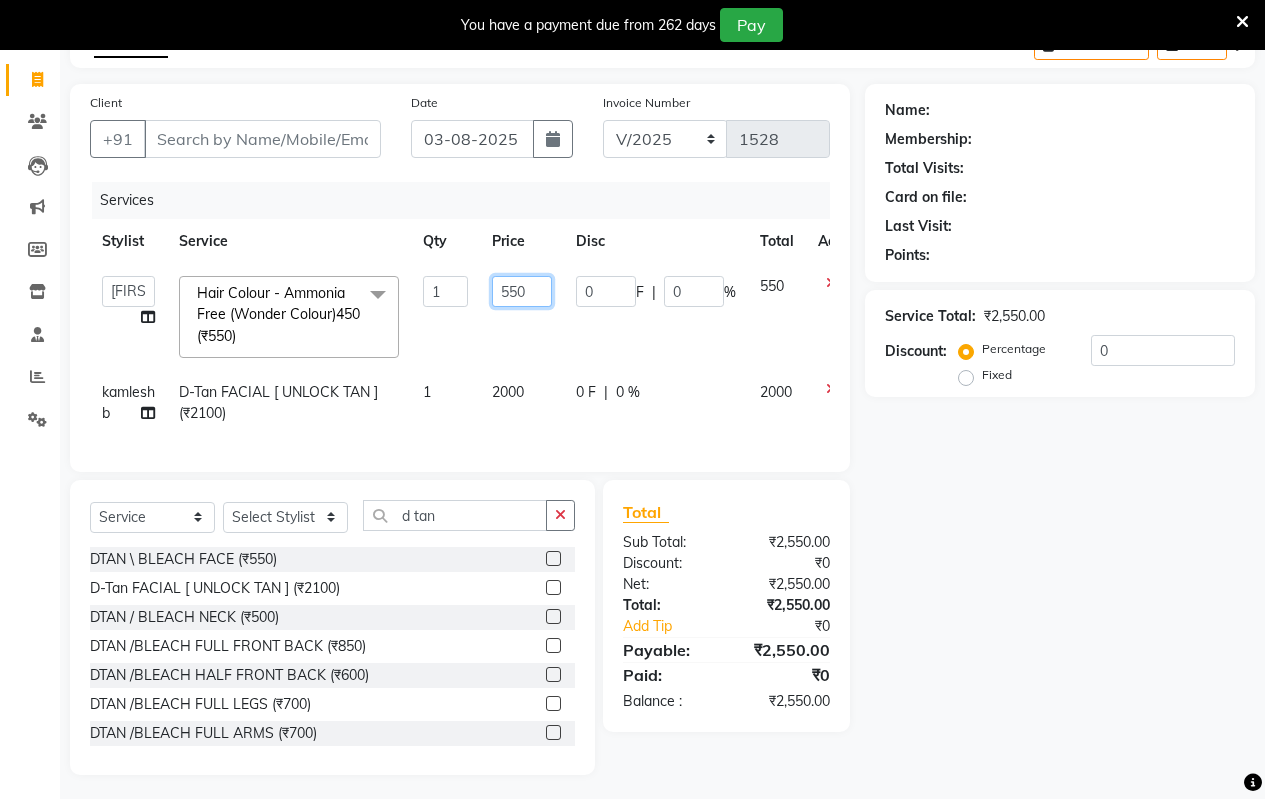 click on "550" 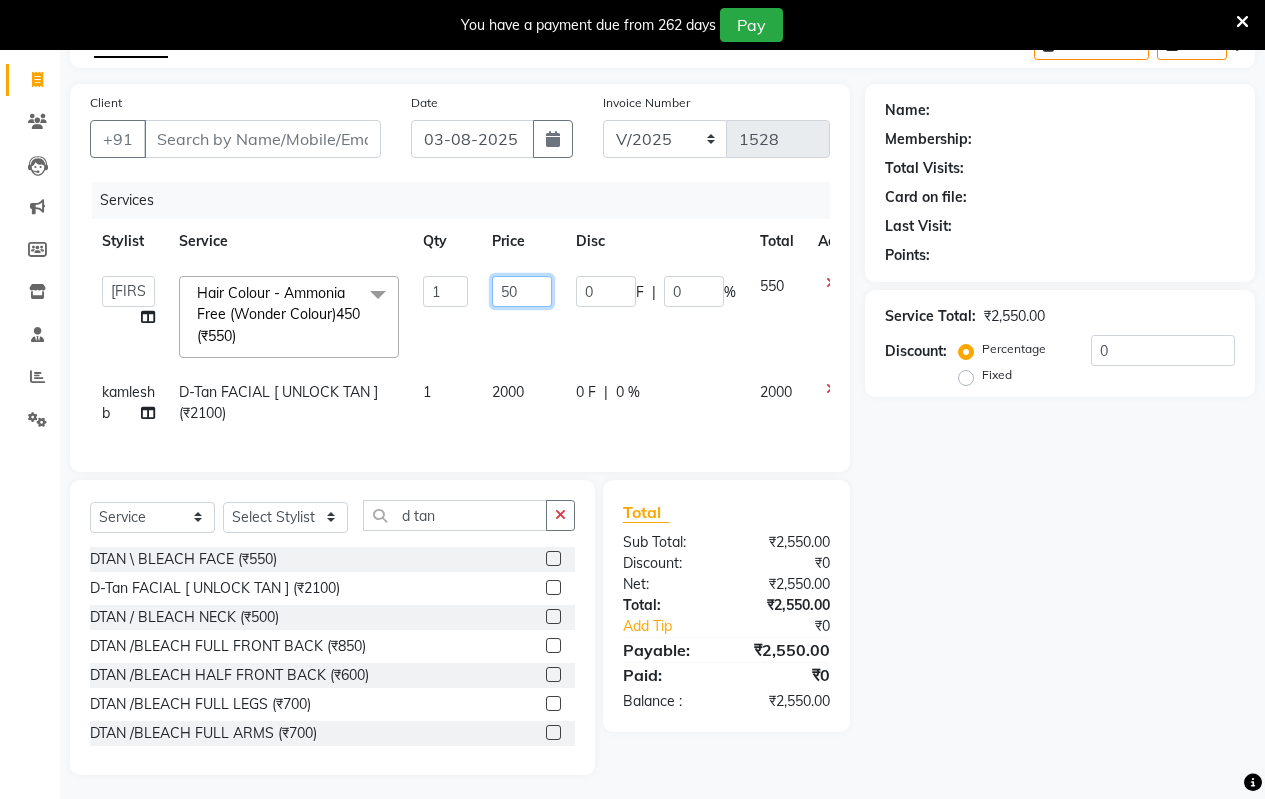 type on "500" 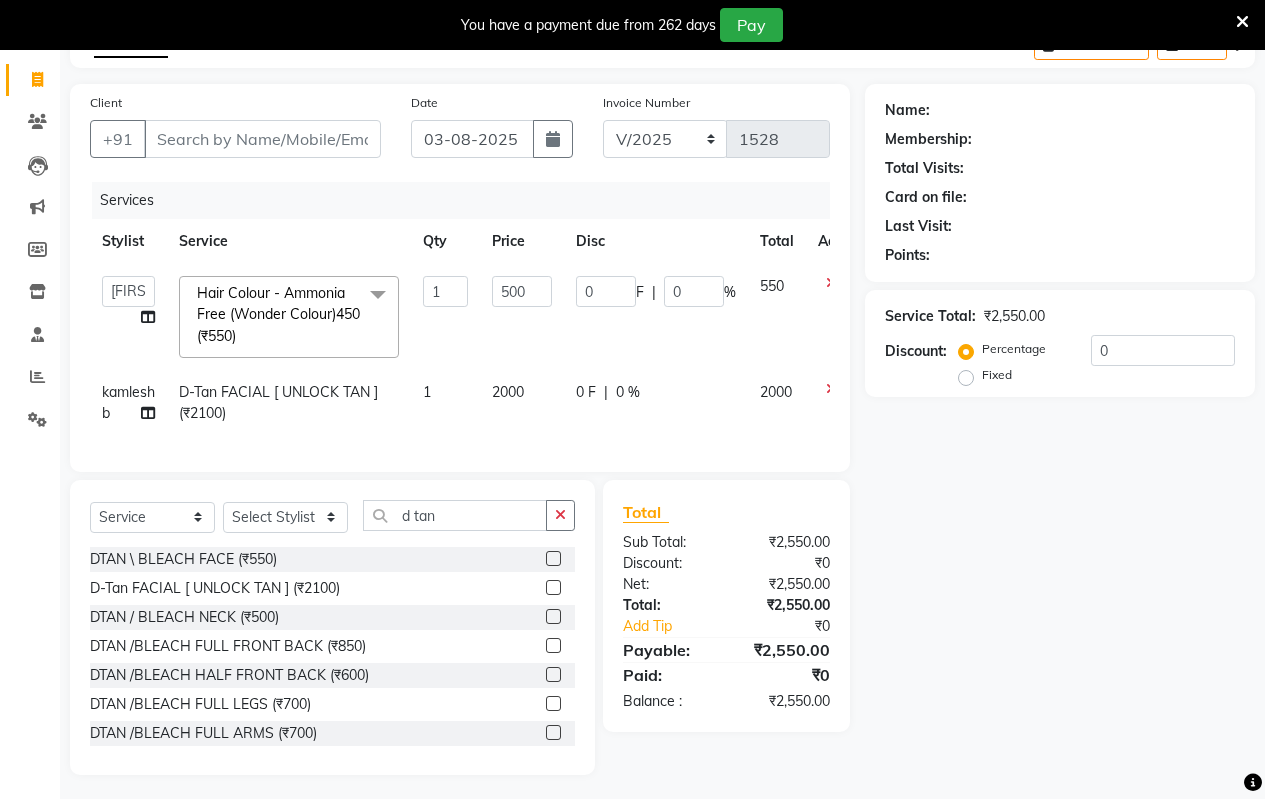 click on "Name: Membership: Total Visits: Card on file: Last Visit:  Points:  Service Total:  ₹2,550.00  Discount:  Percentage   Fixed  0" 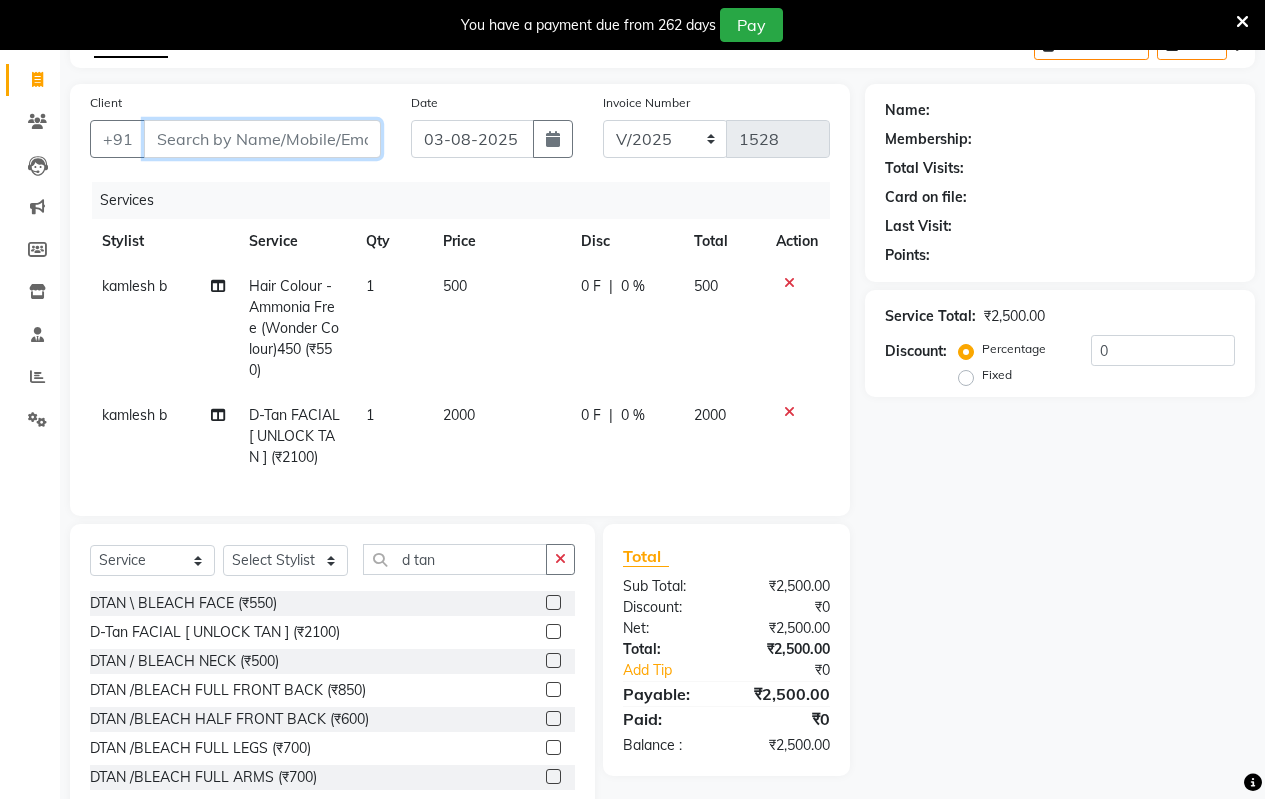click on "Client" at bounding box center [262, 139] 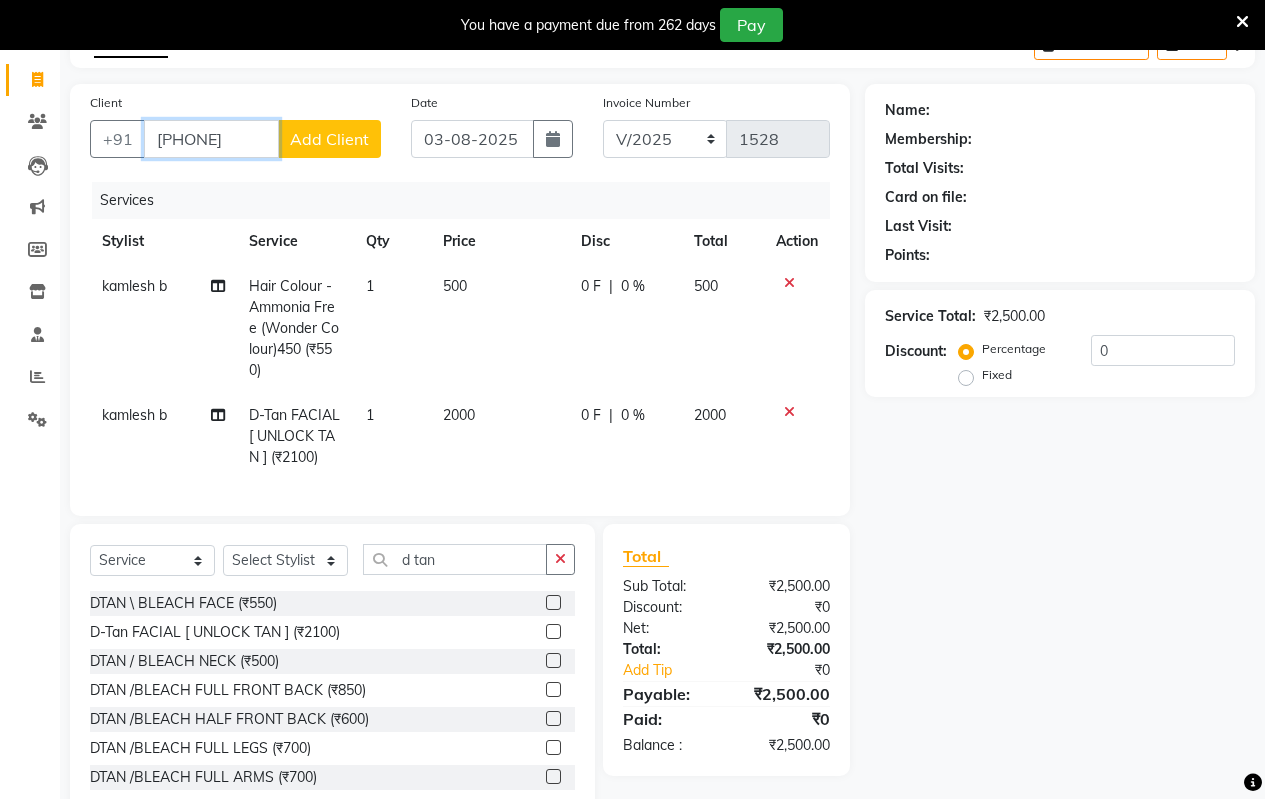 type on "[PHONE]" 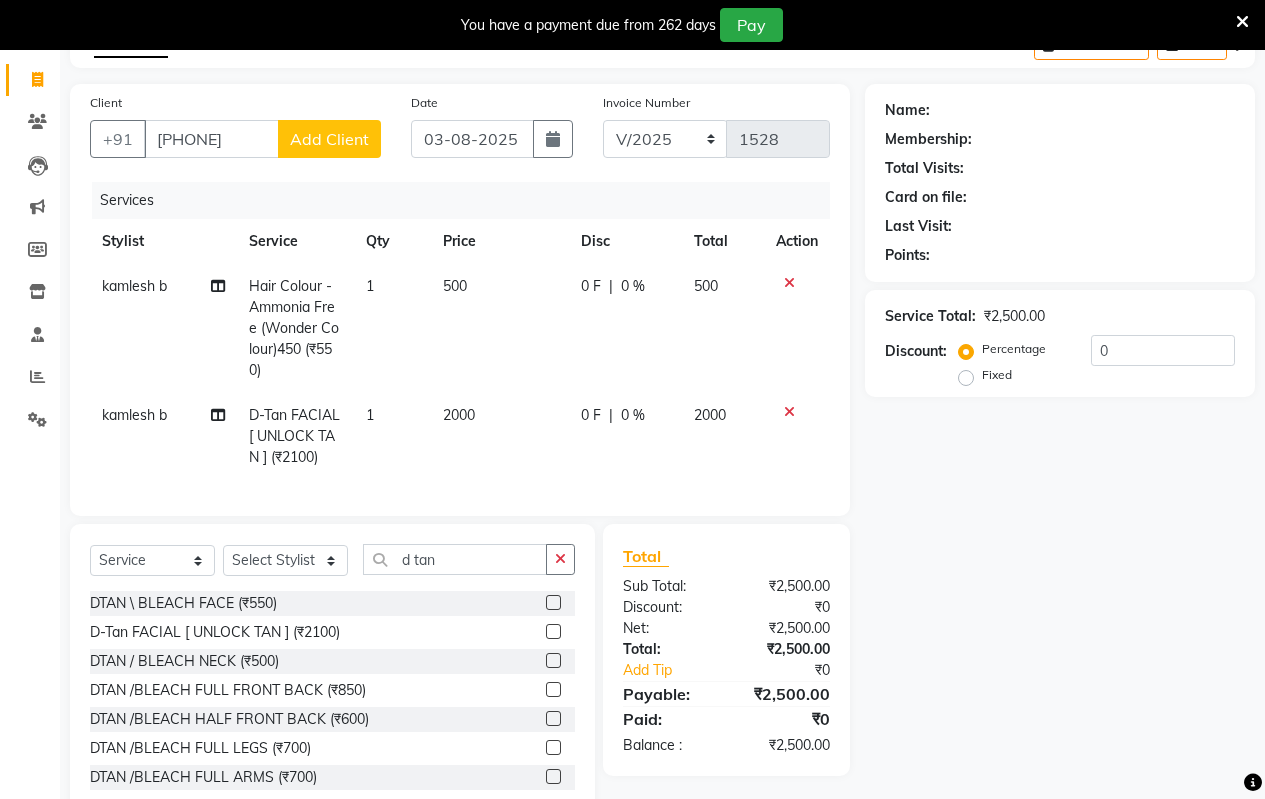 click on "Add Client" 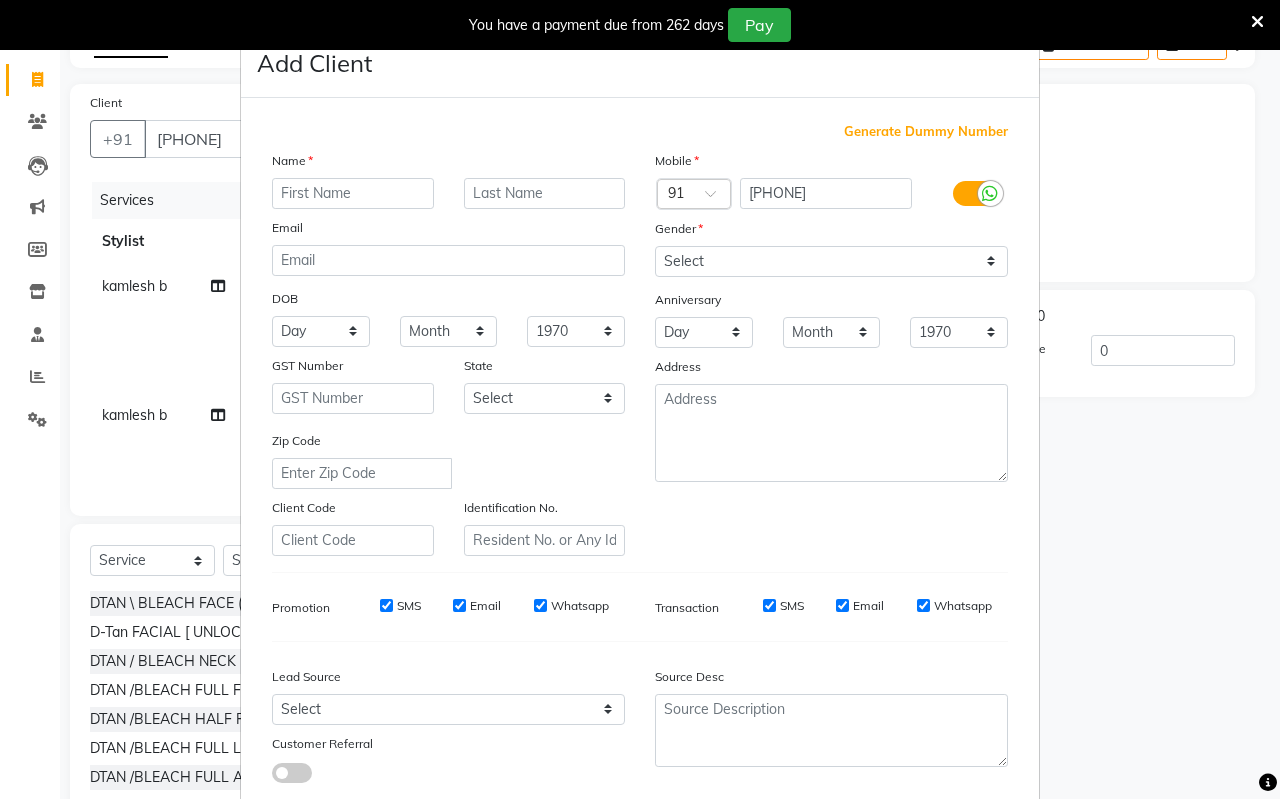 click at bounding box center (353, 193) 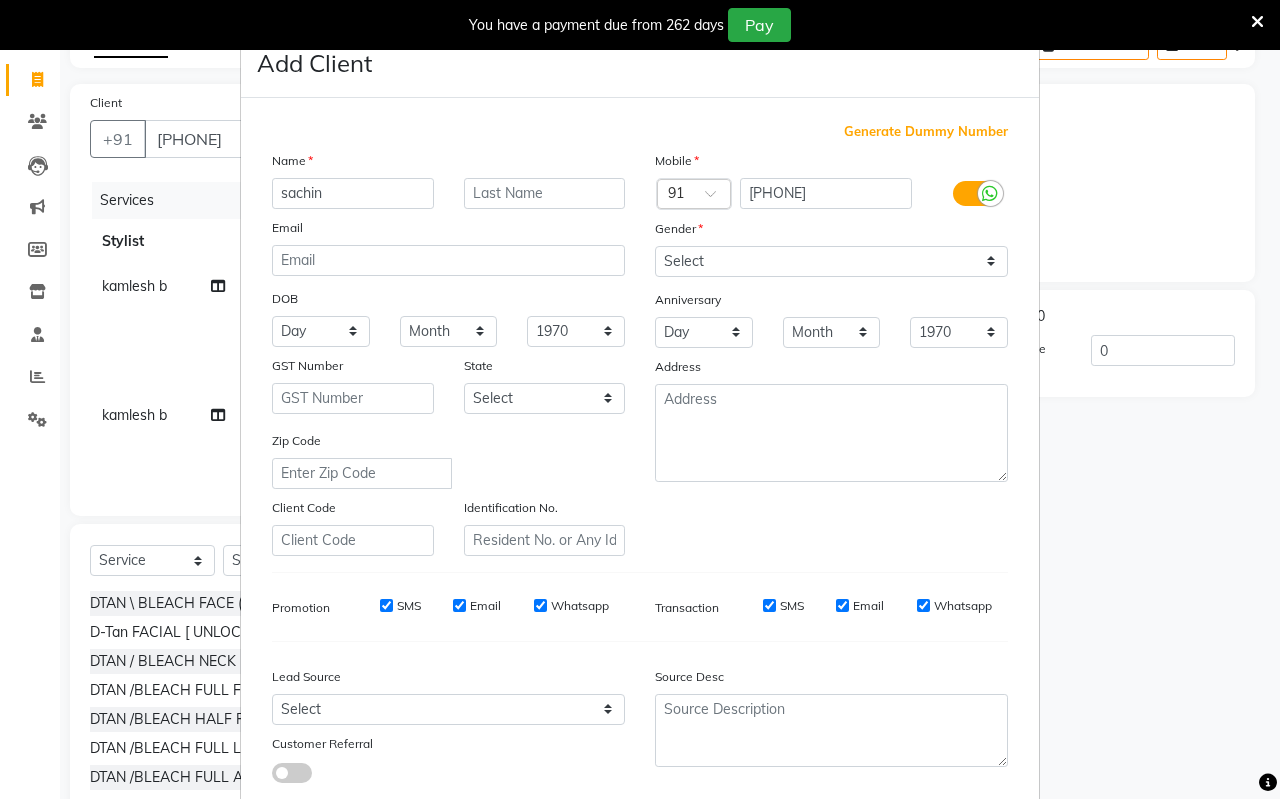 type on "sachin" 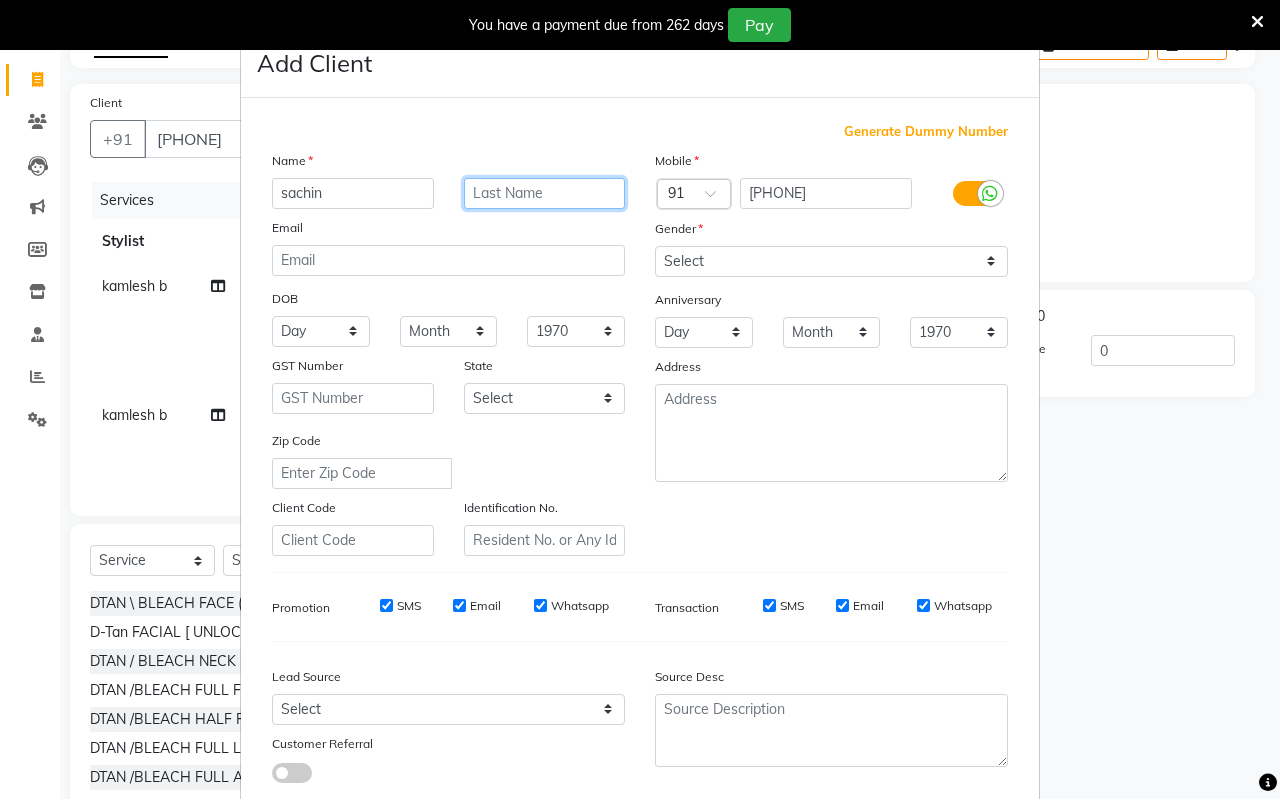 click at bounding box center (545, 193) 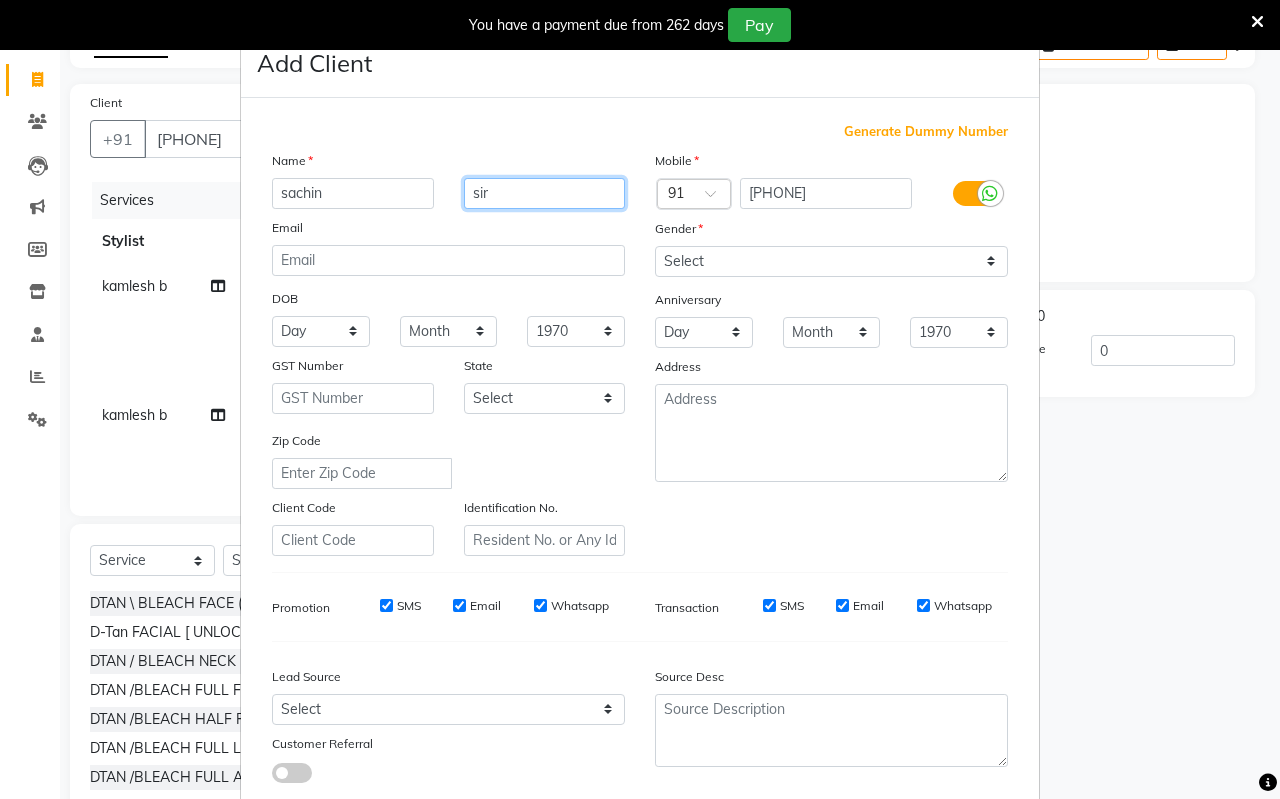 type on "sir" 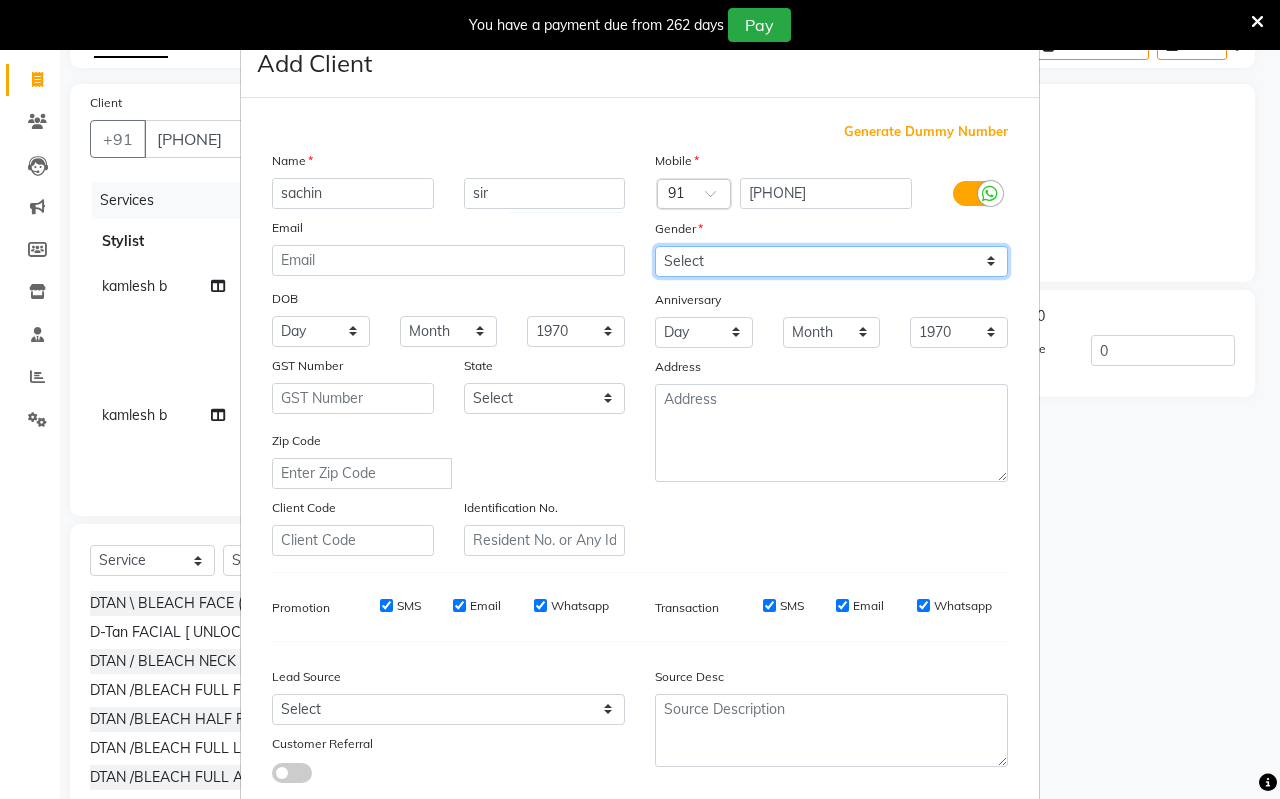 click on "Select Male Female Other Prefer Not To Say" at bounding box center [831, 261] 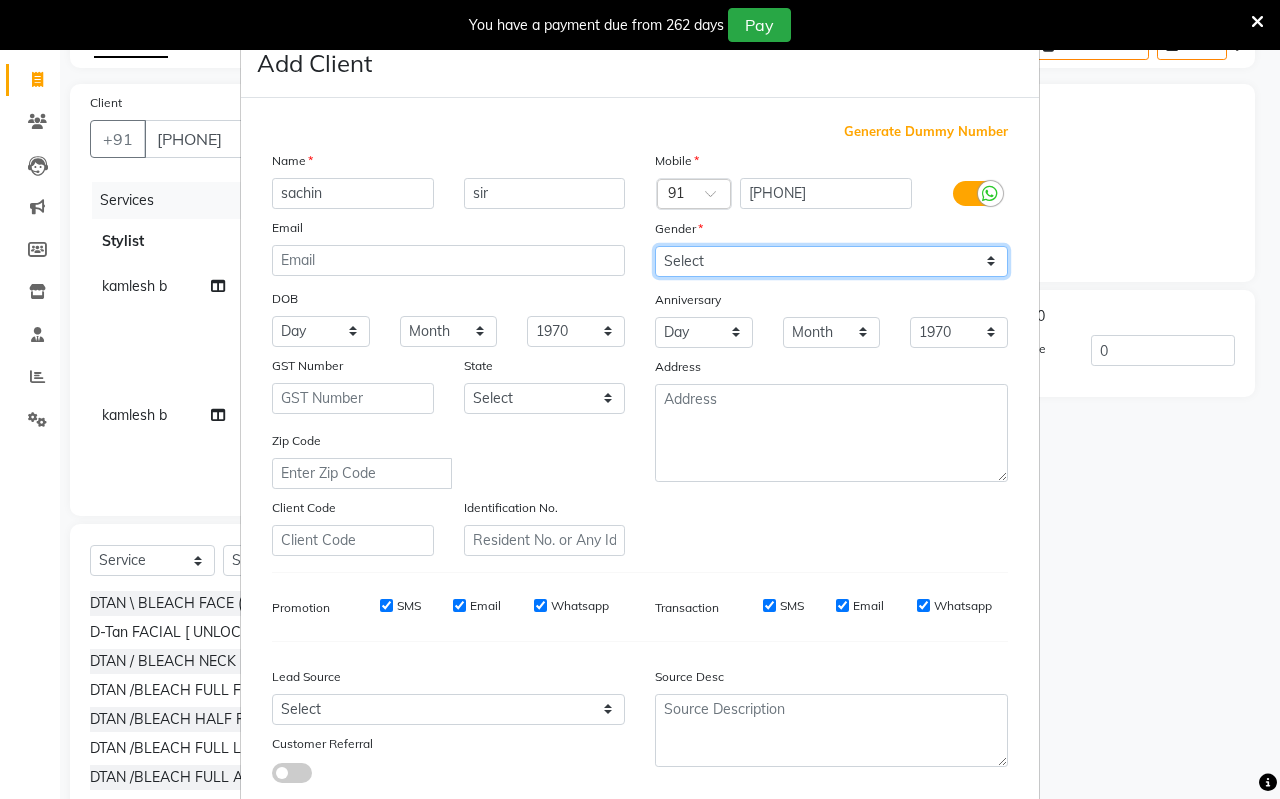 select on "male" 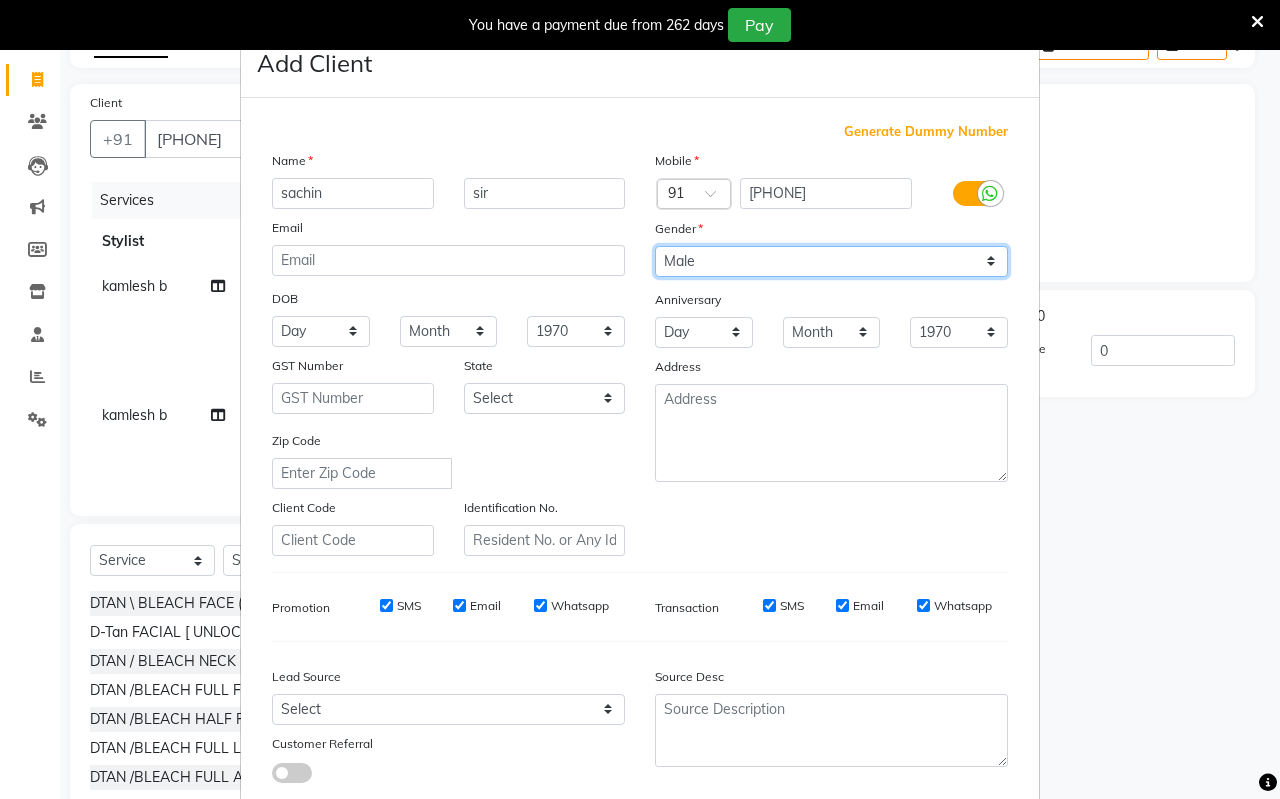 click on "Select Male Female Other Prefer Not To Say" at bounding box center [831, 261] 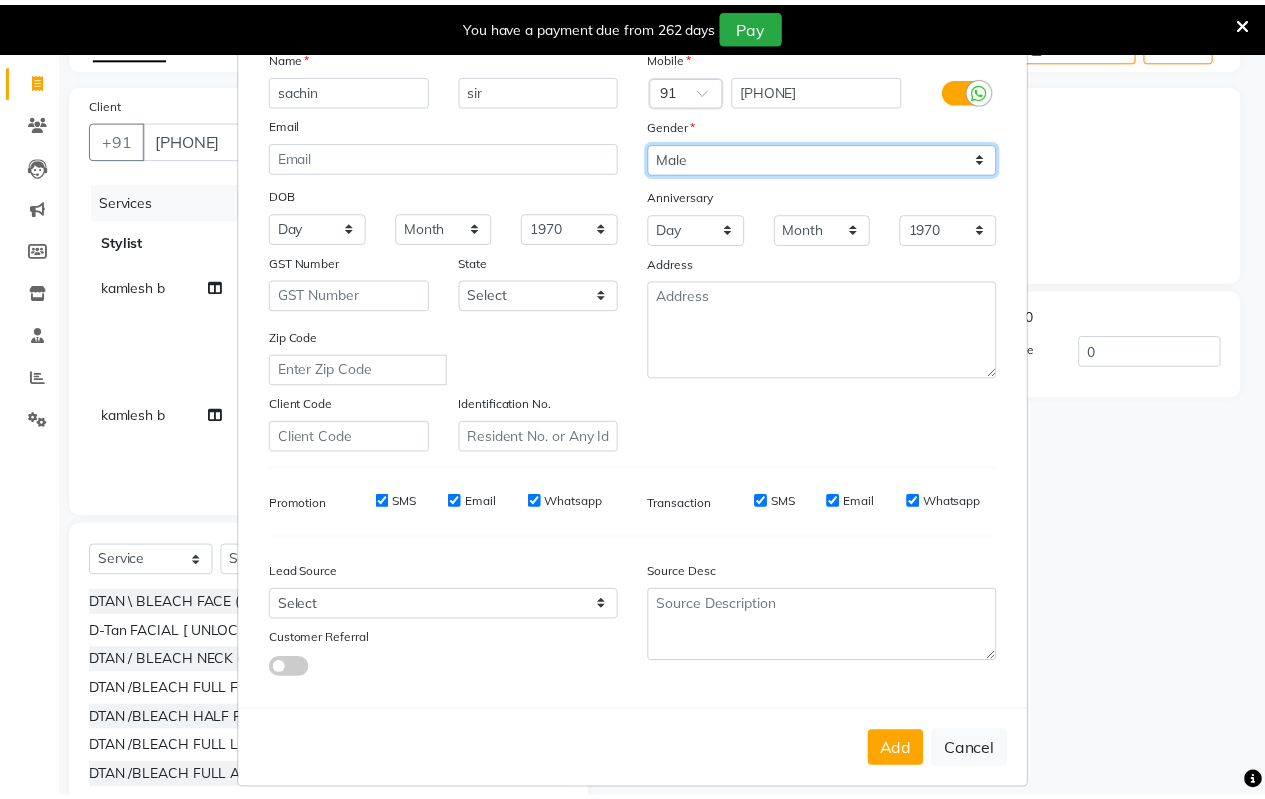 scroll, scrollTop: 124, scrollLeft: 0, axis: vertical 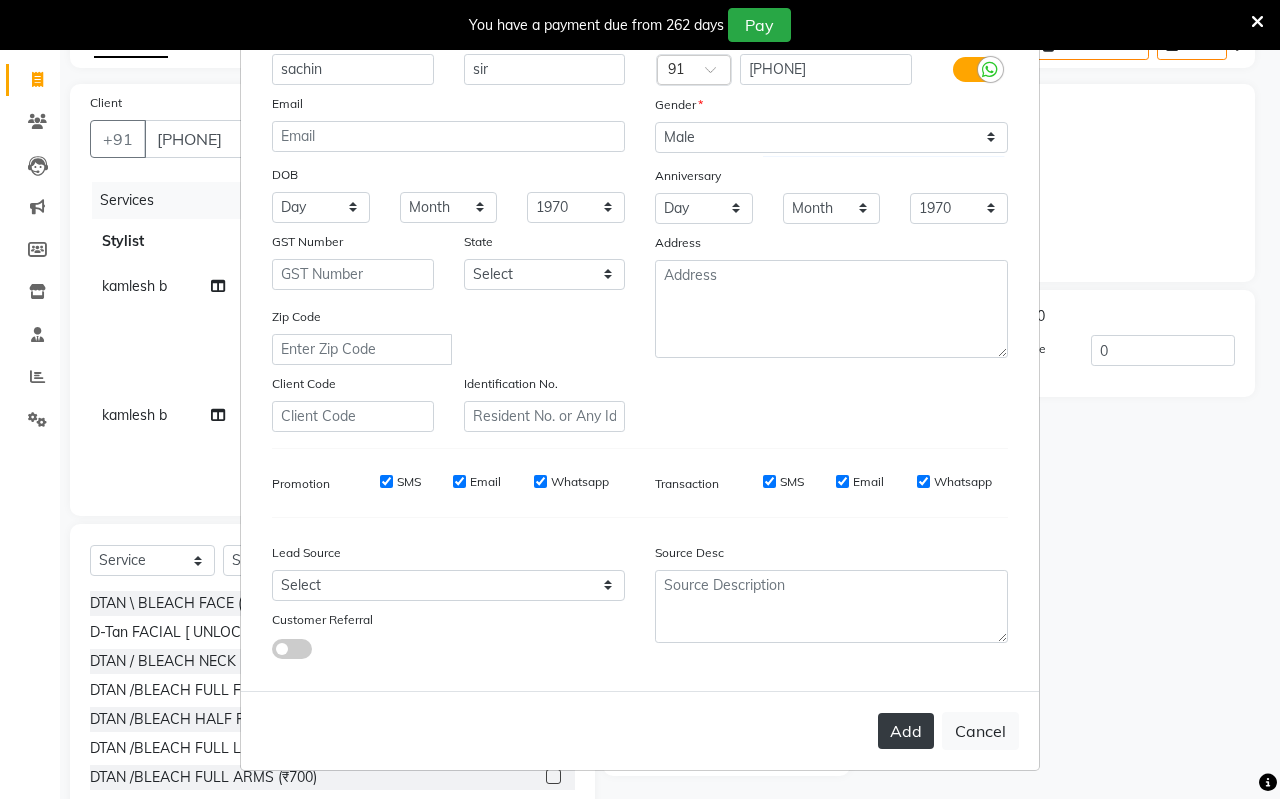 click on "Add" at bounding box center [906, 731] 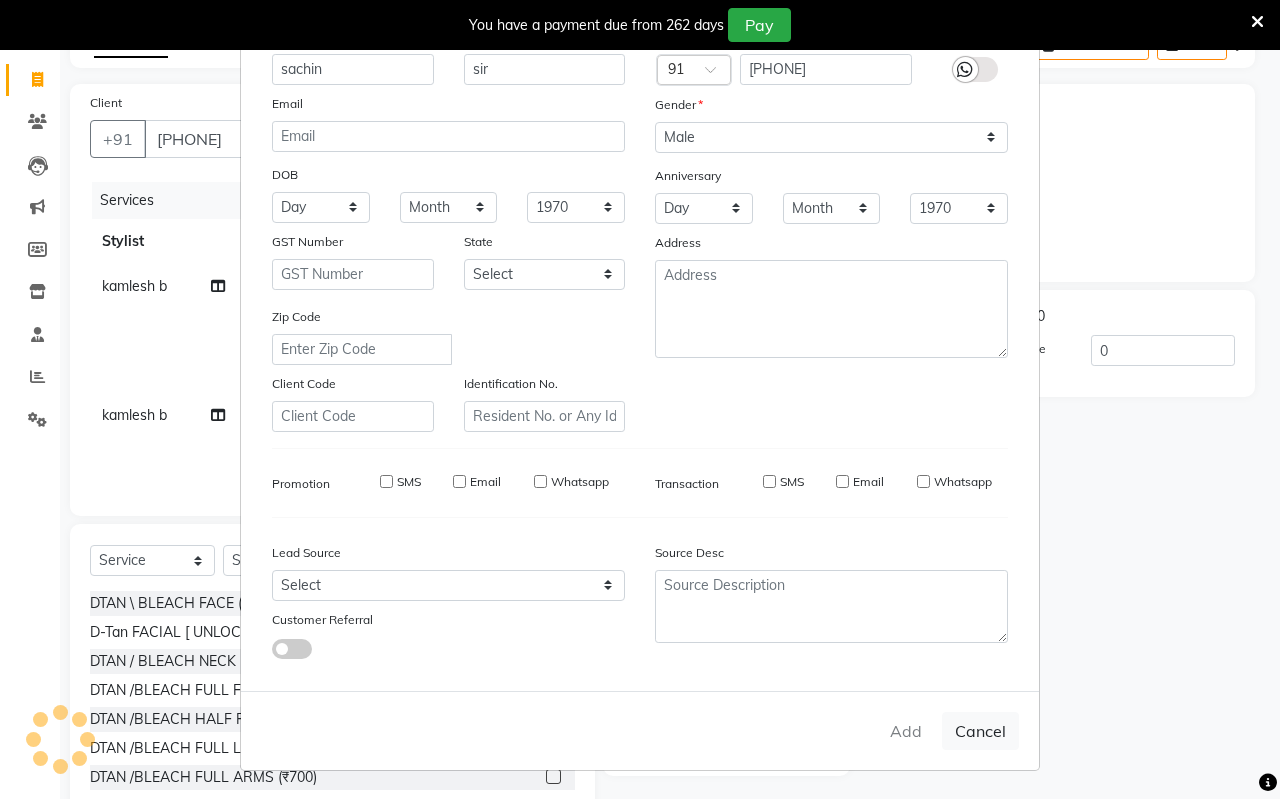 type 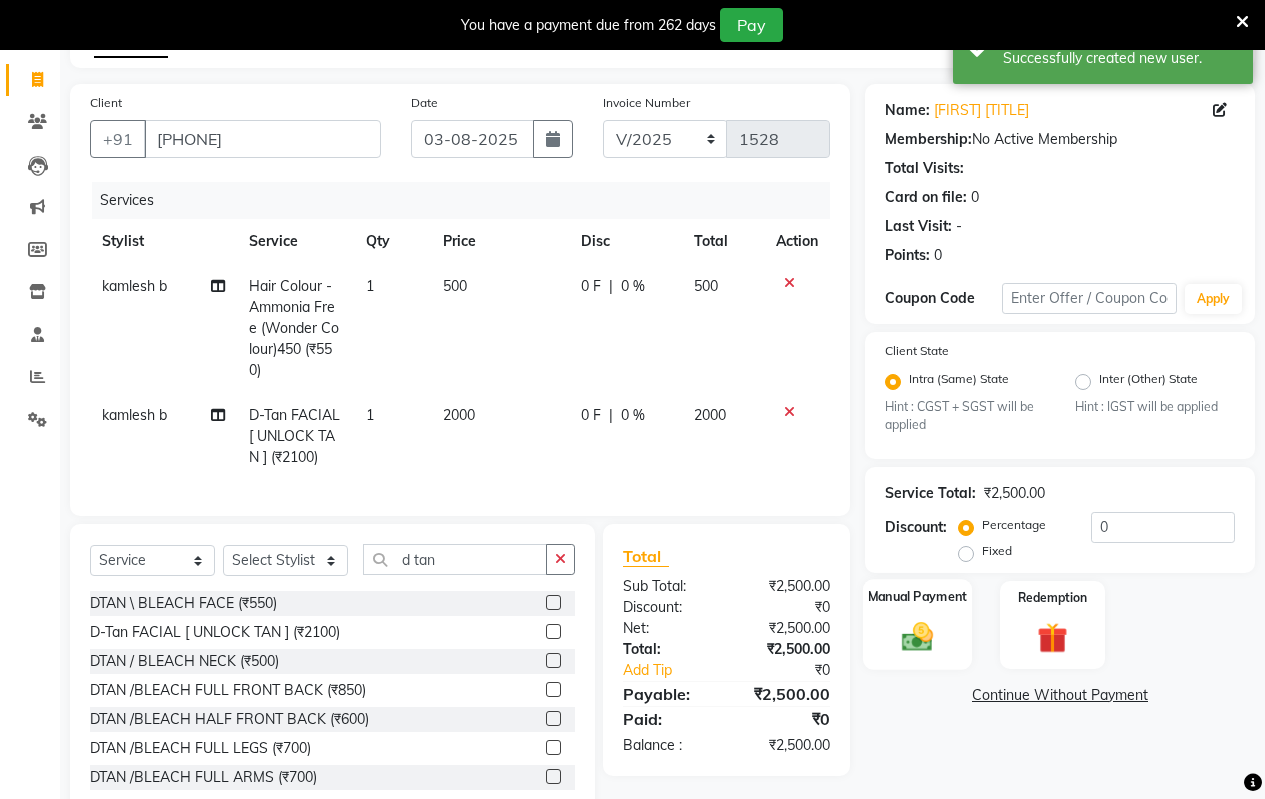click on "Manual Payment" 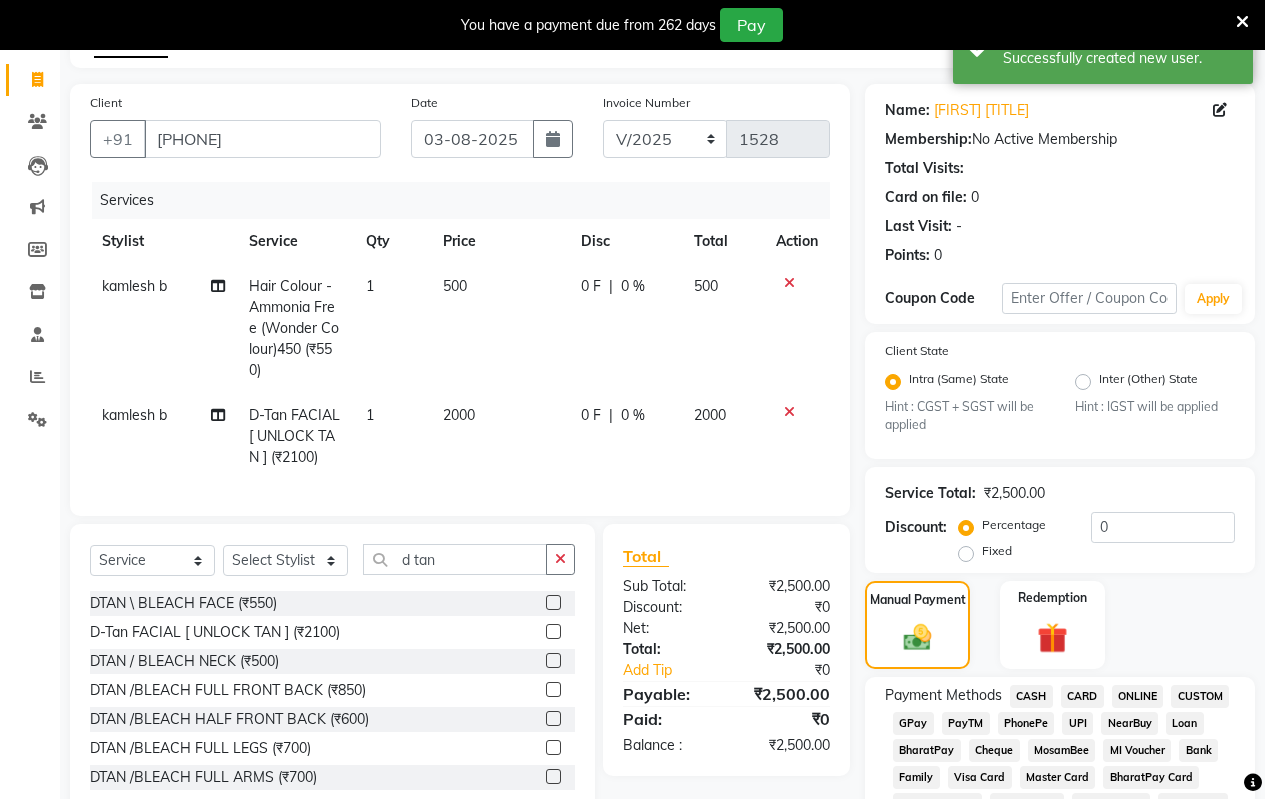 click on "ONLINE" 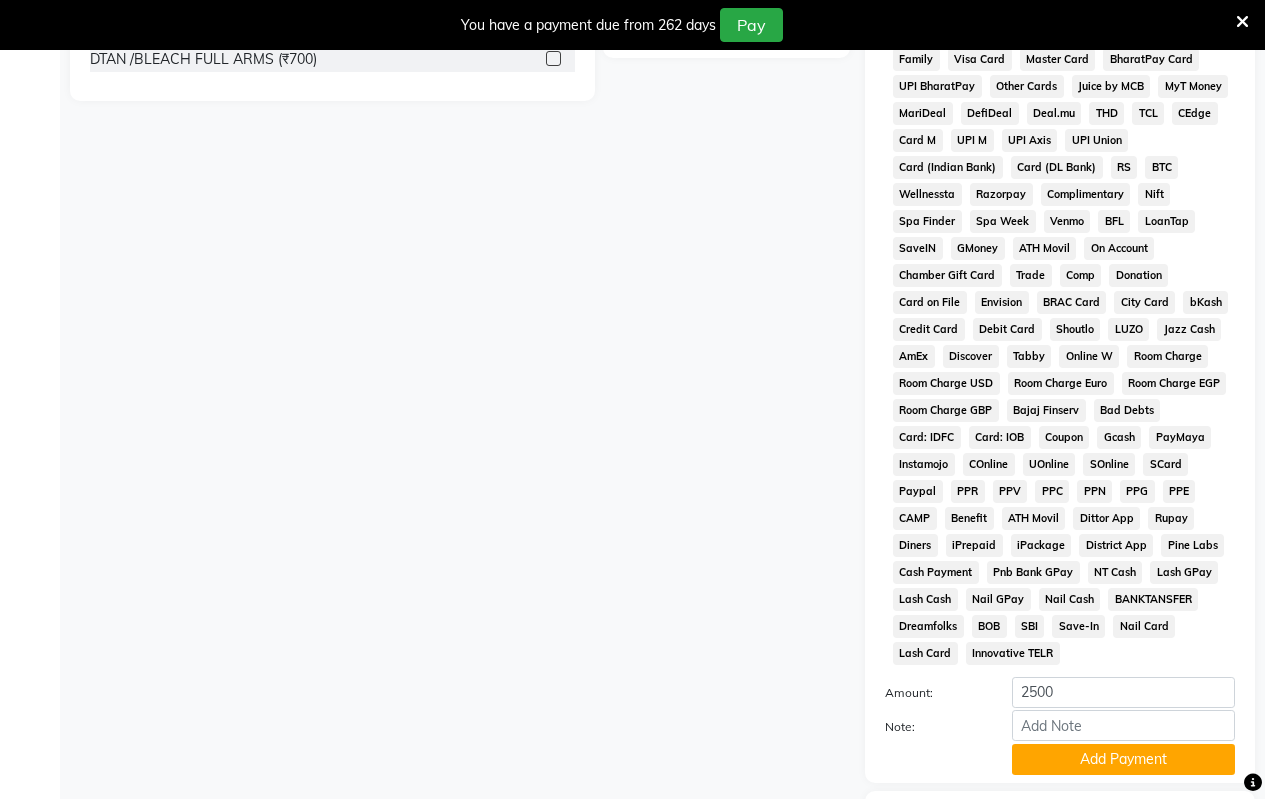 scroll, scrollTop: 965, scrollLeft: 0, axis: vertical 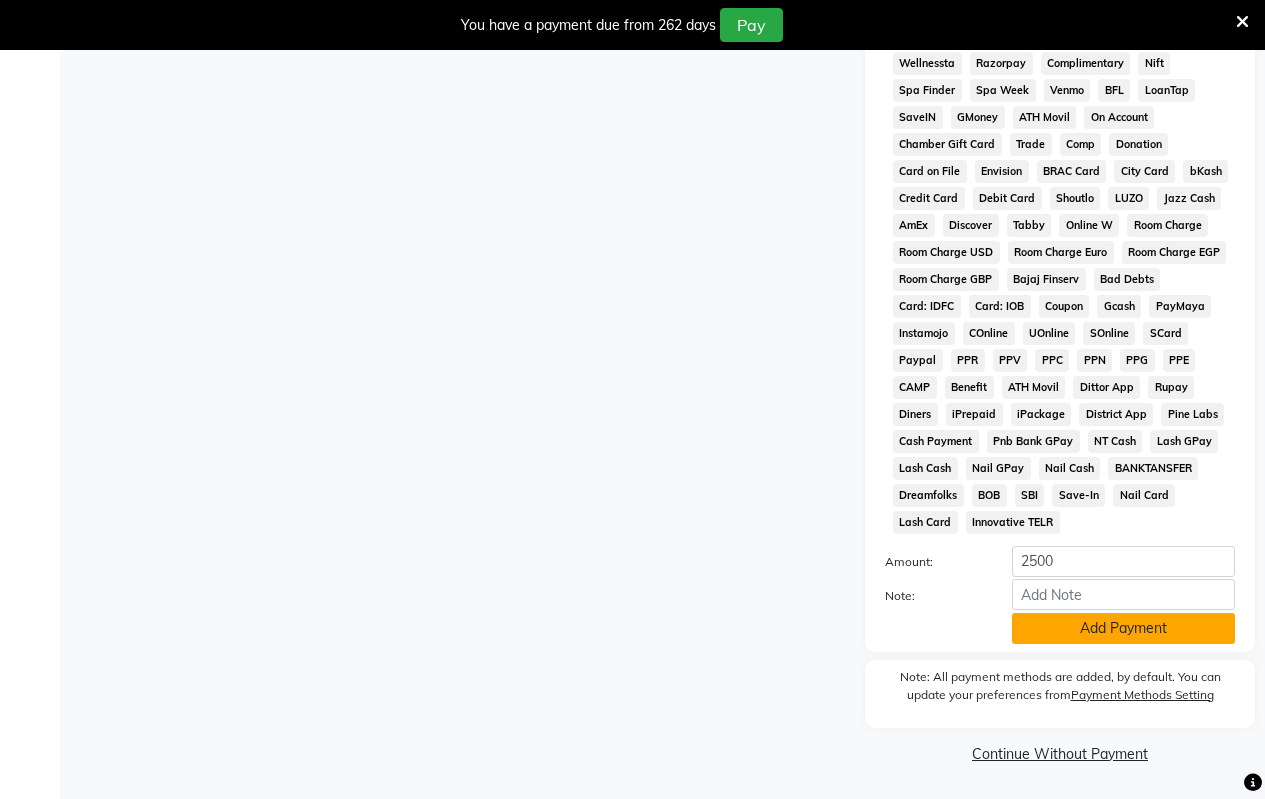 click on "Add Payment" 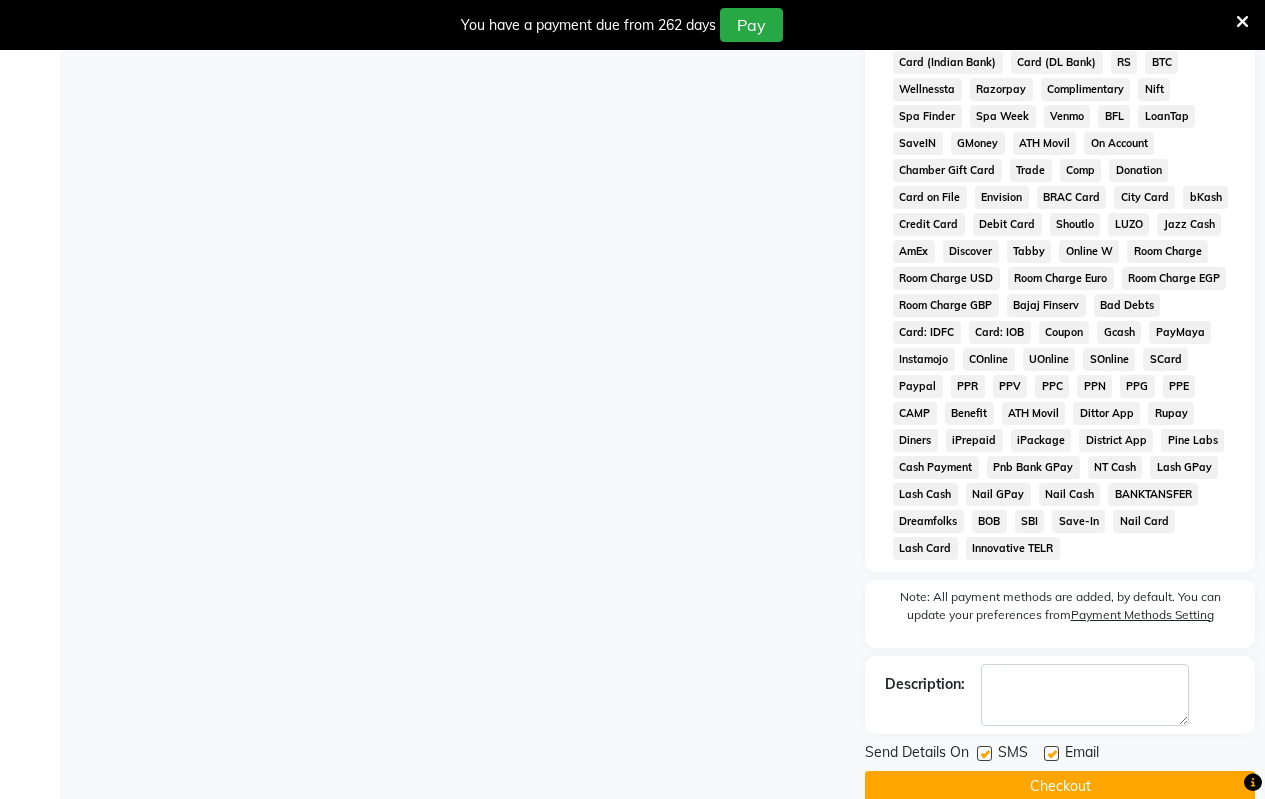 scroll, scrollTop: 972, scrollLeft: 0, axis: vertical 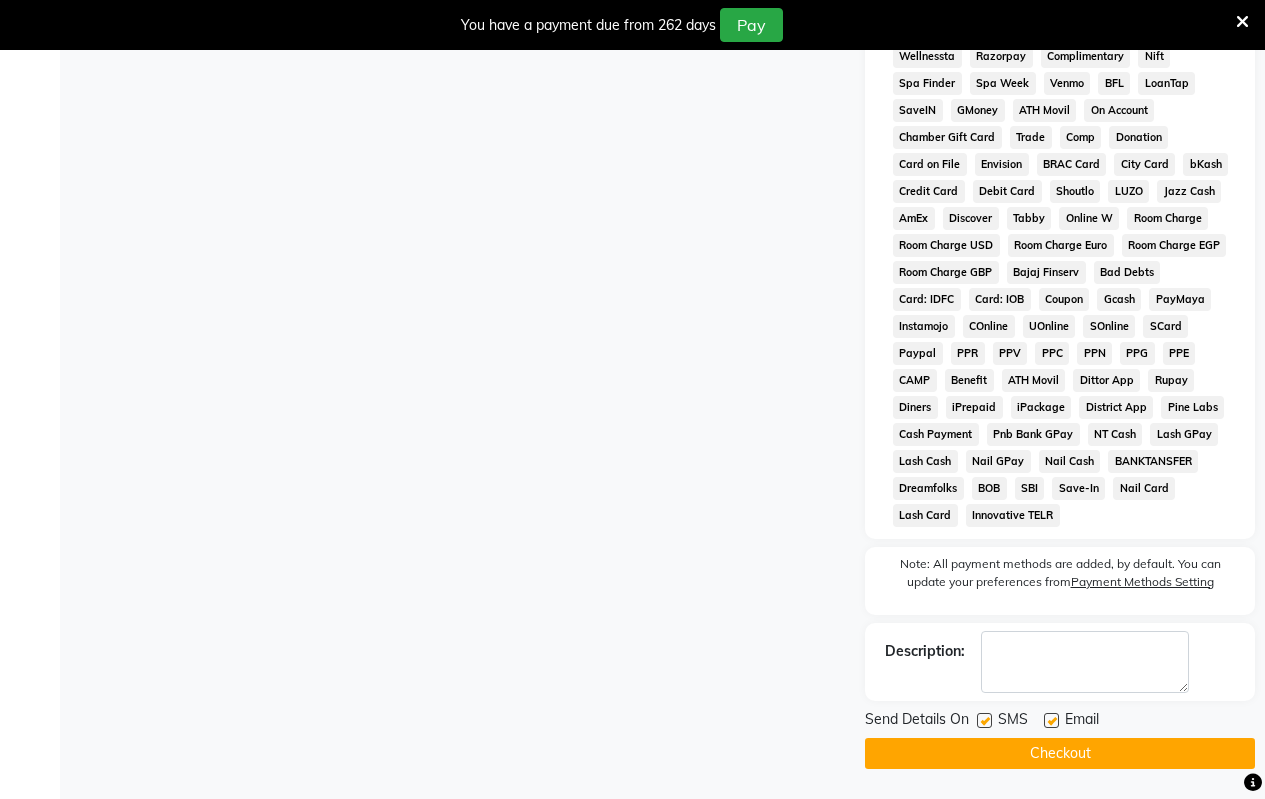click on "Checkout" 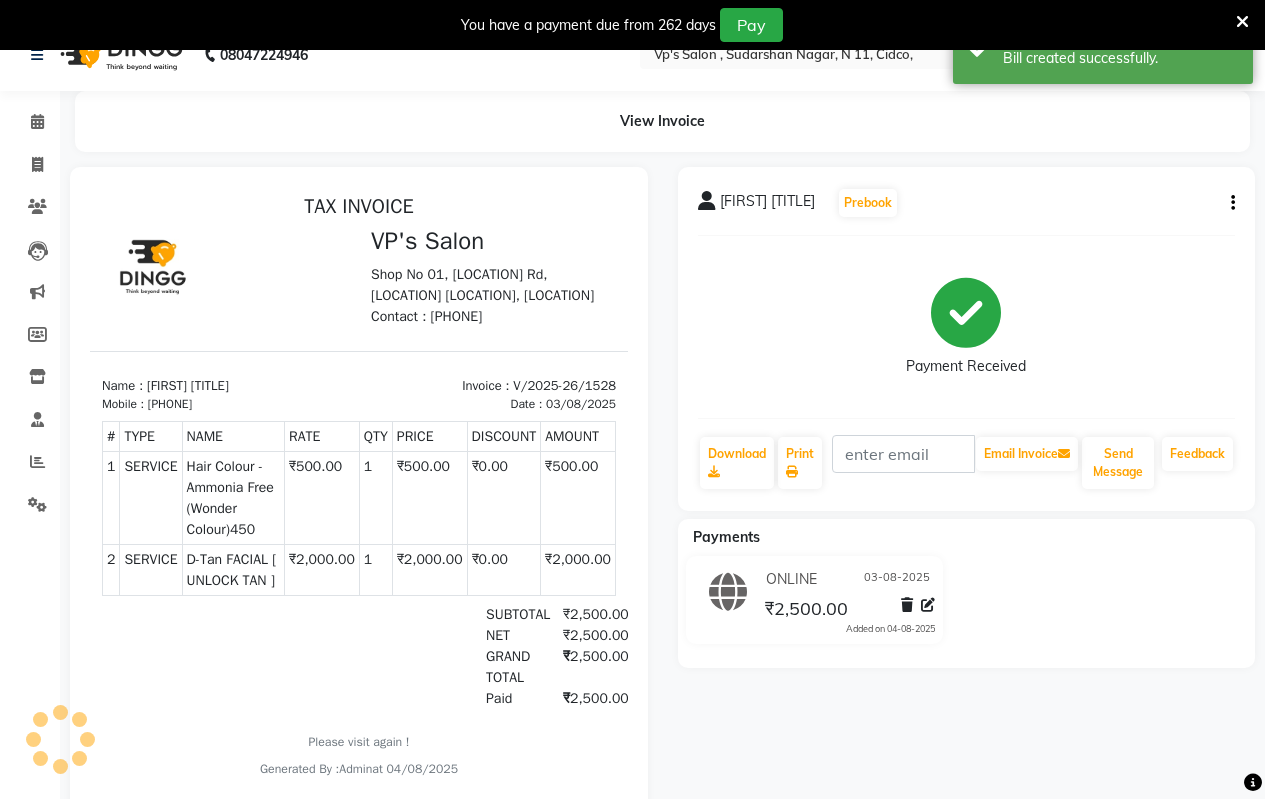 scroll, scrollTop: 0, scrollLeft: 0, axis: both 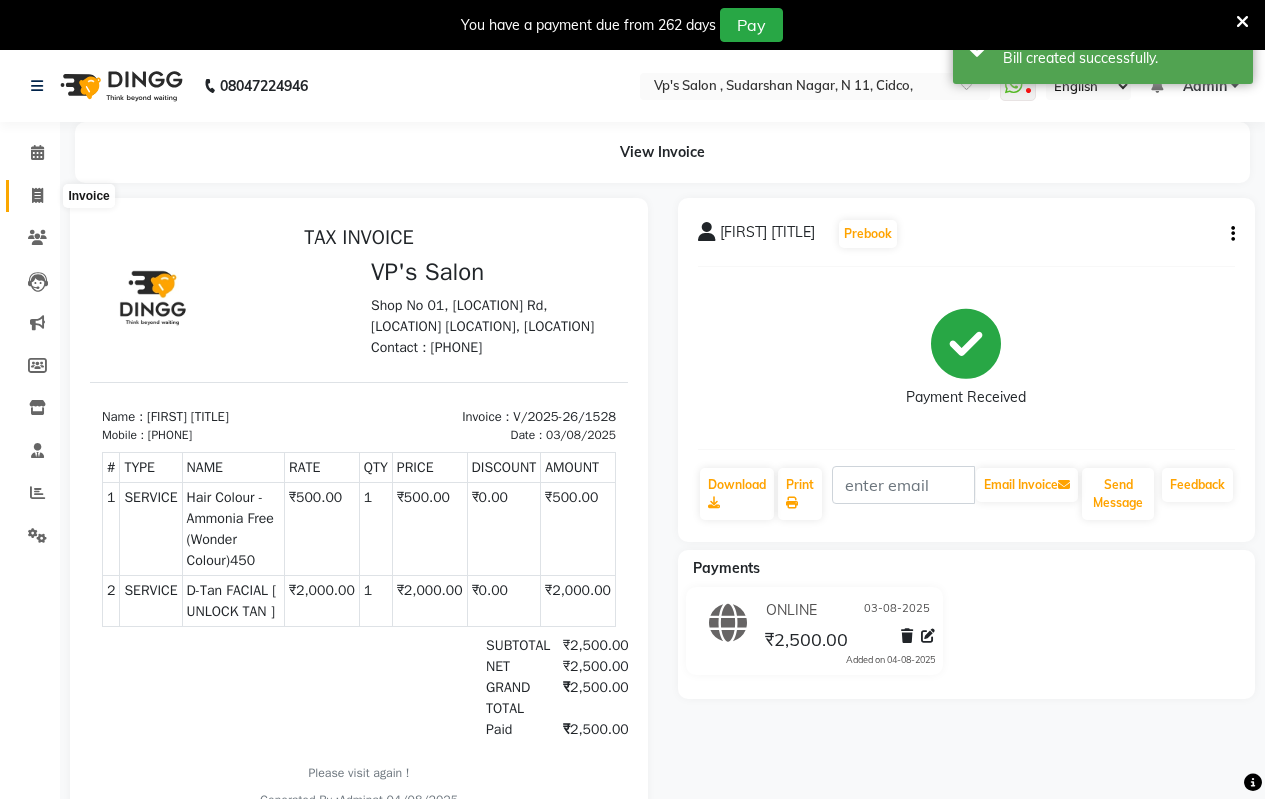 click 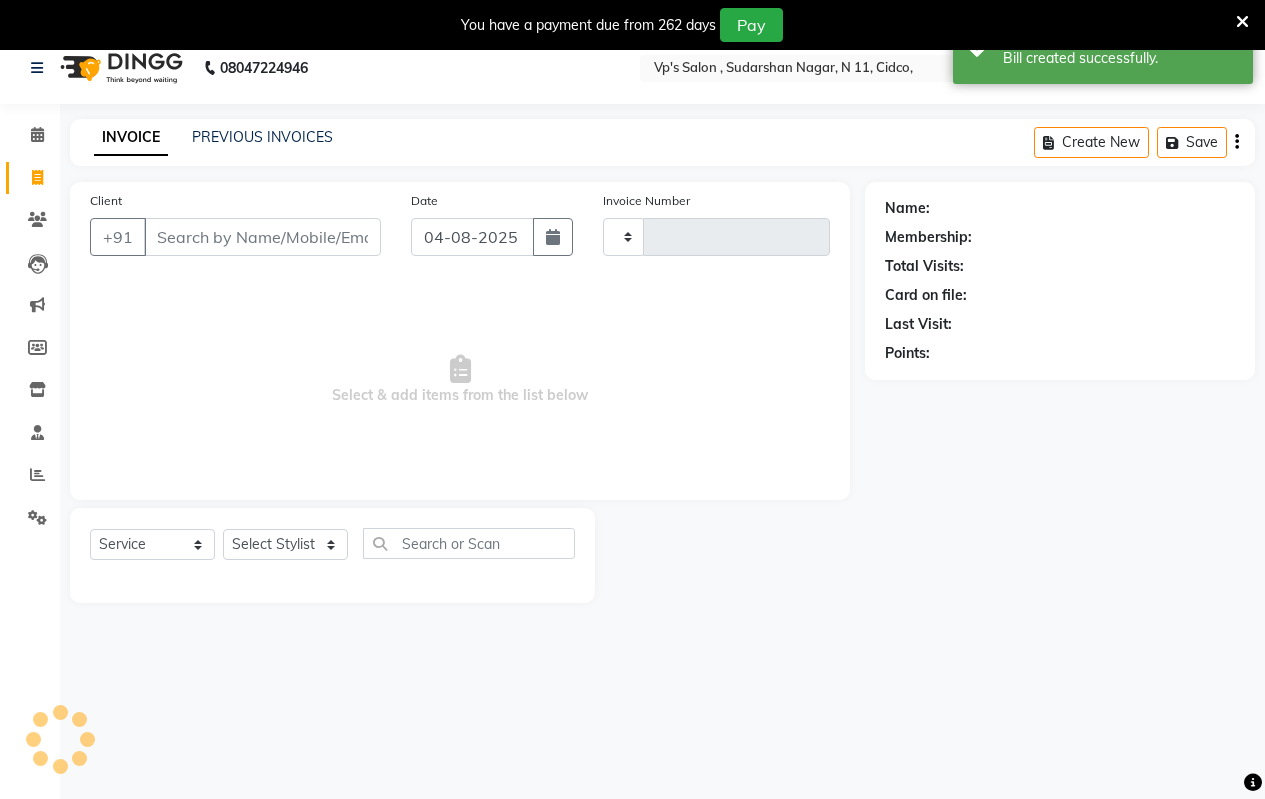 type on "[NUMBER]" 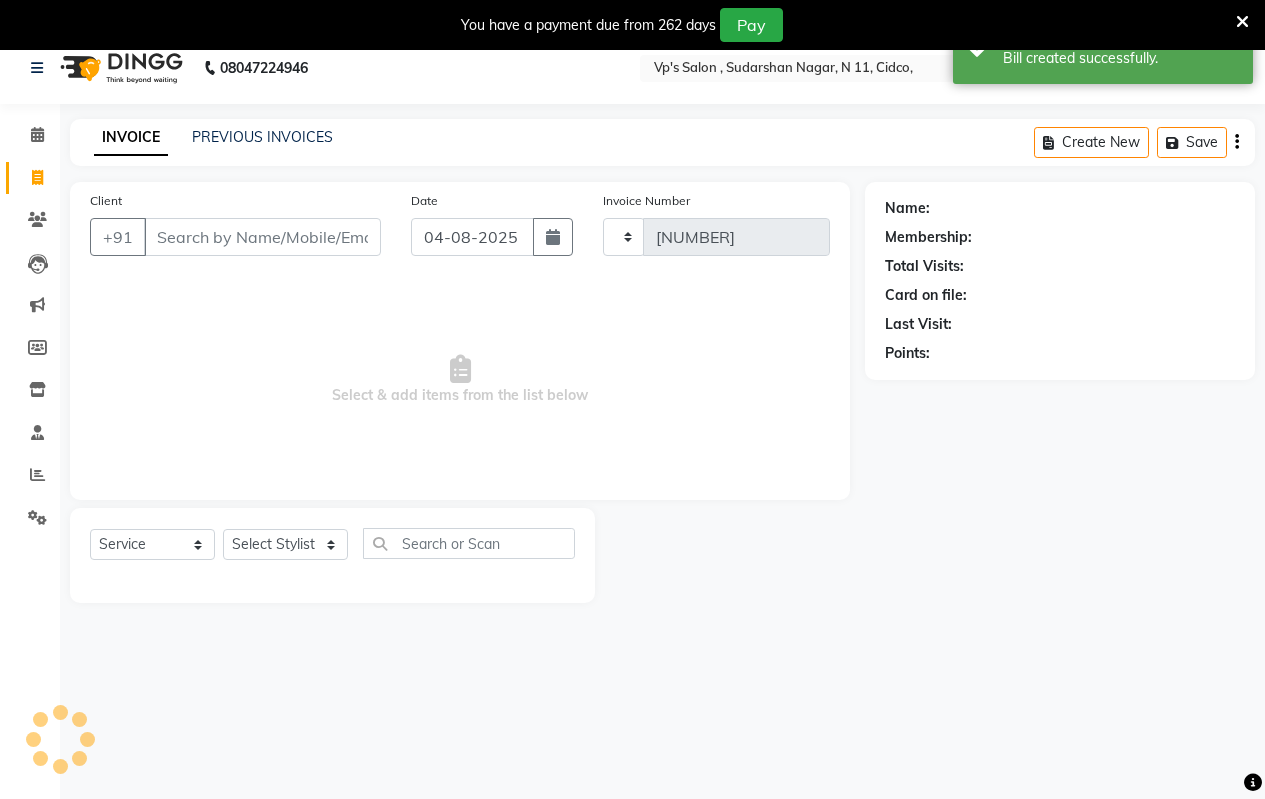 scroll, scrollTop: 50, scrollLeft: 0, axis: vertical 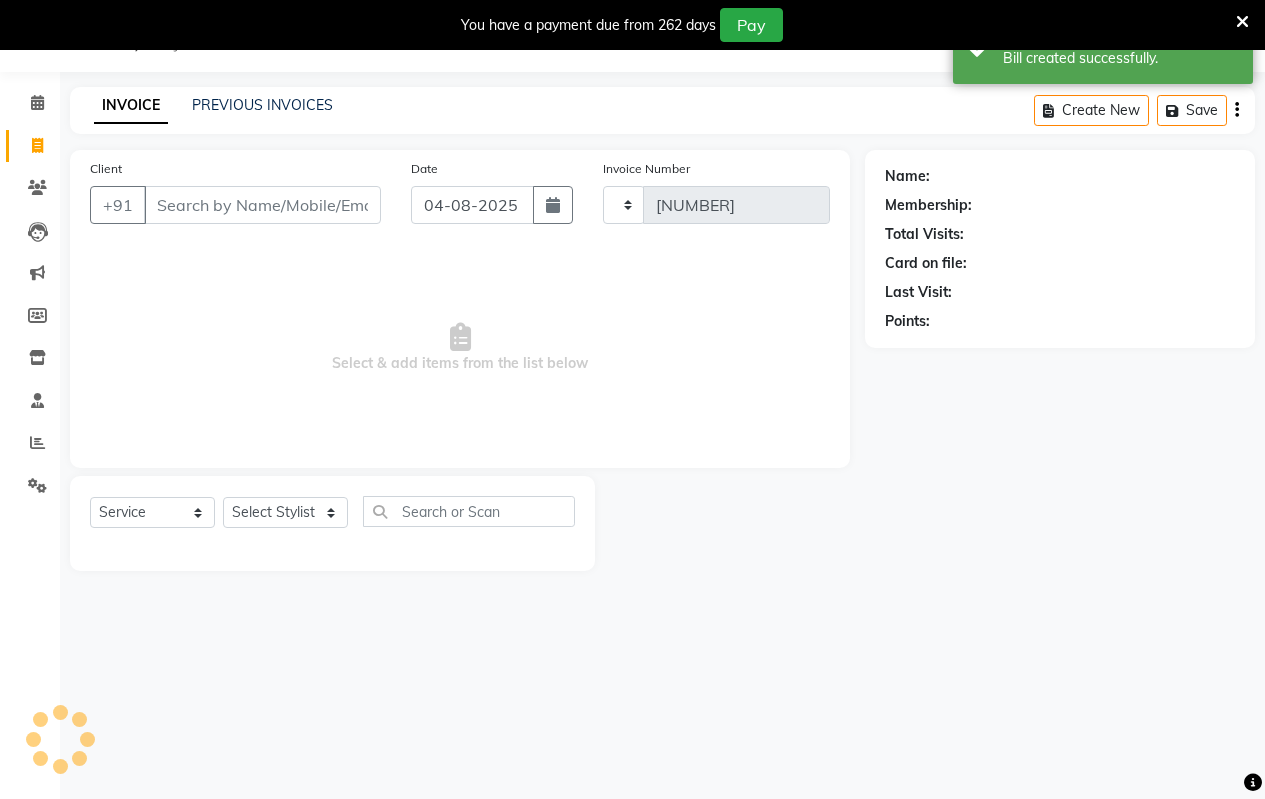 select on "4917" 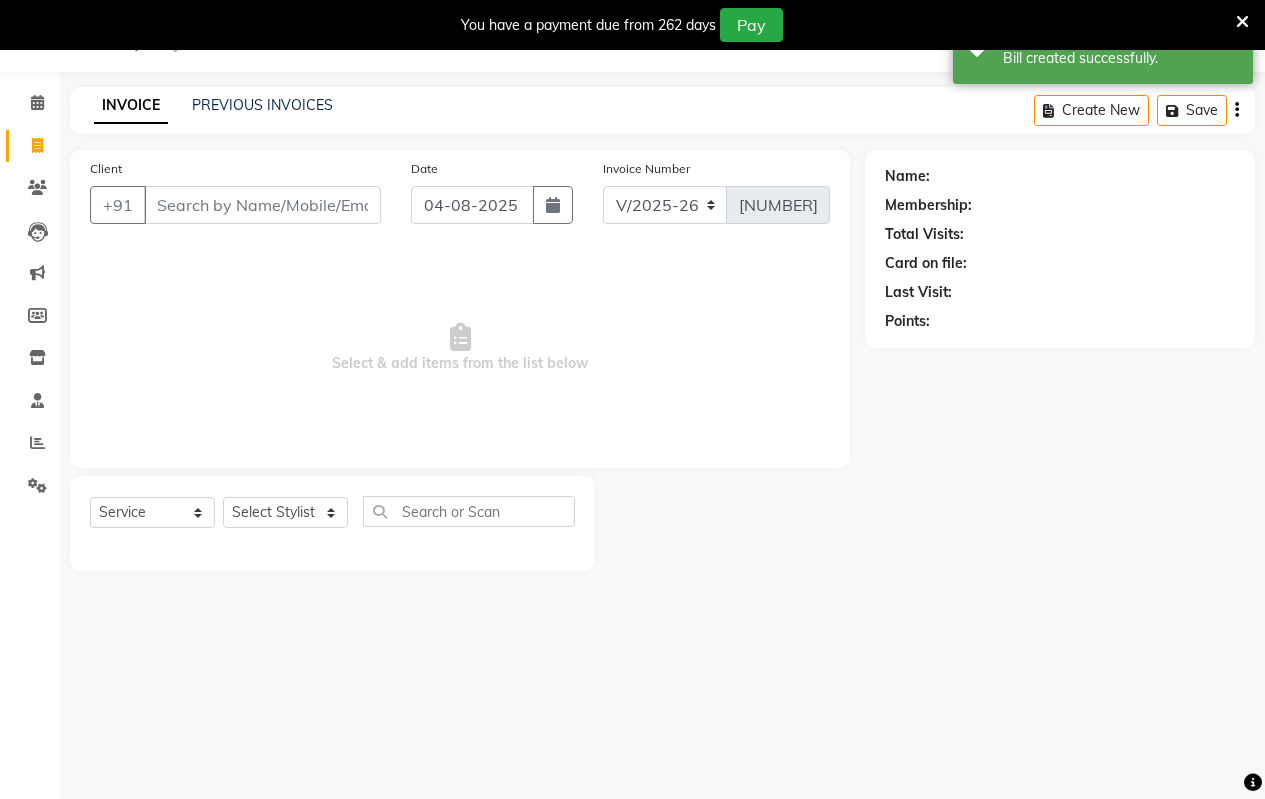 click on "Client" at bounding box center [262, 205] 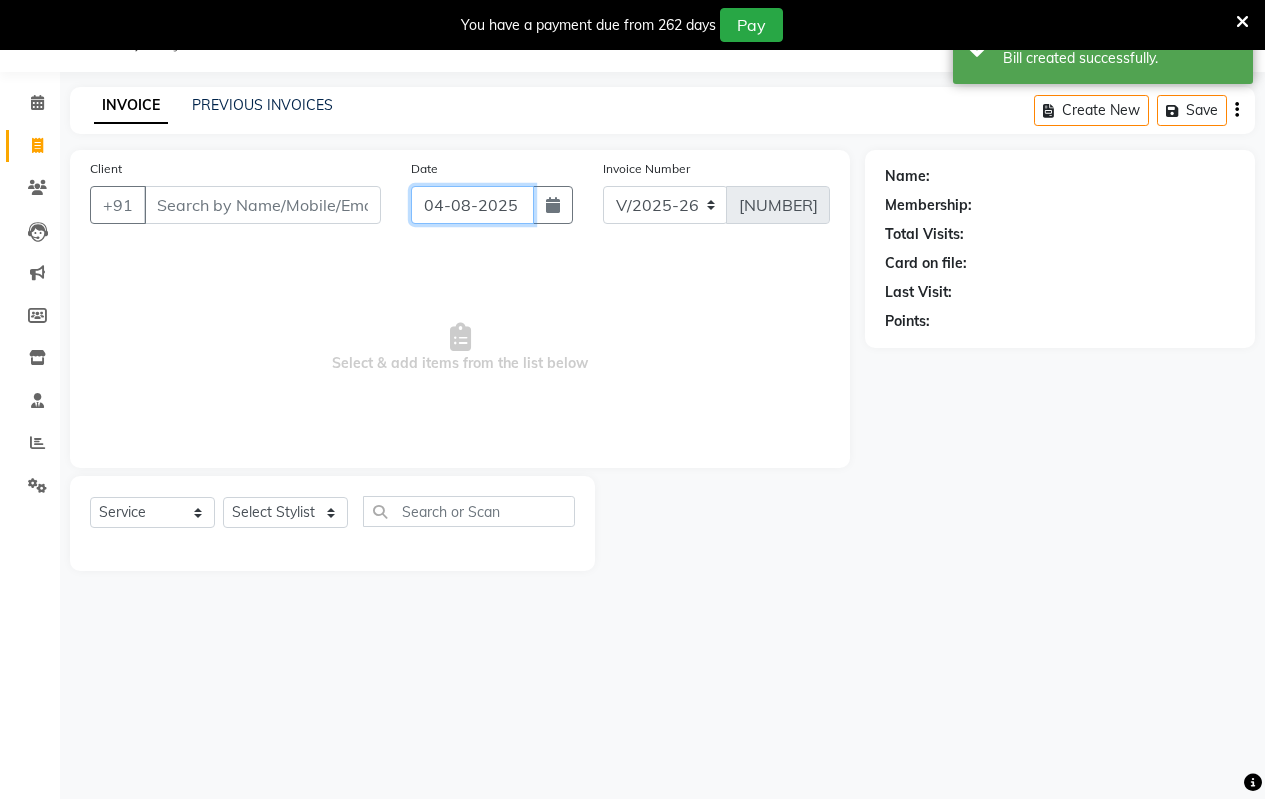 click on "04-08-2025" 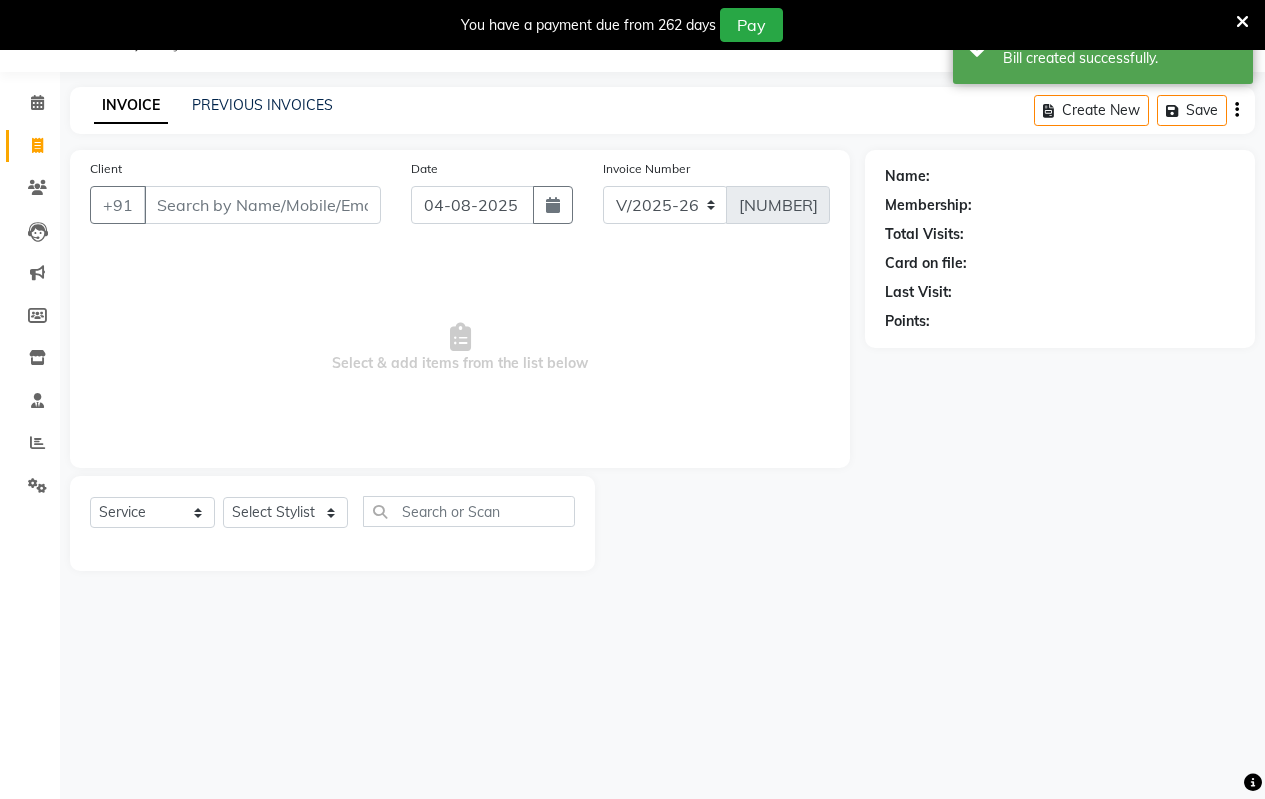 select on "8" 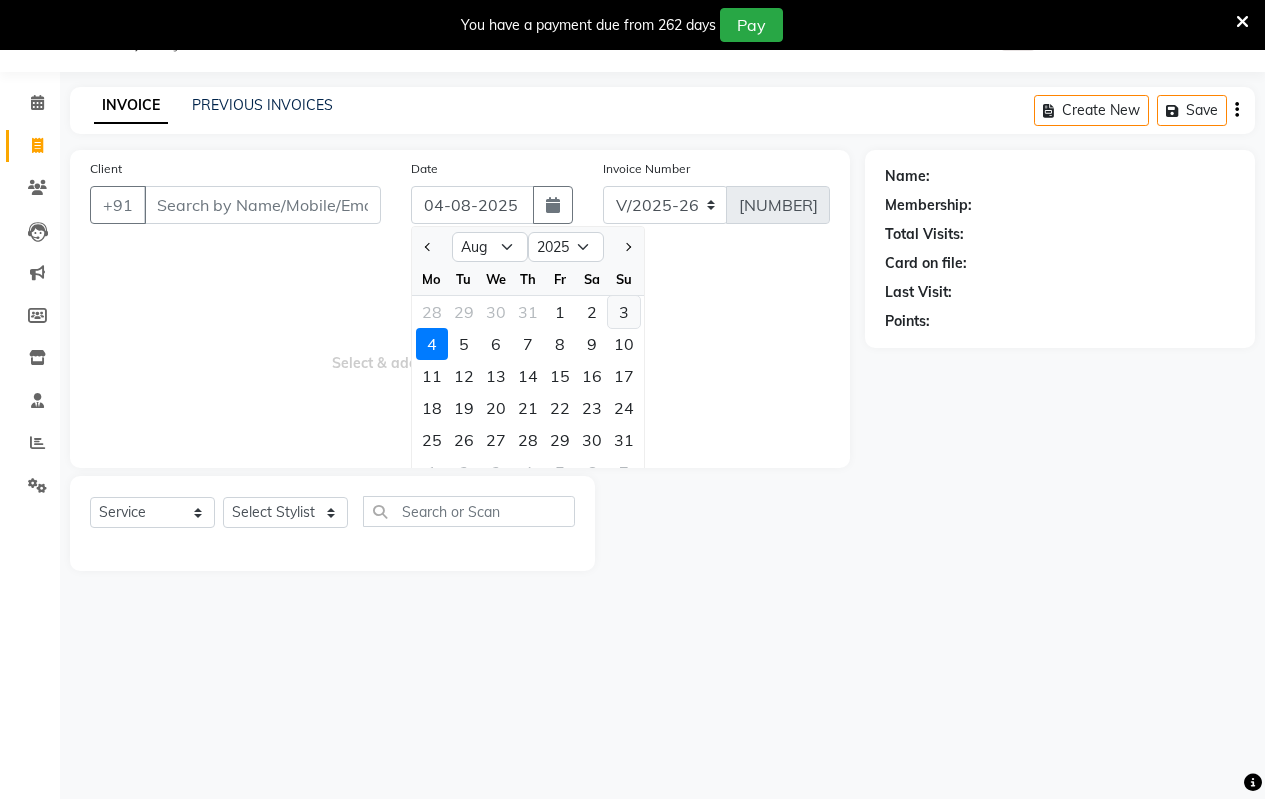 click on "3" 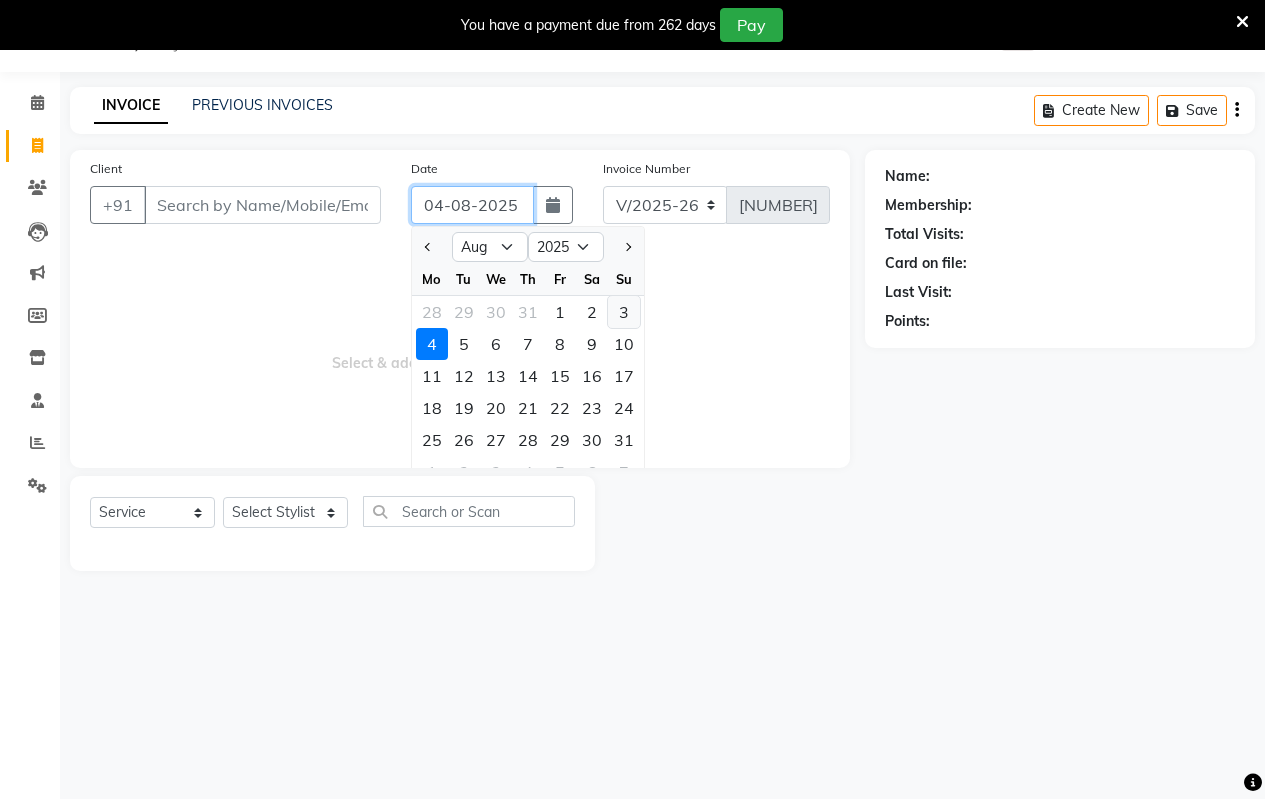 type on "03-08-2025" 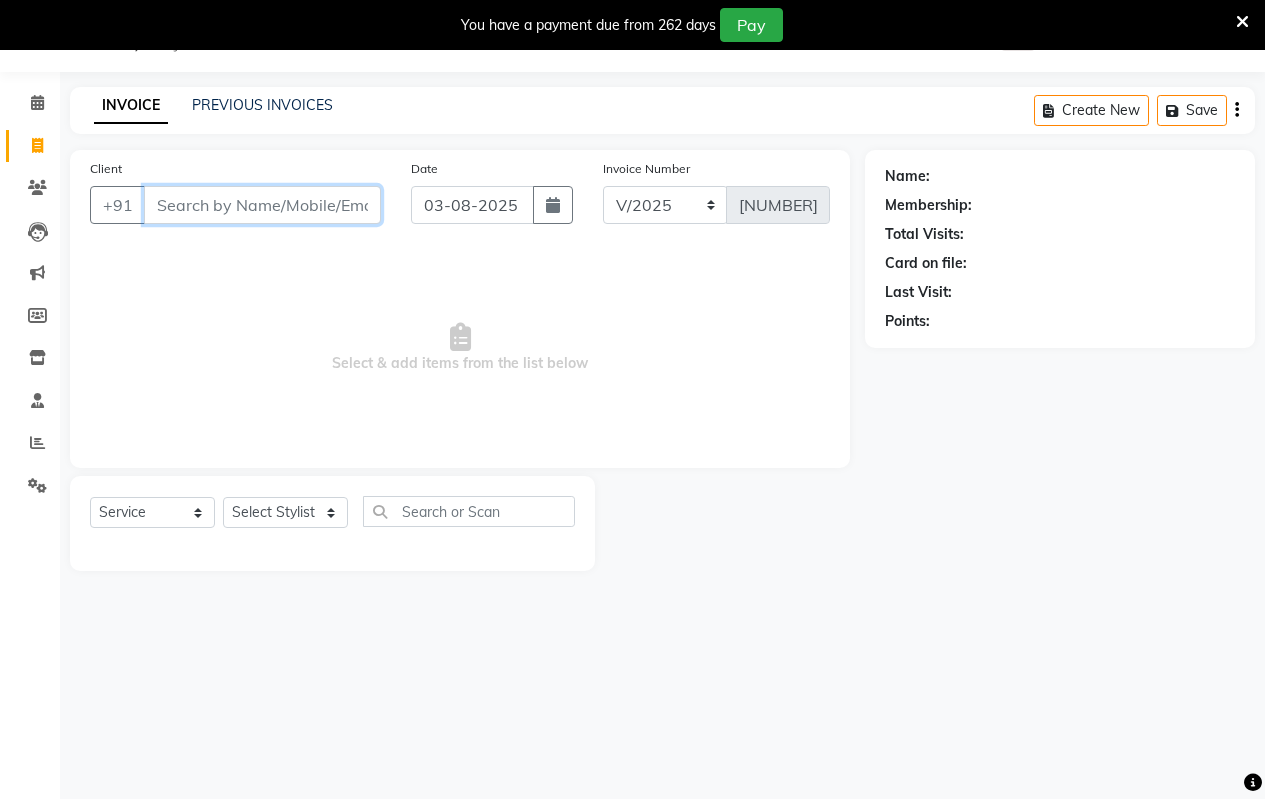 click on "Client" at bounding box center [262, 205] 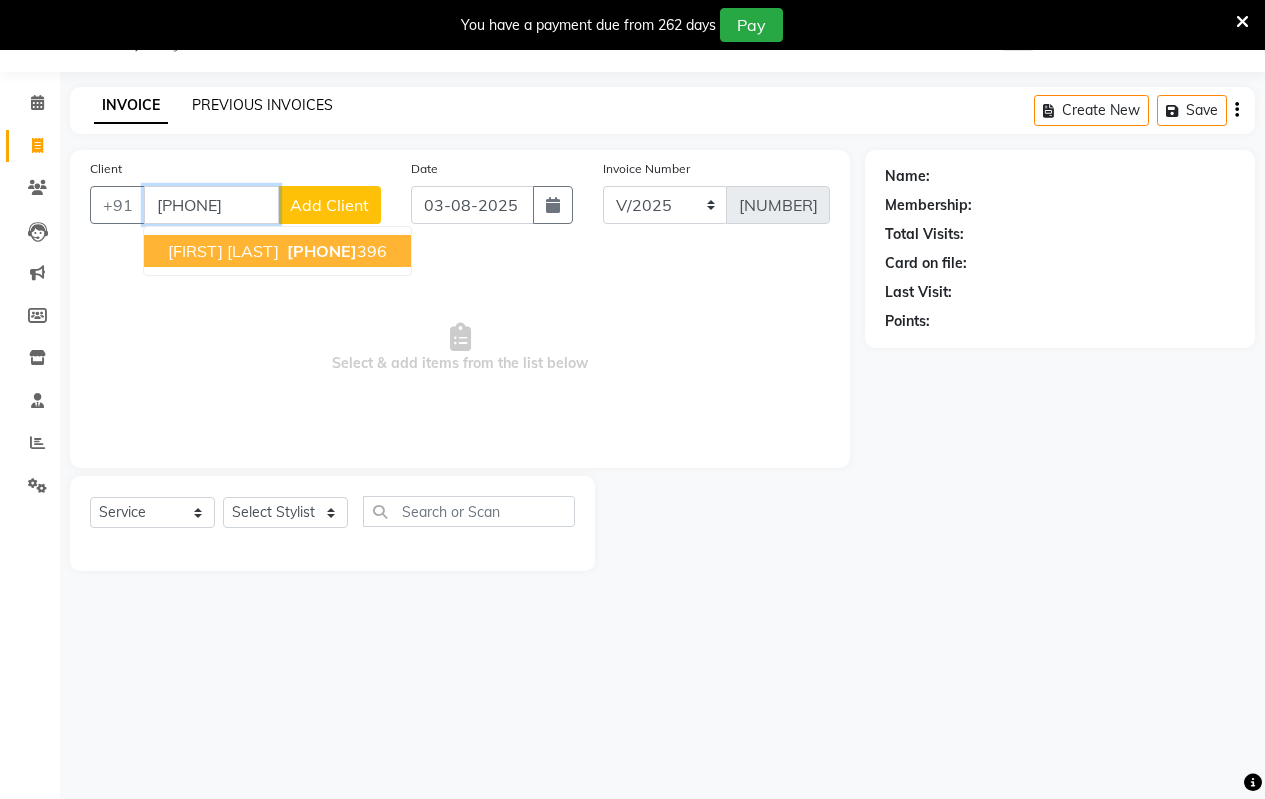 type on "[PHONE]" 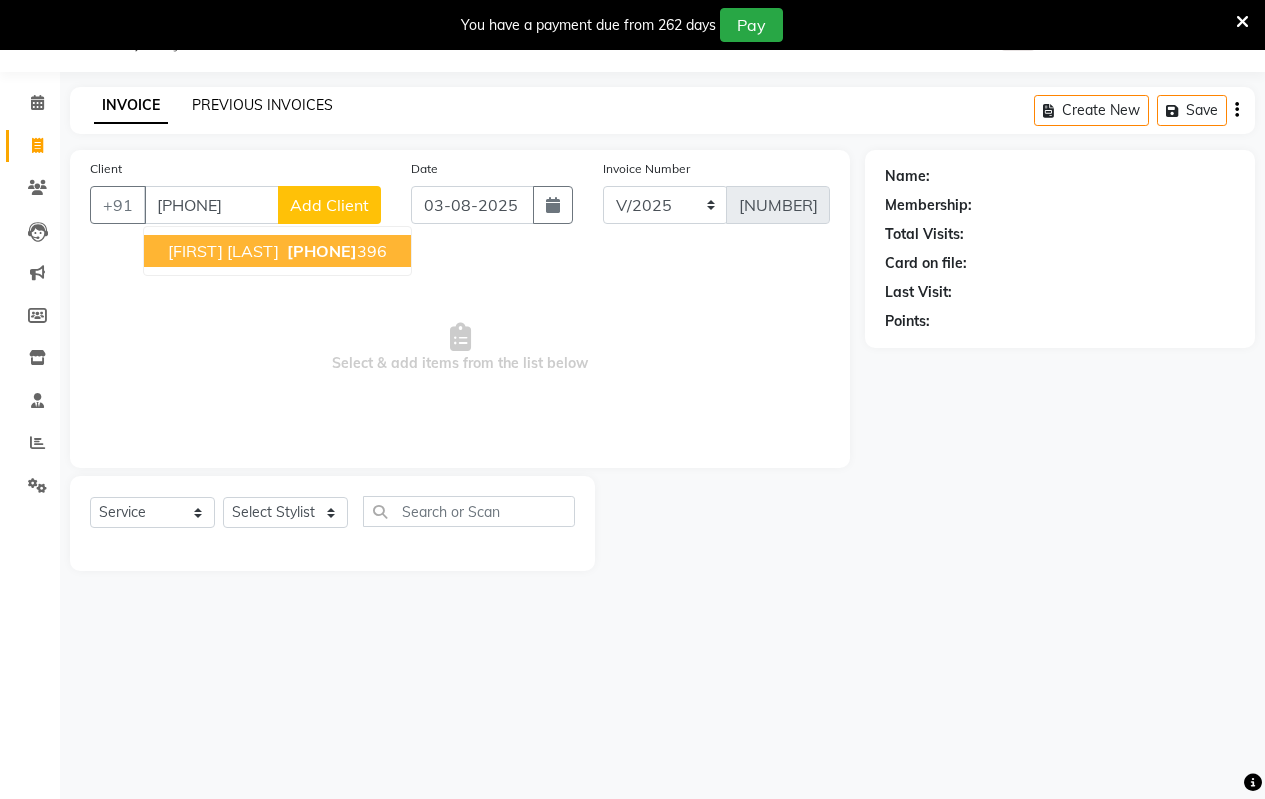 click on "PREVIOUS INVOICES" 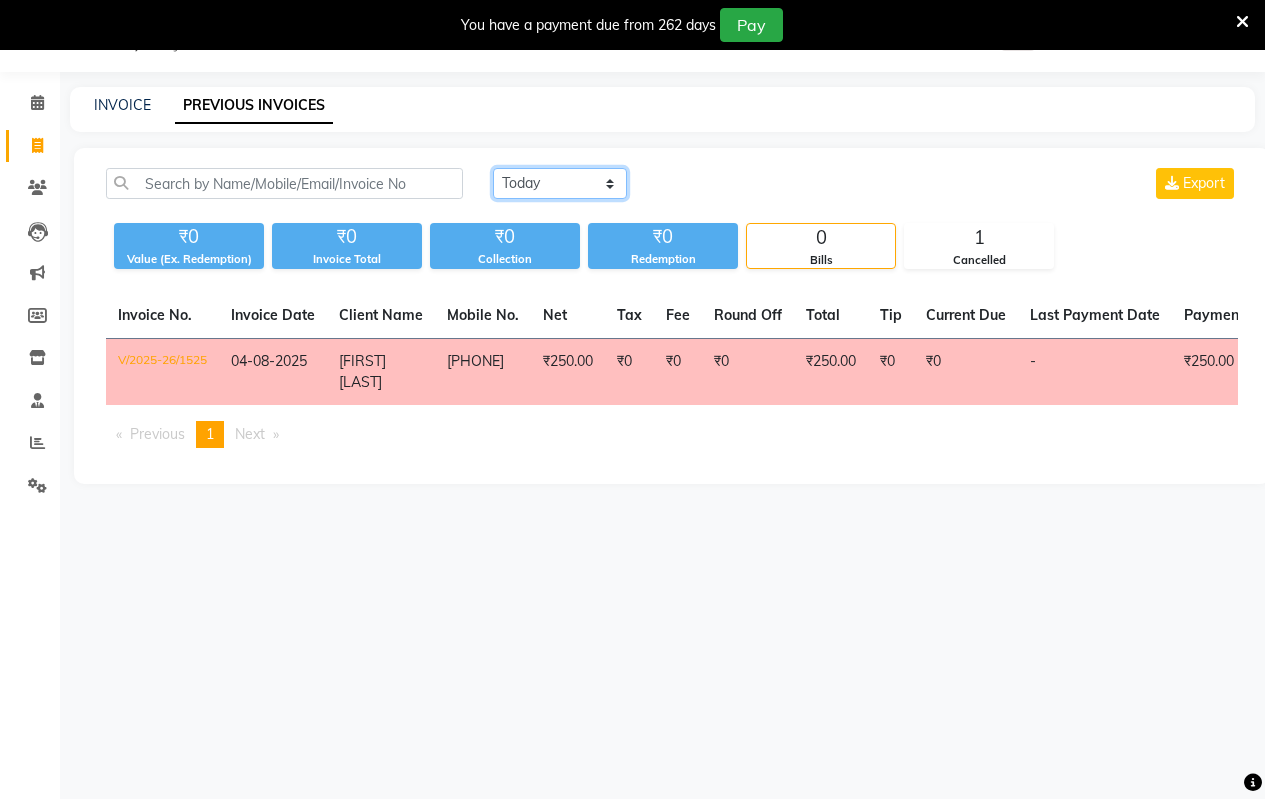 click on "Today Yesterday Custom Range" 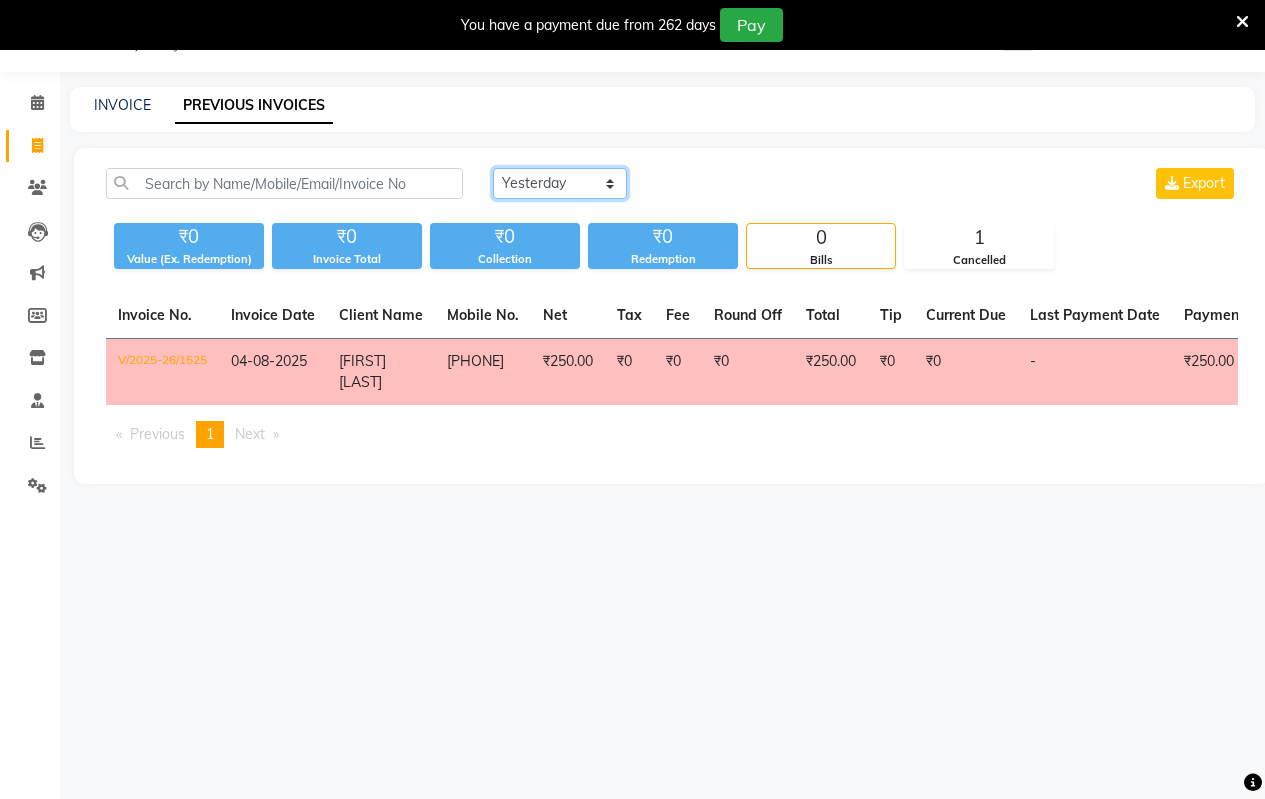 click on "Today Yesterday Custom Range" 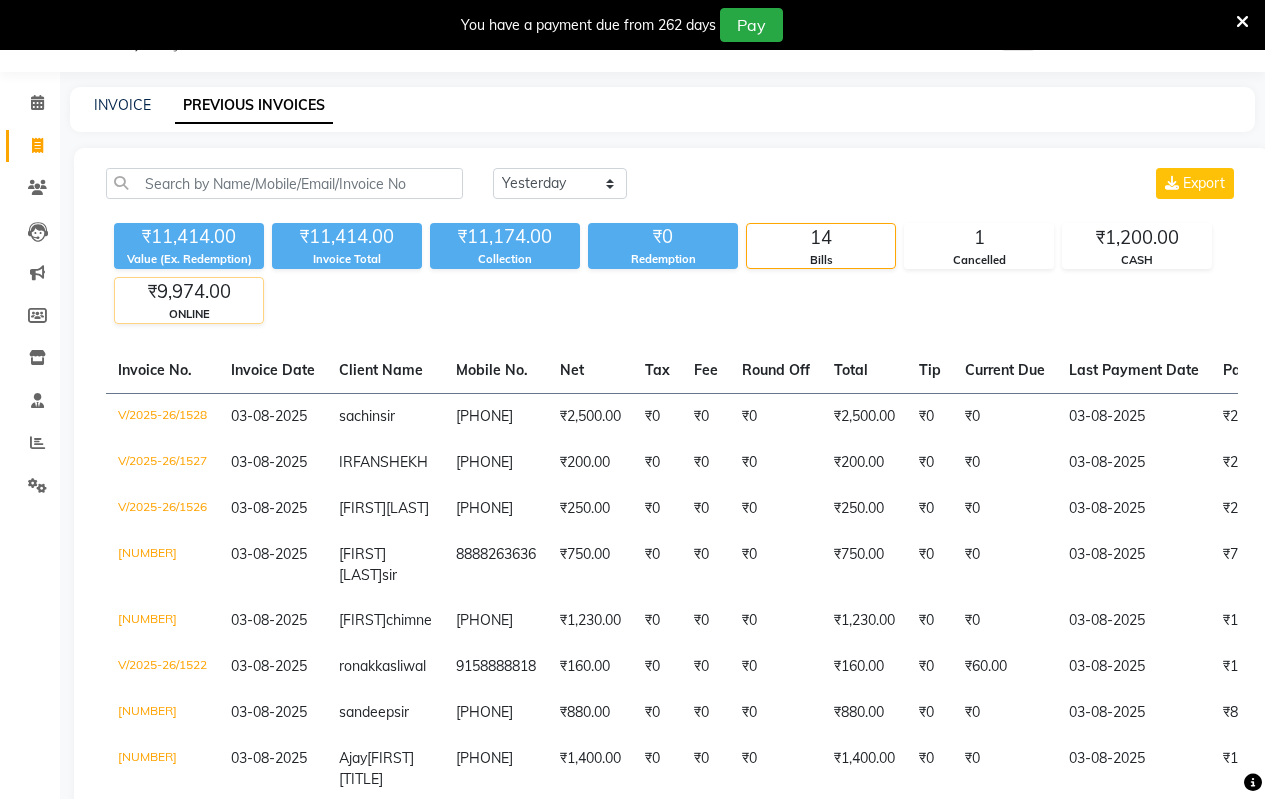 click on "ONLINE" 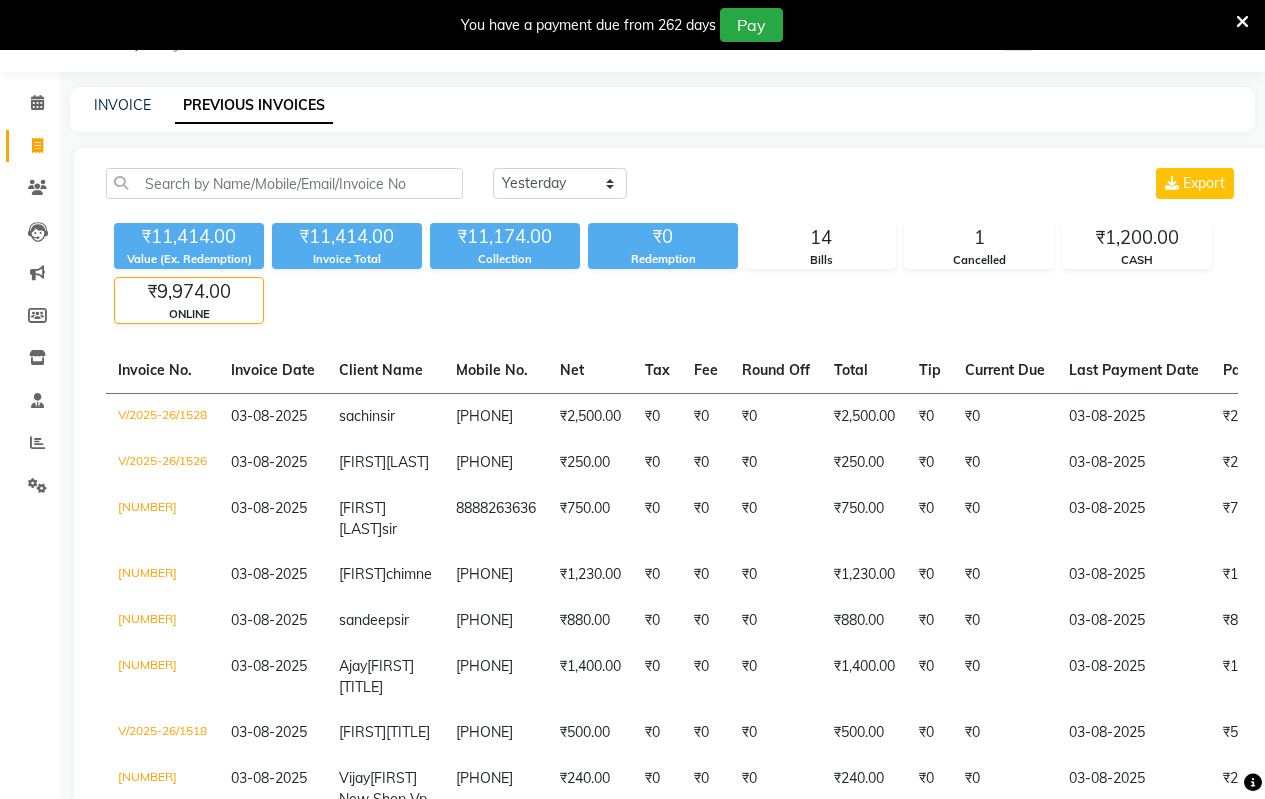 click on "ONLINE" 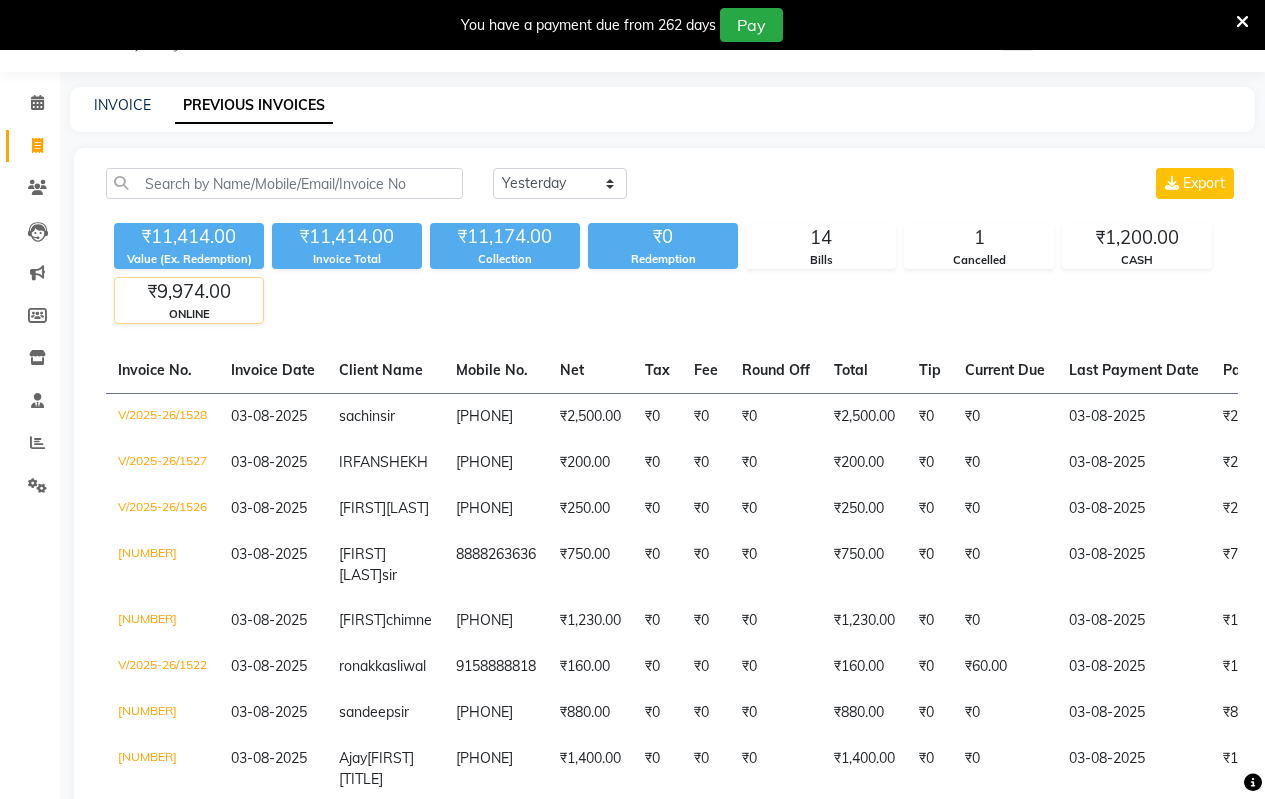click on "ONLINE" 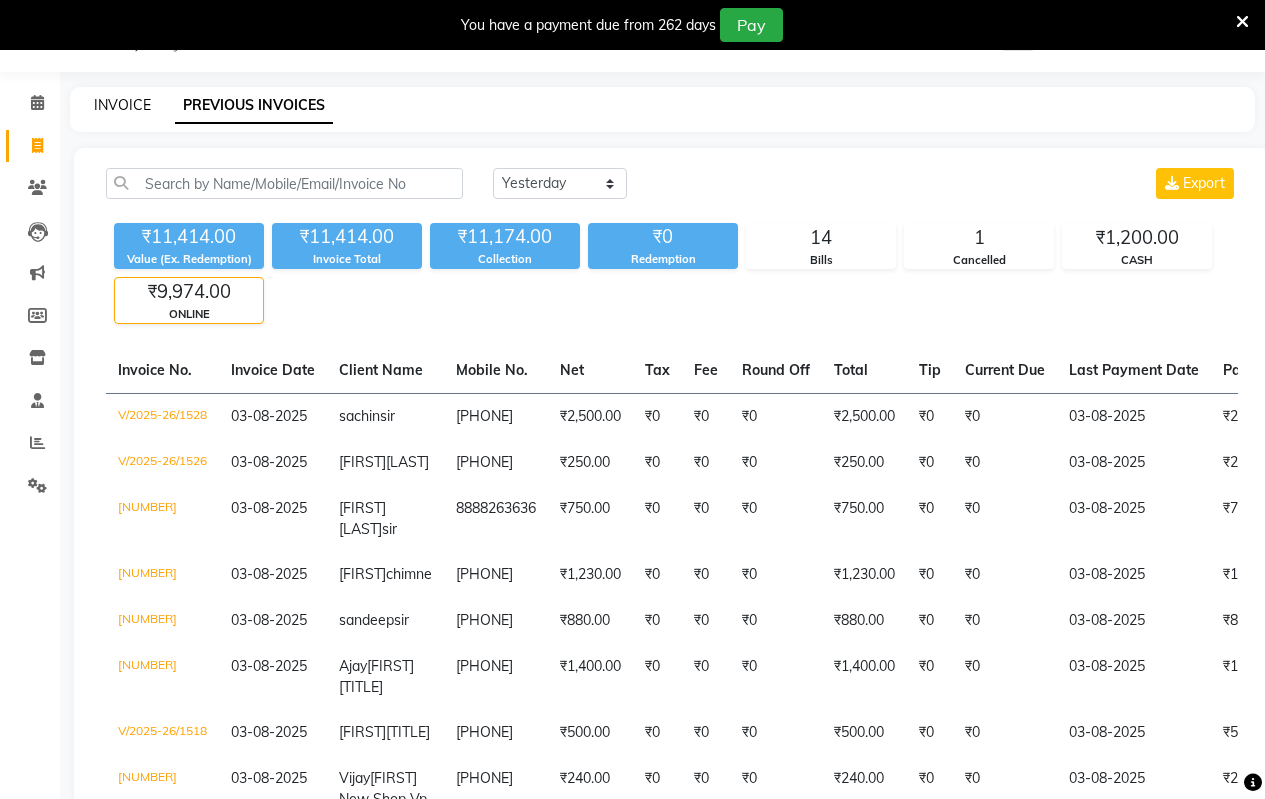 click on "INVOICE" 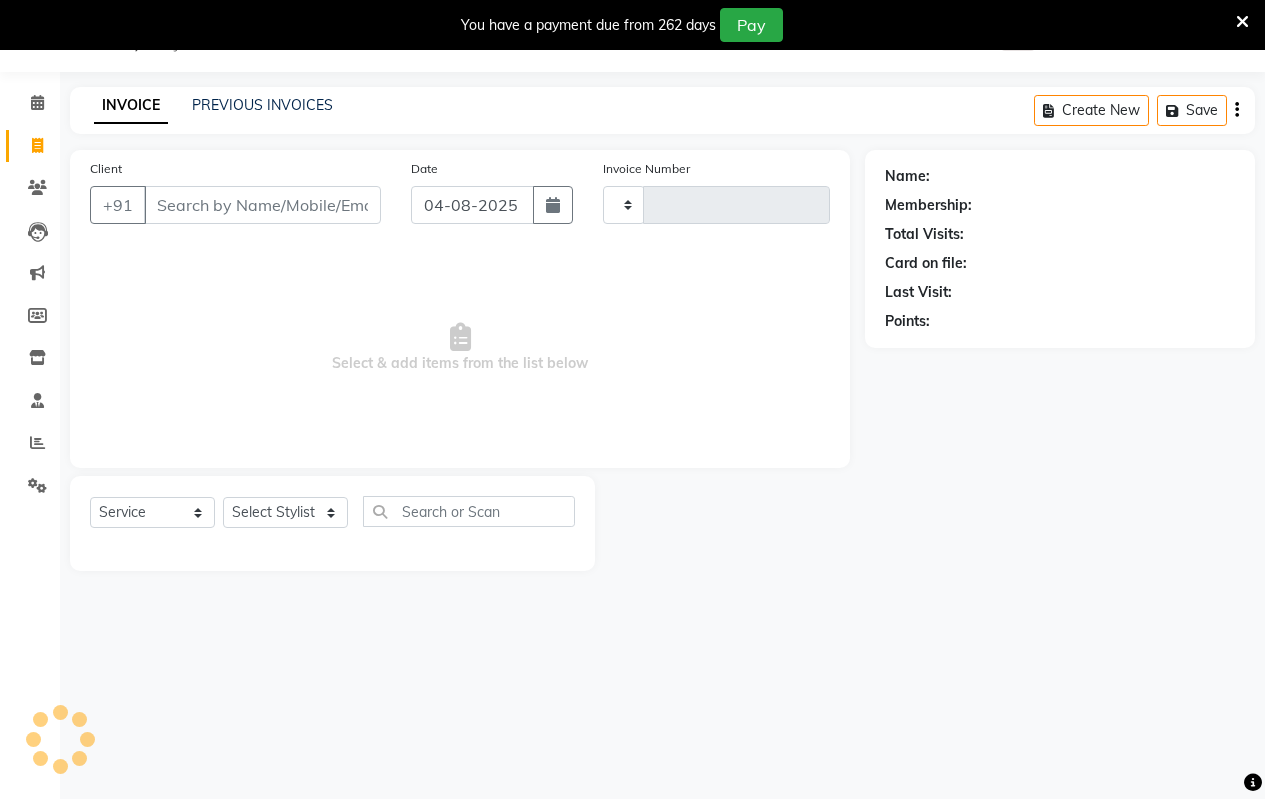 type on "[NUMBER]" 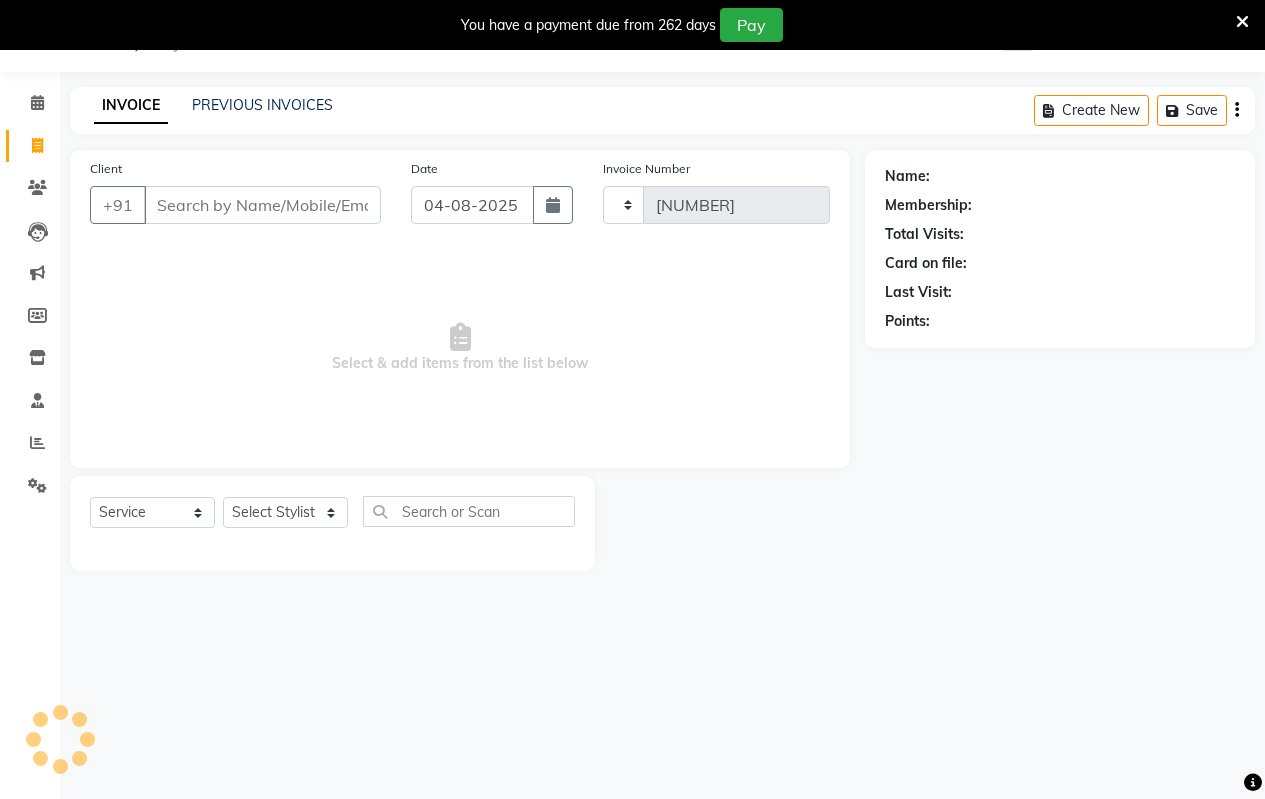 select on "4917" 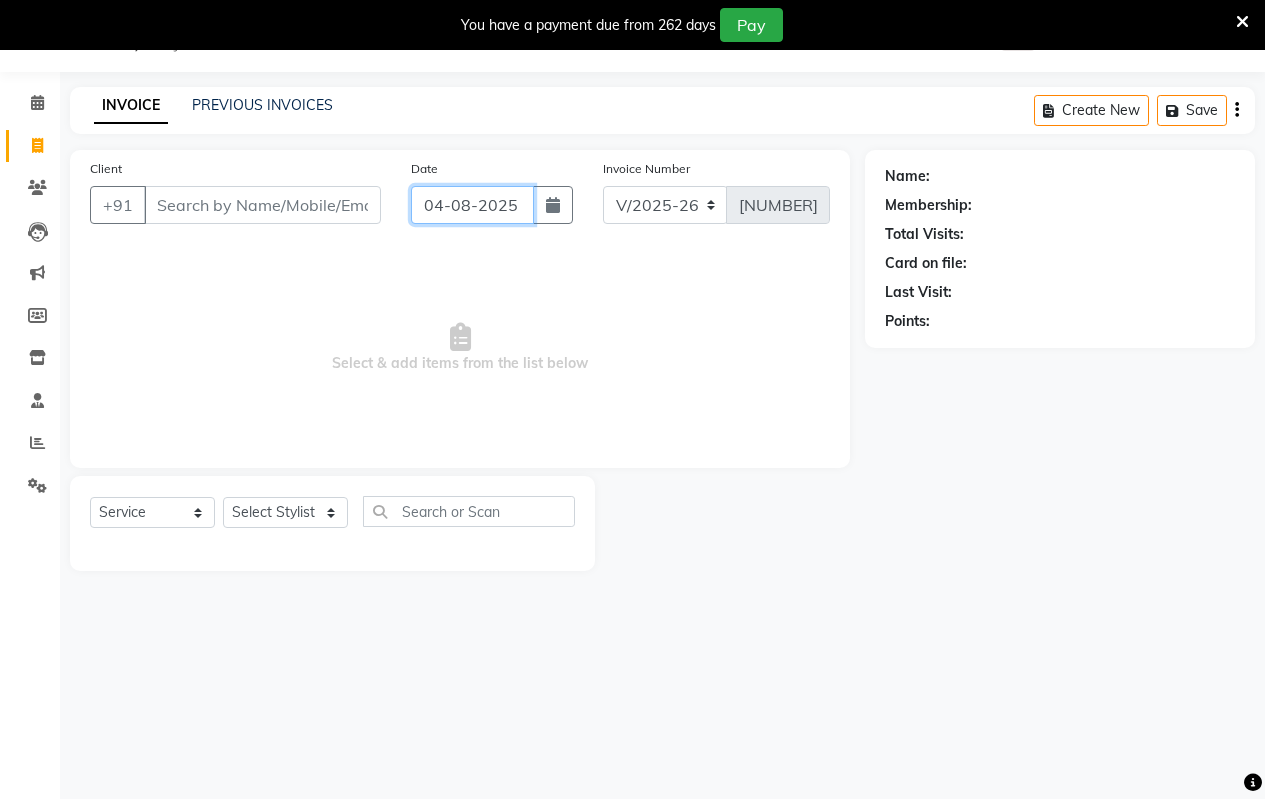 click on "04-08-2025" 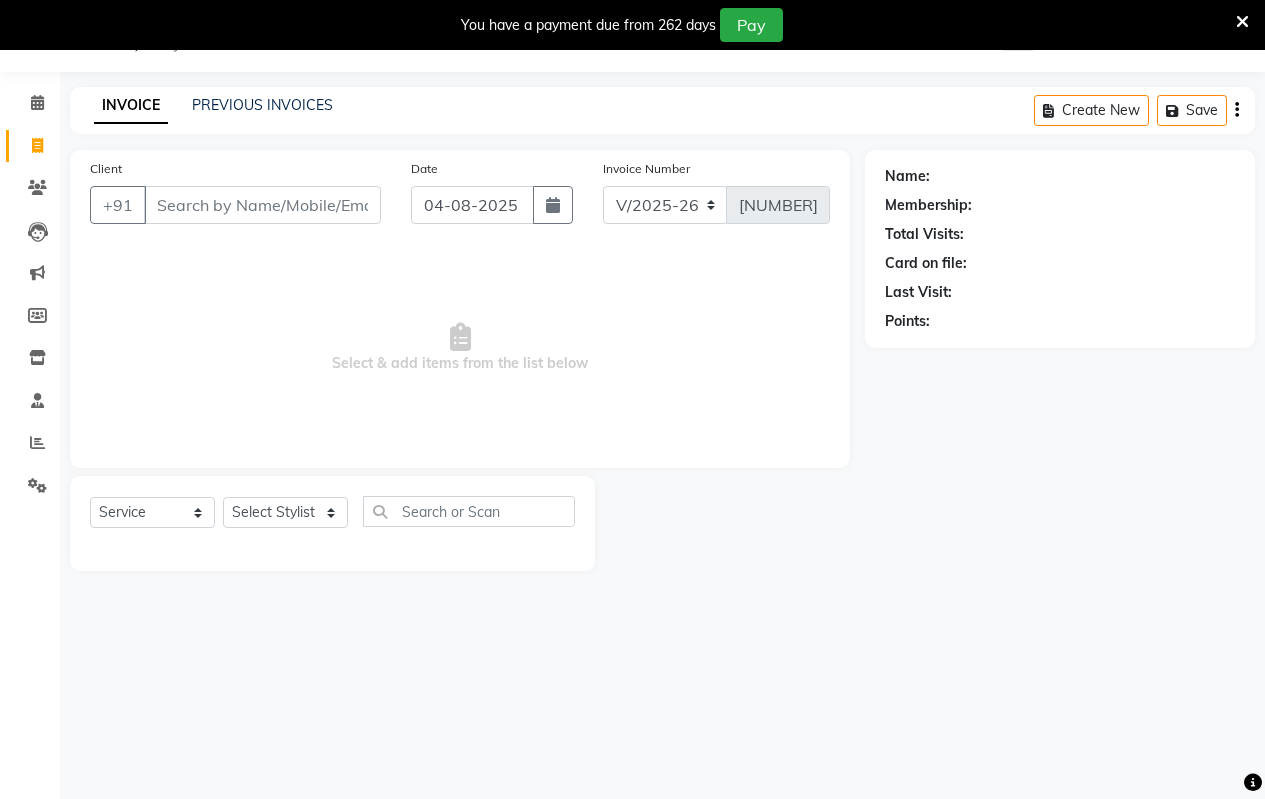 select on "8" 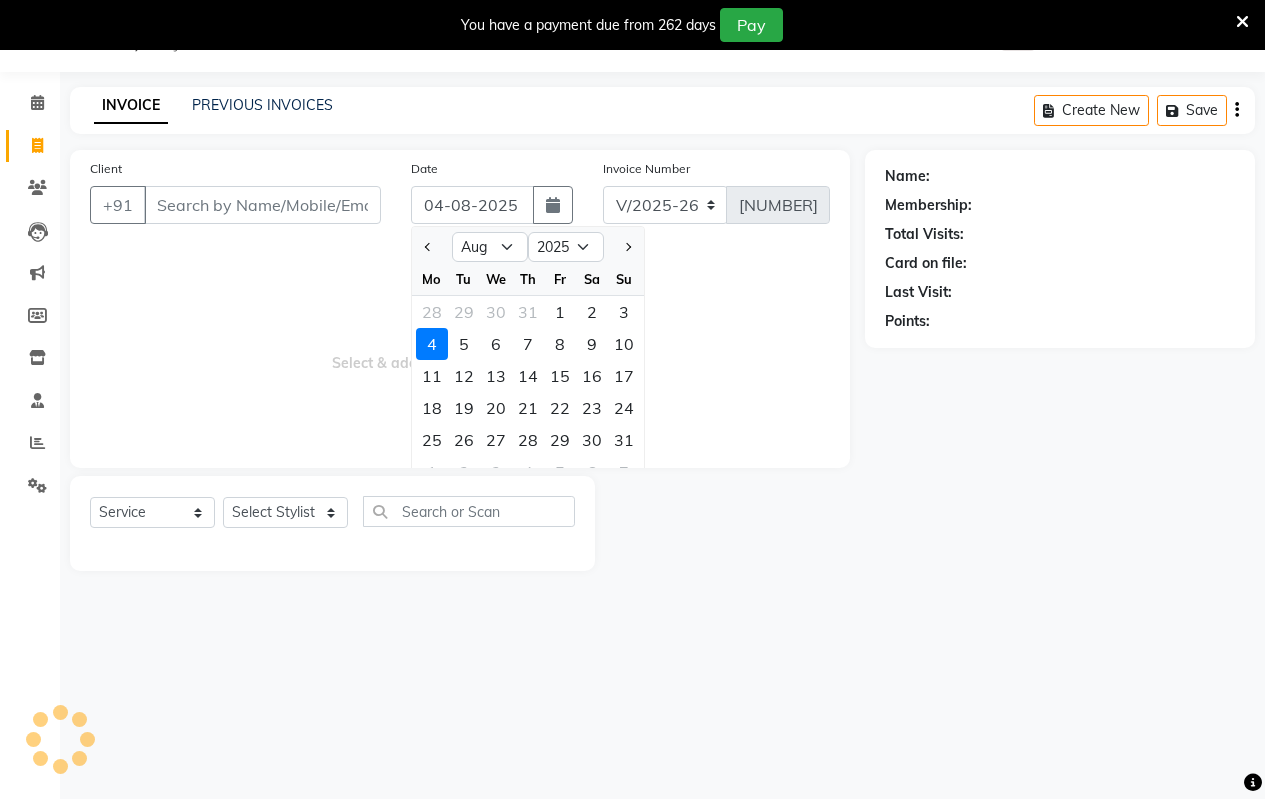 drag, startPoint x: 631, startPoint y: 310, endPoint x: 598, endPoint y: 314, distance: 33.24154 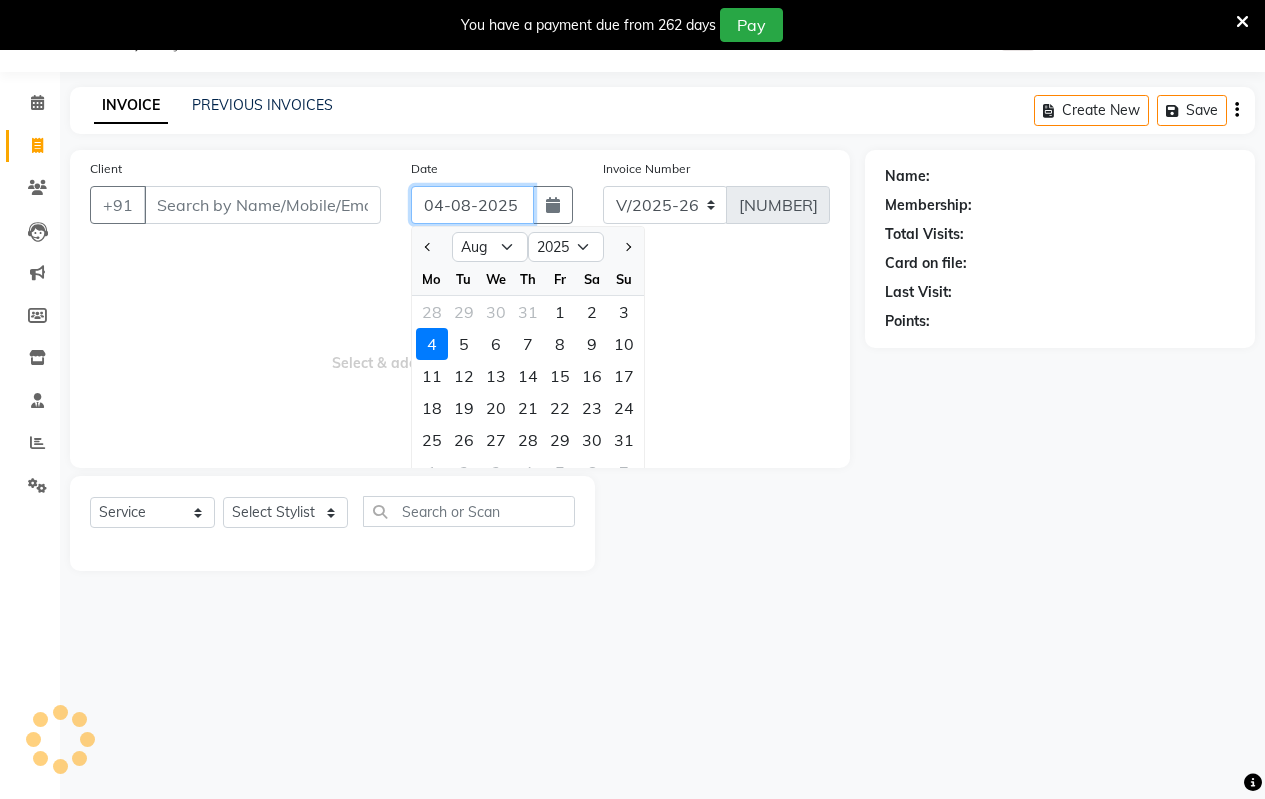 type on "03-08-2025" 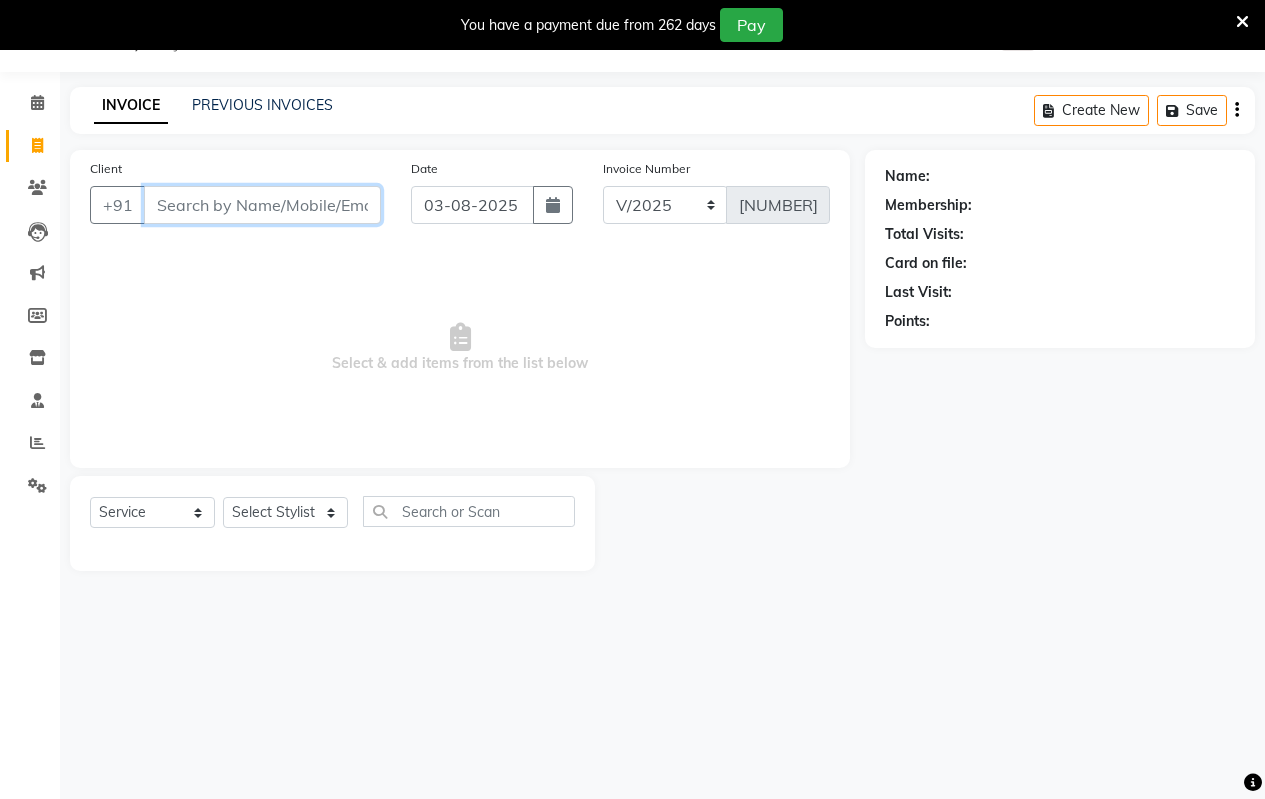 click on "Client" at bounding box center [262, 205] 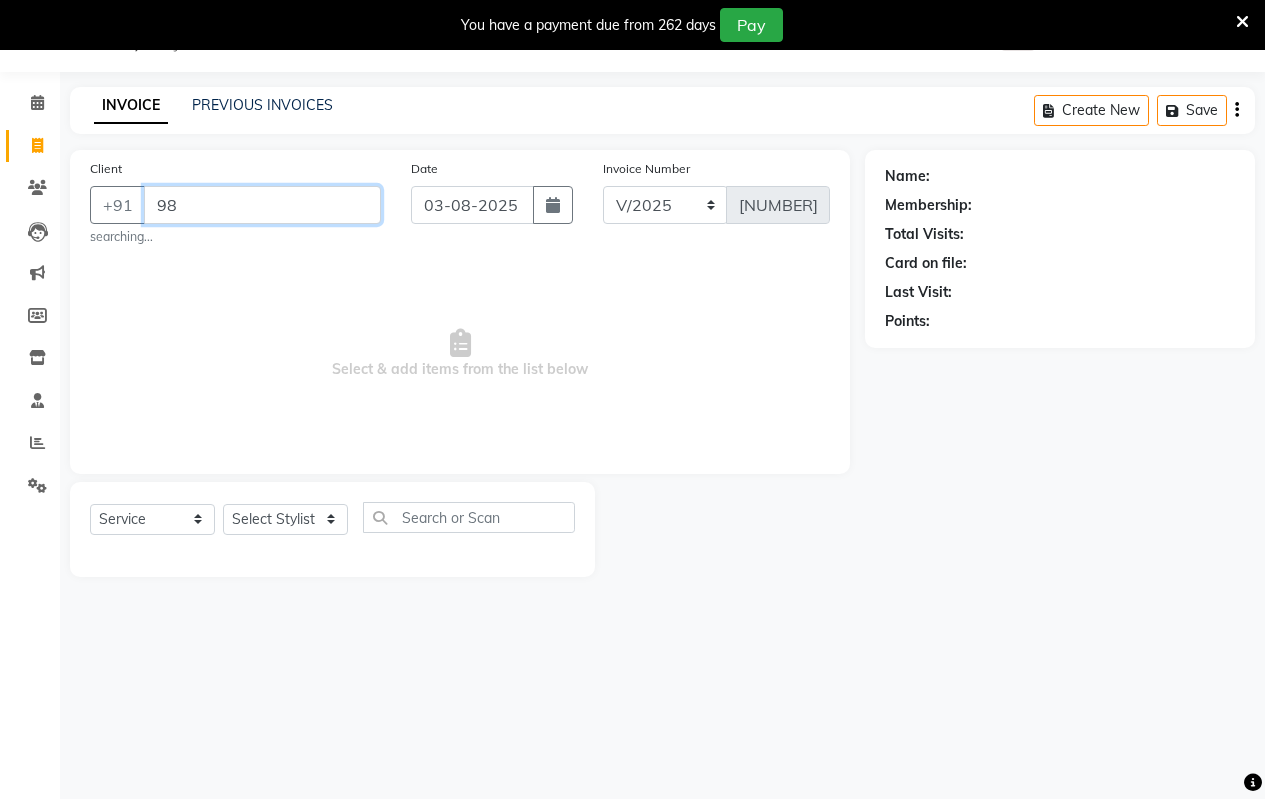 type on "9" 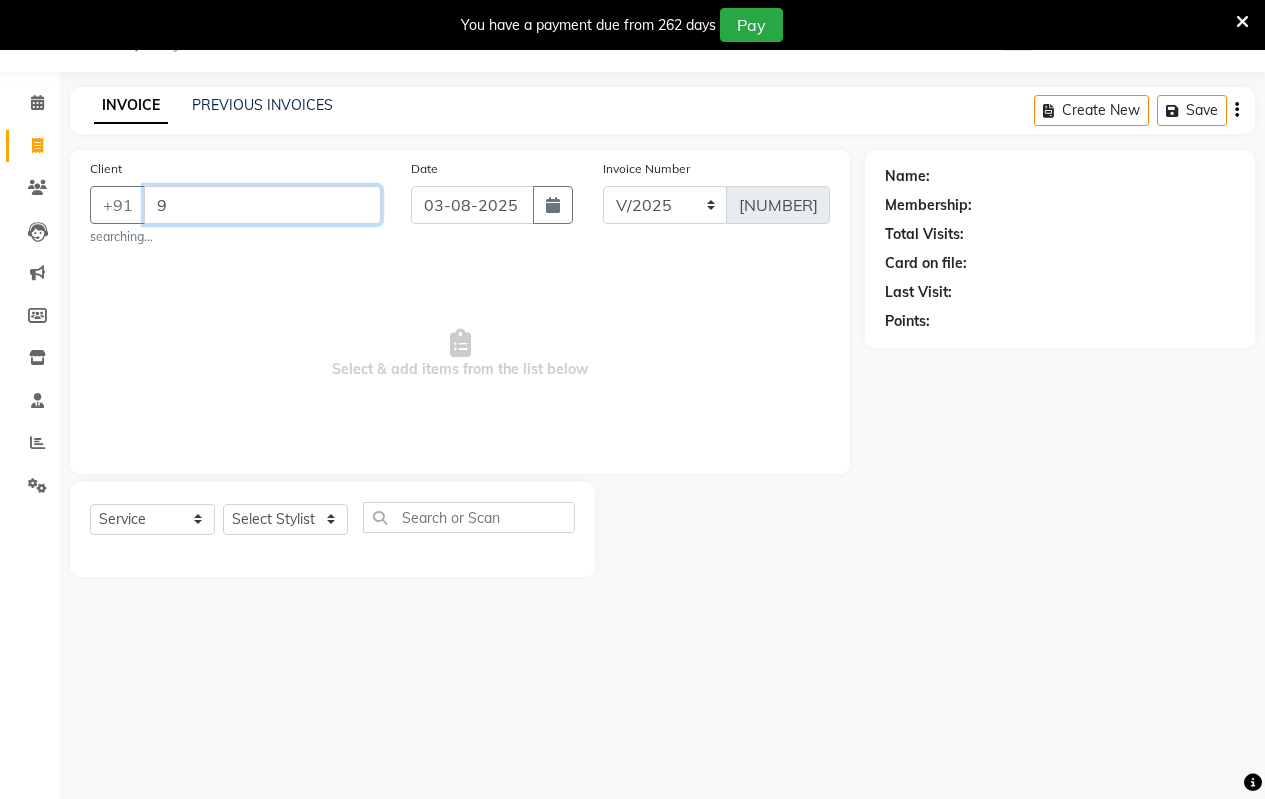 type 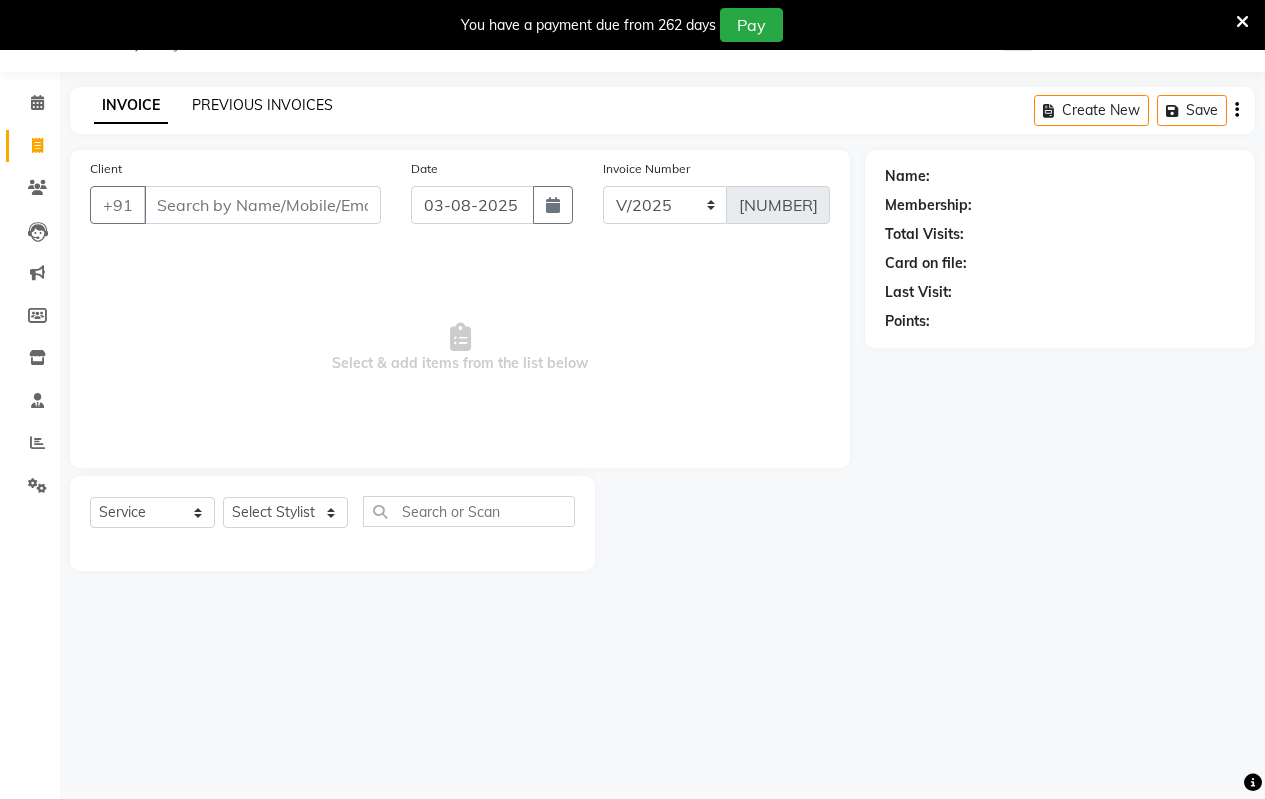 click on "PREVIOUS INVOICES" 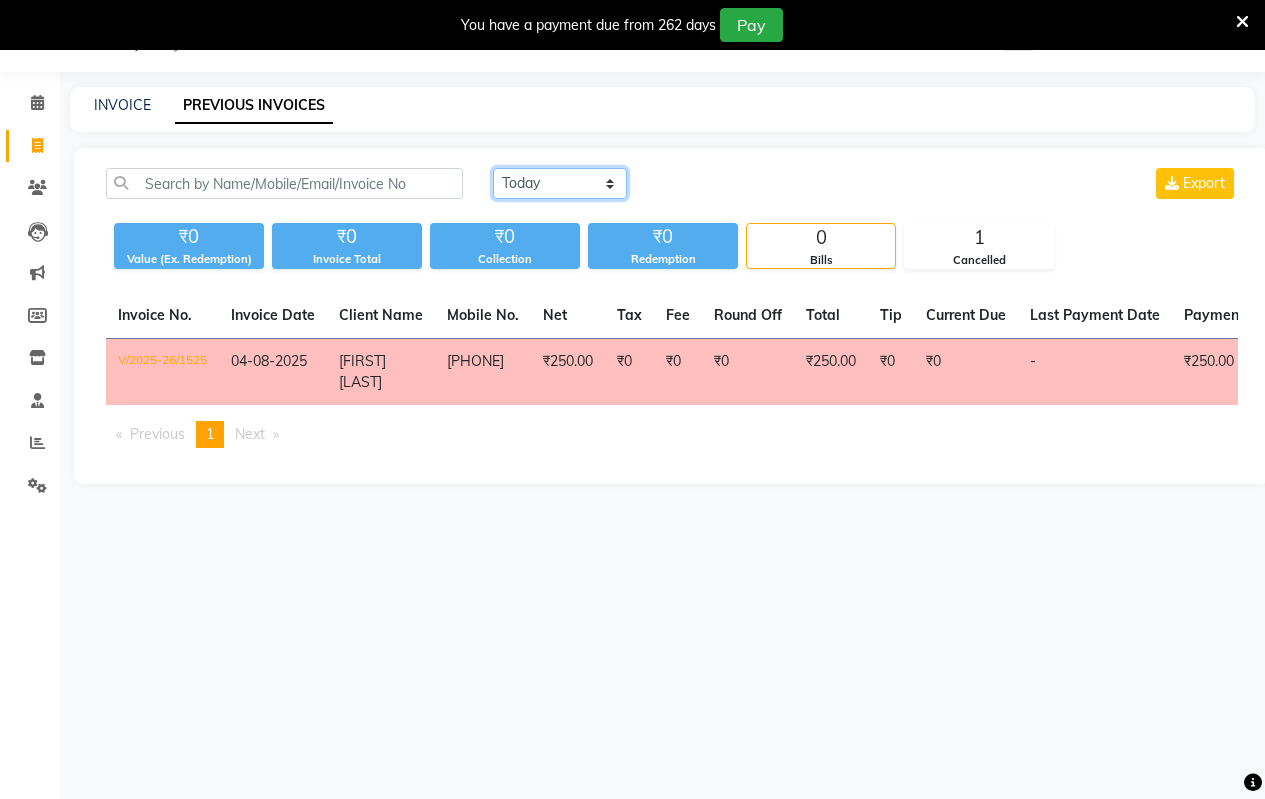 click on "Today Yesterday Custom Range" 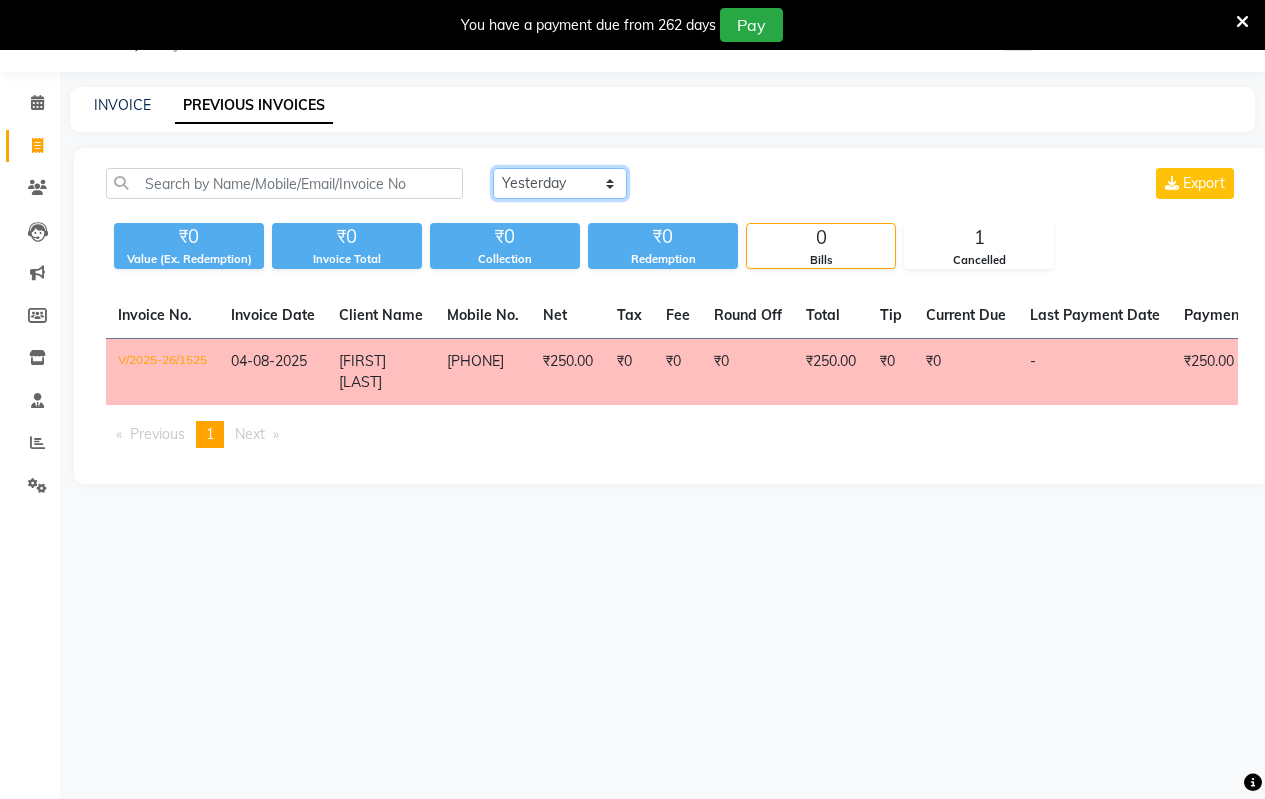 click on "Today Yesterday Custom Range" 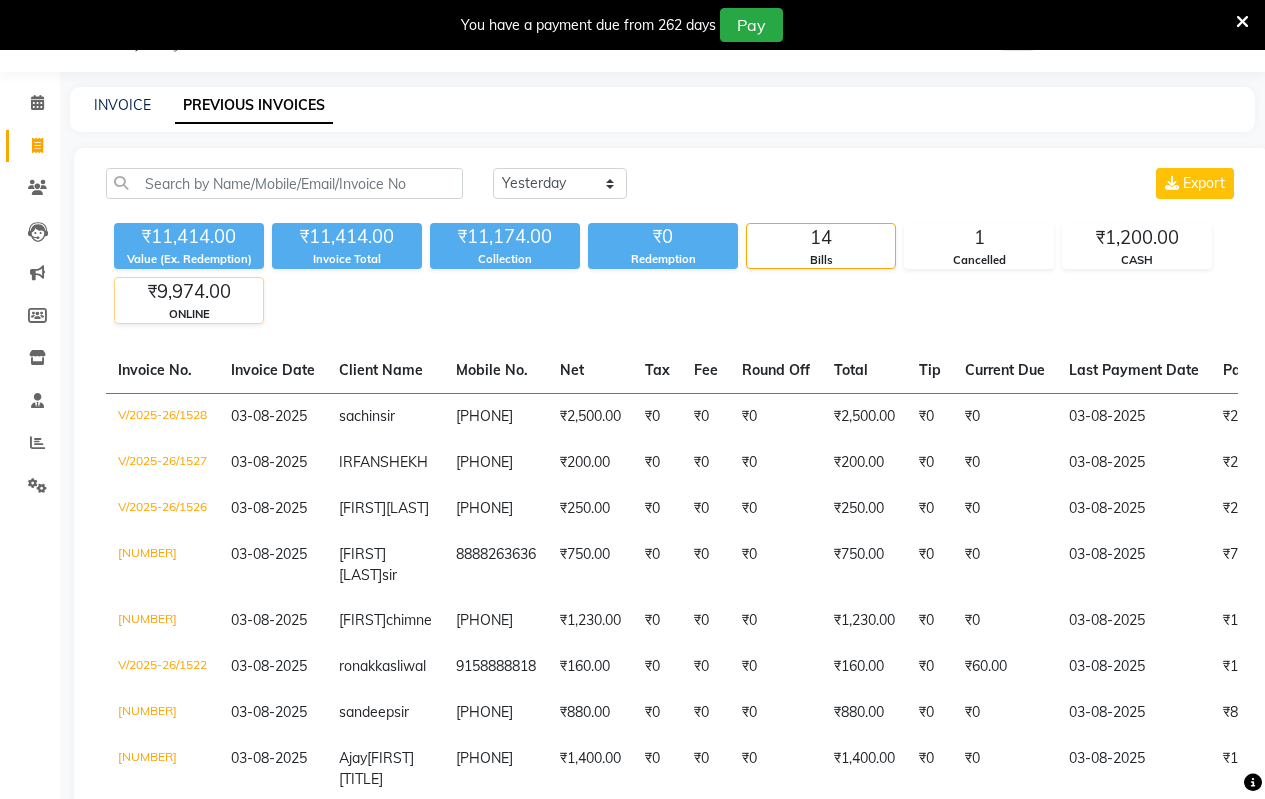 click on "ONLINE" 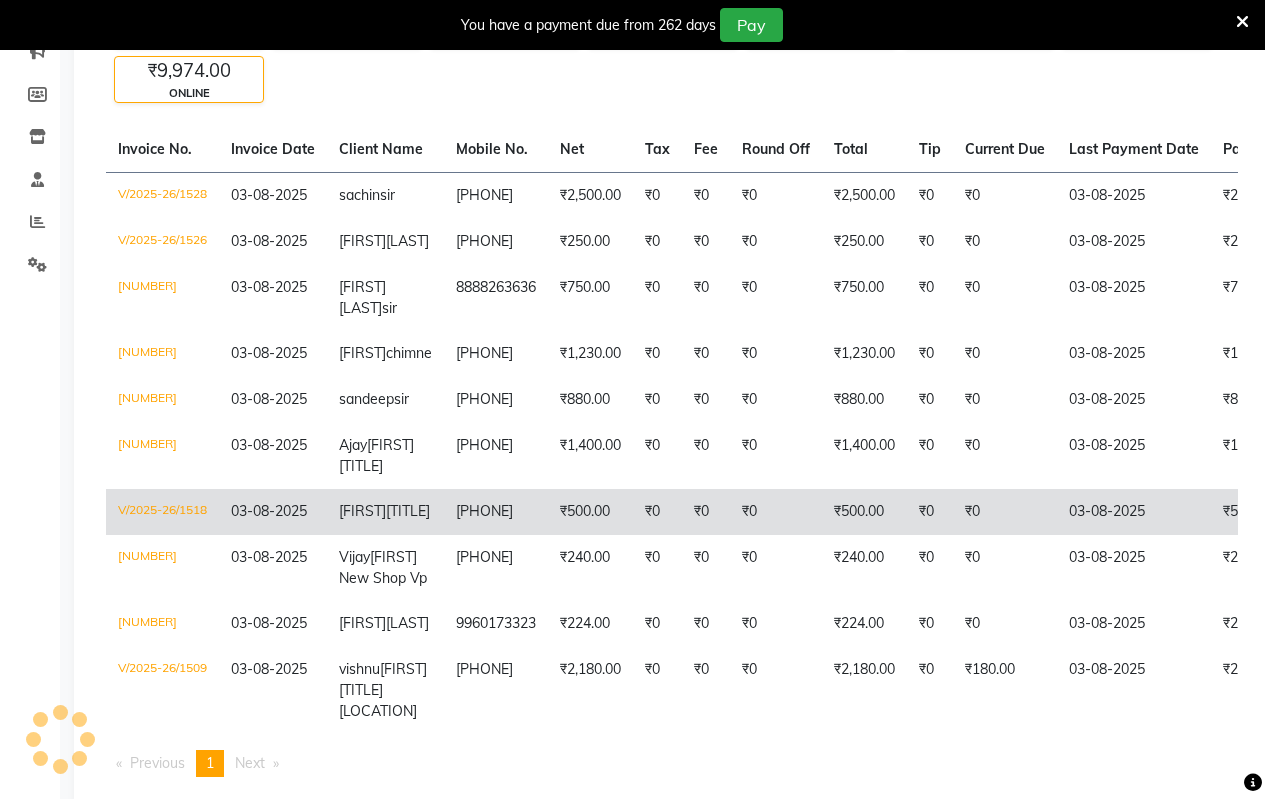scroll, scrollTop: 171, scrollLeft: 0, axis: vertical 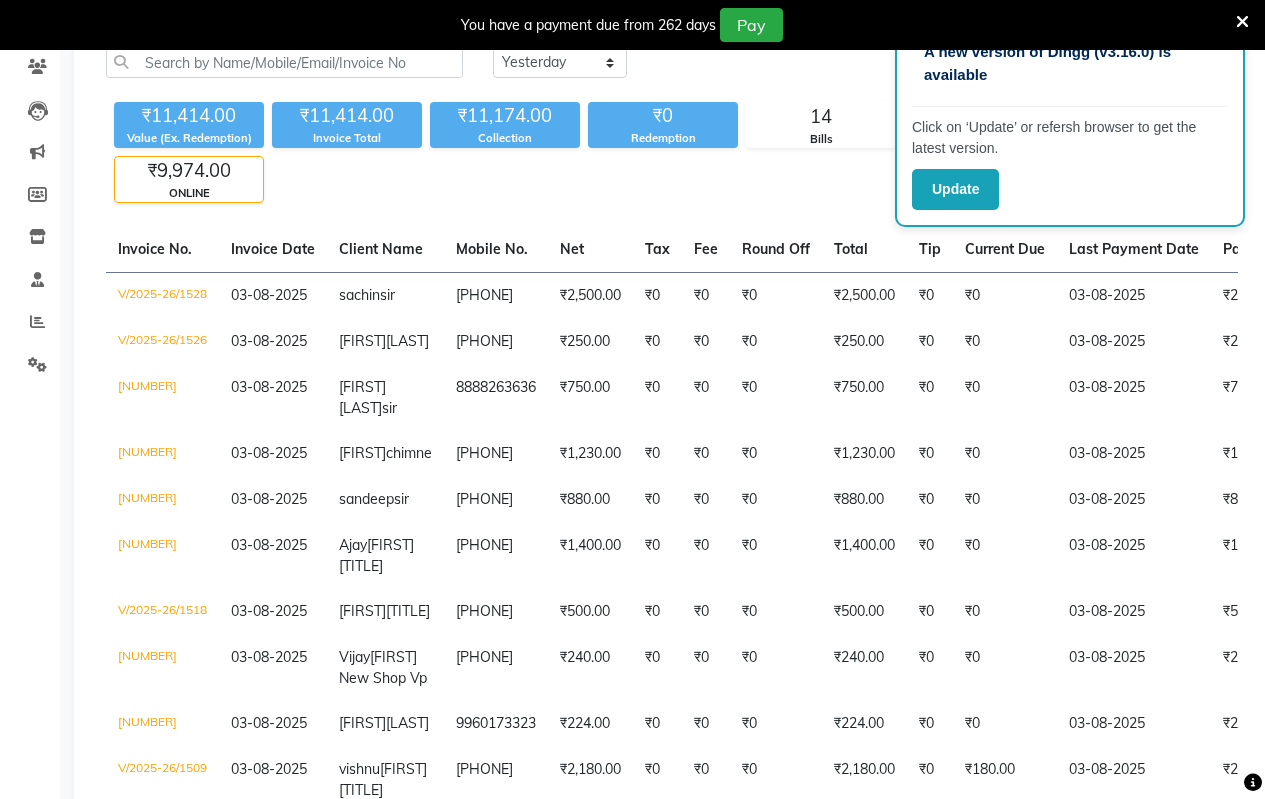 click on "Today Yesterday Custom Range Export ₹11,414.00 Value (Ex. Redemption) ₹11,414.00 Invoice Total  ₹11,174.00 Collection ₹0 Redemption 14 Bills 1 Cancelled ₹1,200.00 CASH ₹9,974.00 ONLINE  Invoice No.   Invoice Date   Client Name   Mobile No.   Net   Tax   Fee   Round Off   Total   Tip   Current Due   Last Payment Date   Payment Amount   Payment Methods   Cancel Reason   Status   V/2025-26/1528  03-08-2025 [FIRST]  sir [PHONE] ₹2,500.00 ₹0  ₹0  ₹0 ₹2,500.00 ₹0 ₹0 03-08-2025 ₹2,500.00  ONLINE - PAID  V/2025-26/1526  03-08-2025 [FIRST]  [LAST] [PHONE] ₹250.00 ₹0  ₹0  ₹0 ₹250.00 ₹0 ₹0 03-08-2025 ₹250.00  ONLINE - PAID  V/2025-26/1524  03-08-2025 [FIRST] [LAST]  sir [PHONE] ₹750.00 ₹0  ₹0  ₹0 ₹750.00 ₹0 ₹0 03-08-2025 ₹750.00  ONLINE - PAID  V/2025-26/1523  03-08-2025 [FIRST]  [LAST] [PHONE] ₹1,230.00 ₹0  ₹0  ₹0 ₹1,230.00 ₹0 ₹0 03-08-2025 ₹1,230.00  ONLINE - PAID  V/2025-26/1521  03-08-2025 [FIRST]  sir [PHONE] ₹880.00 ₹0  ₹0" 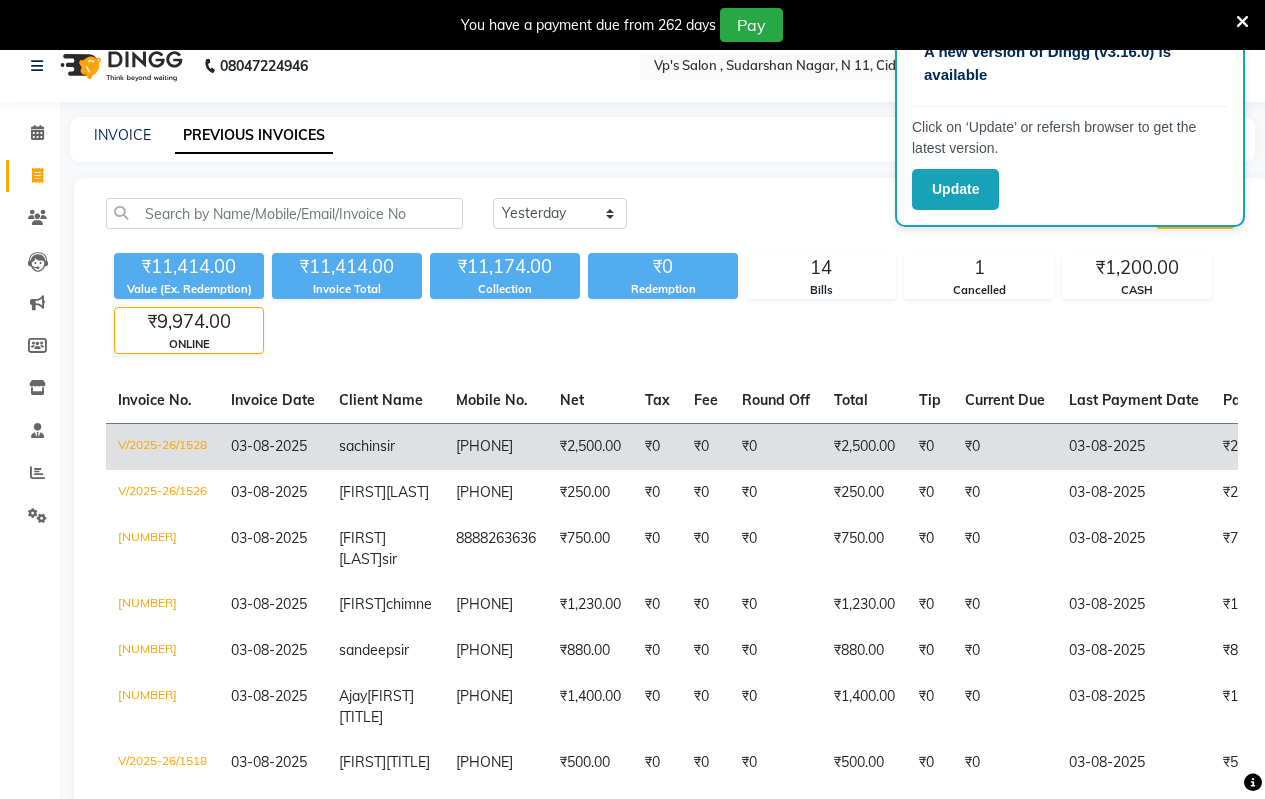 scroll, scrollTop: 0, scrollLeft: 0, axis: both 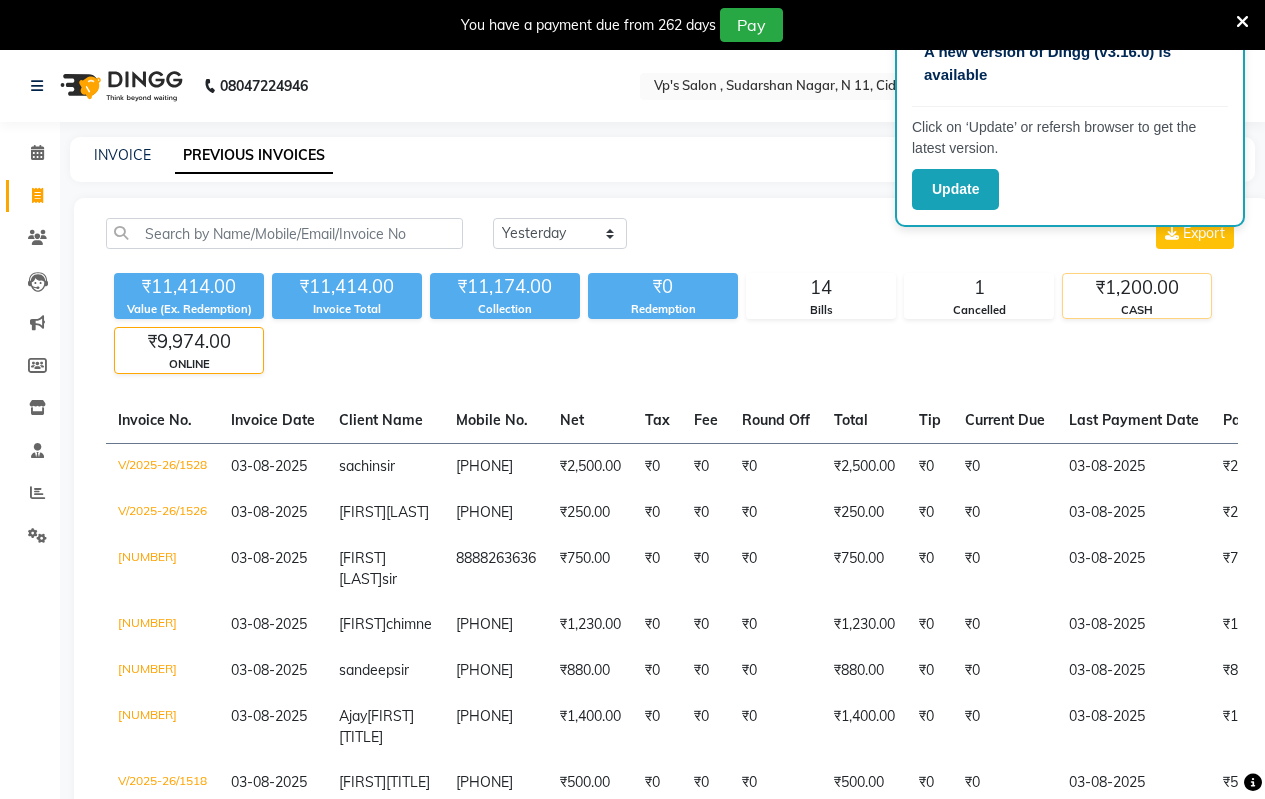 click on "CASH" 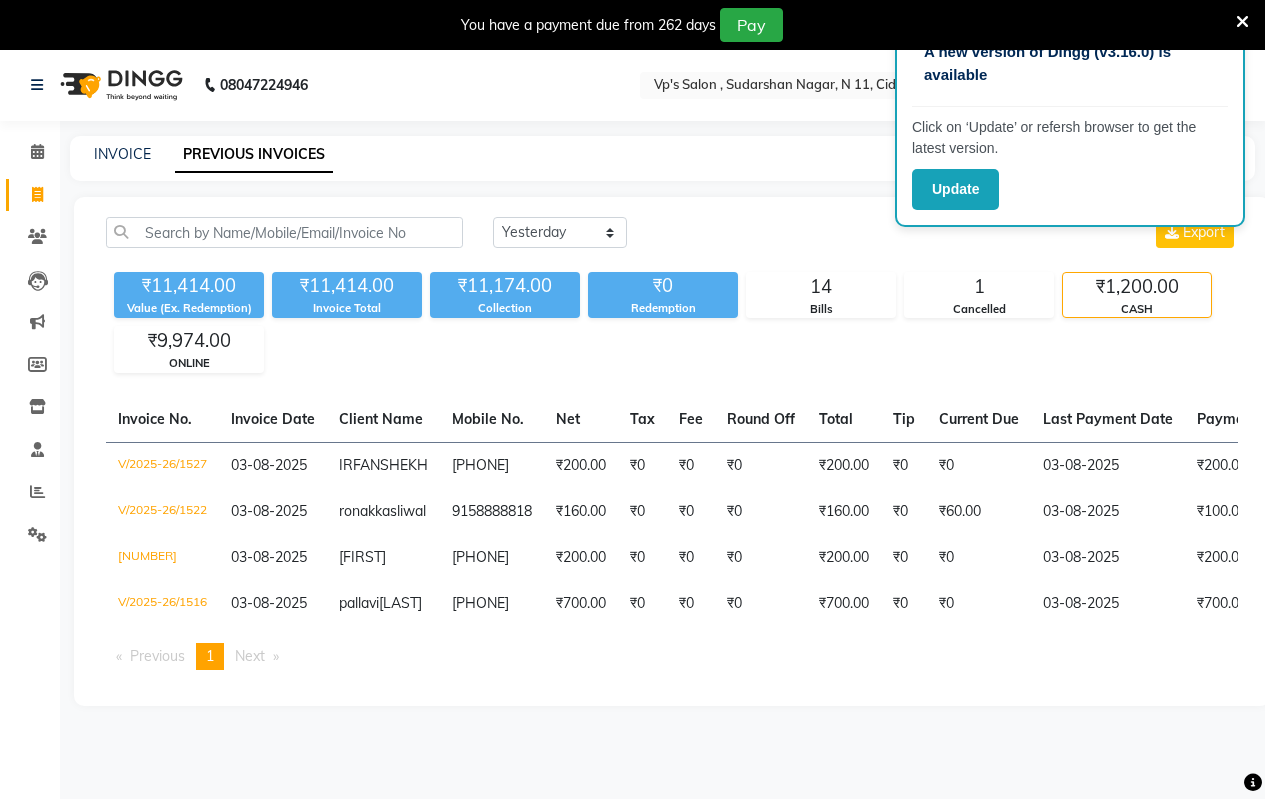scroll, scrollTop: 0, scrollLeft: 0, axis: both 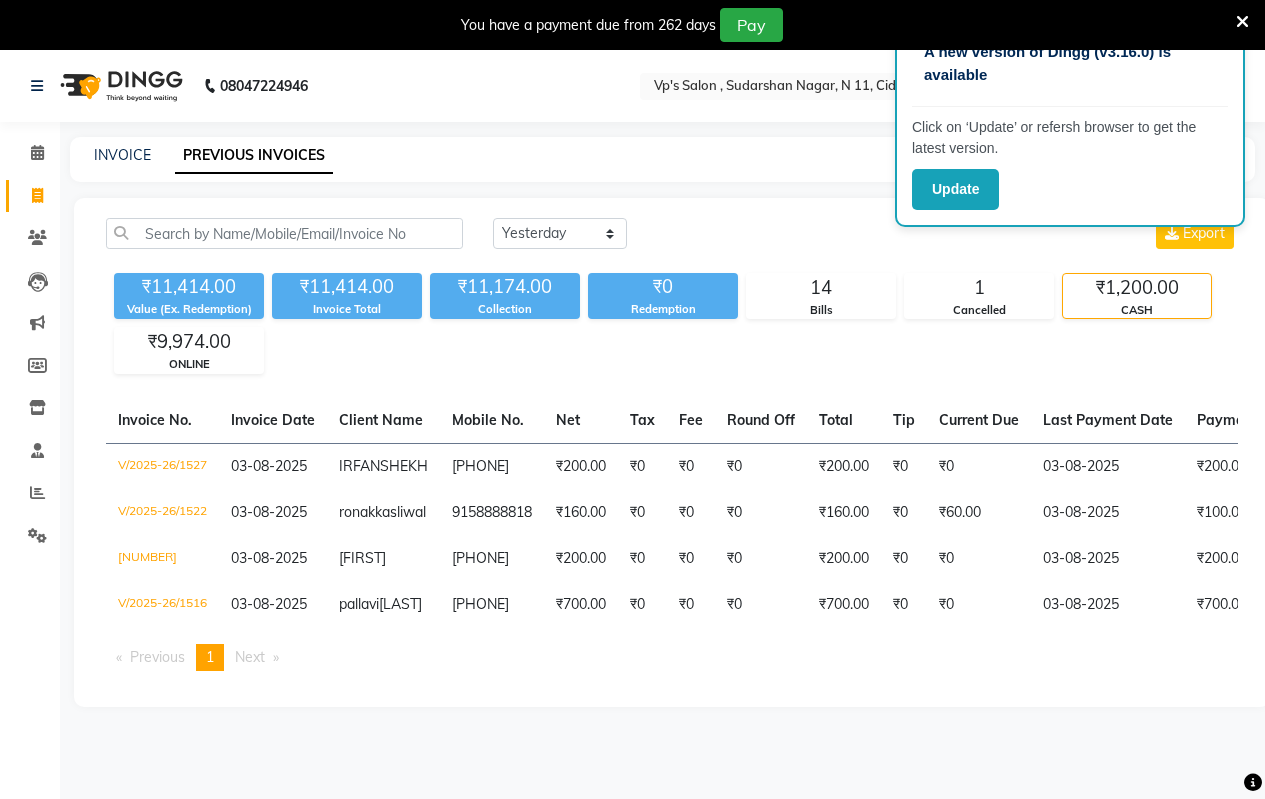 click on "A new version of Dingg (v3.16.0) is available  Click on ‘Update’ or refersh browser to get the latest version.  Update" 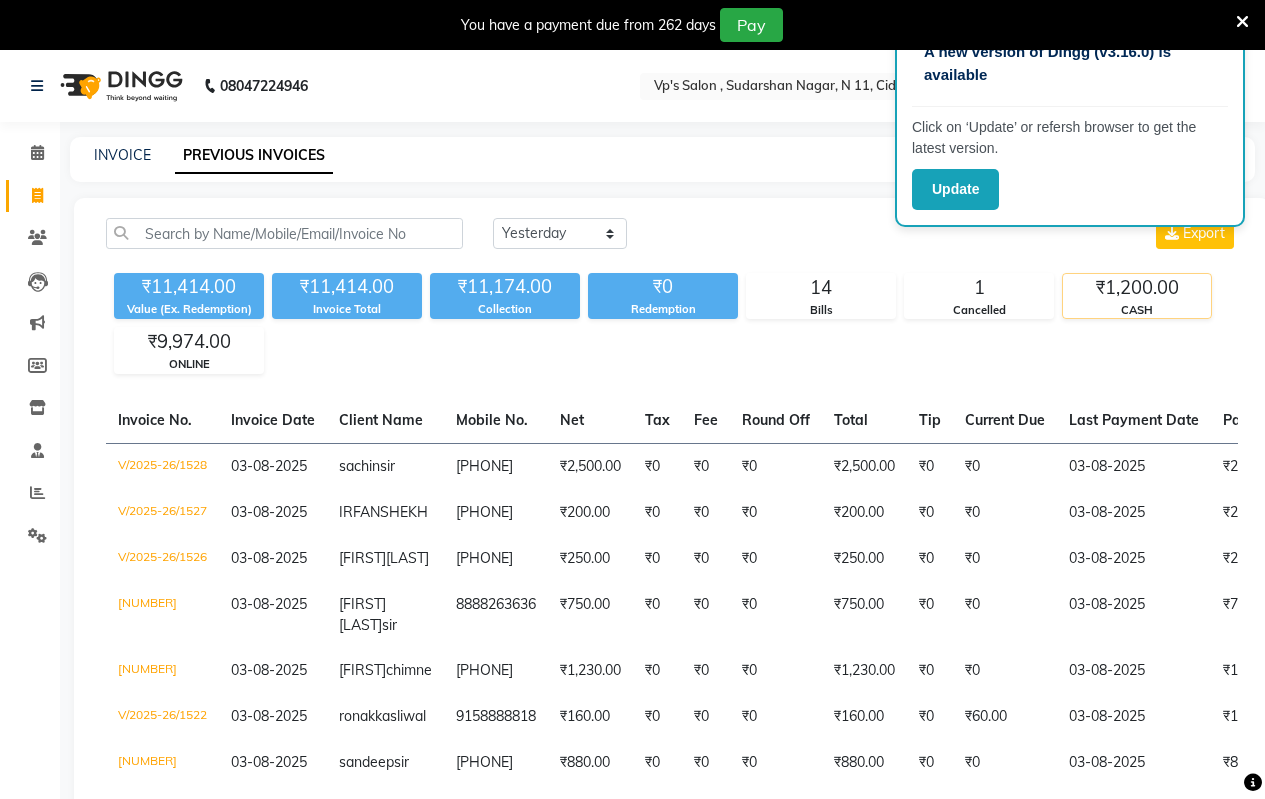 click on "₹1,200.00" 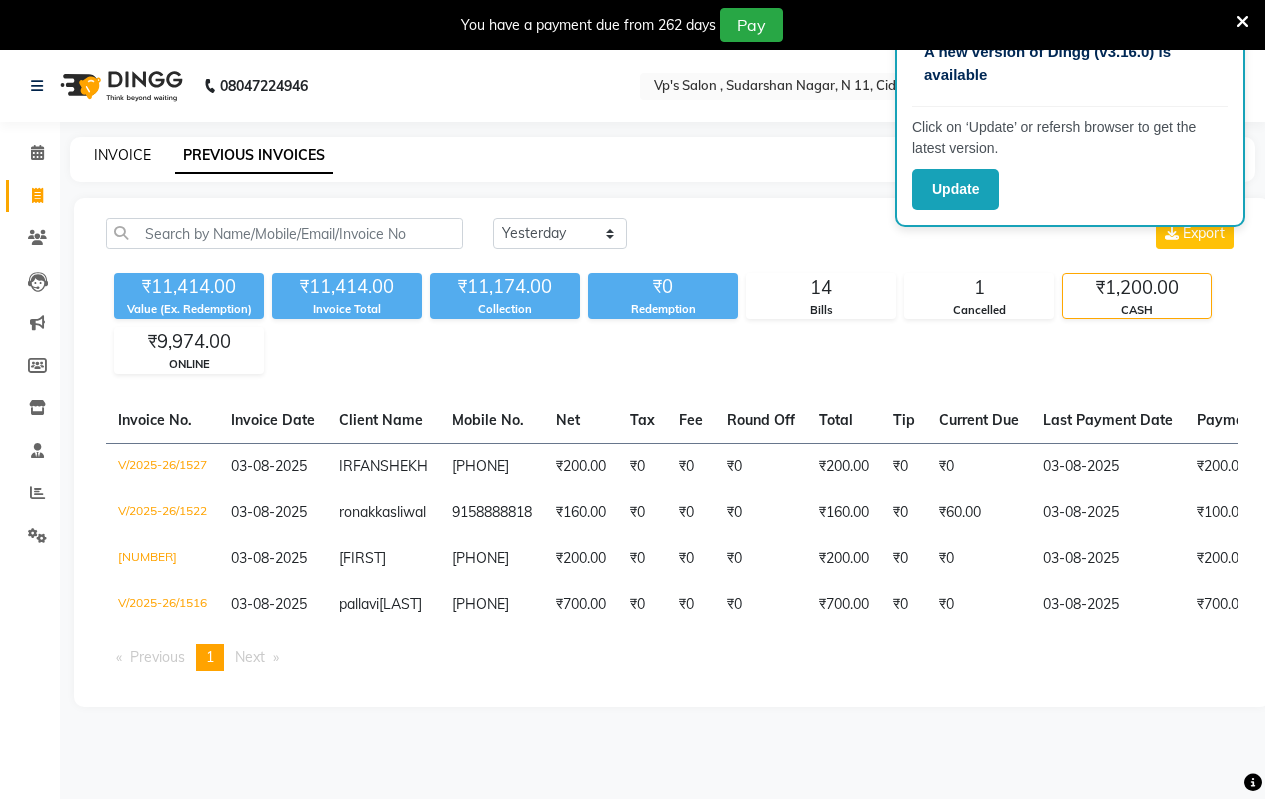 click on "INVOICE" 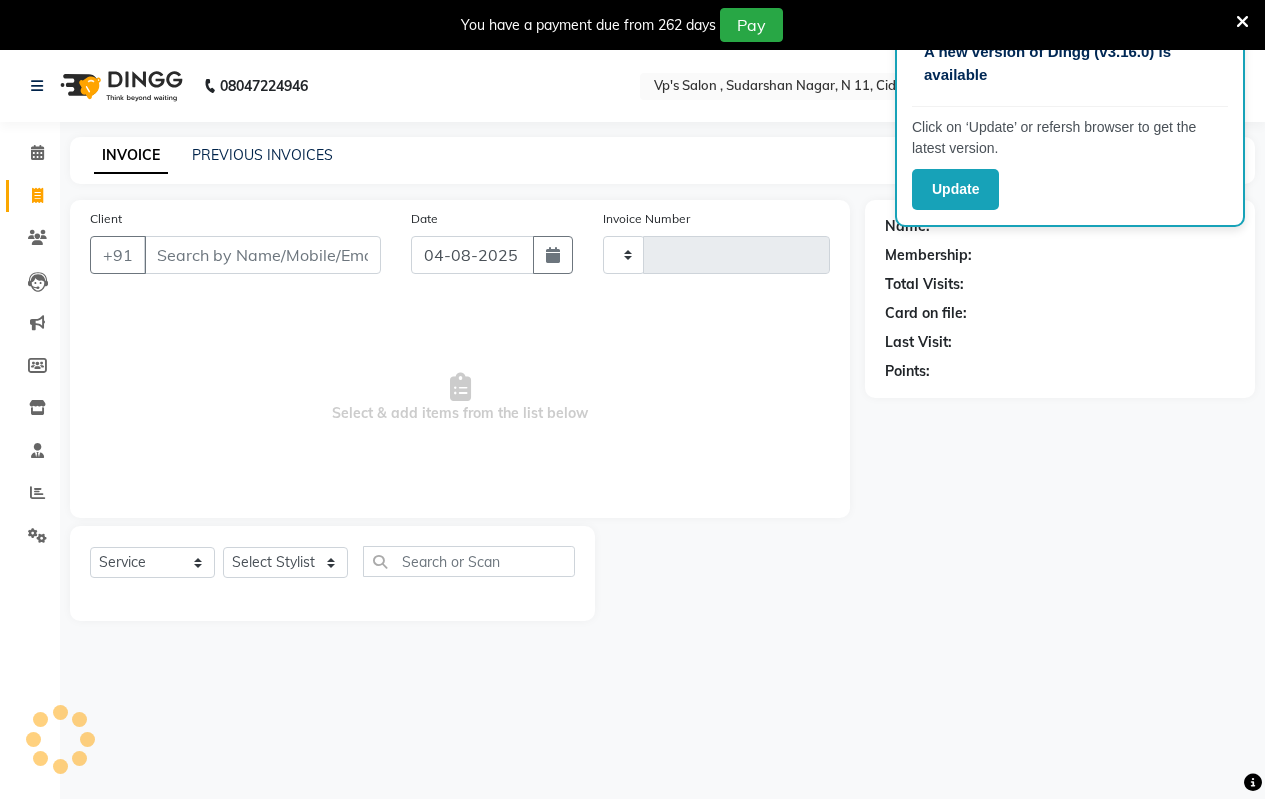 scroll, scrollTop: 50, scrollLeft: 0, axis: vertical 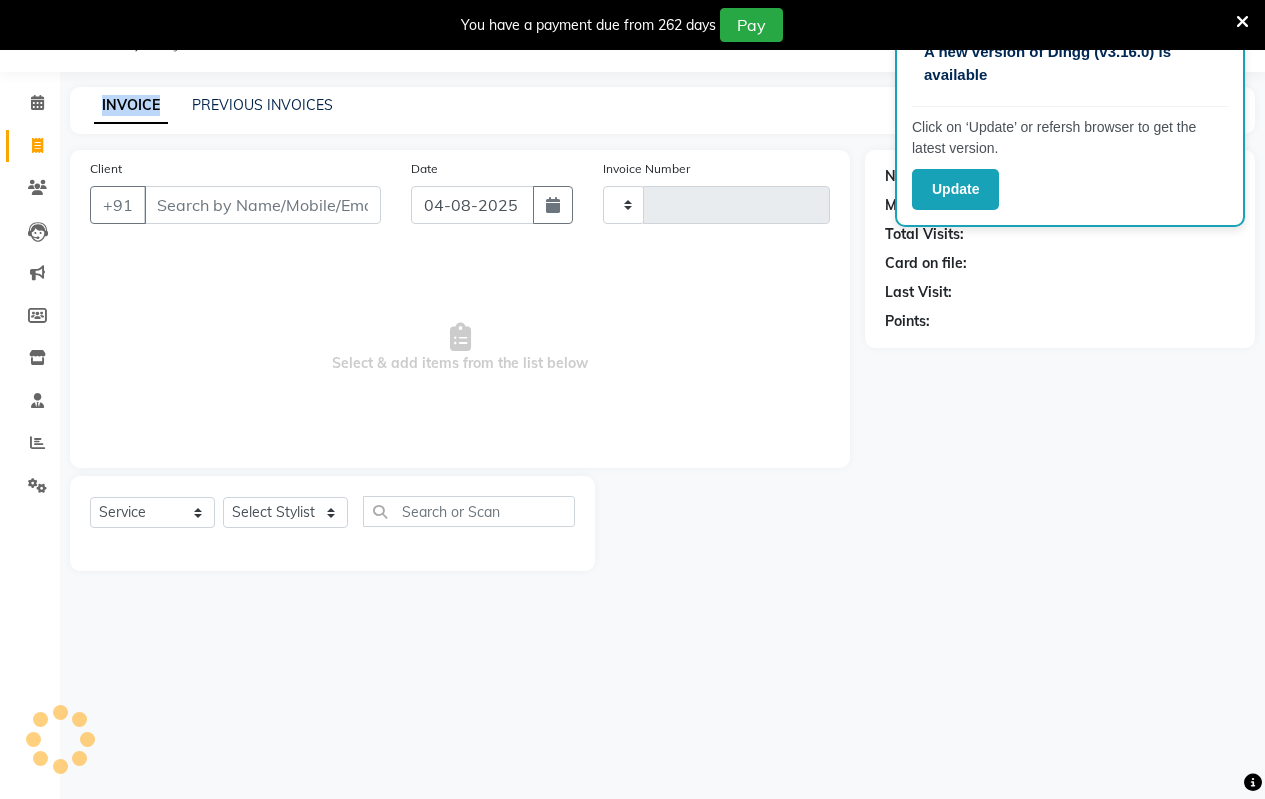 type on "[NUMBER]" 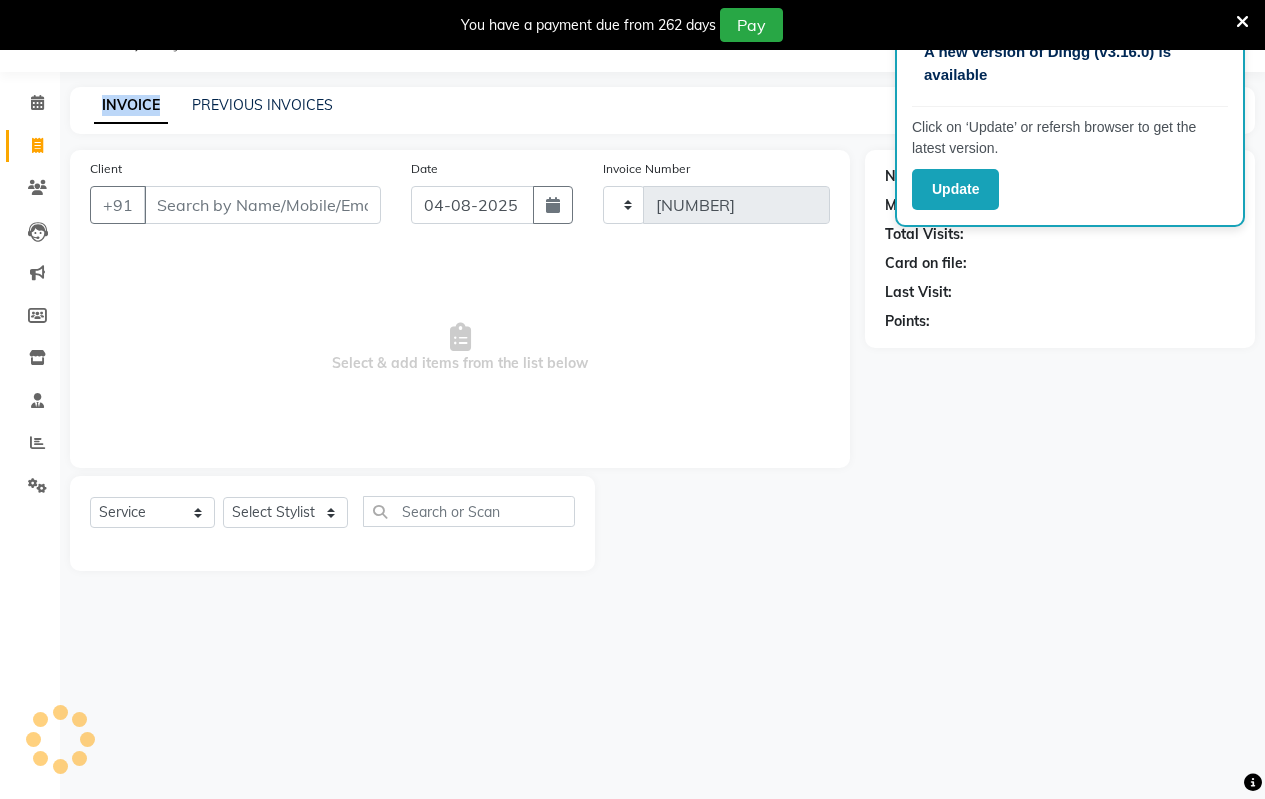 select on "4917" 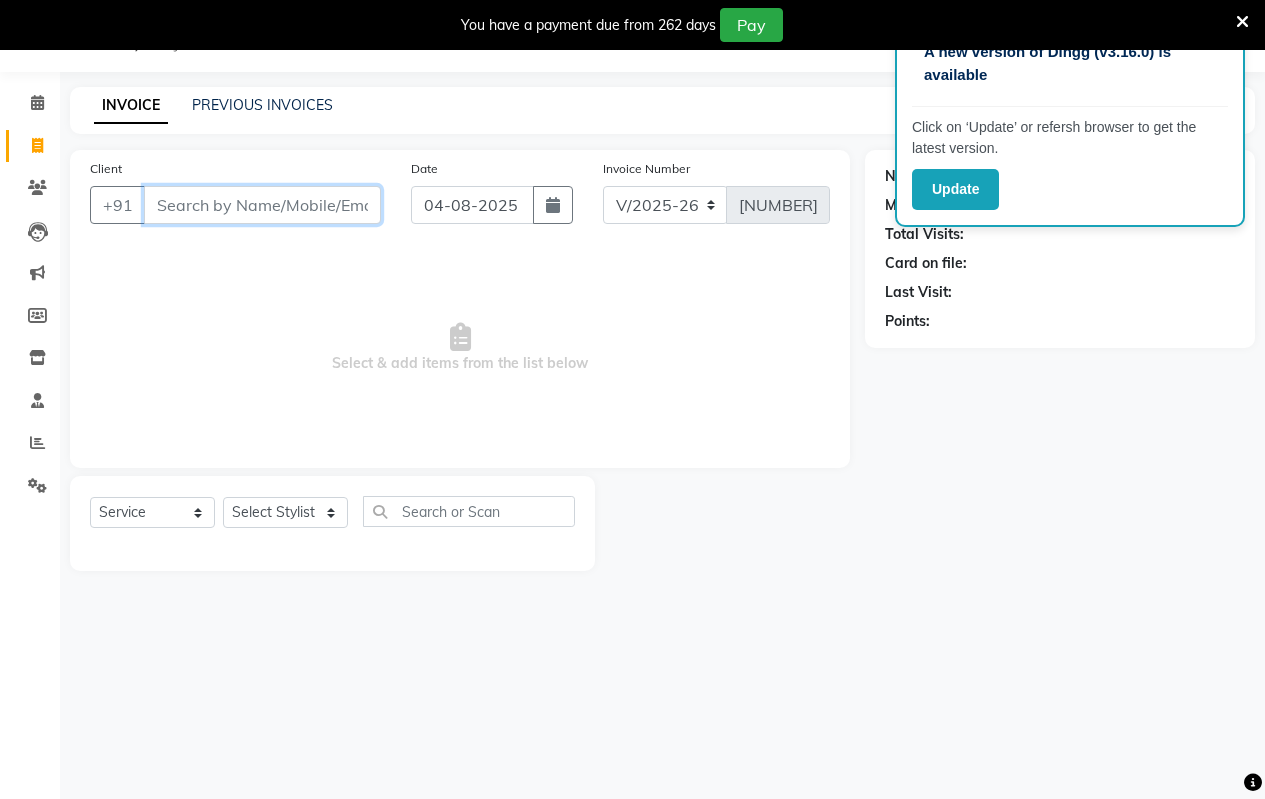click on "Client" at bounding box center [262, 205] 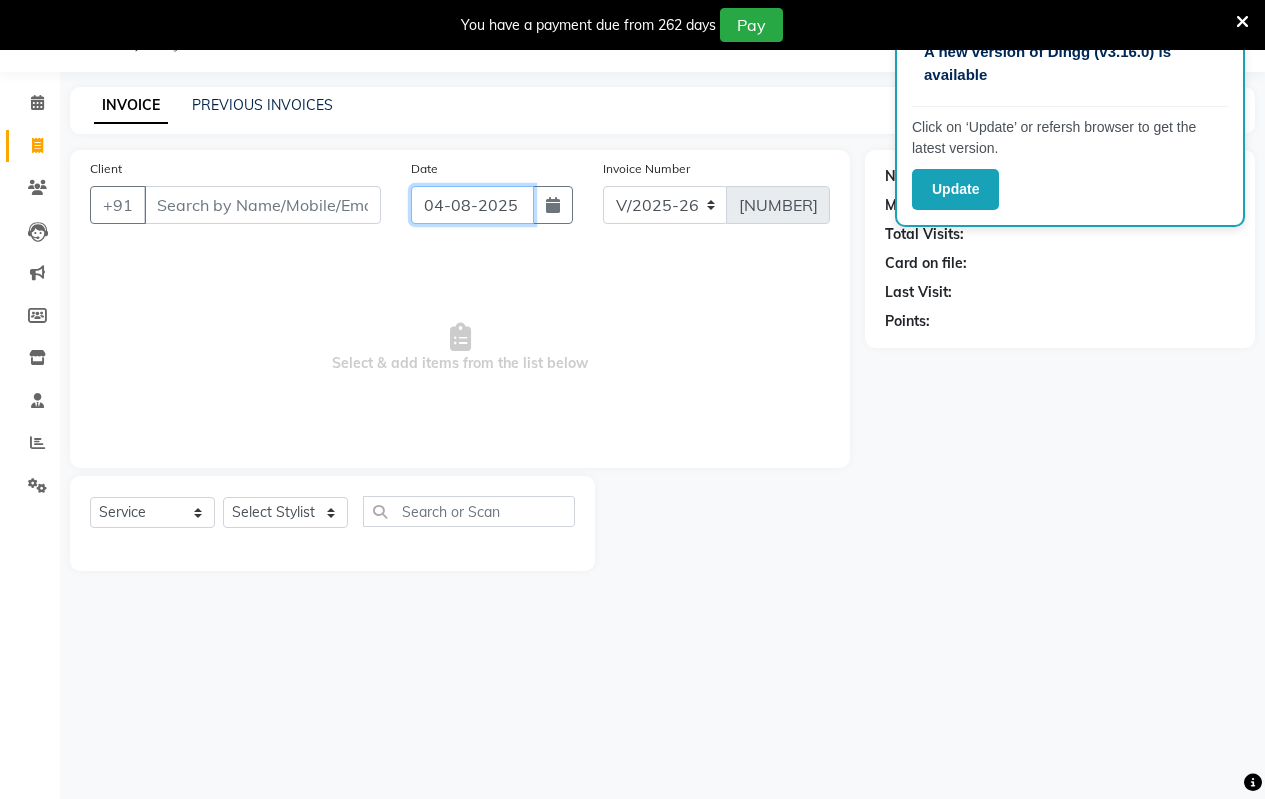 click on "04-08-2025" 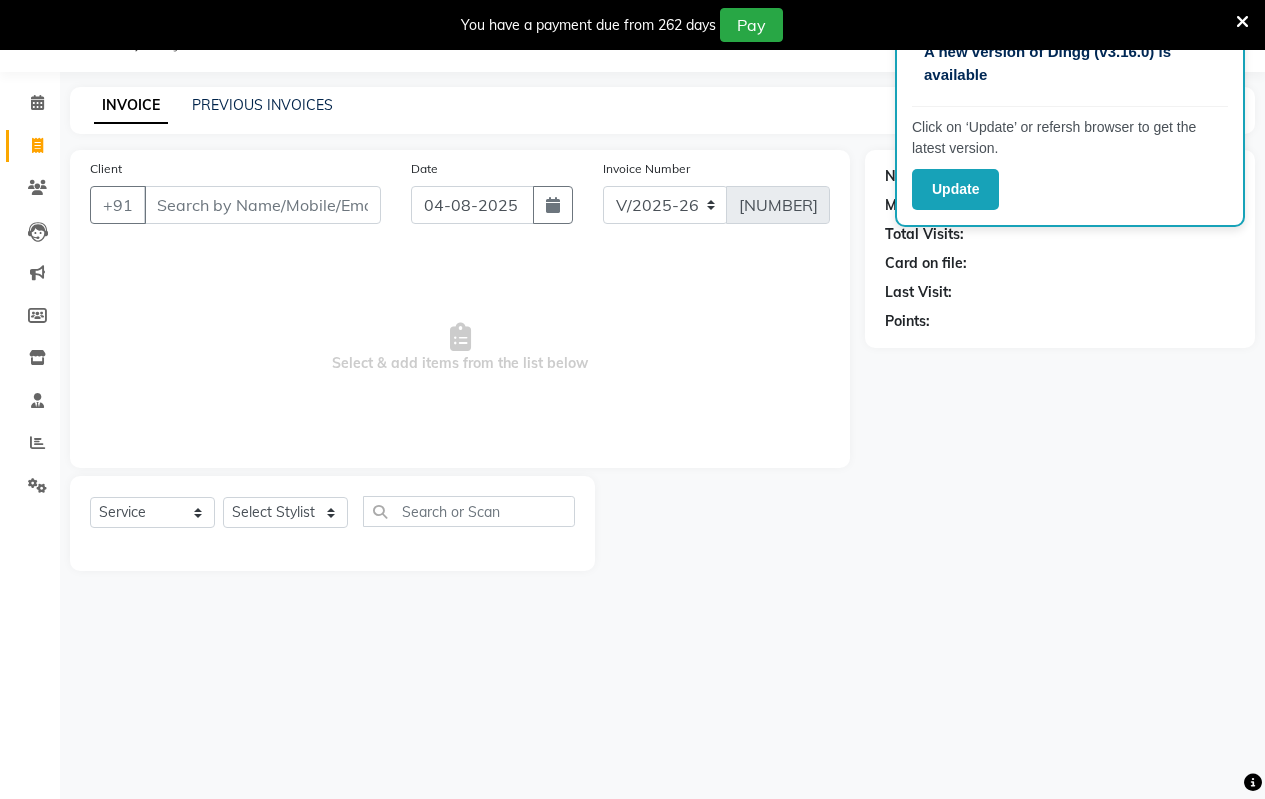 select on "8" 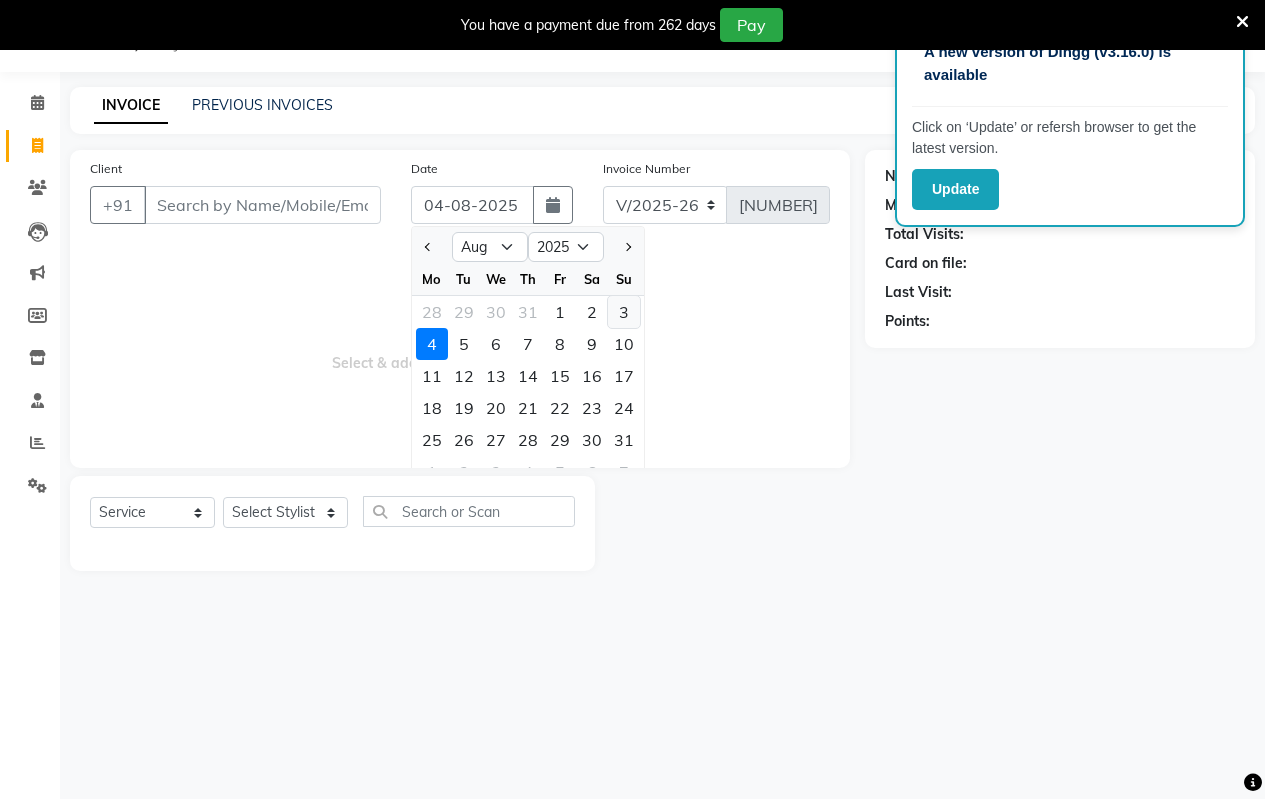 click on "3" 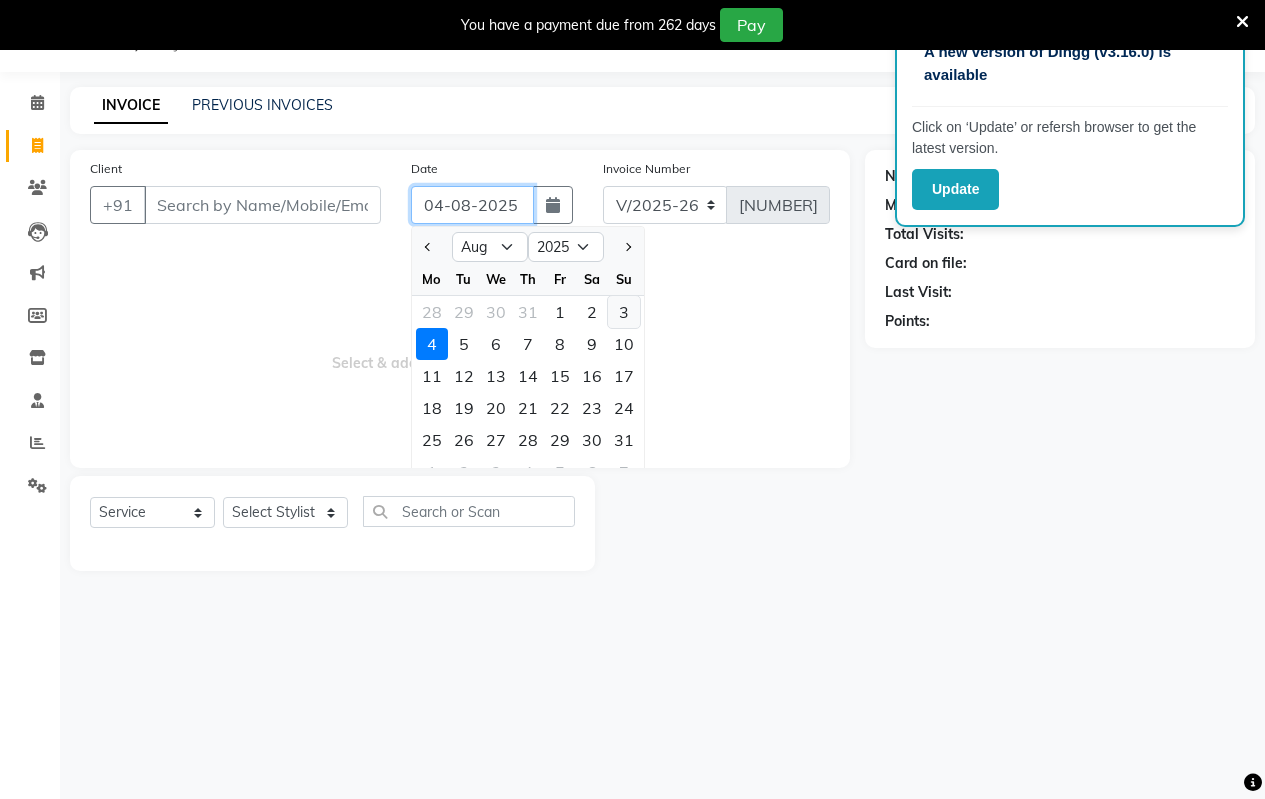 type on "03-08-2025" 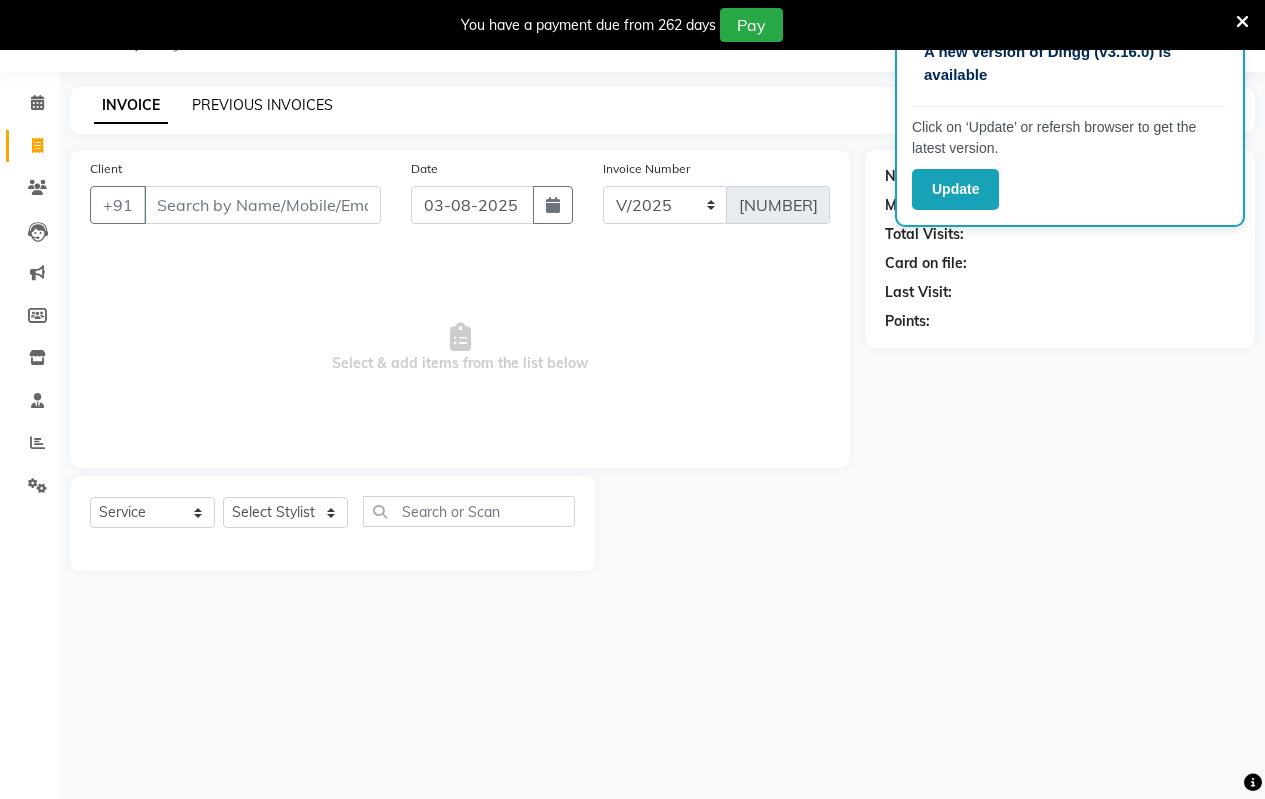 click on "PREVIOUS INVOICES" 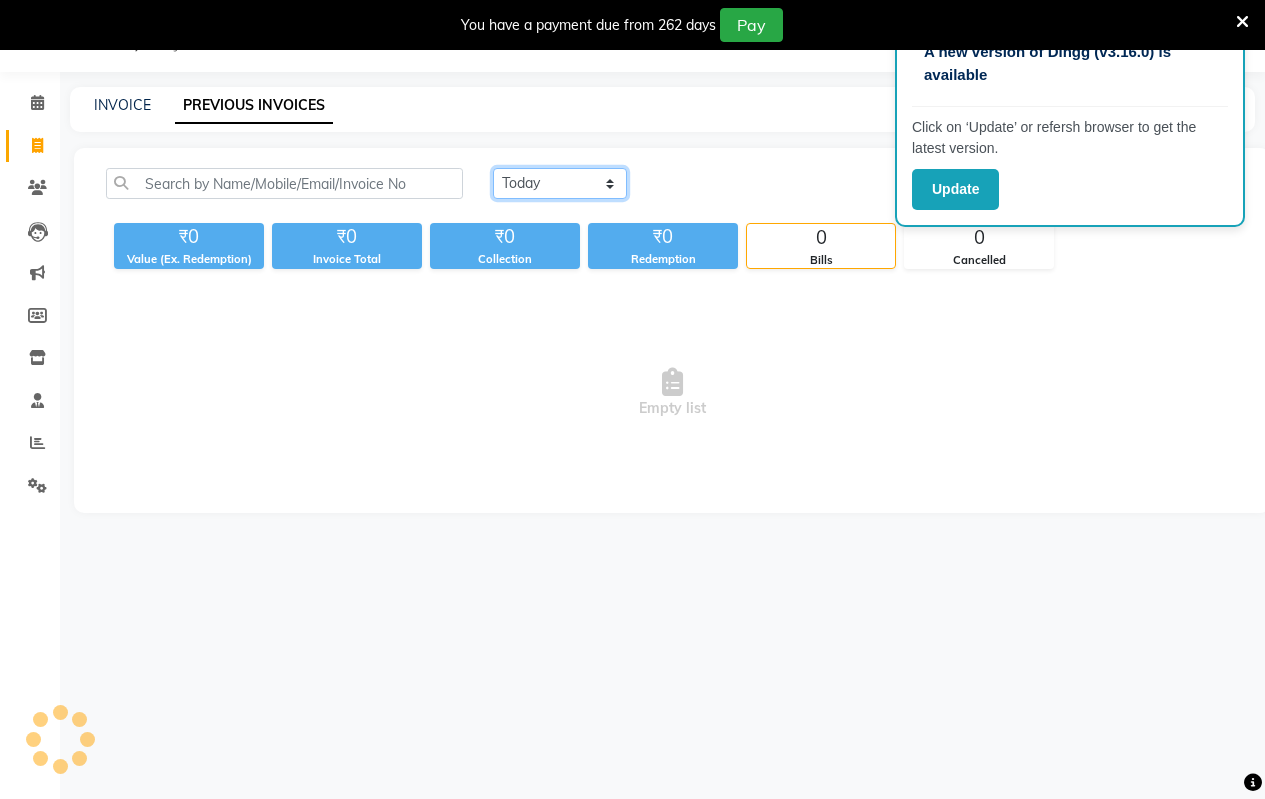 click on "Today Yesterday Custom Range" 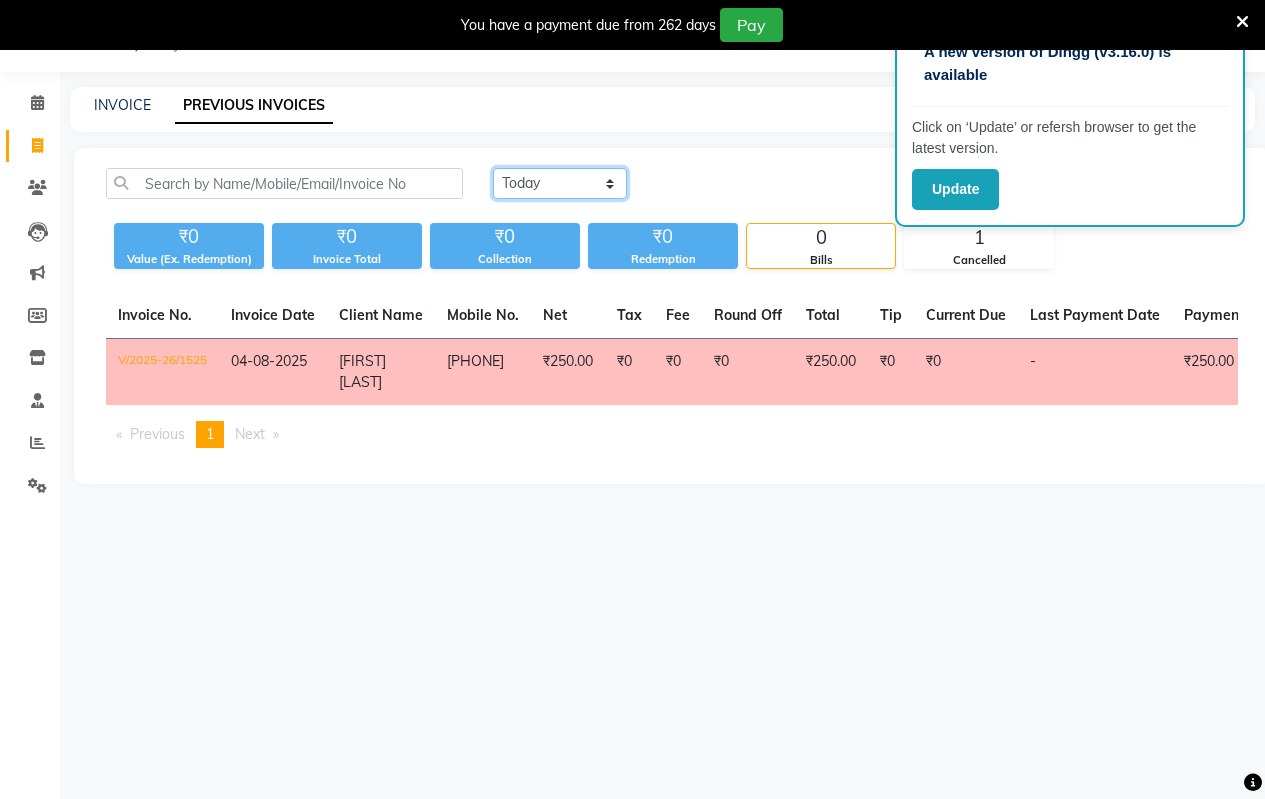 select on "yesterday" 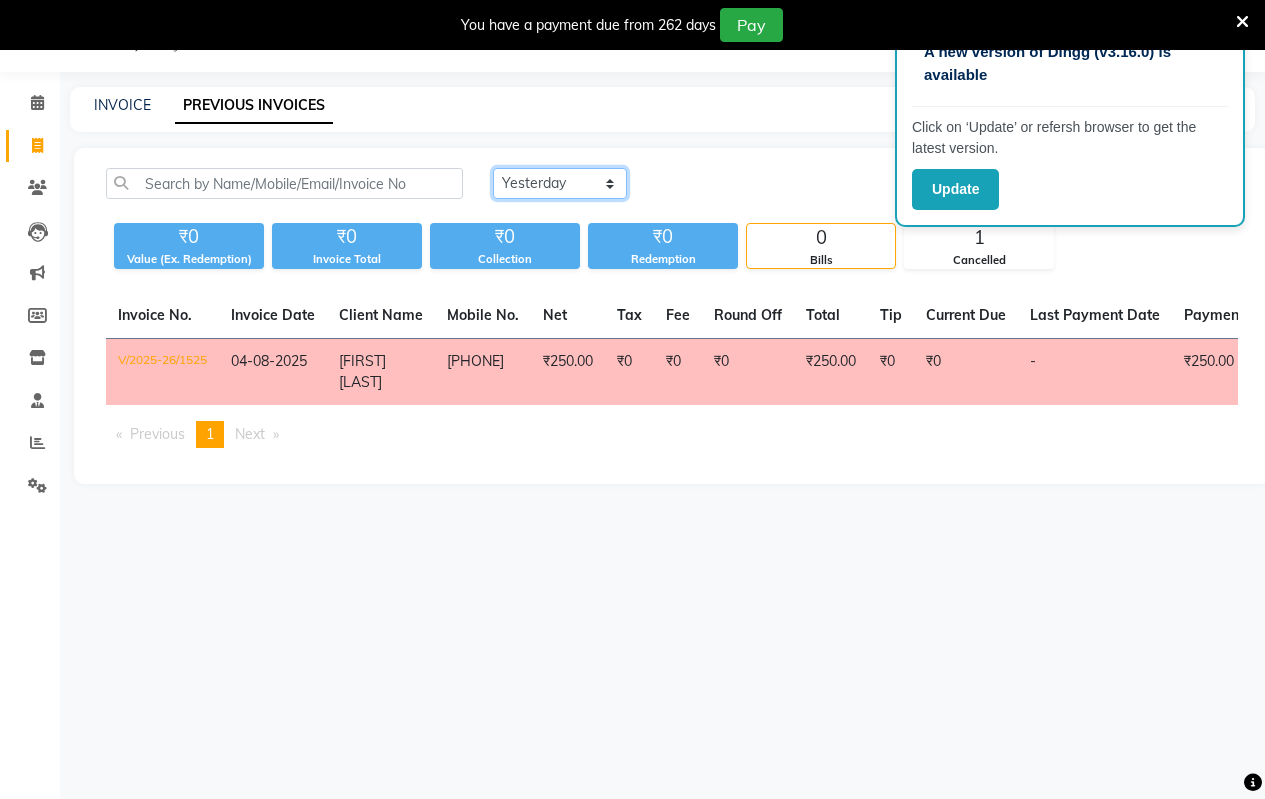 click on "Today Yesterday Custom Range" 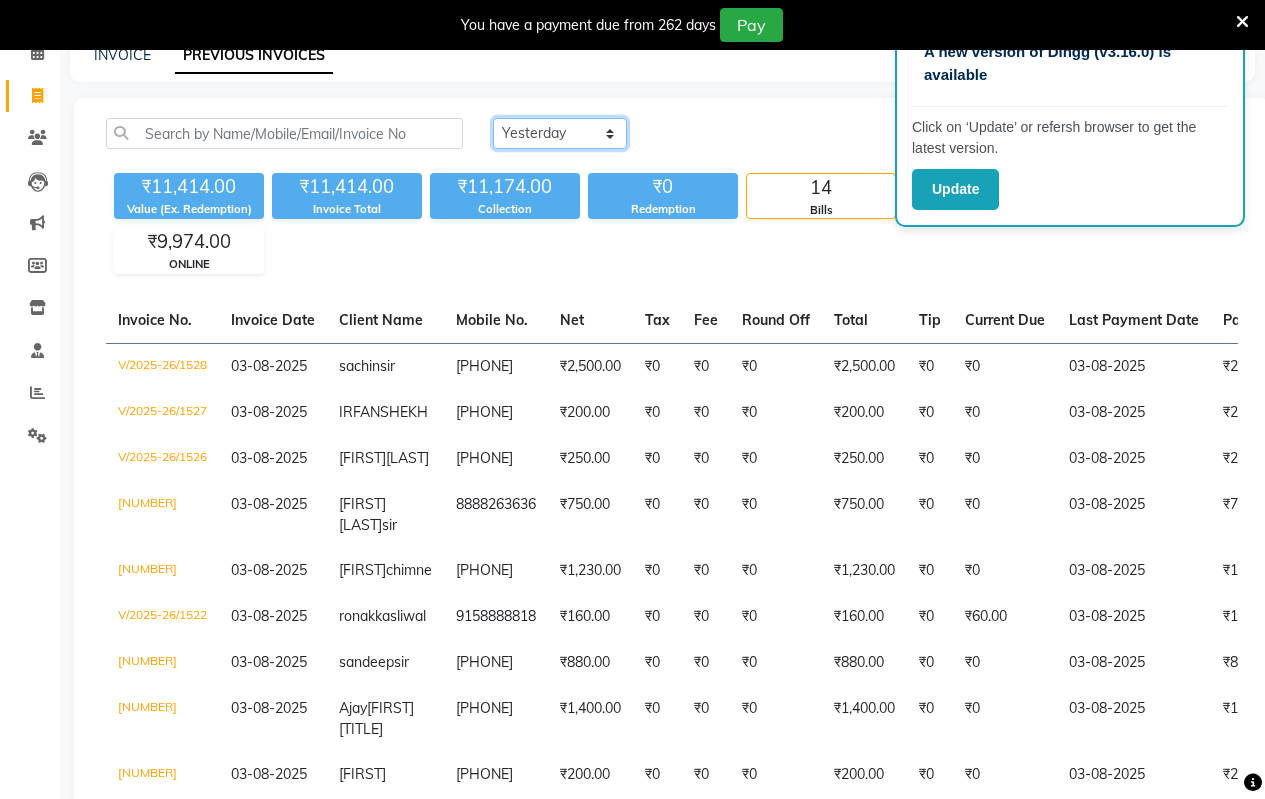 scroll, scrollTop: 0, scrollLeft: 0, axis: both 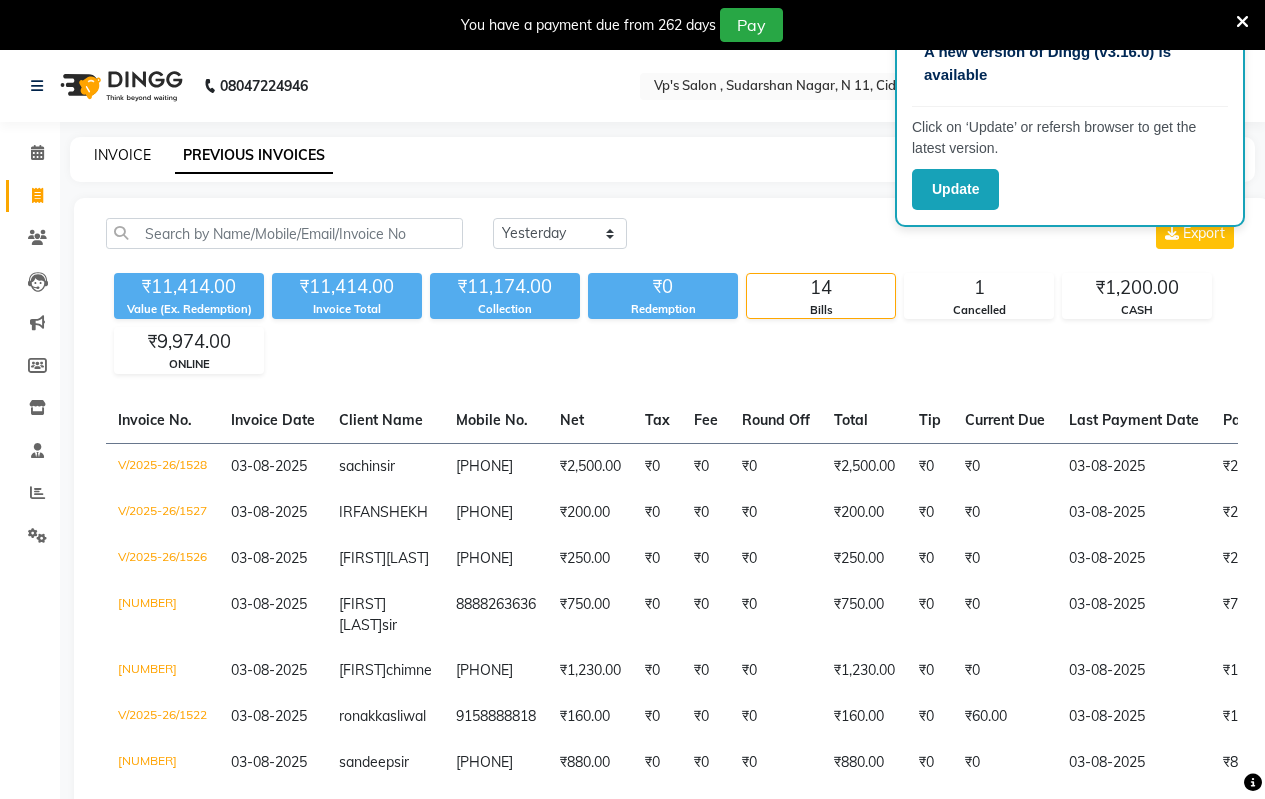 click on "INVOICE" 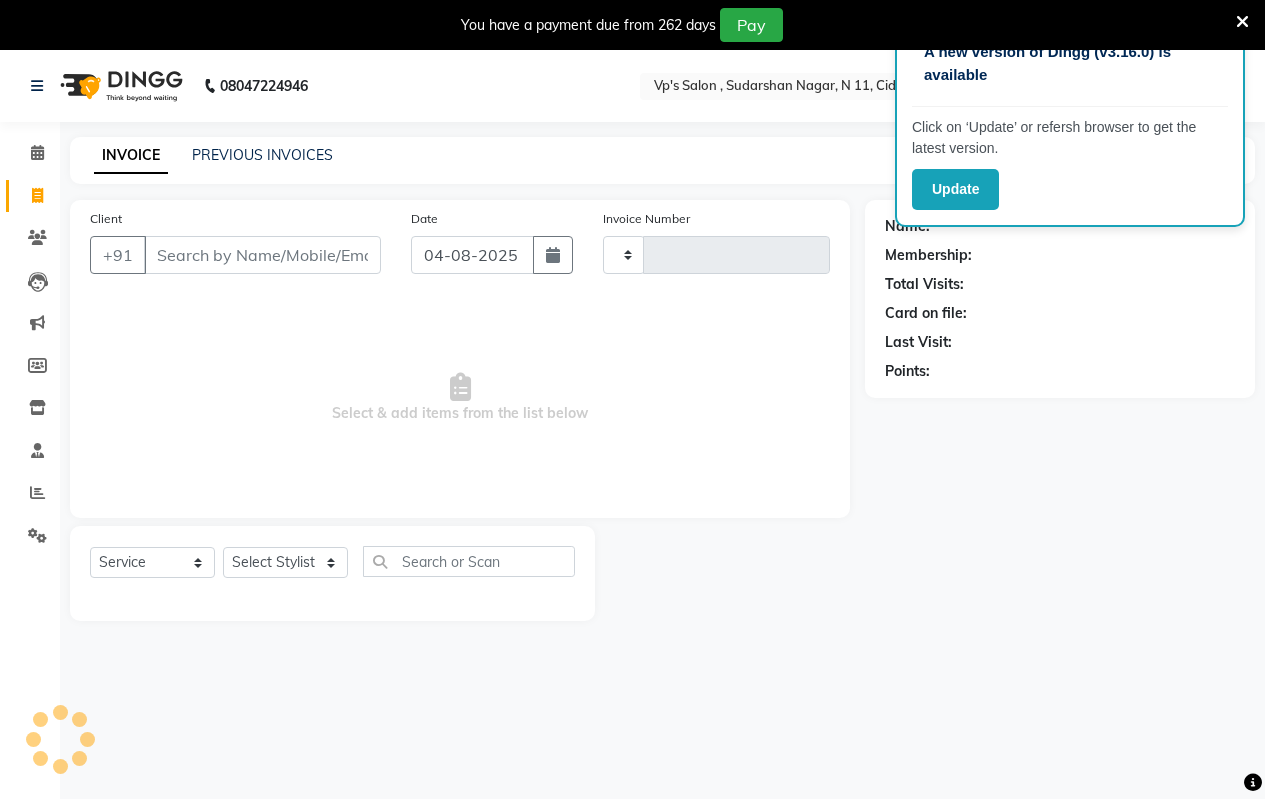 scroll, scrollTop: 50, scrollLeft: 0, axis: vertical 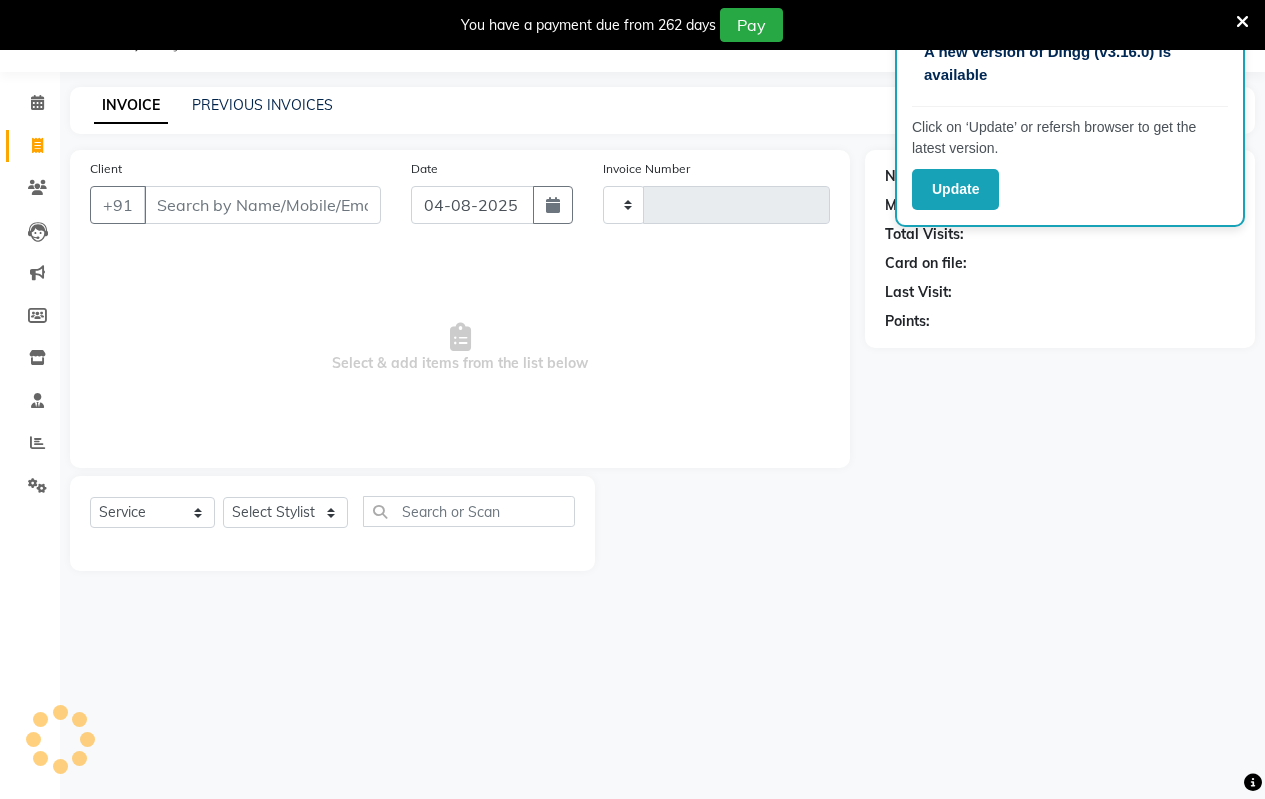 click on "Client" at bounding box center [262, 205] 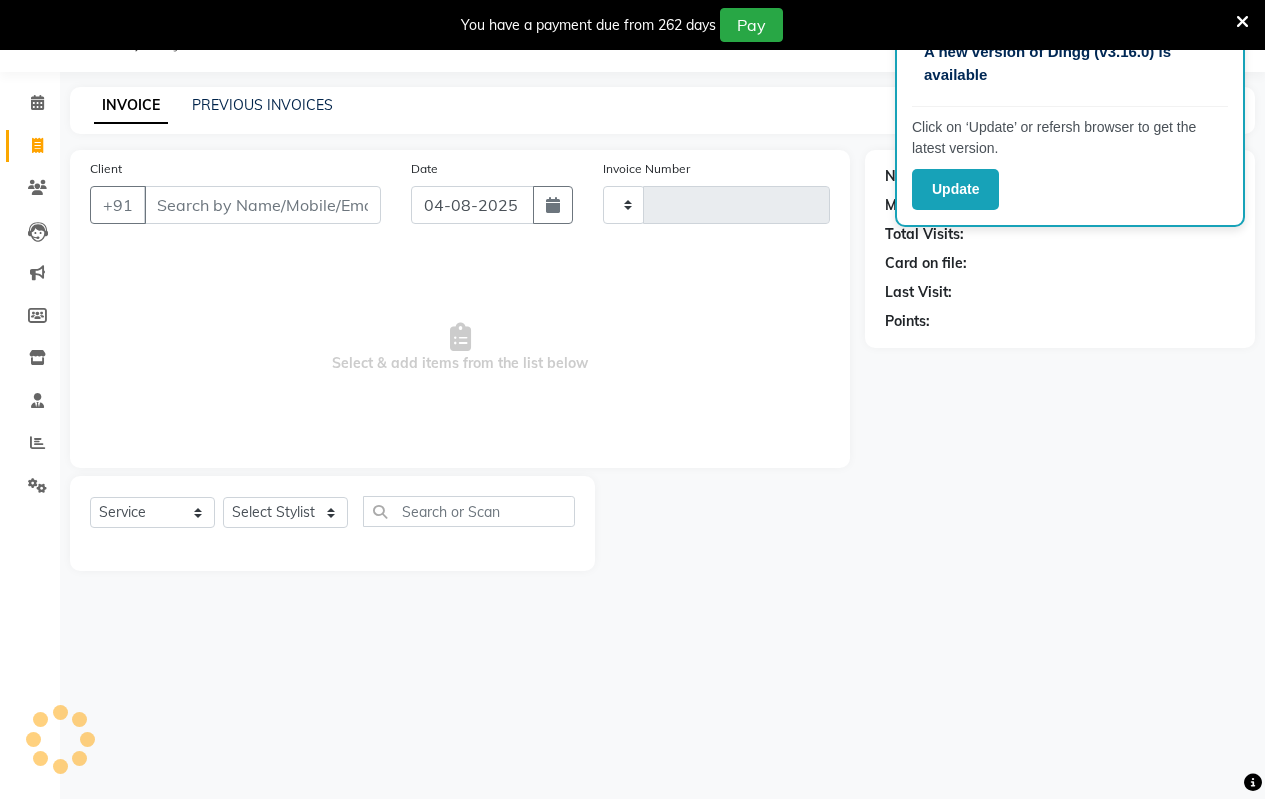 type on "[NUMBER]" 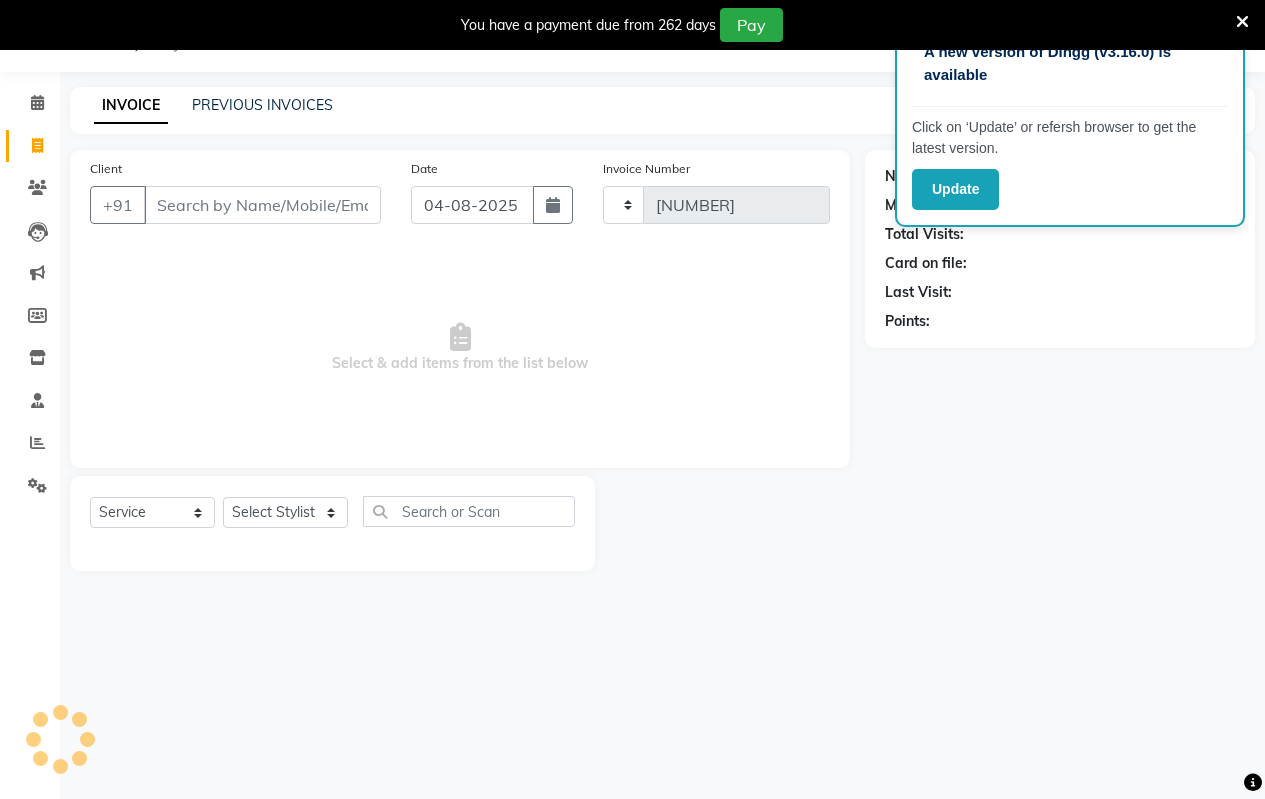 select on "4917" 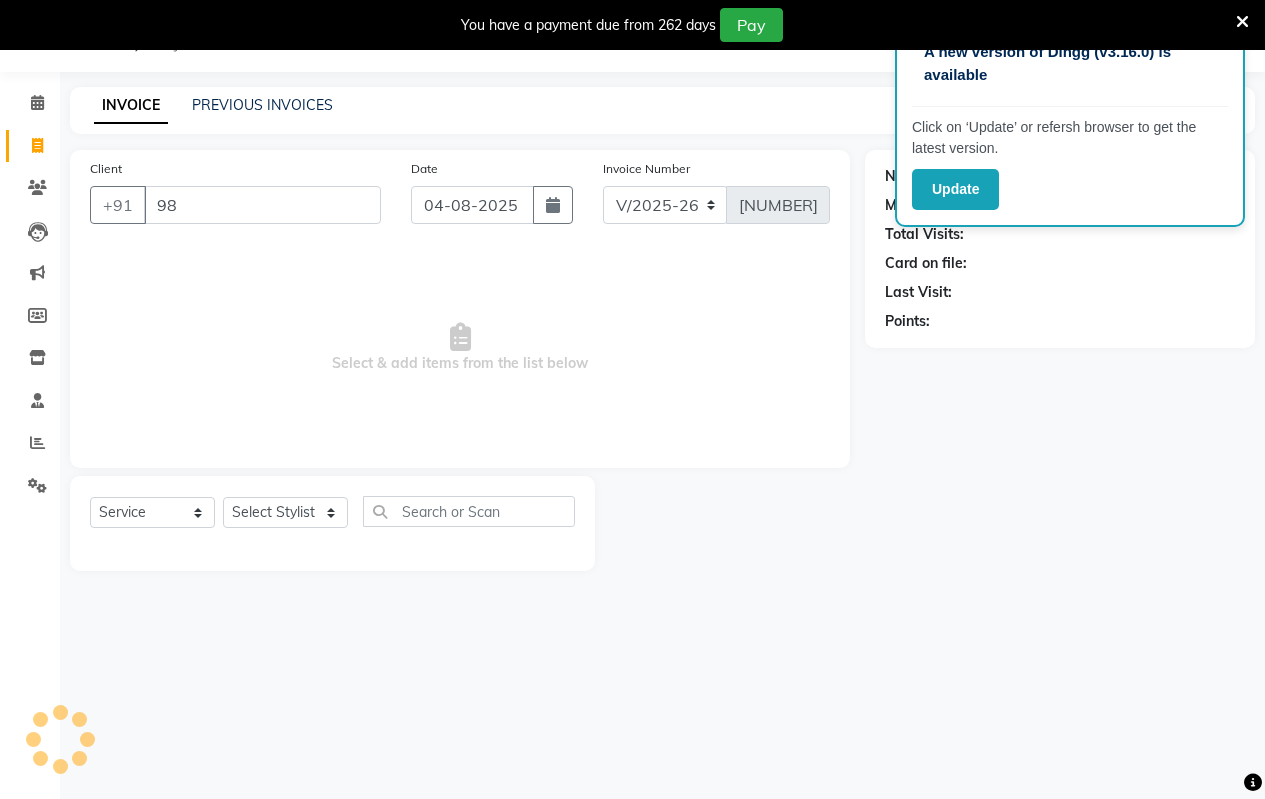 type on "9" 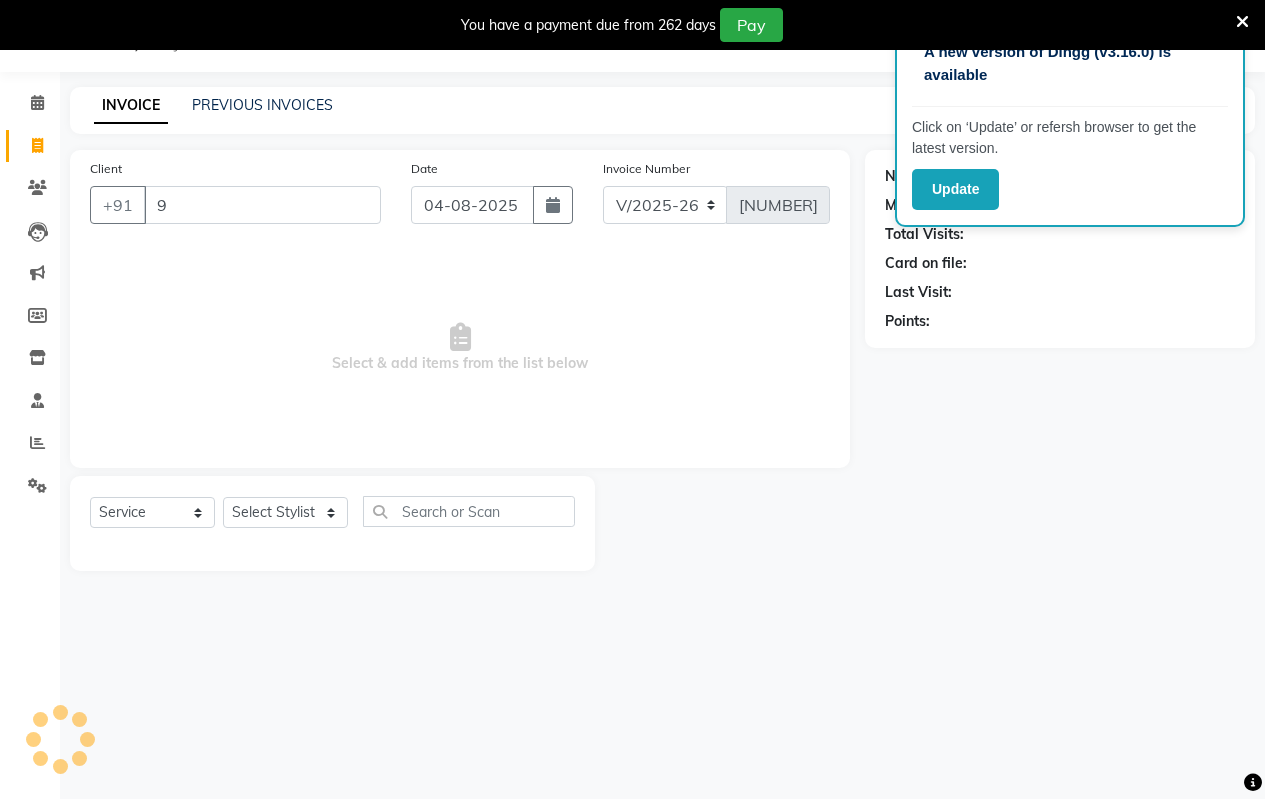 type 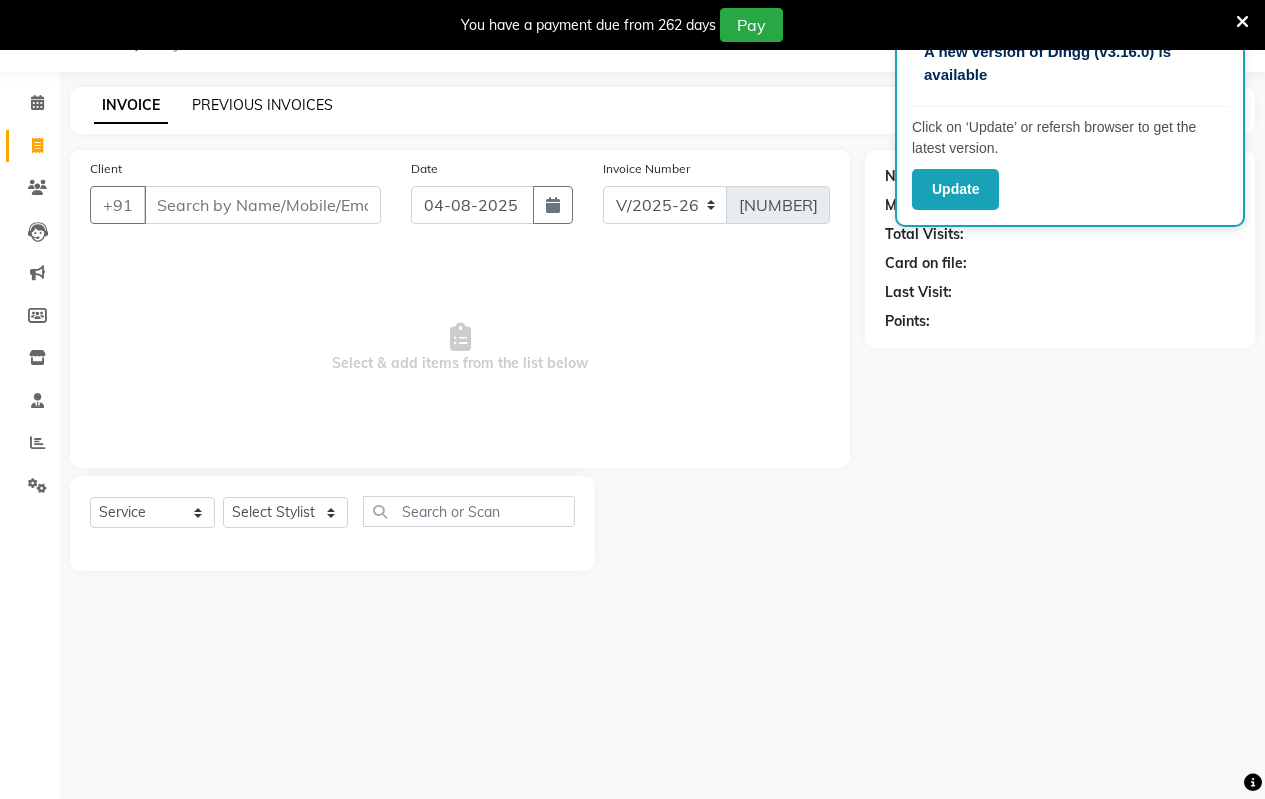 click on "PREVIOUS INVOICES" 